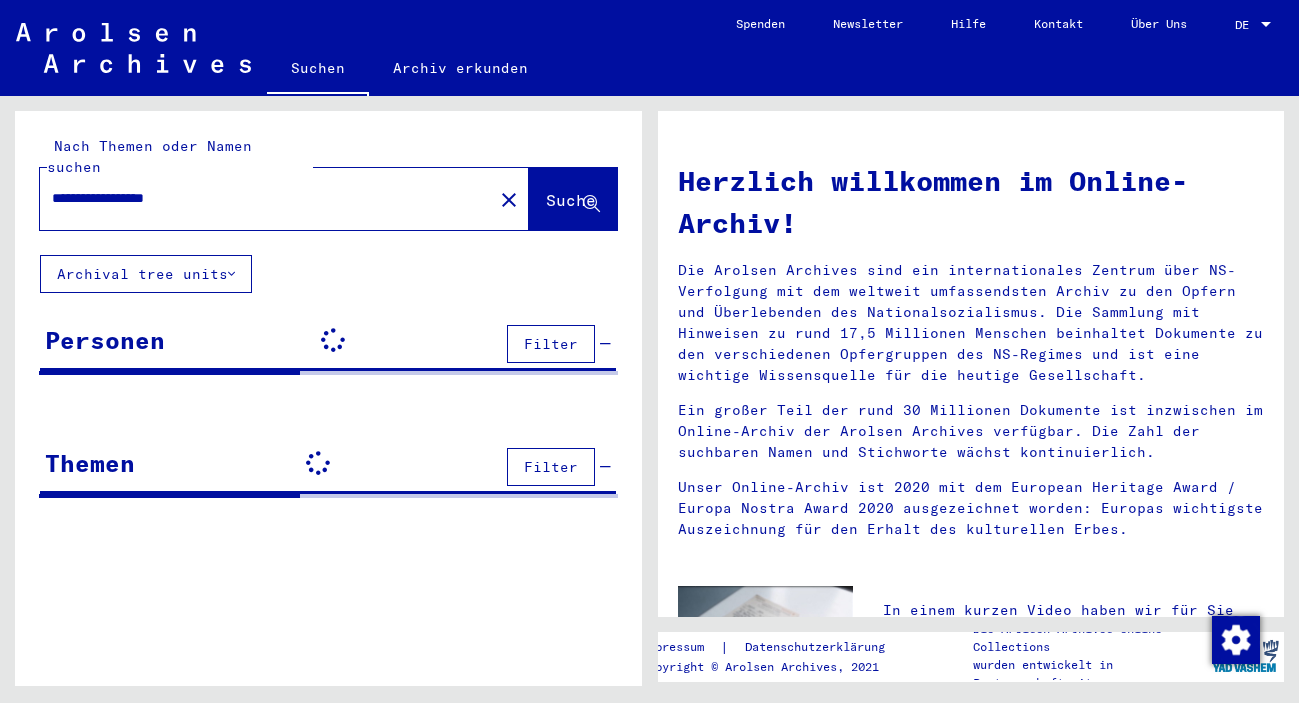 scroll, scrollTop: 0, scrollLeft: 0, axis: both 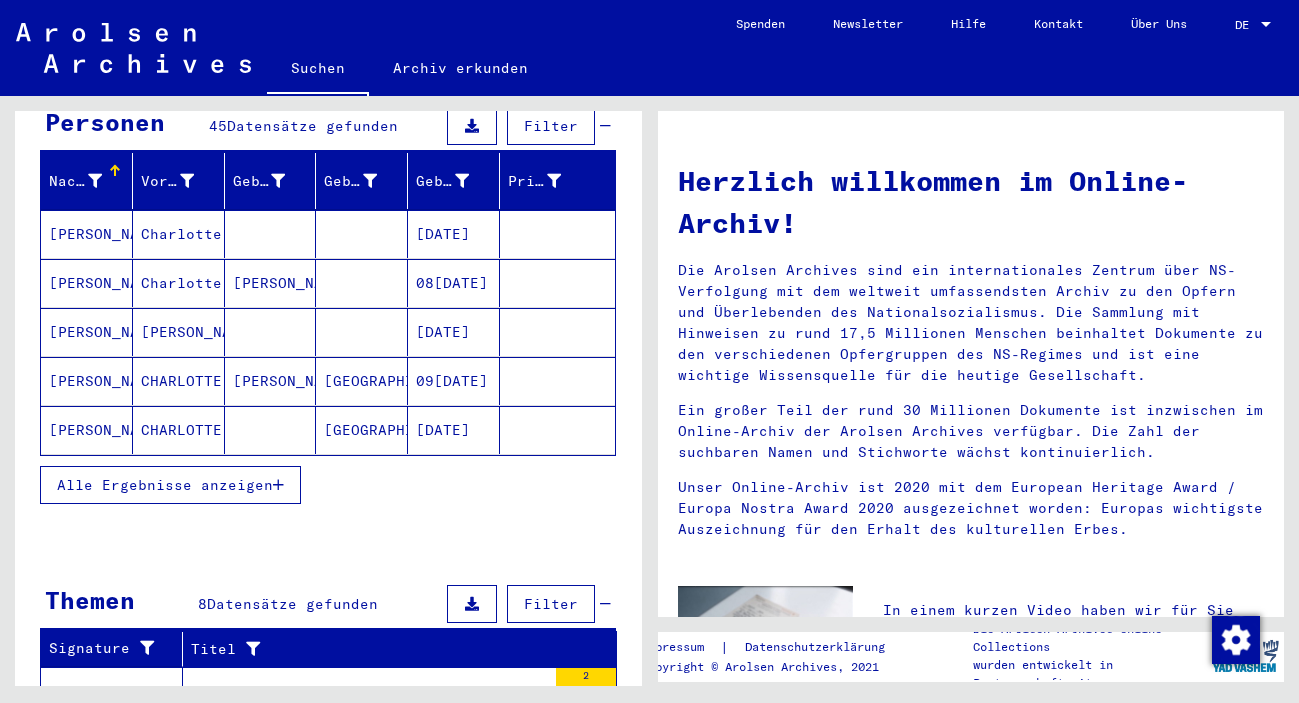 click on "Alle Ergebnisse anzeigen" at bounding box center [170, 485] 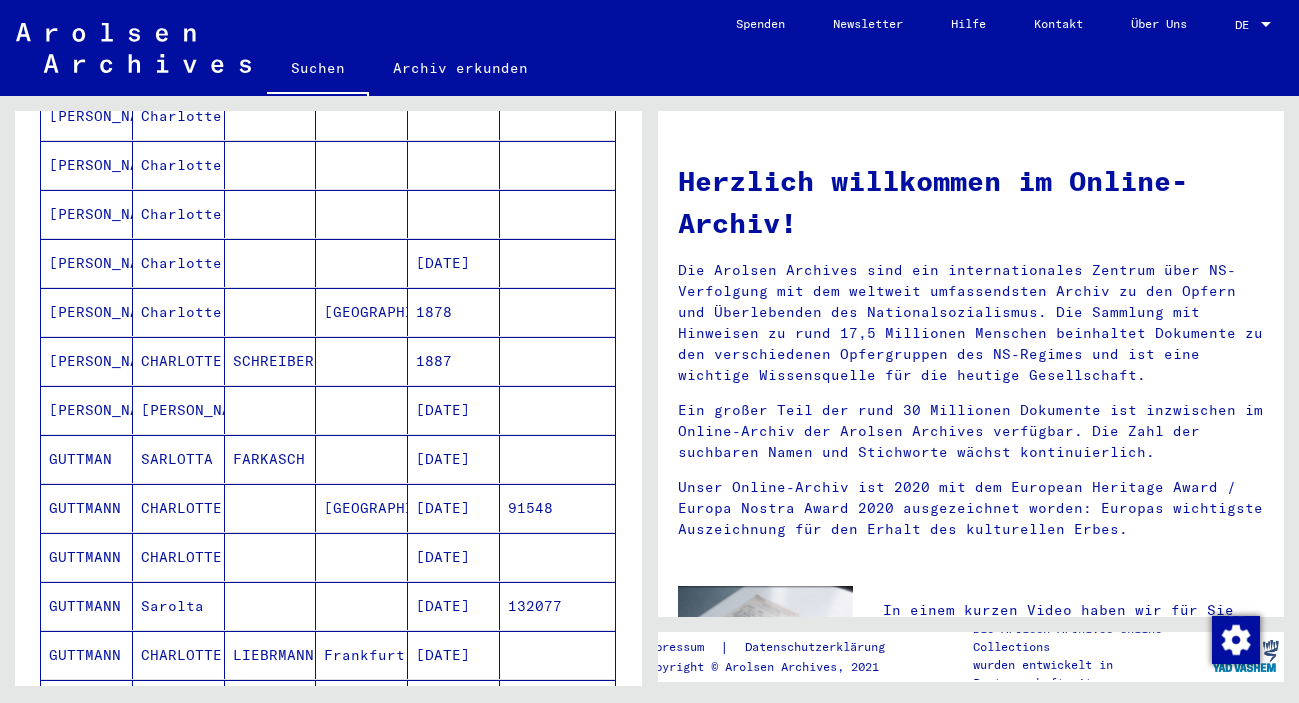 scroll, scrollTop: 1080, scrollLeft: 0, axis: vertical 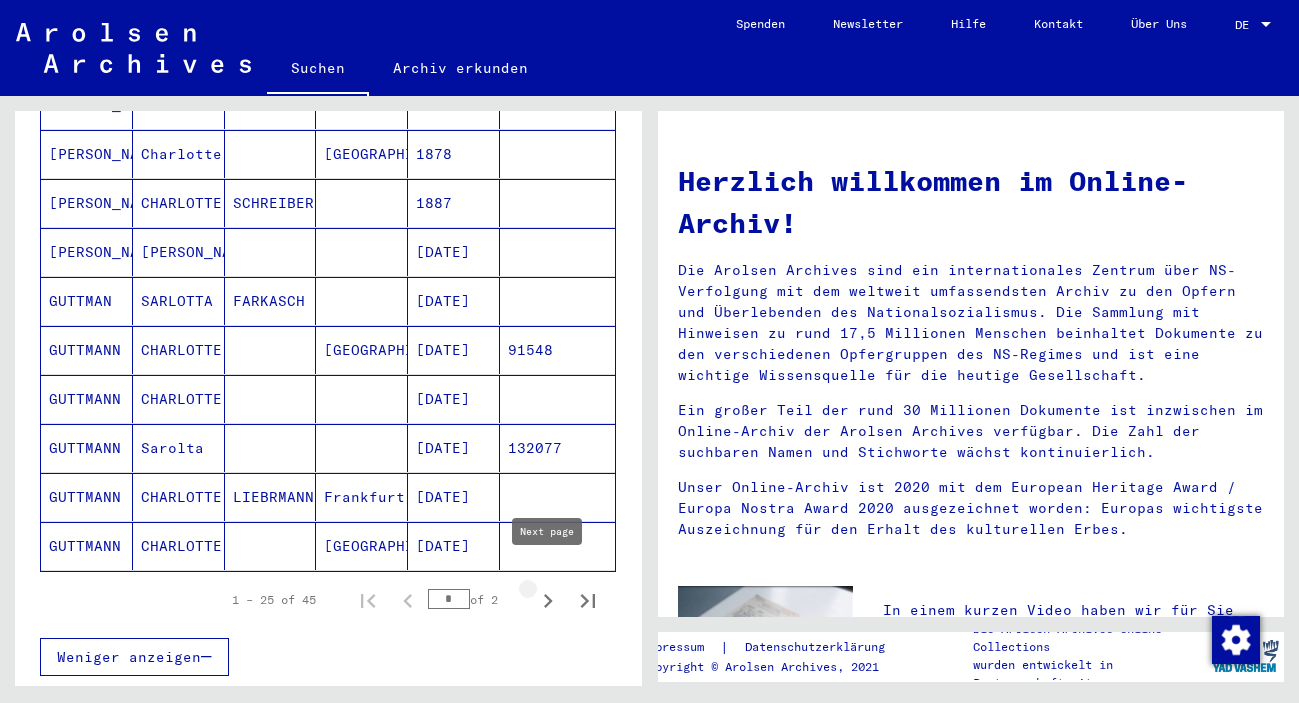 click 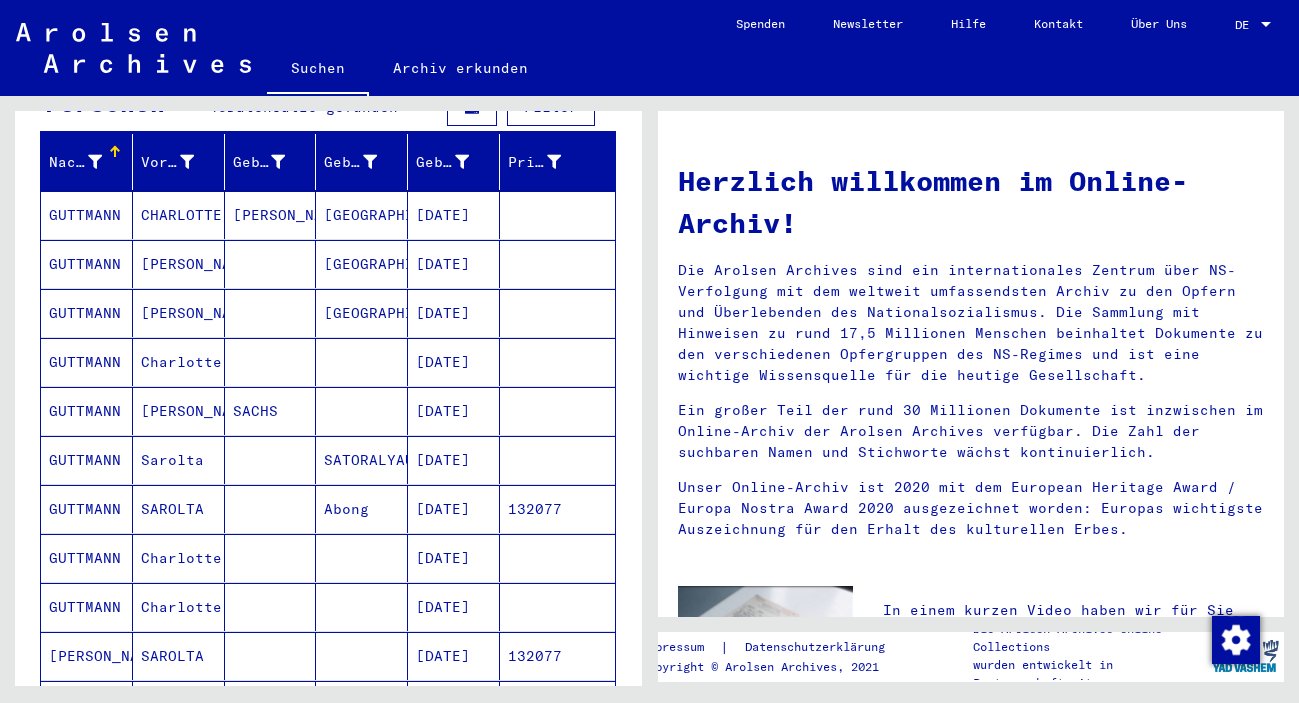 scroll, scrollTop: 216, scrollLeft: 0, axis: vertical 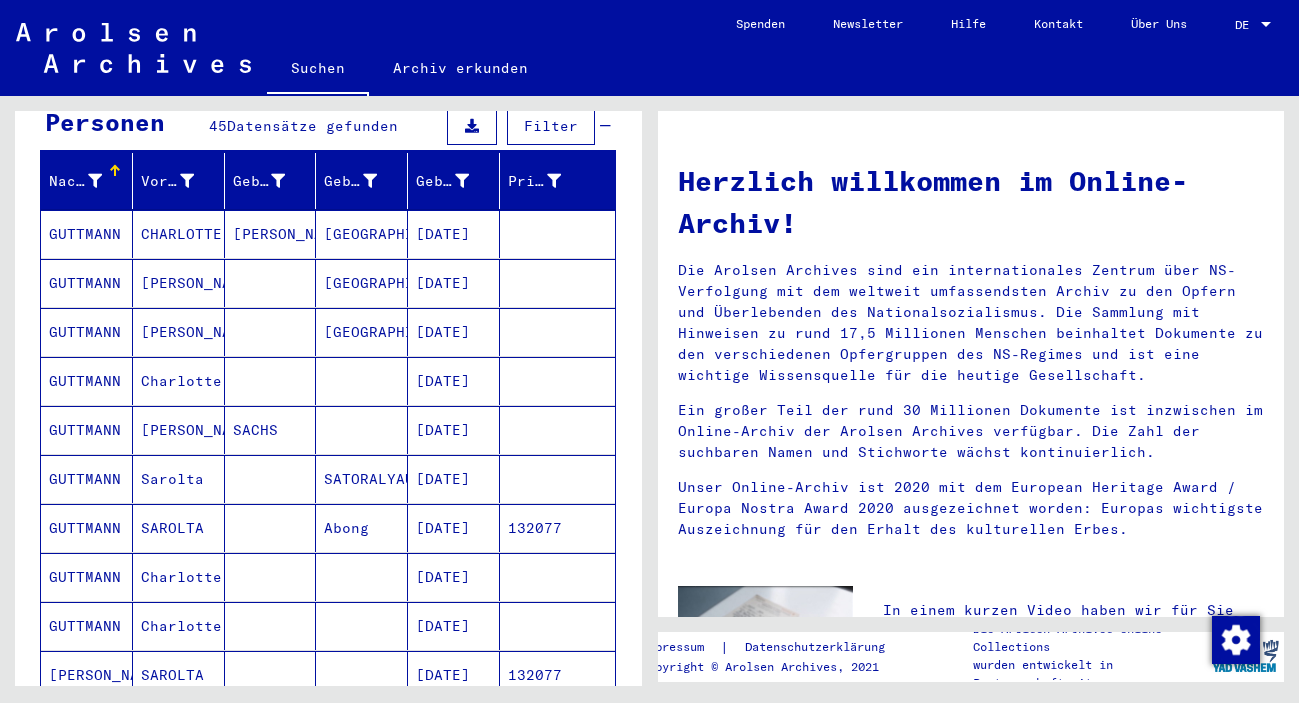 click on "[DATE]" at bounding box center (454, 626) 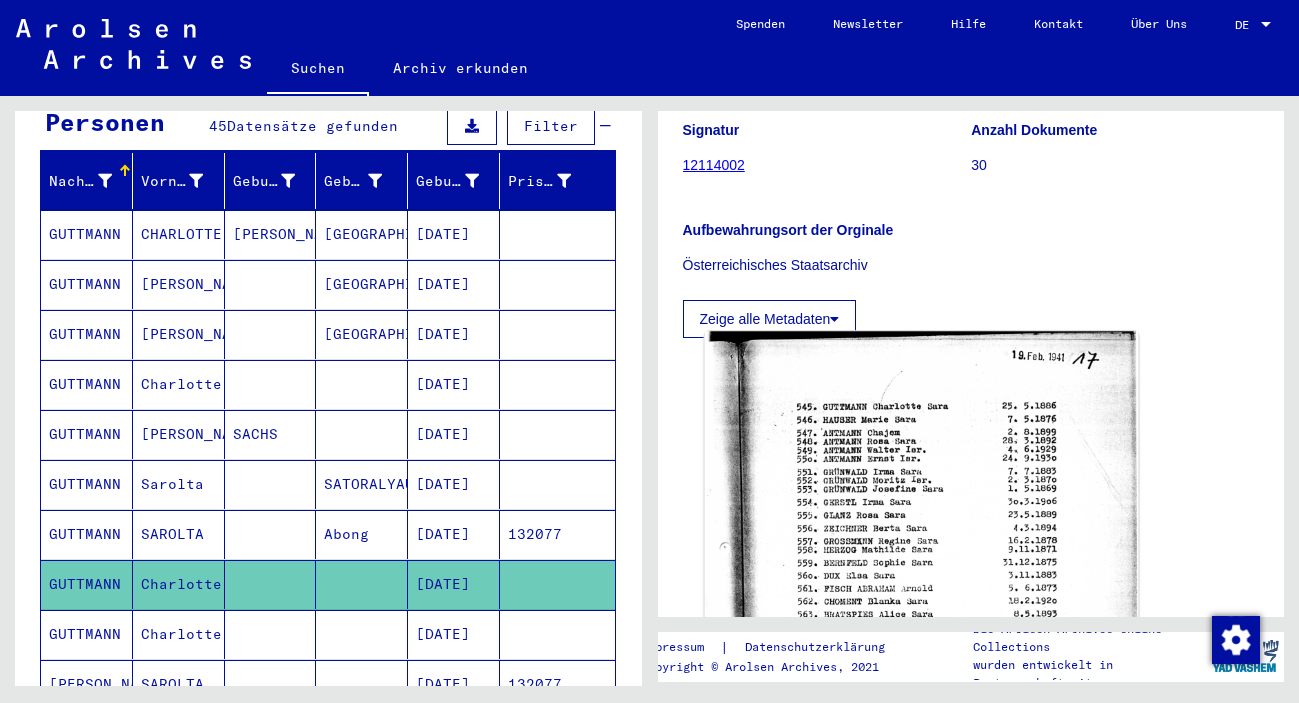 scroll, scrollTop: 324, scrollLeft: 0, axis: vertical 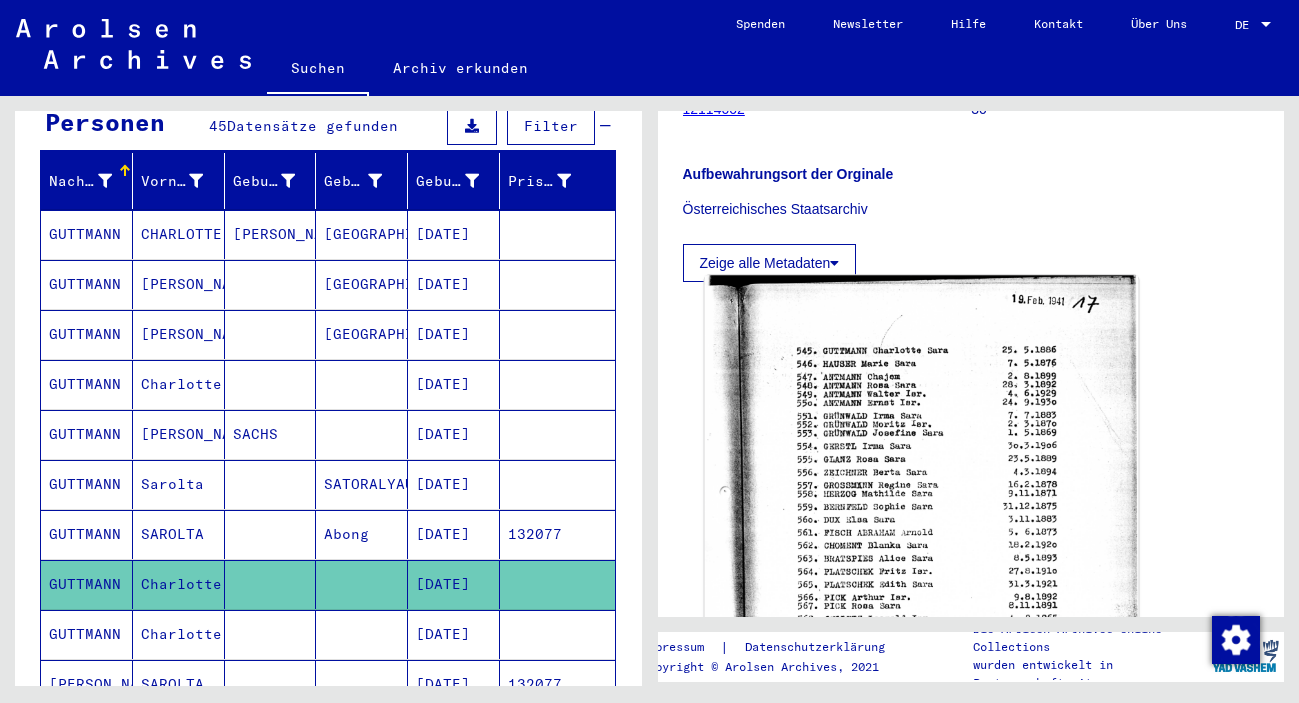 click 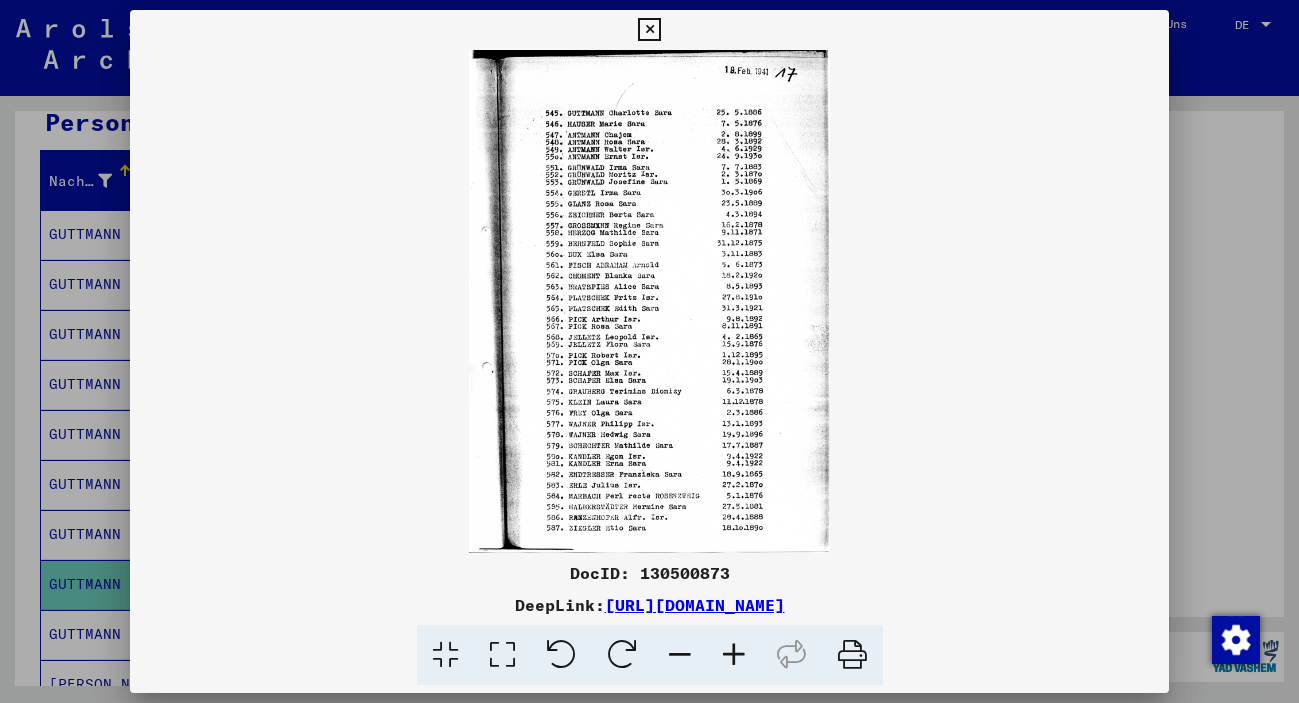 click at bounding box center [734, 655] 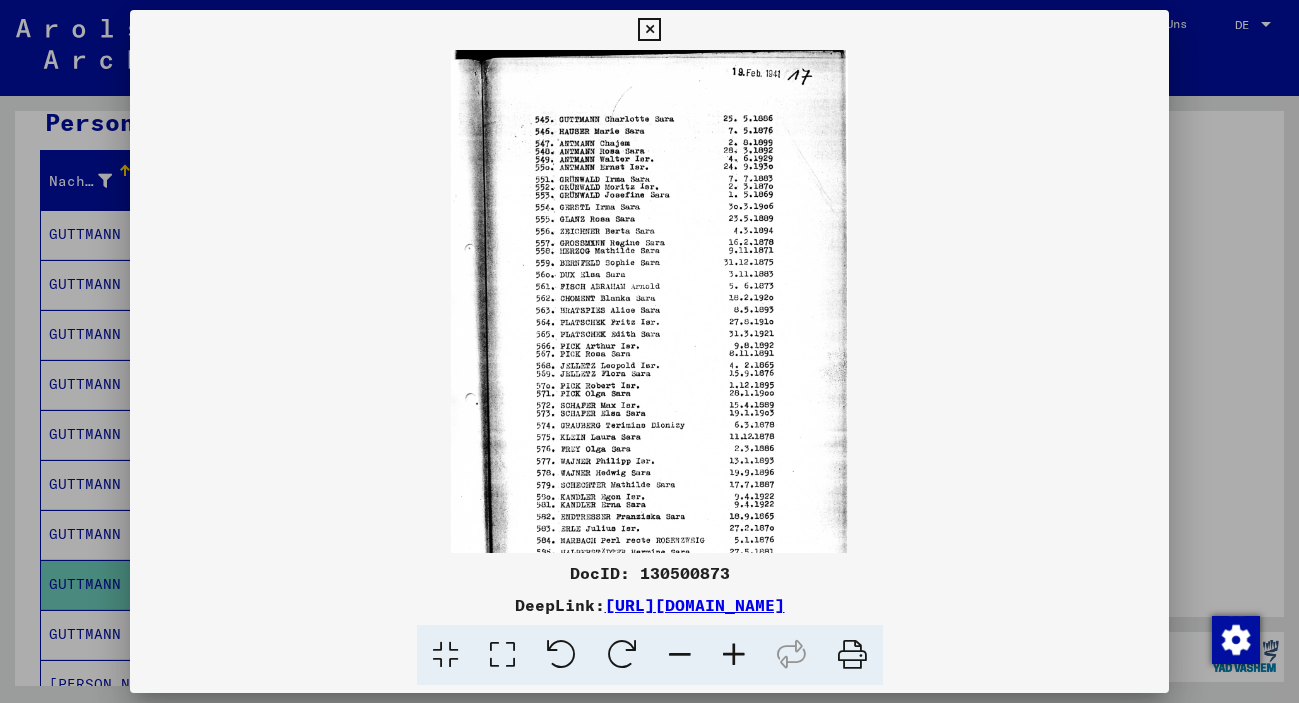 click at bounding box center (734, 655) 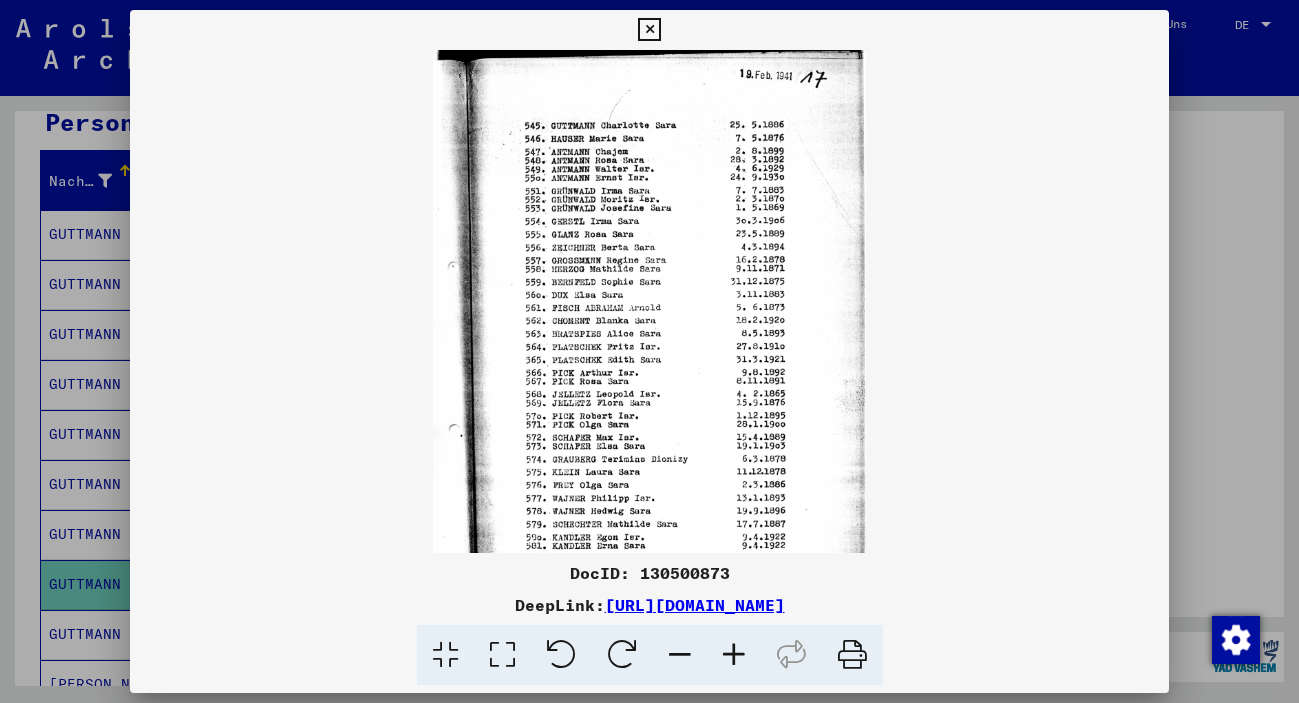 click at bounding box center [734, 655] 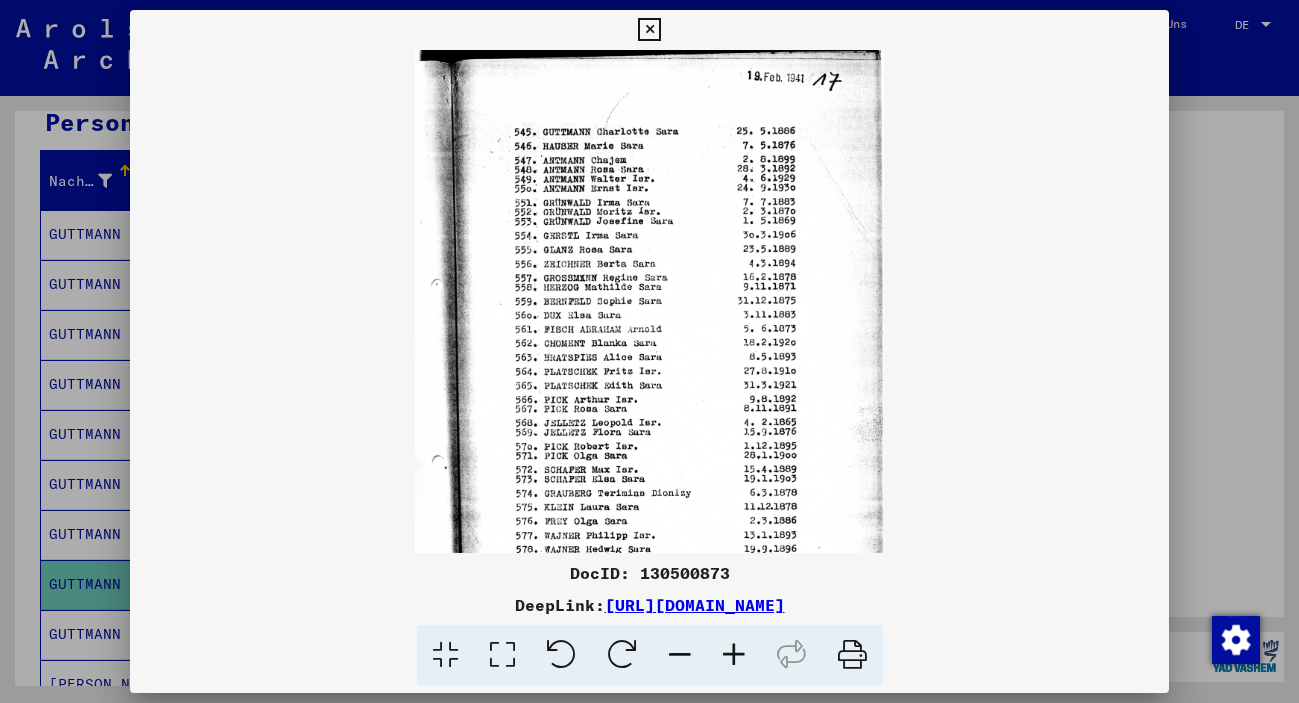 click at bounding box center [734, 655] 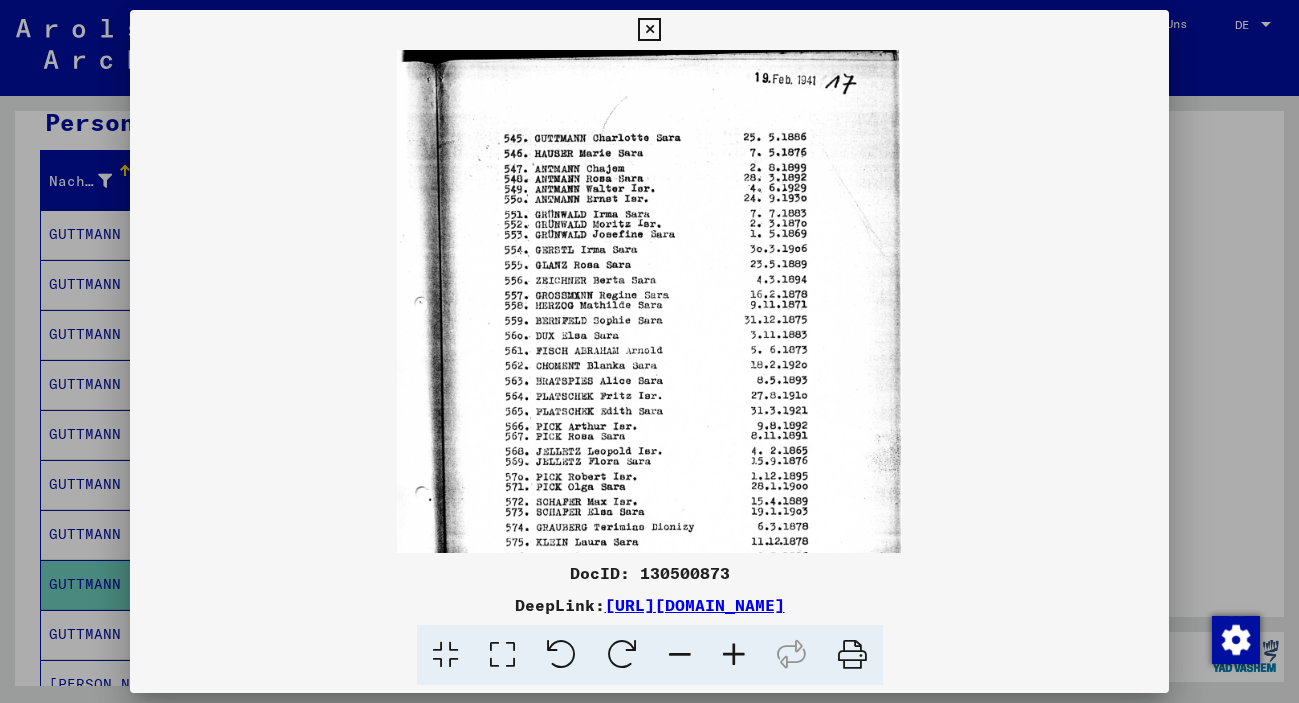 click at bounding box center [734, 655] 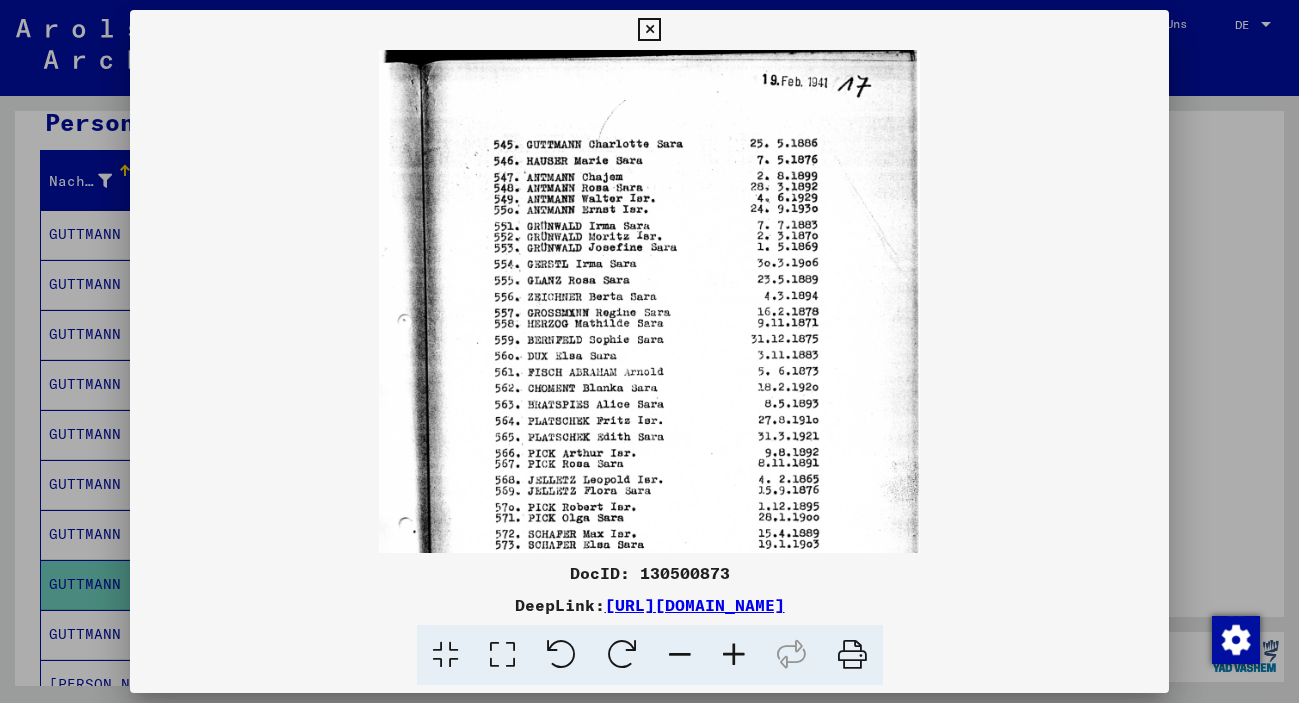 click at bounding box center (734, 655) 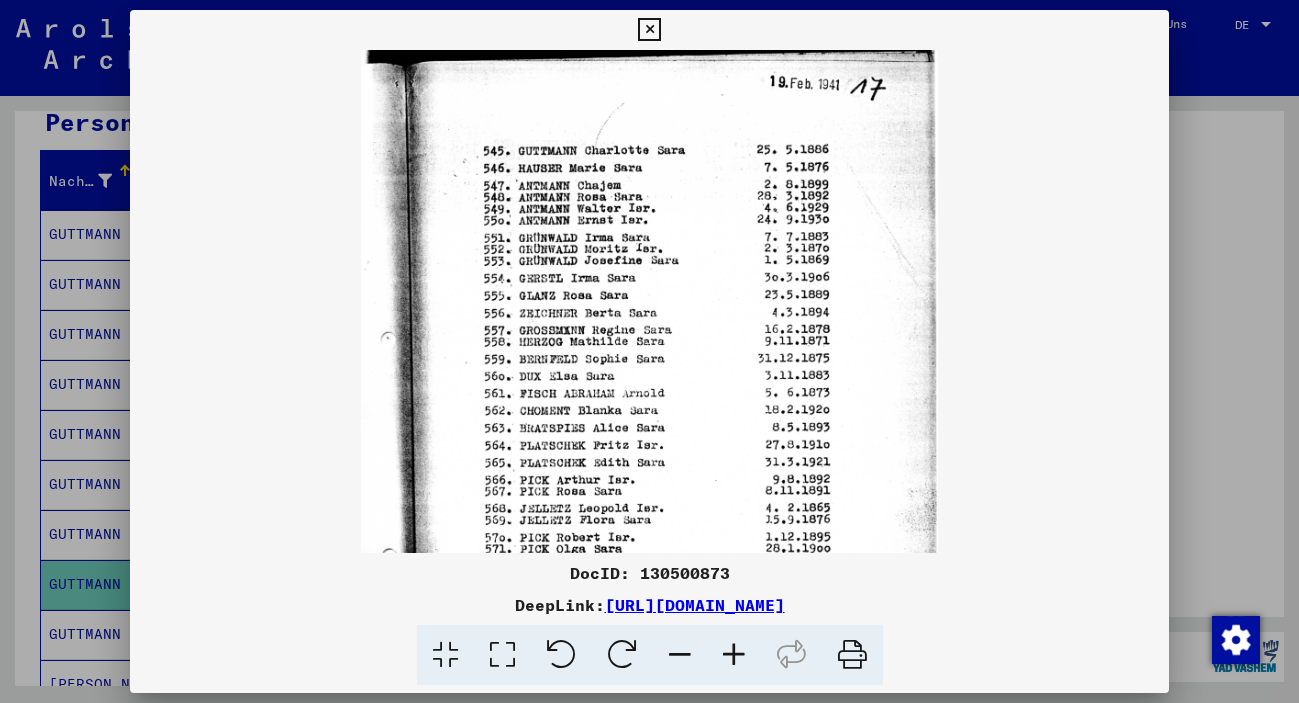 click at bounding box center [734, 655] 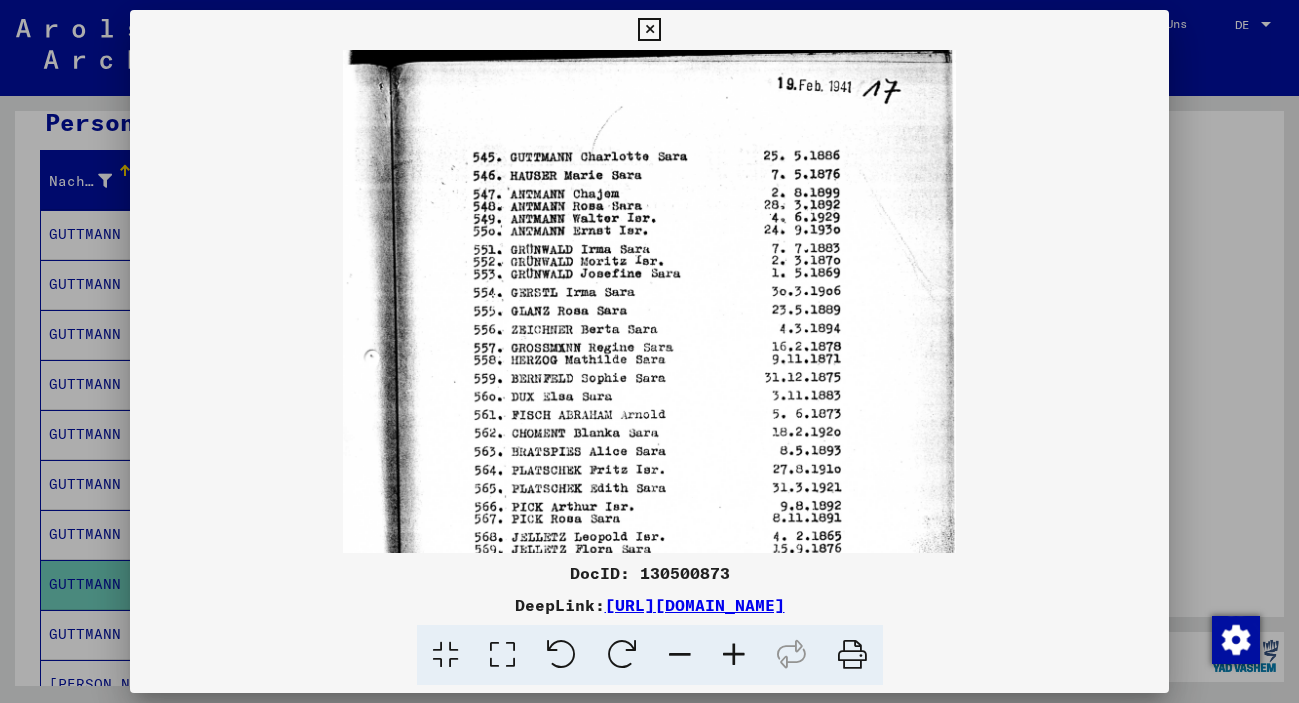 click at bounding box center (734, 655) 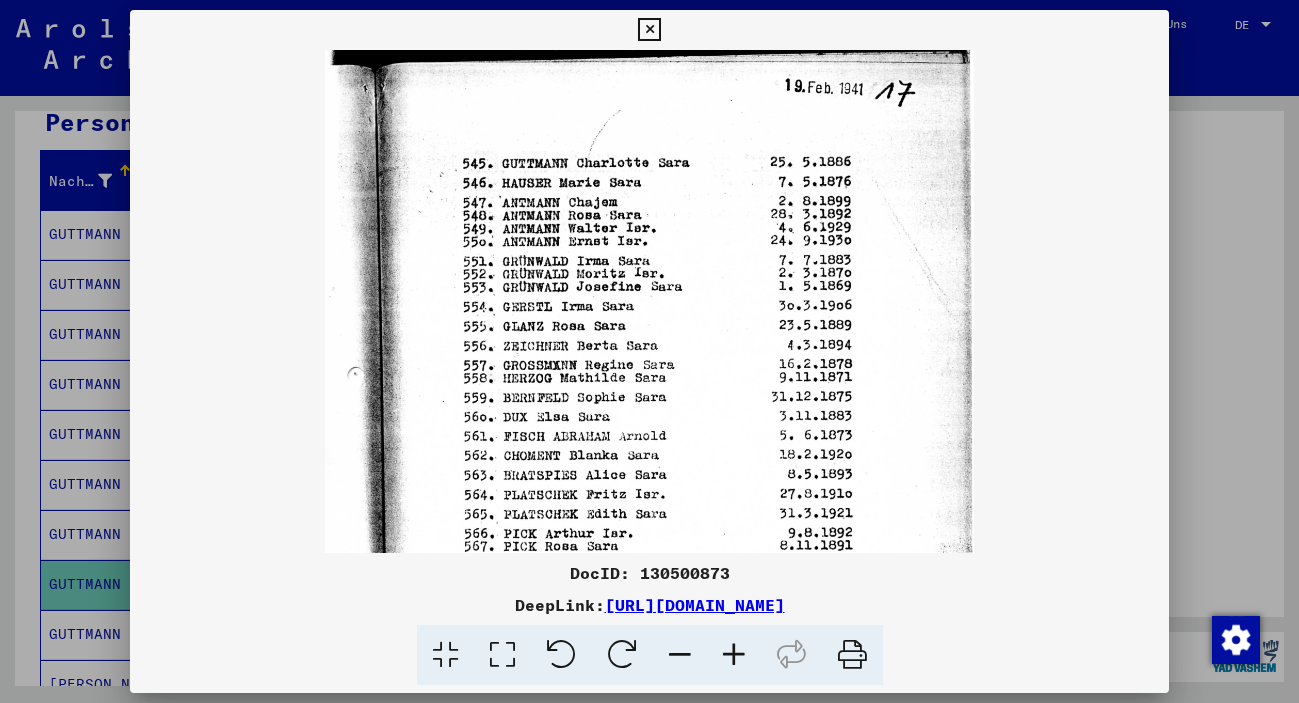 click at bounding box center (734, 655) 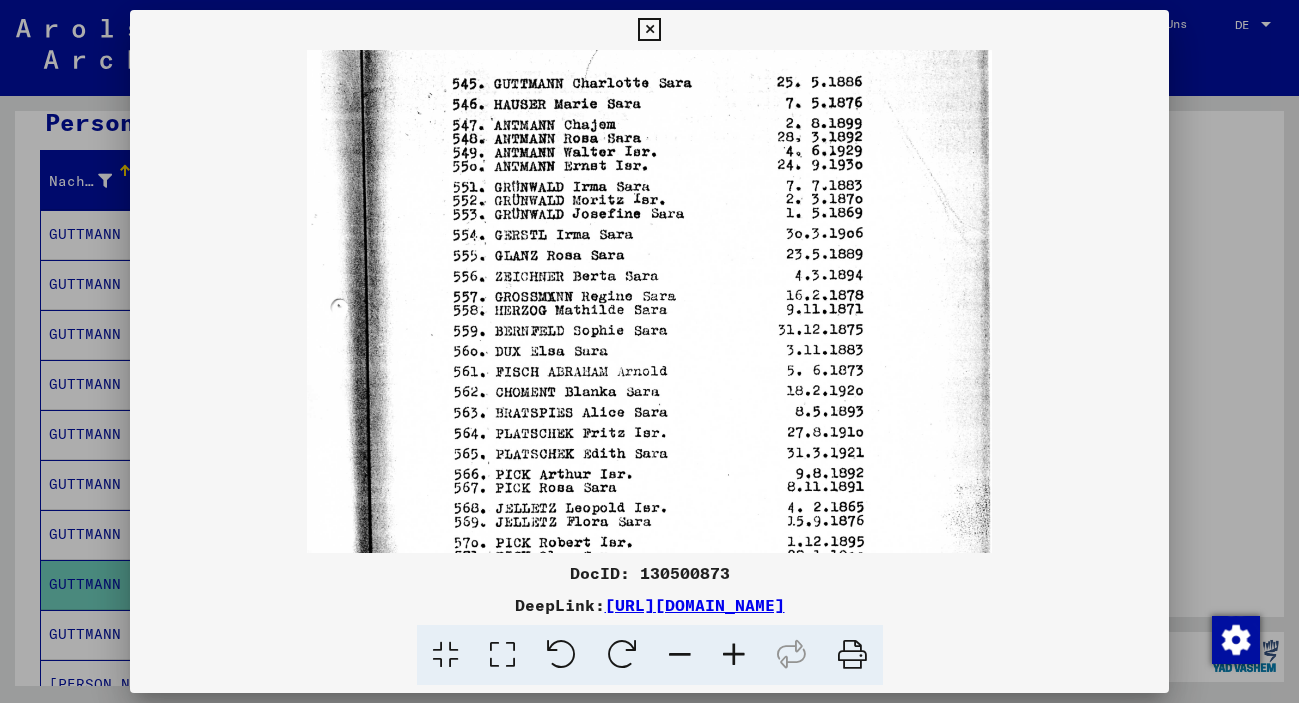 scroll, scrollTop: 119, scrollLeft: 0, axis: vertical 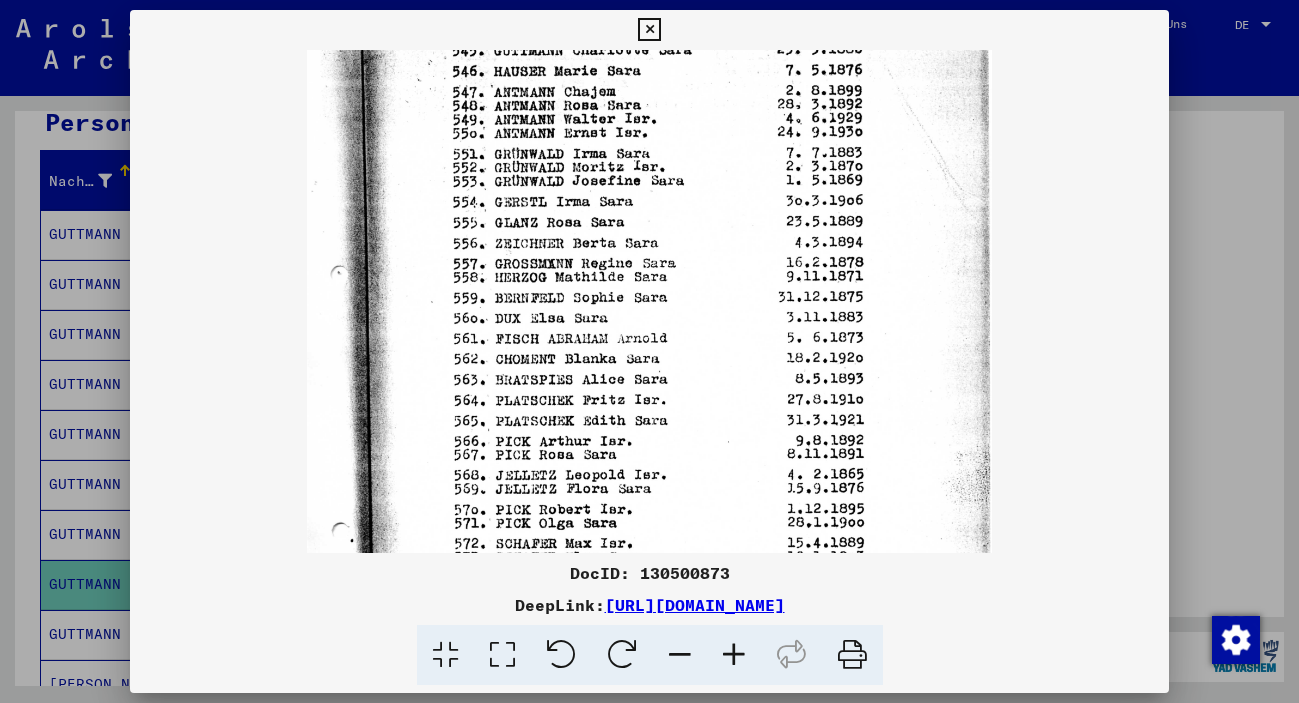 drag, startPoint x: 746, startPoint y: 319, endPoint x: 765, endPoint y: 200, distance: 120.50726 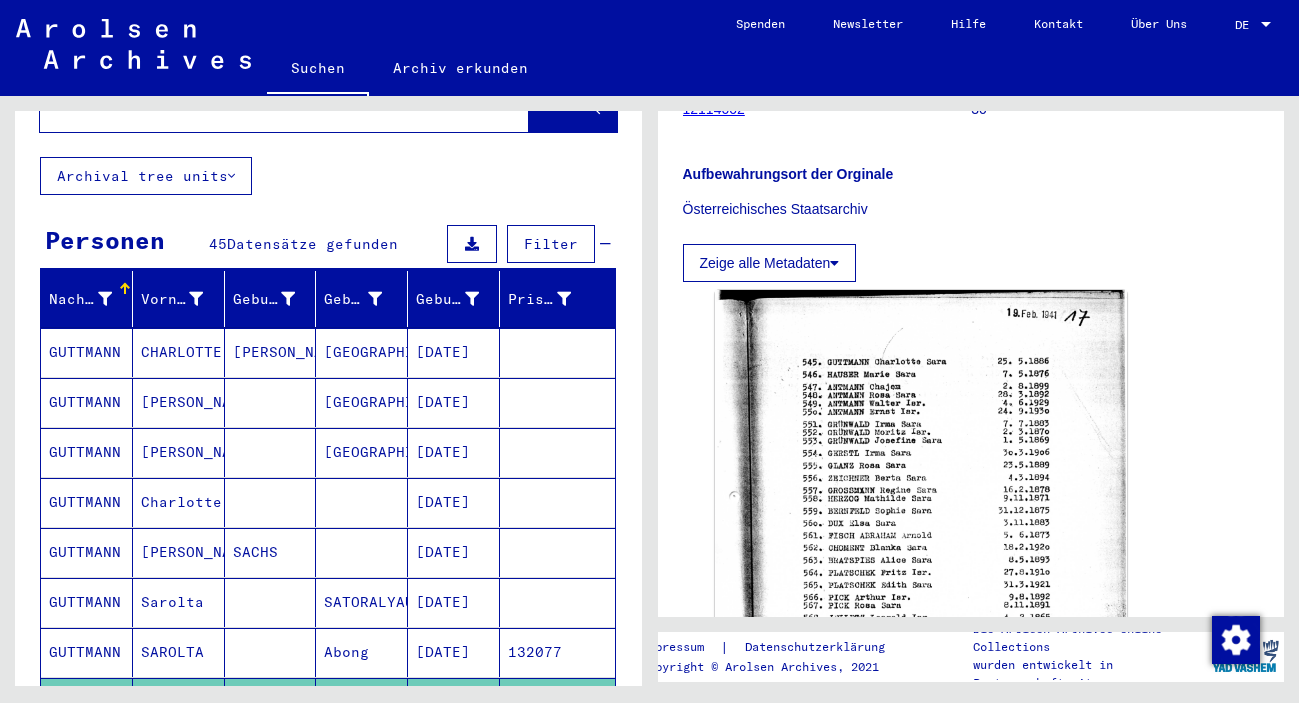 scroll, scrollTop: 0, scrollLeft: 0, axis: both 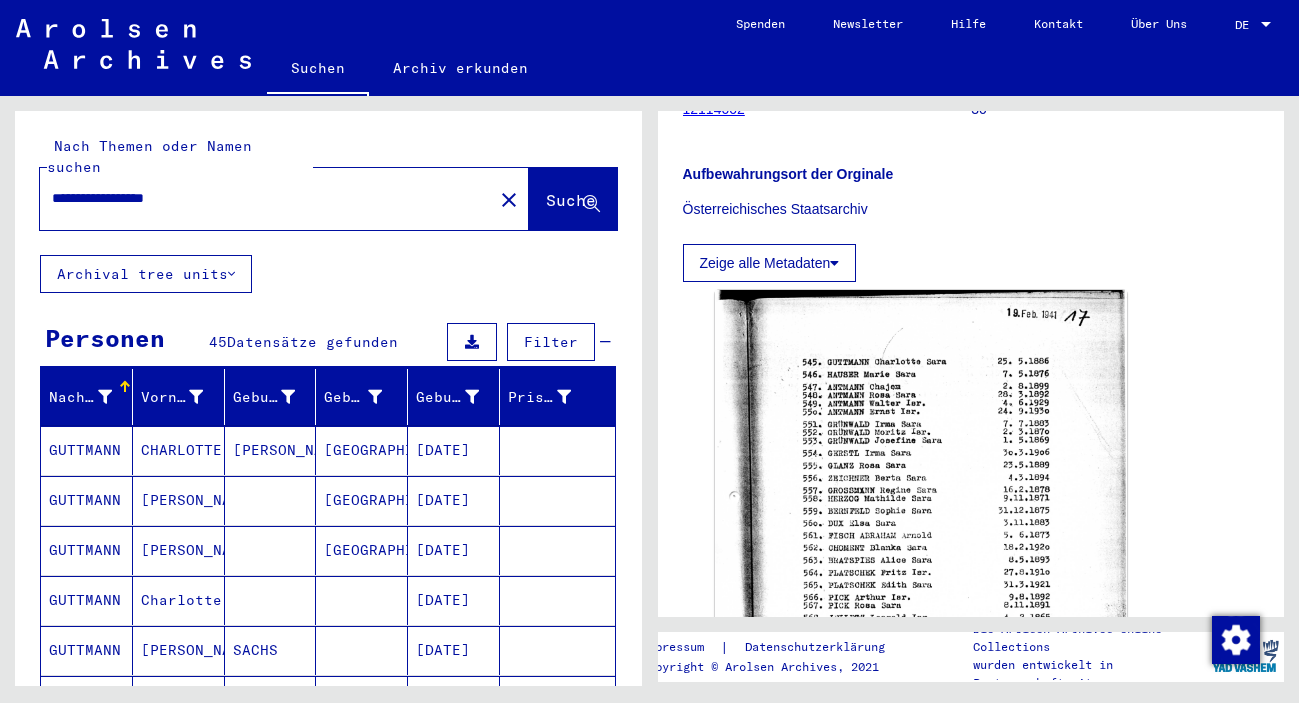 drag, startPoint x: 234, startPoint y: 177, endPoint x: -214, endPoint y: 157, distance: 448.4462 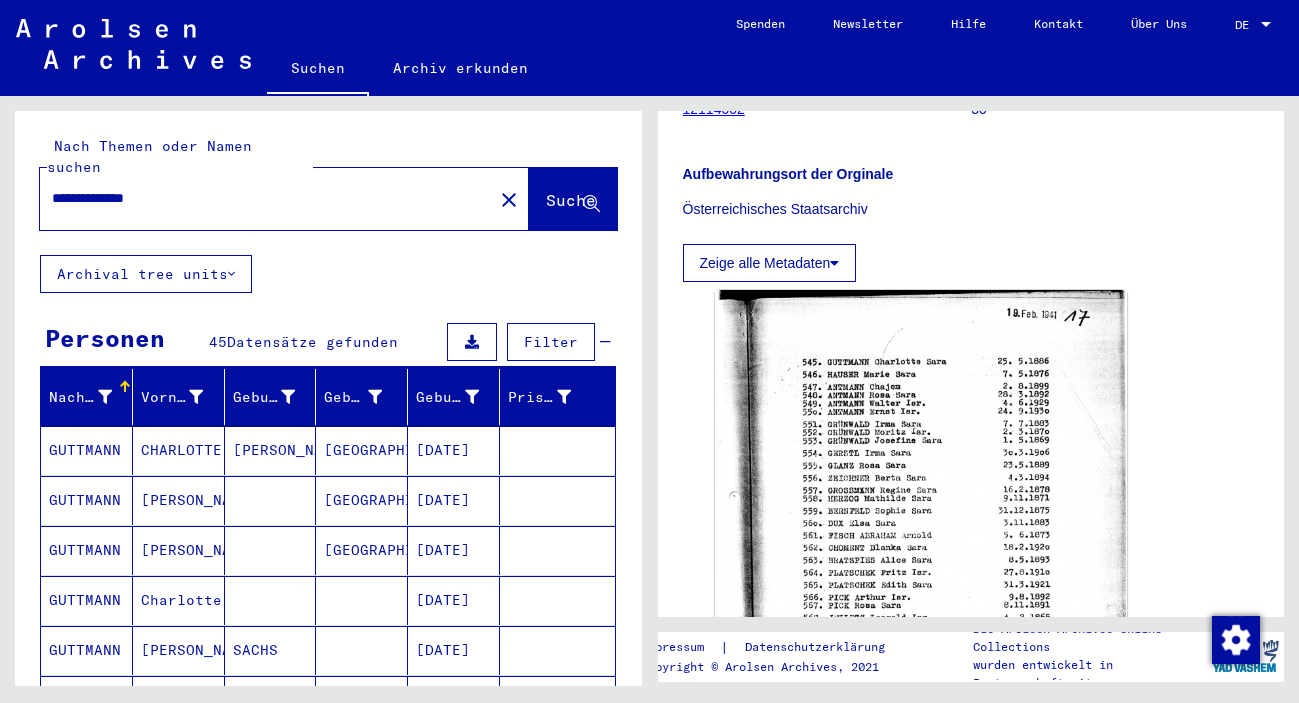 type on "**********" 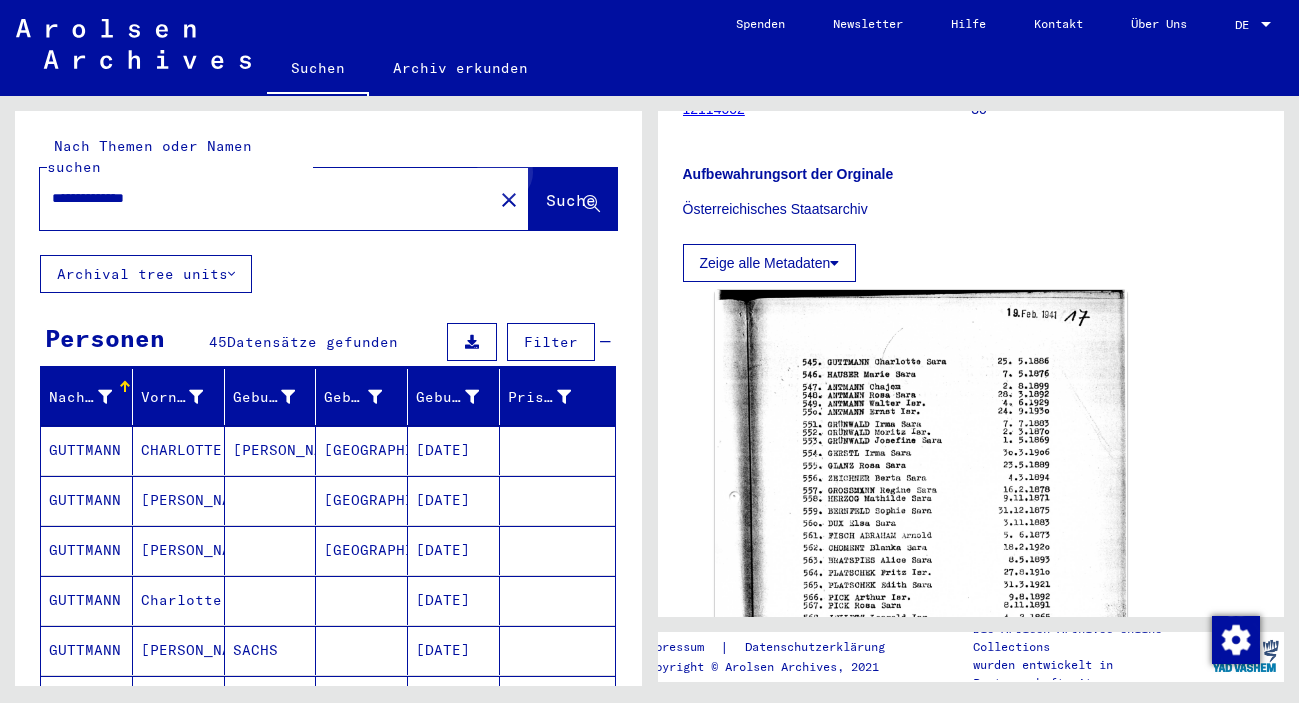 click on "Suche" 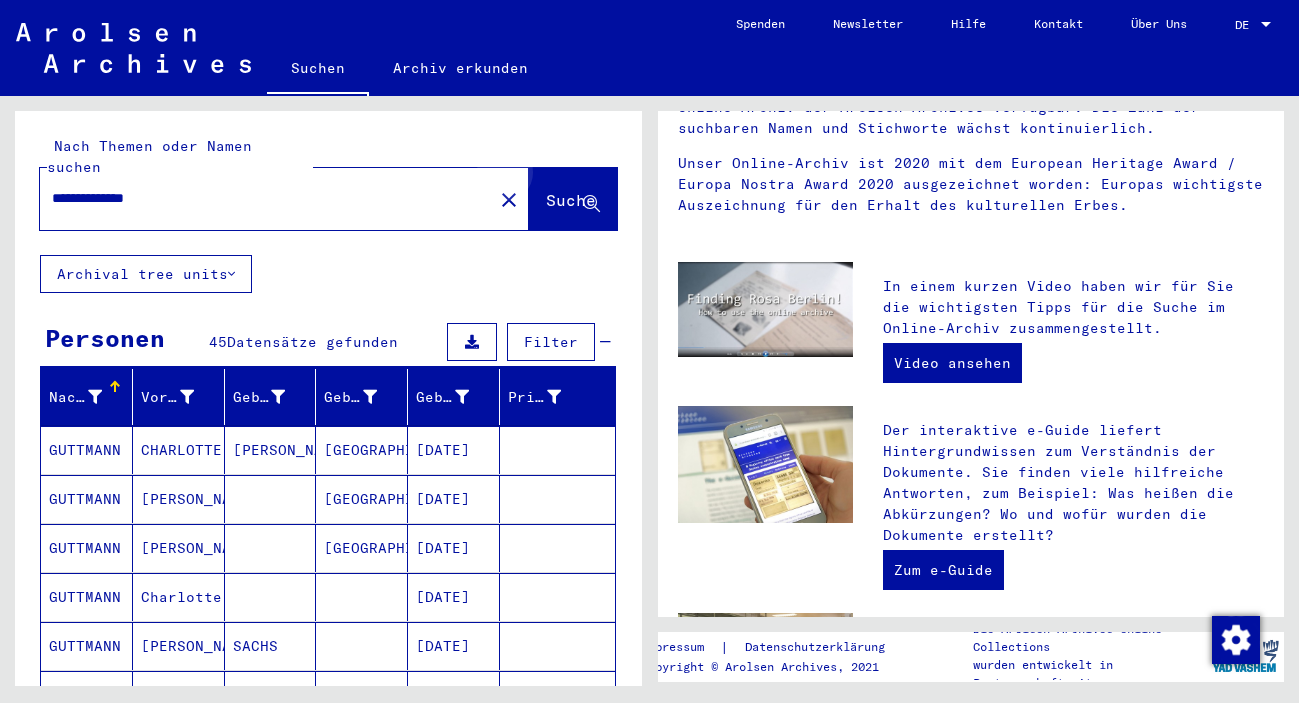 scroll, scrollTop: 0, scrollLeft: 0, axis: both 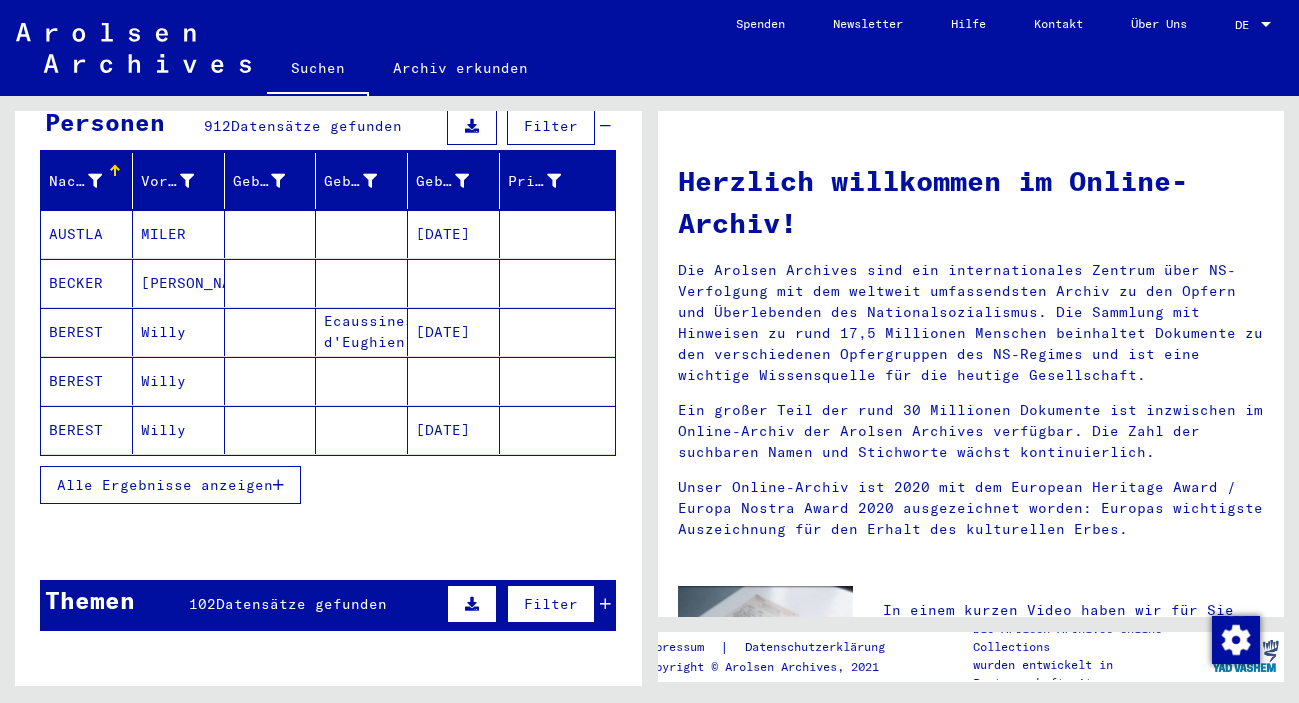 click on "Alle Ergebnisse anzeigen" at bounding box center (165, 485) 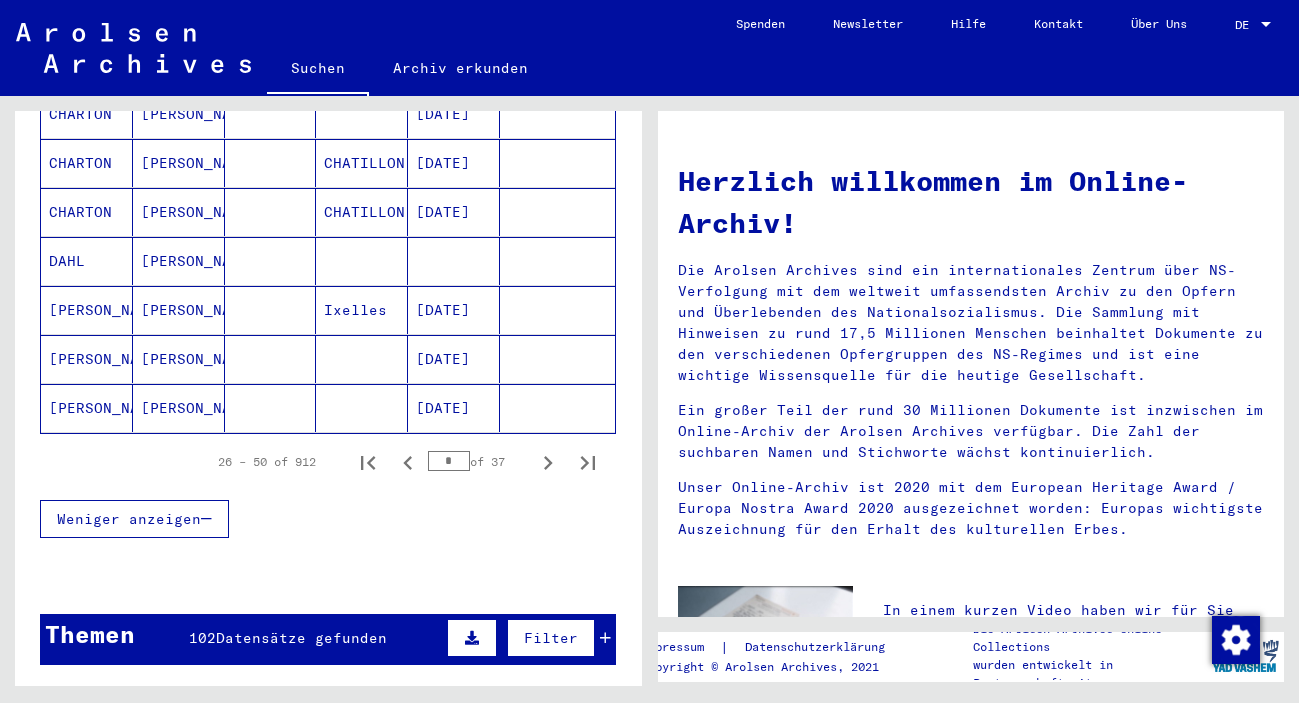 scroll, scrollTop: 1296, scrollLeft: 0, axis: vertical 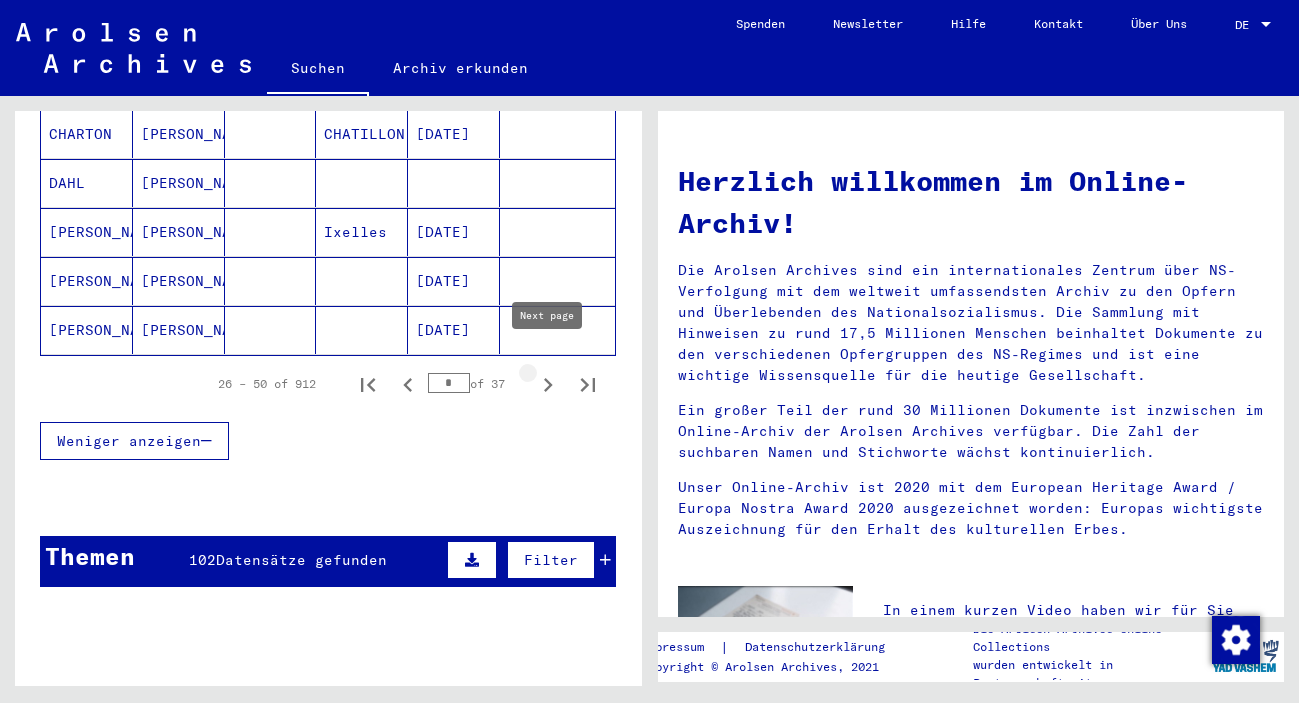 click 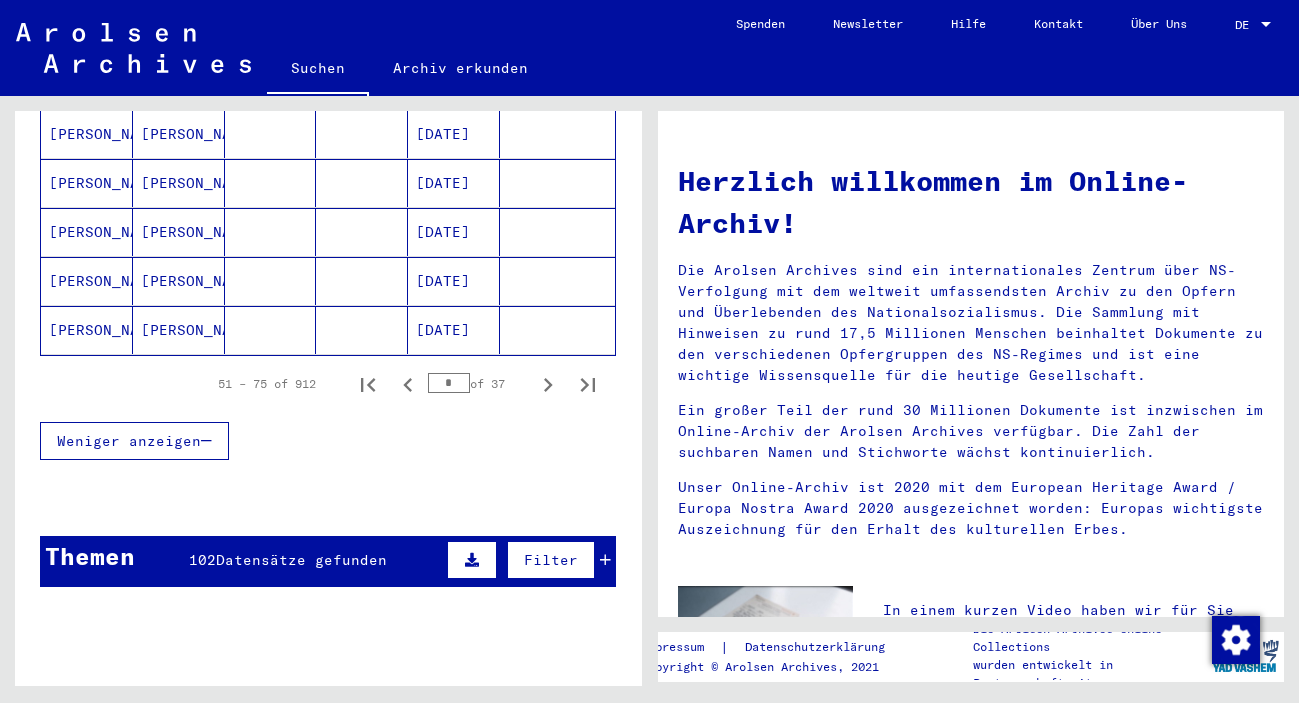 click 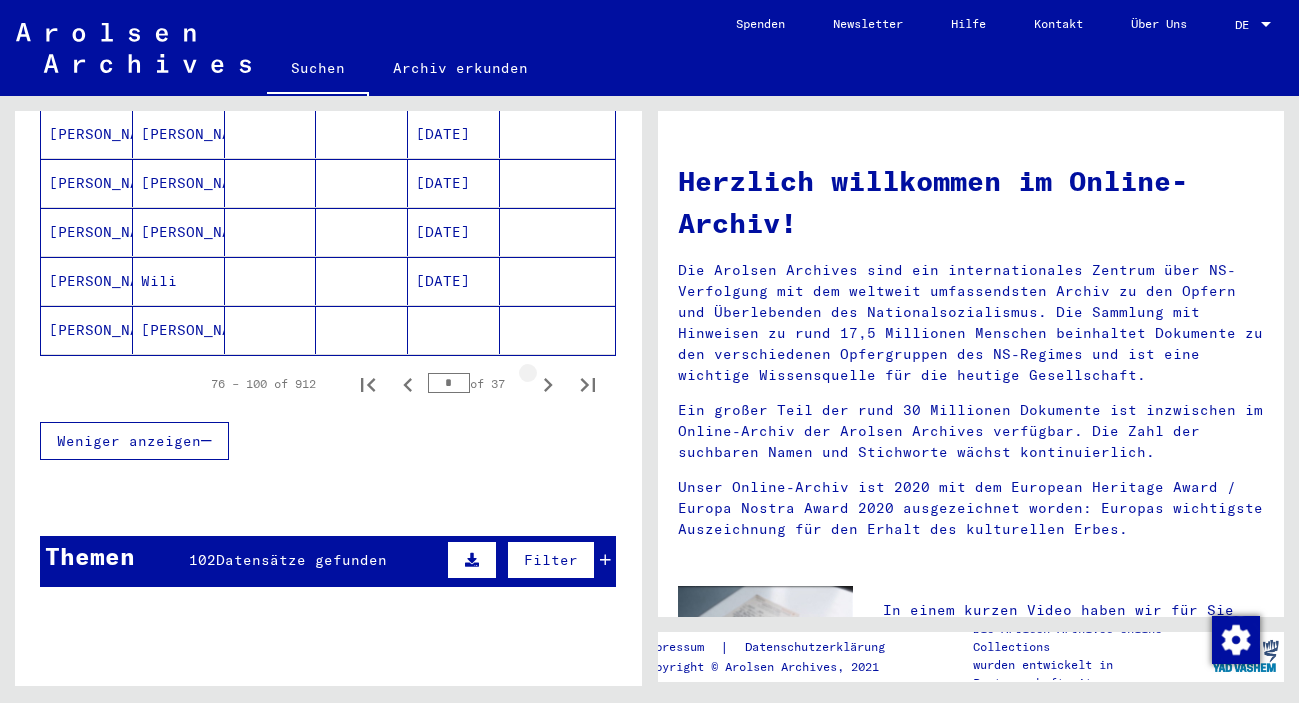 click 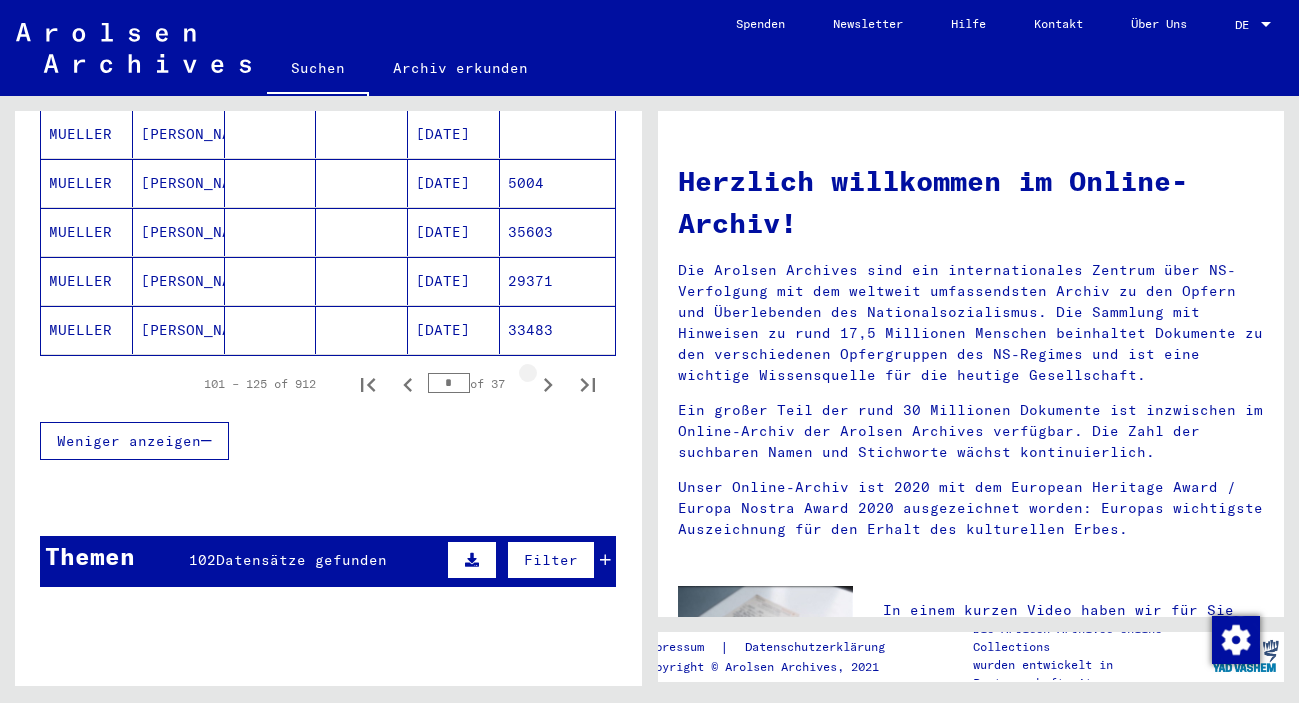 click 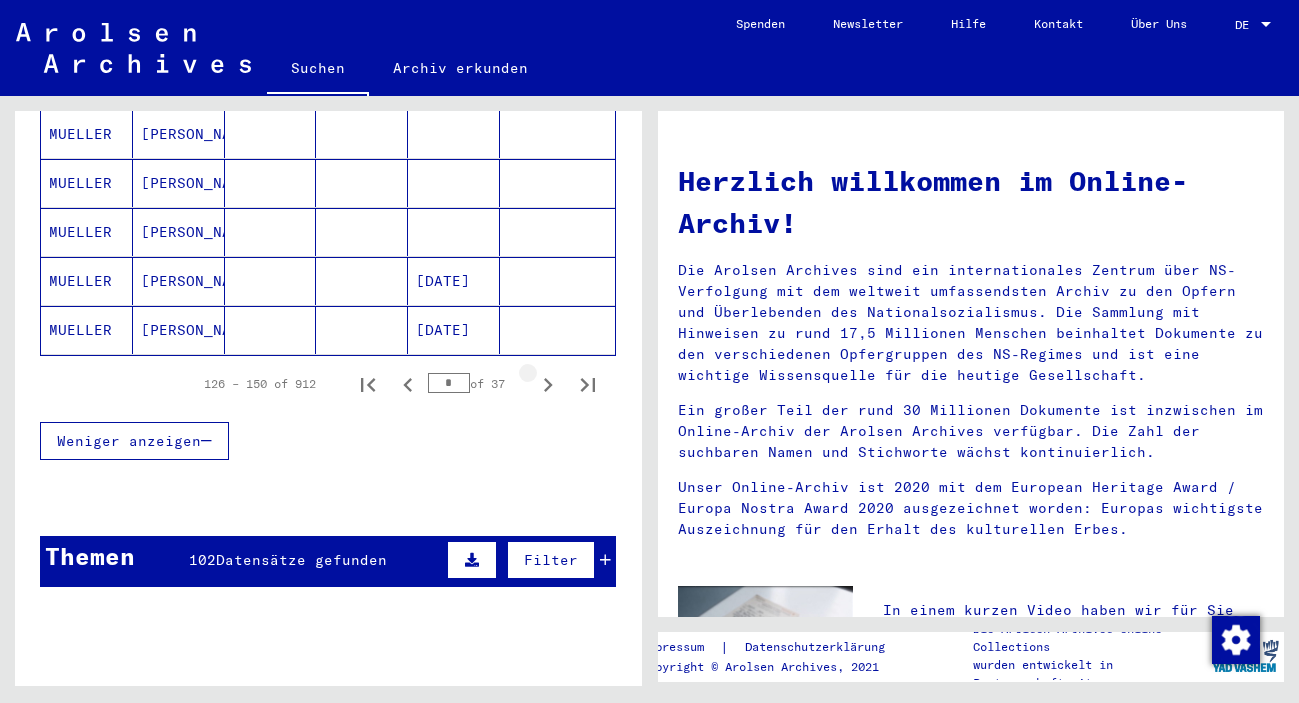 click 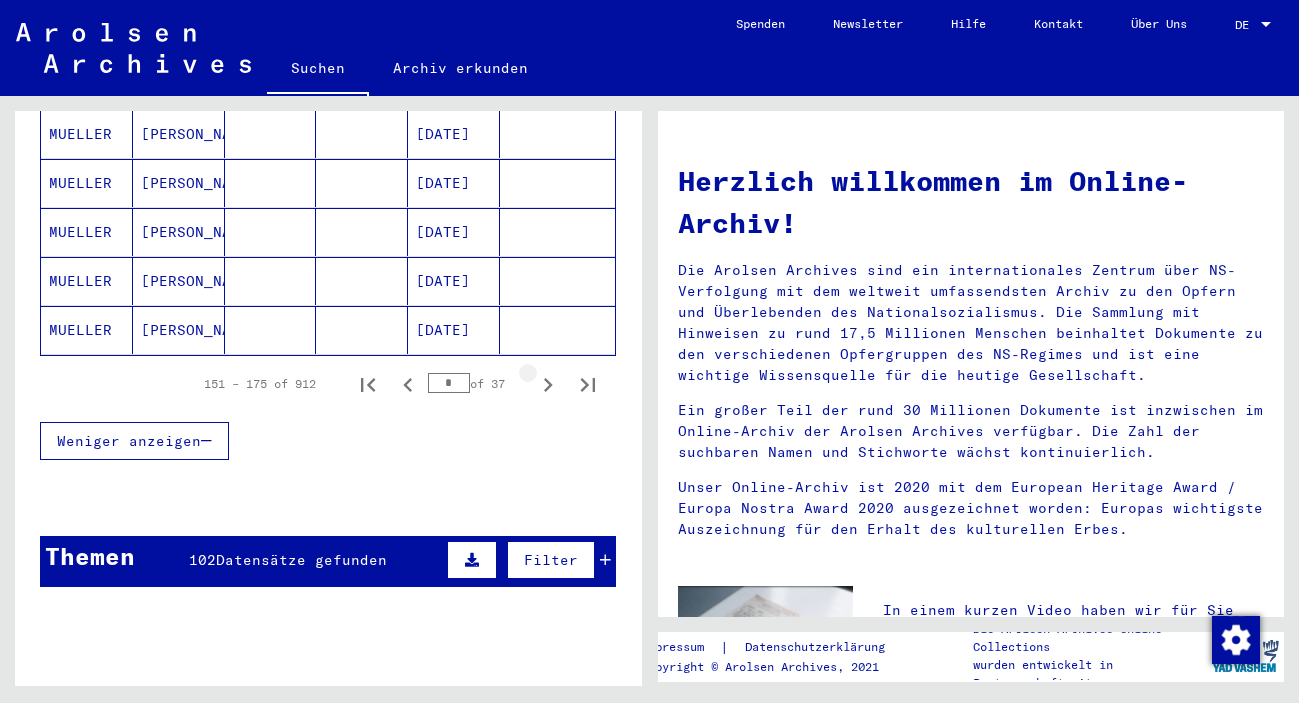 click 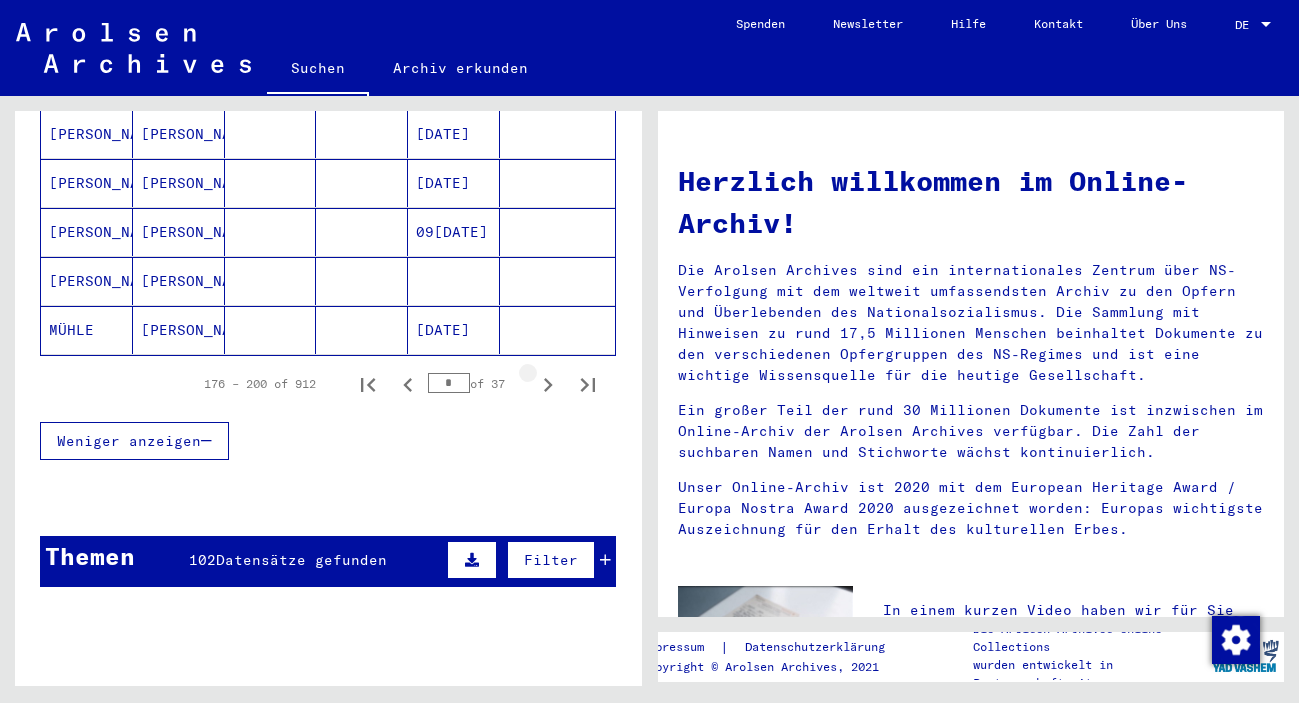 click 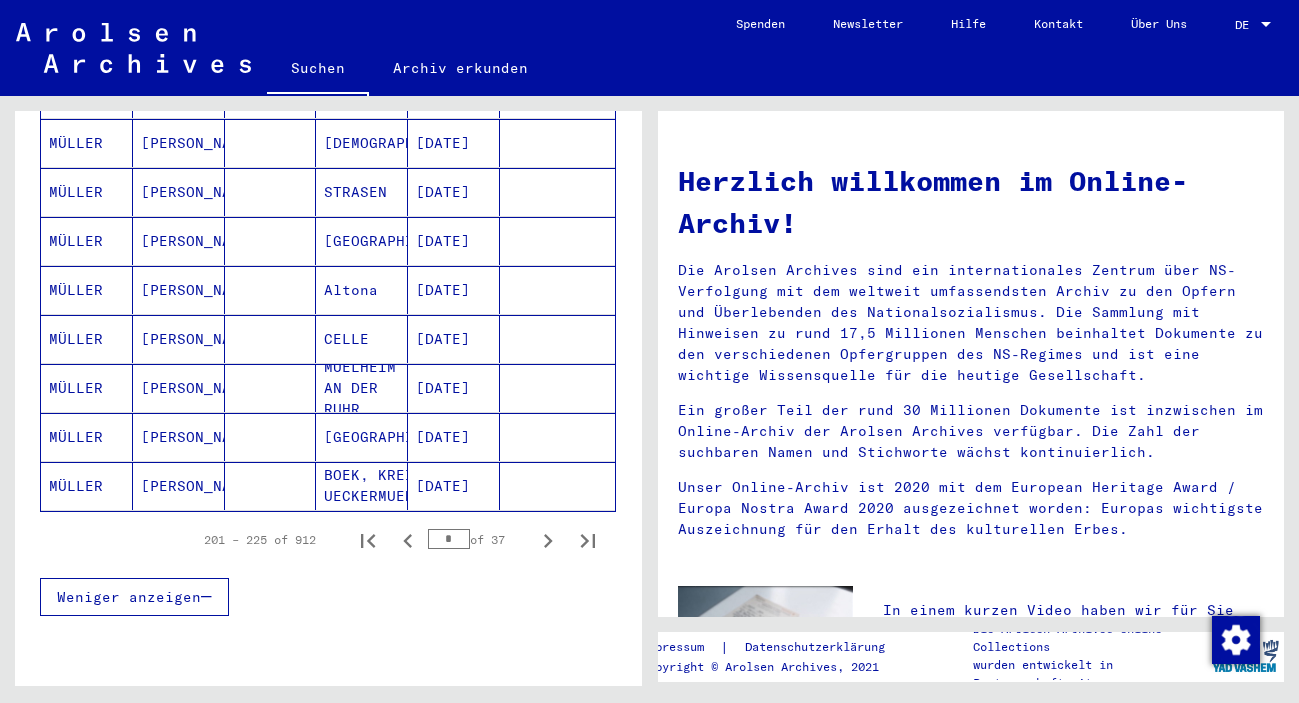 scroll, scrollTop: 1296, scrollLeft: 0, axis: vertical 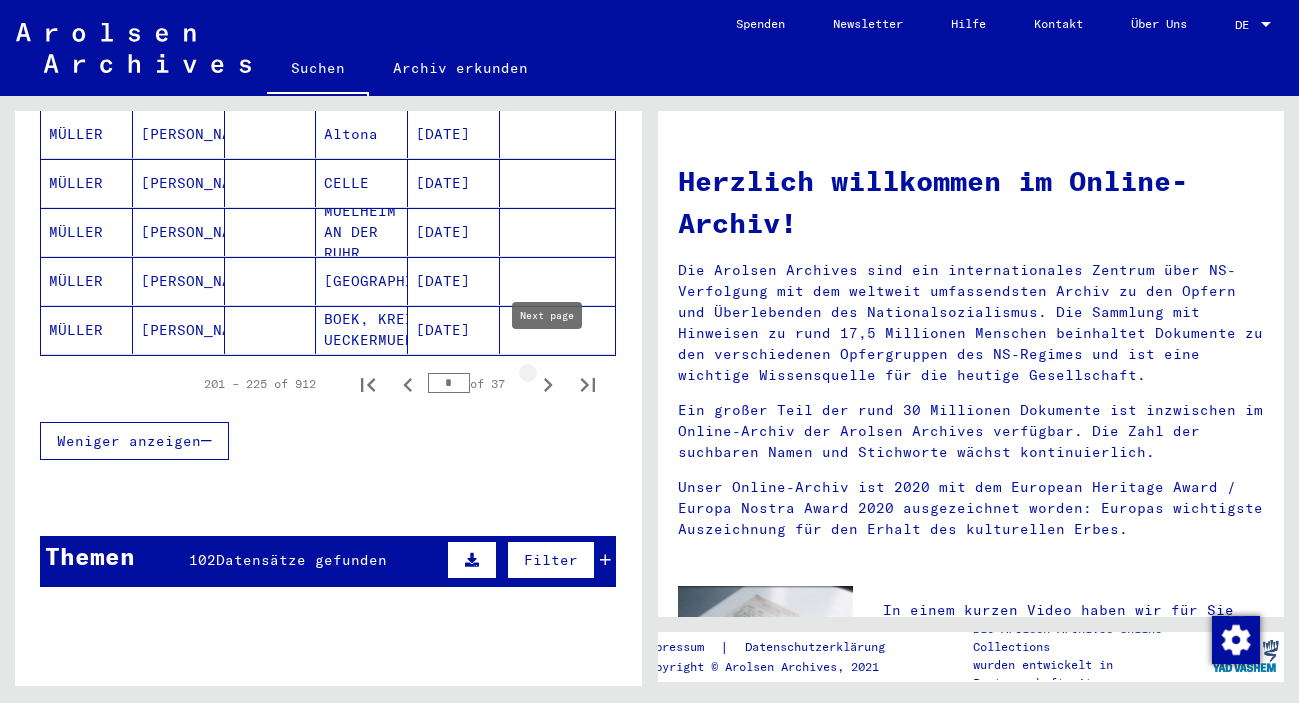 click 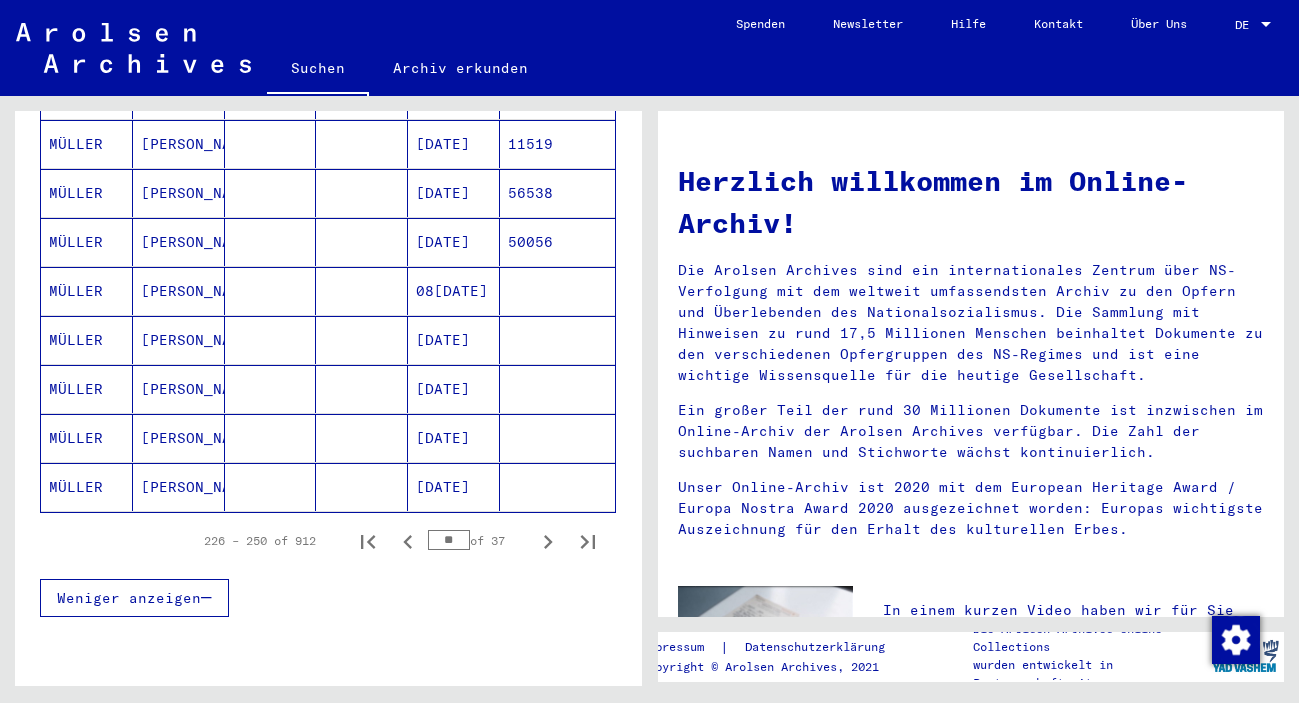 scroll, scrollTop: 1188, scrollLeft: 0, axis: vertical 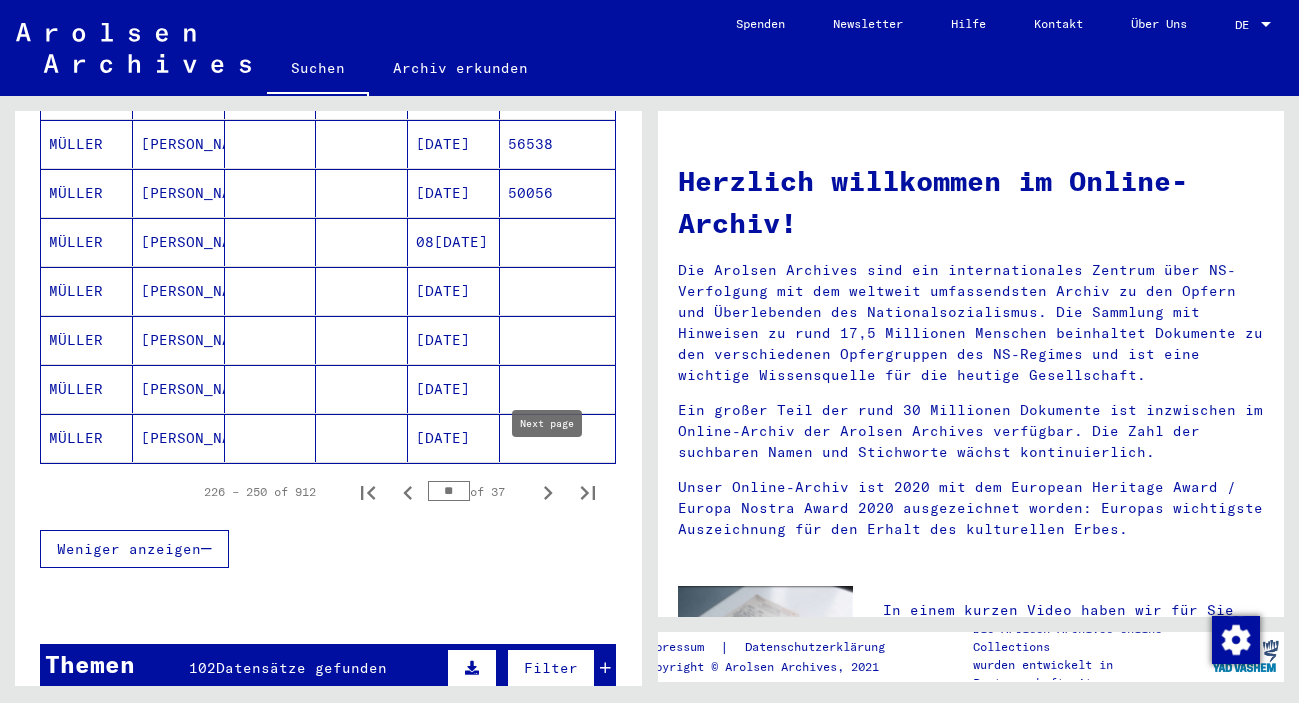 click 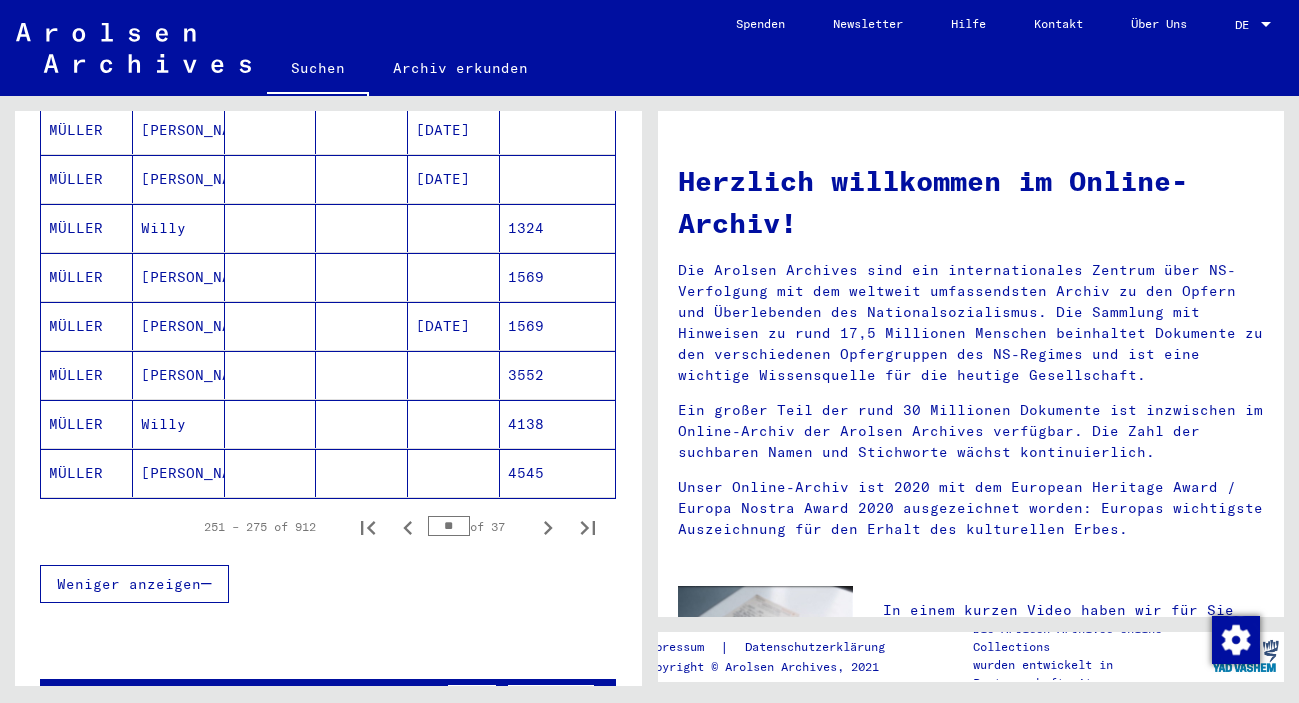 scroll, scrollTop: 1296, scrollLeft: 0, axis: vertical 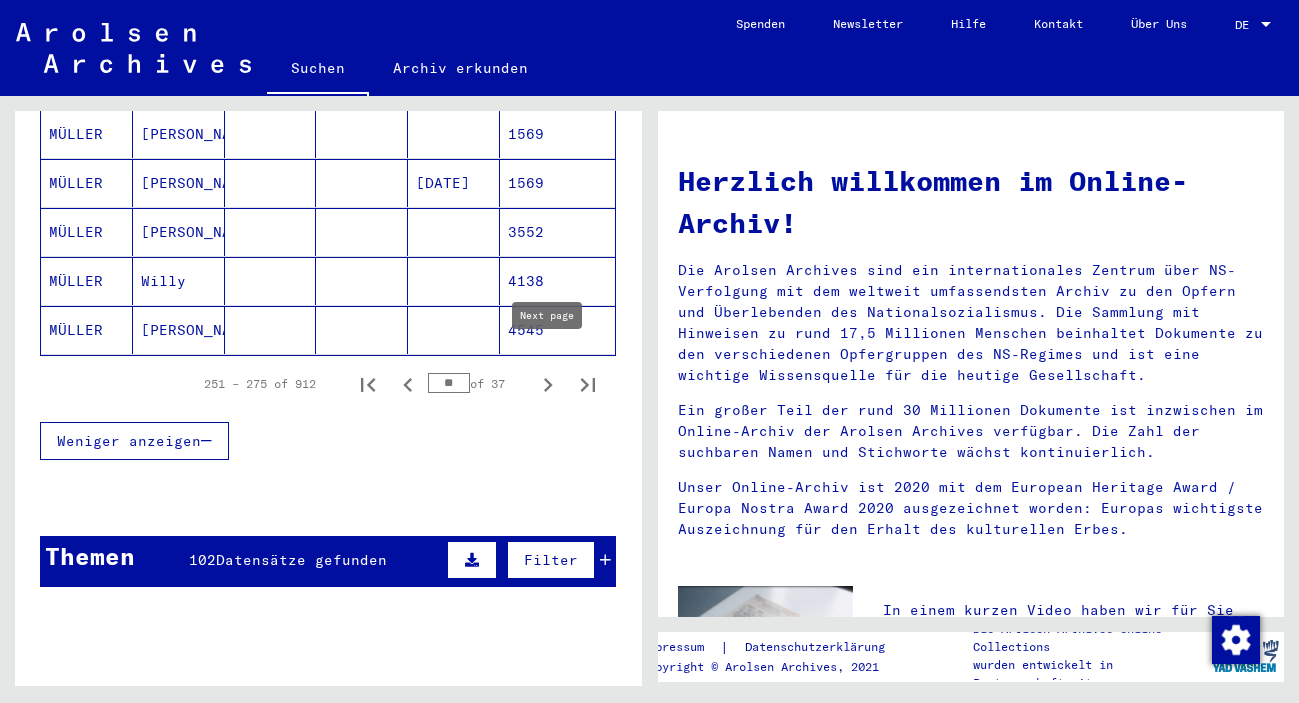 click 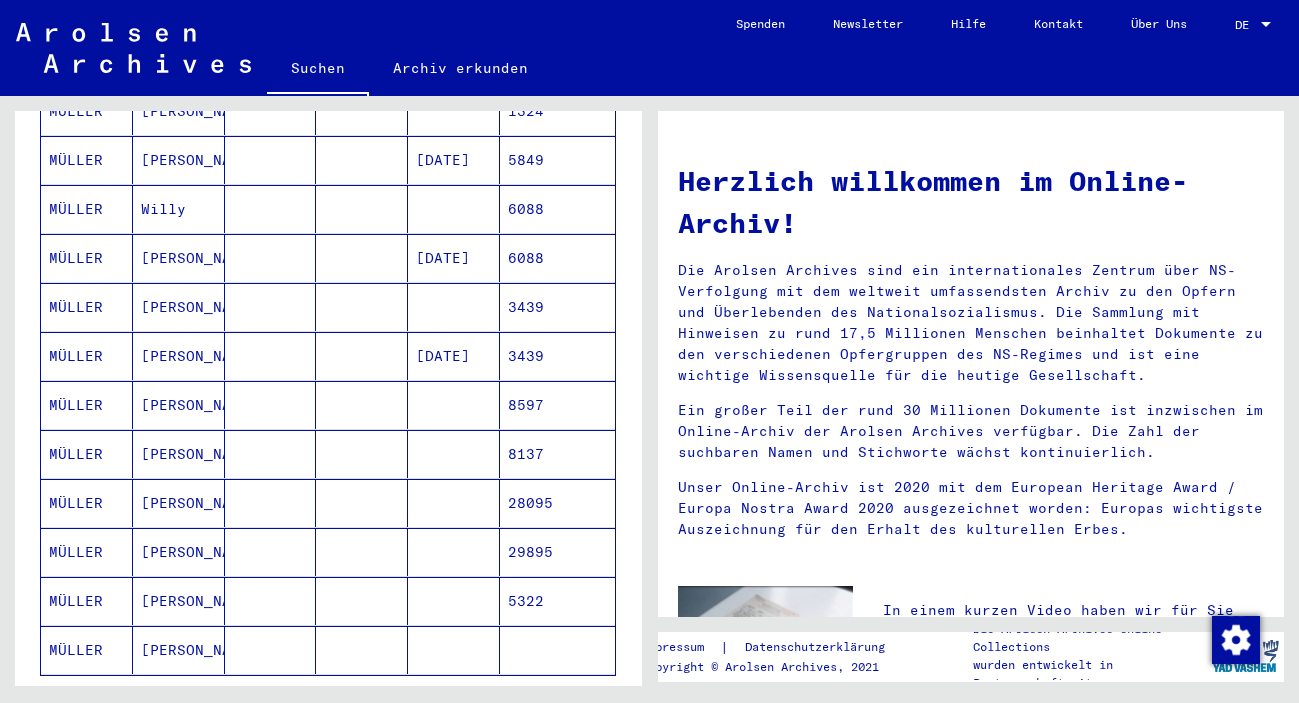 scroll, scrollTop: 972, scrollLeft: 0, axis: vertical 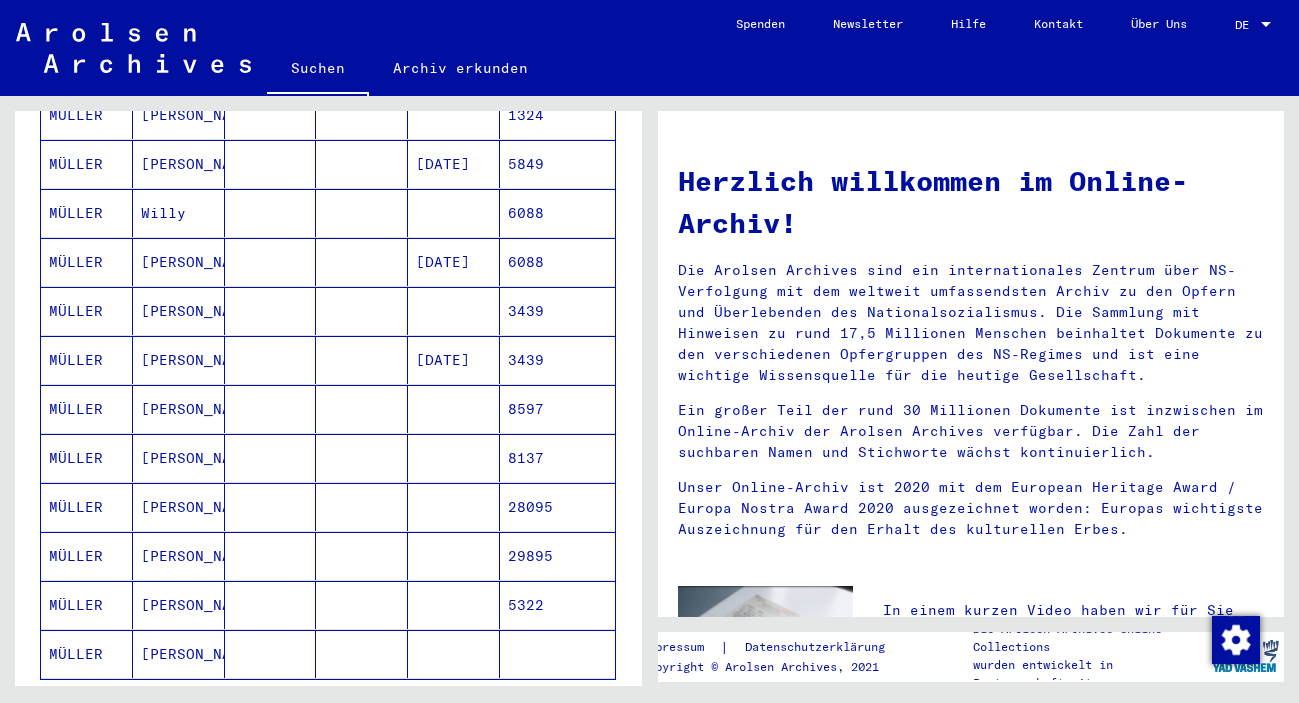 type 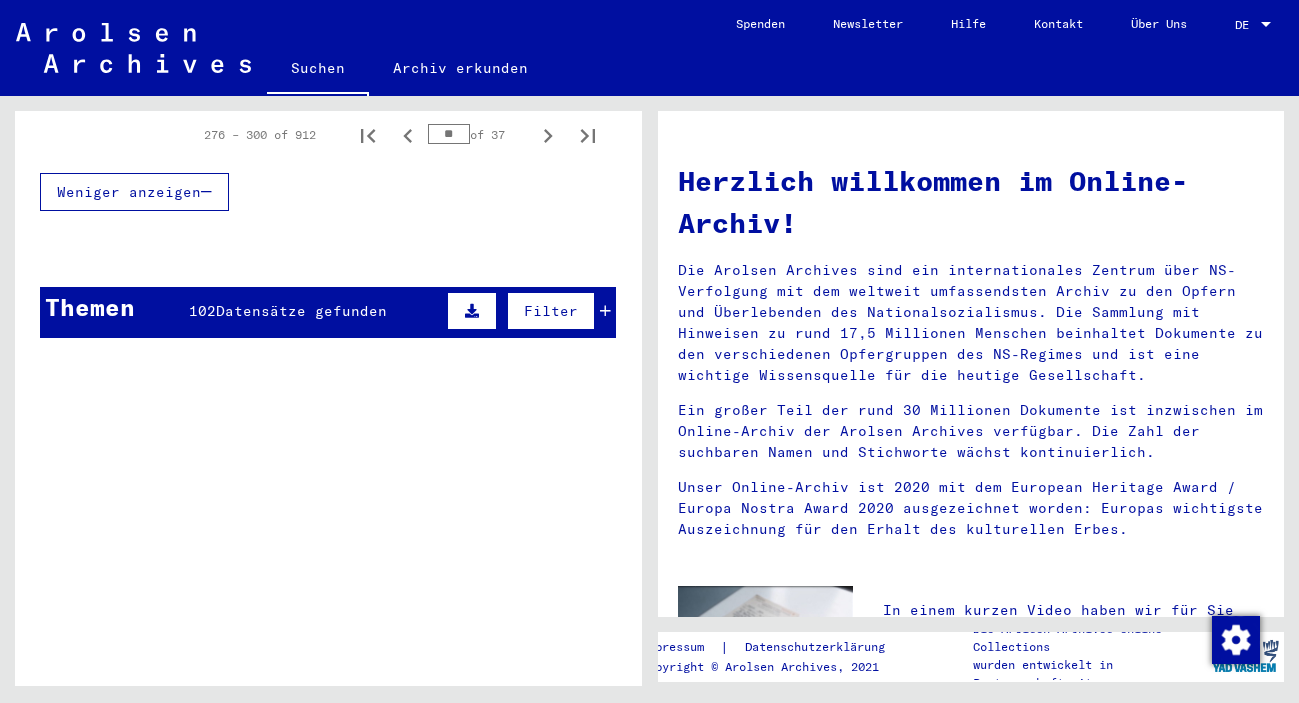 scroll, scrollTop: 1458, scrollLeft: 0, axis: vertical 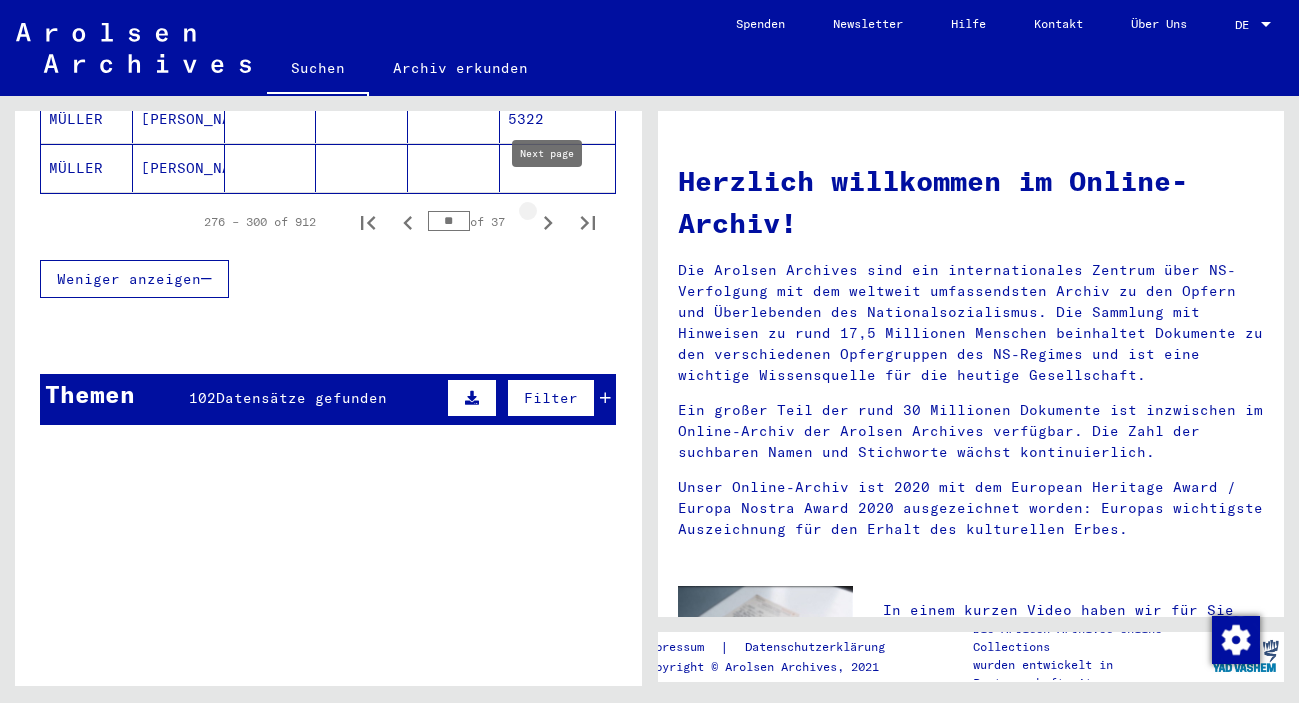 click 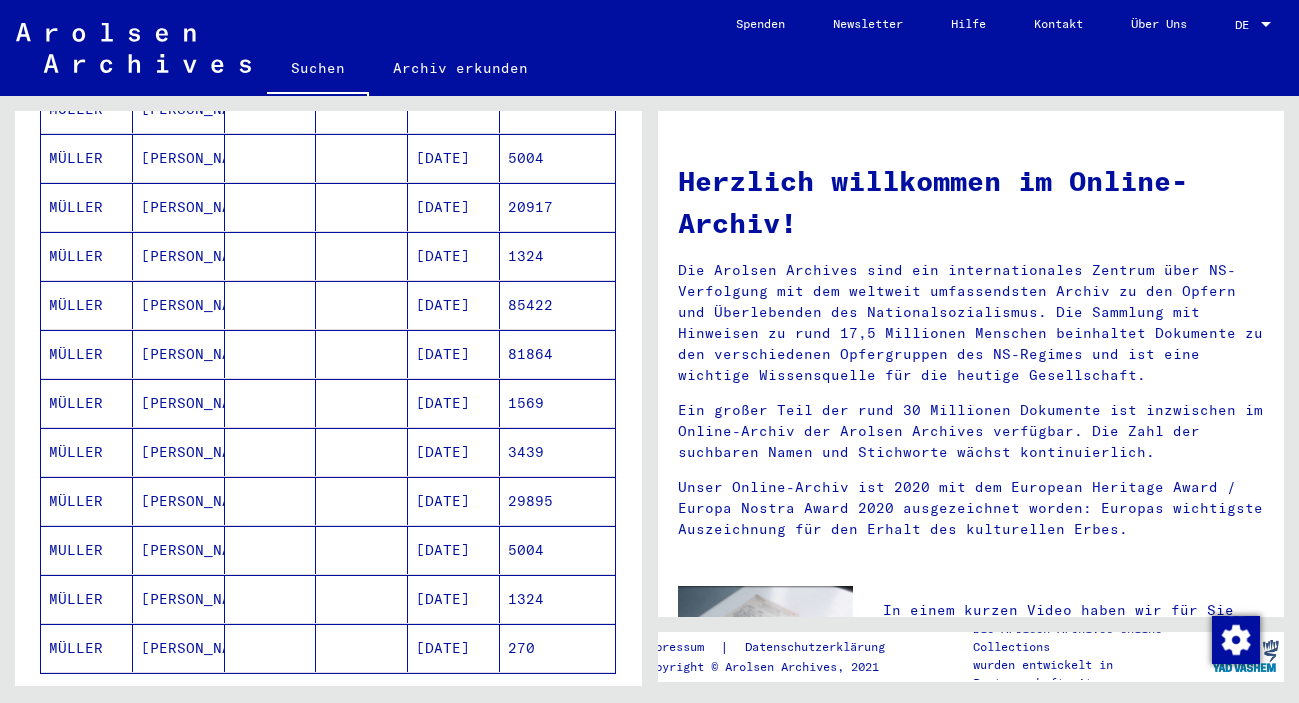 scroll, scrollTop: 1080, scrollLeft: 0, axis: vertical 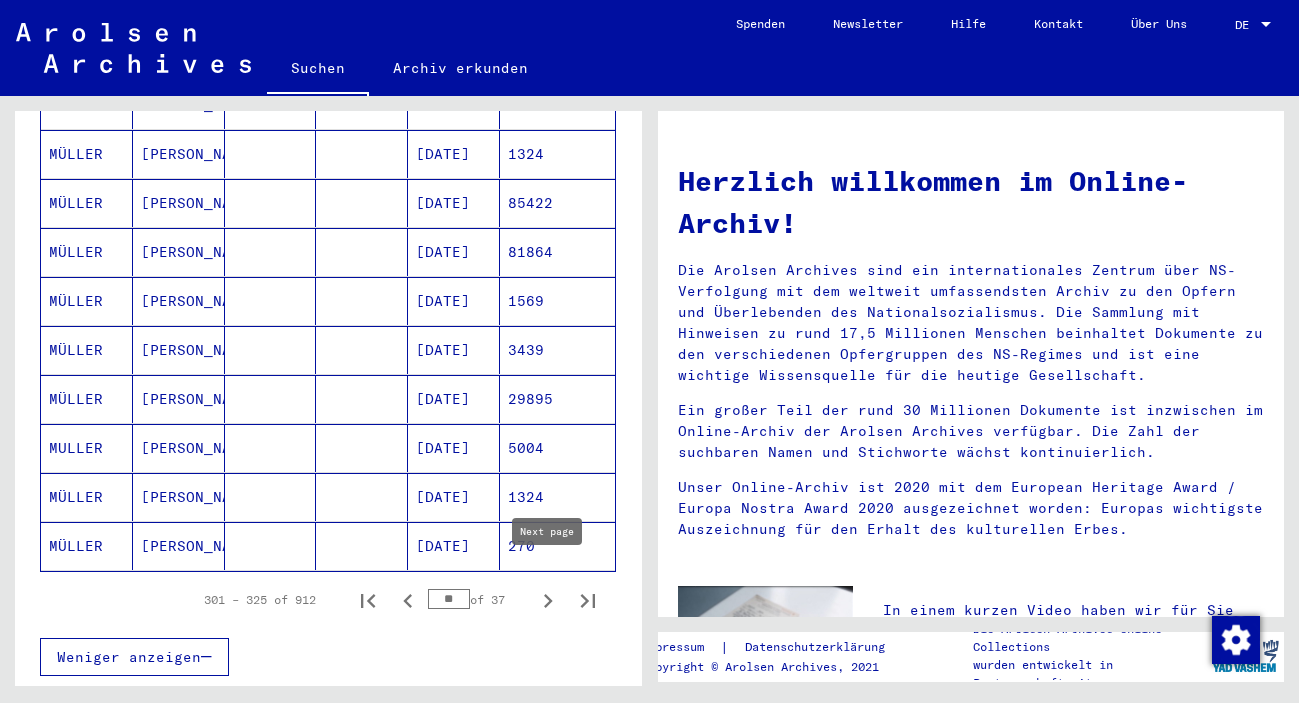 click 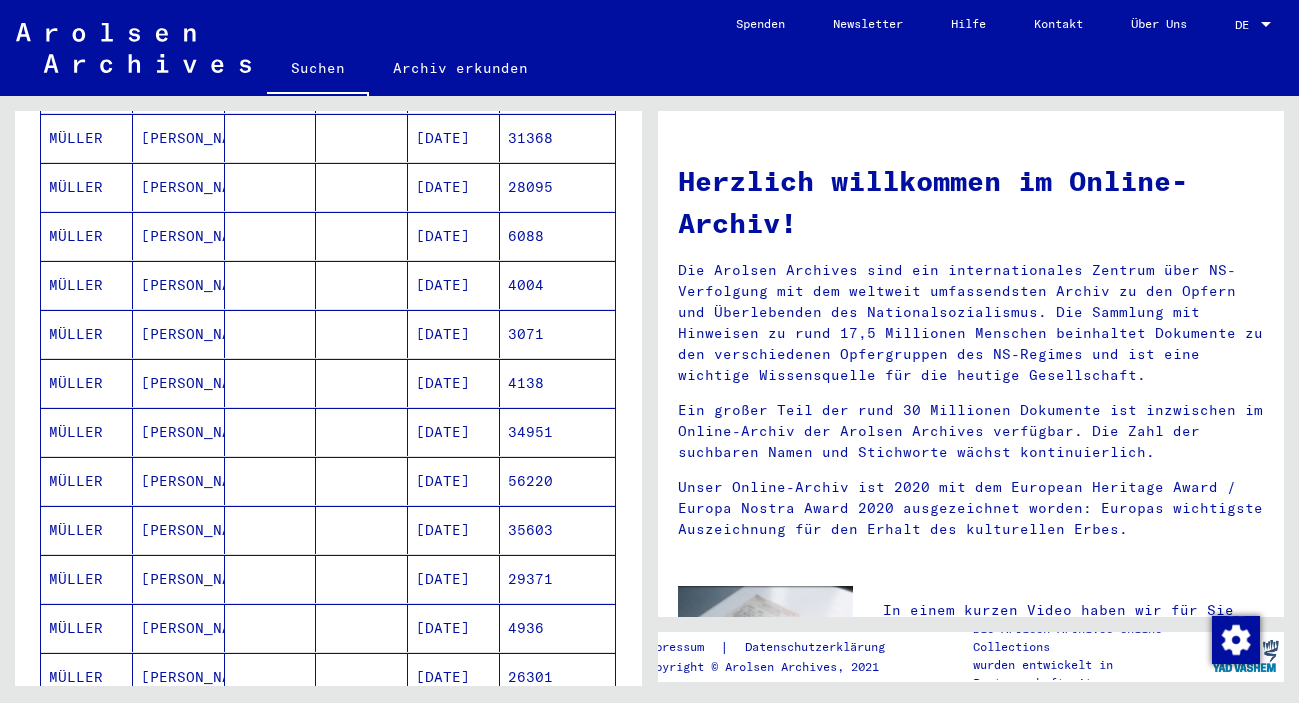 scroll, scrollTop: 1296, scrollLeft: 0, axis: vertical 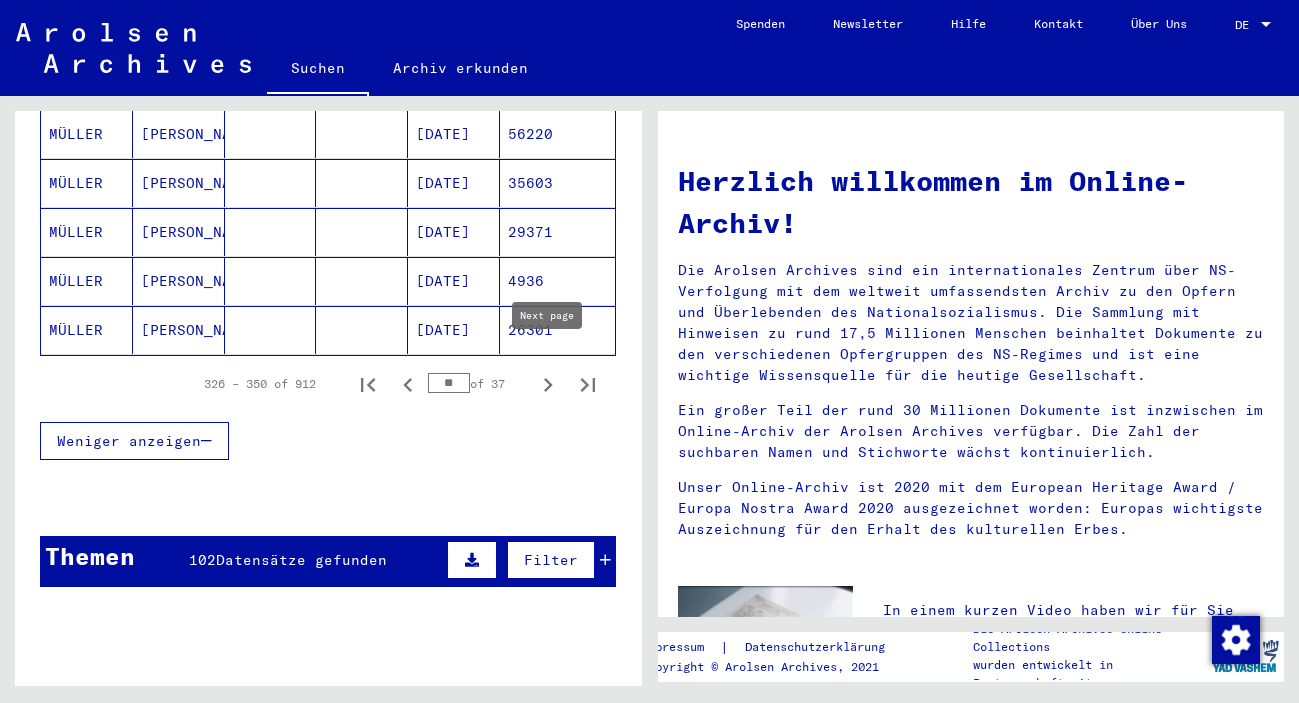click 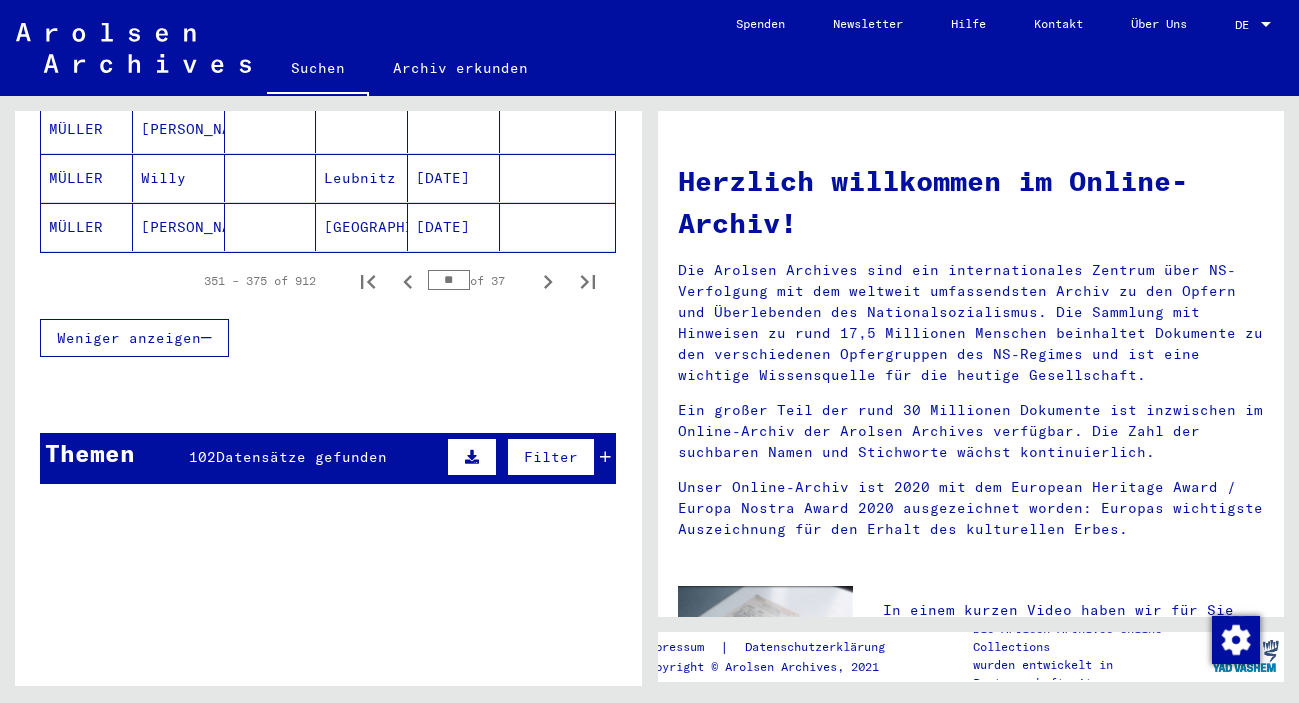 scroll, scrollTop: 1404, scrollLeft: 0, axis: vertical 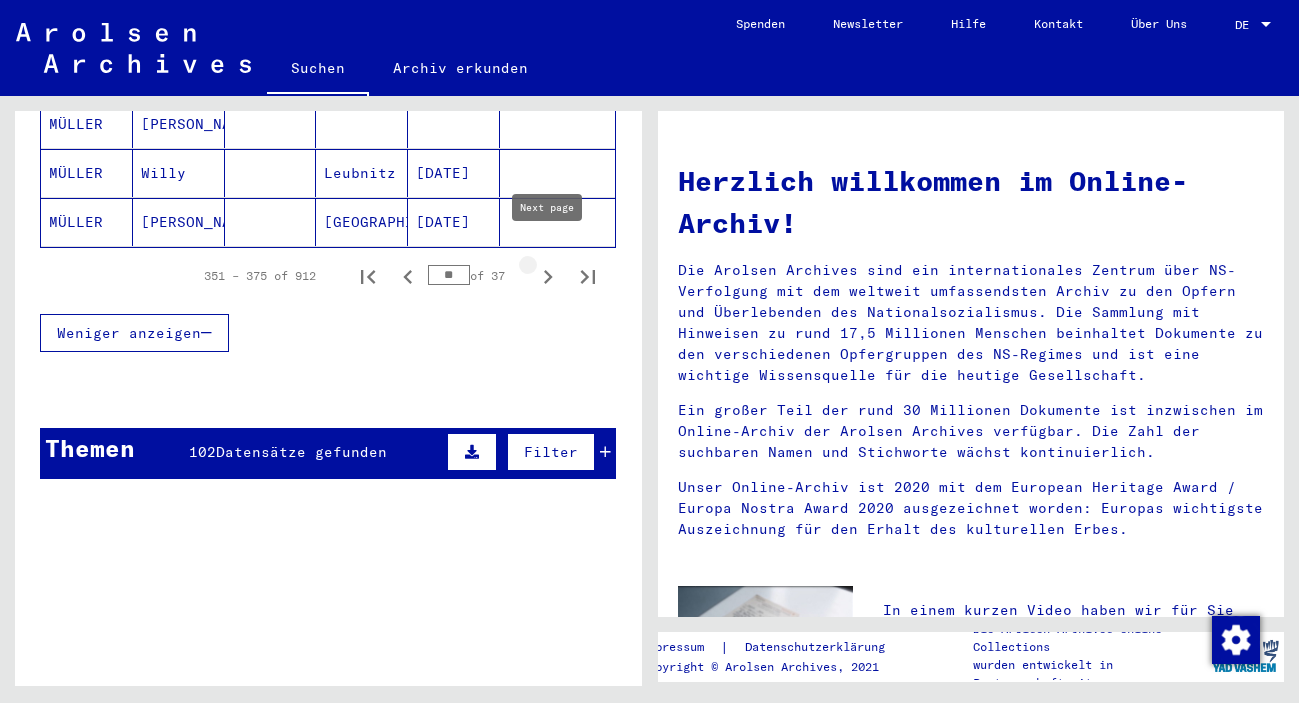 click 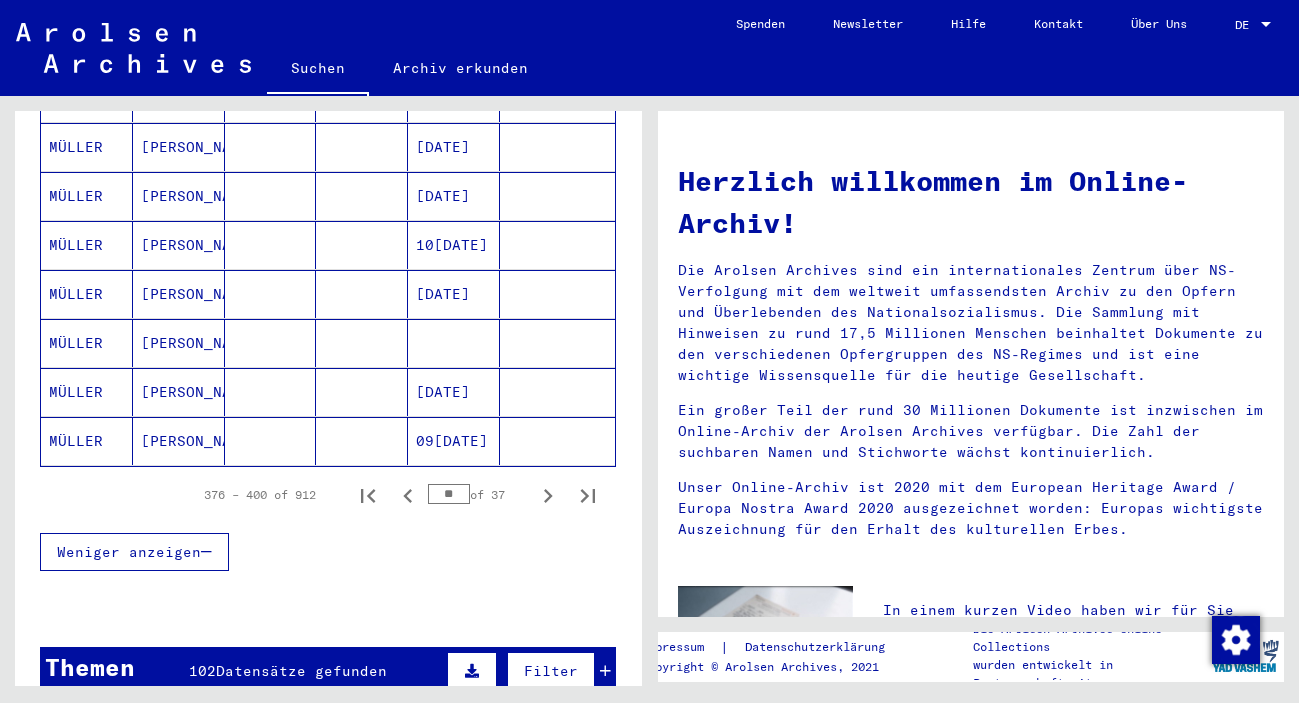 scroll, scrollTop: 1188, scrollLeft: 0, axis: vertical 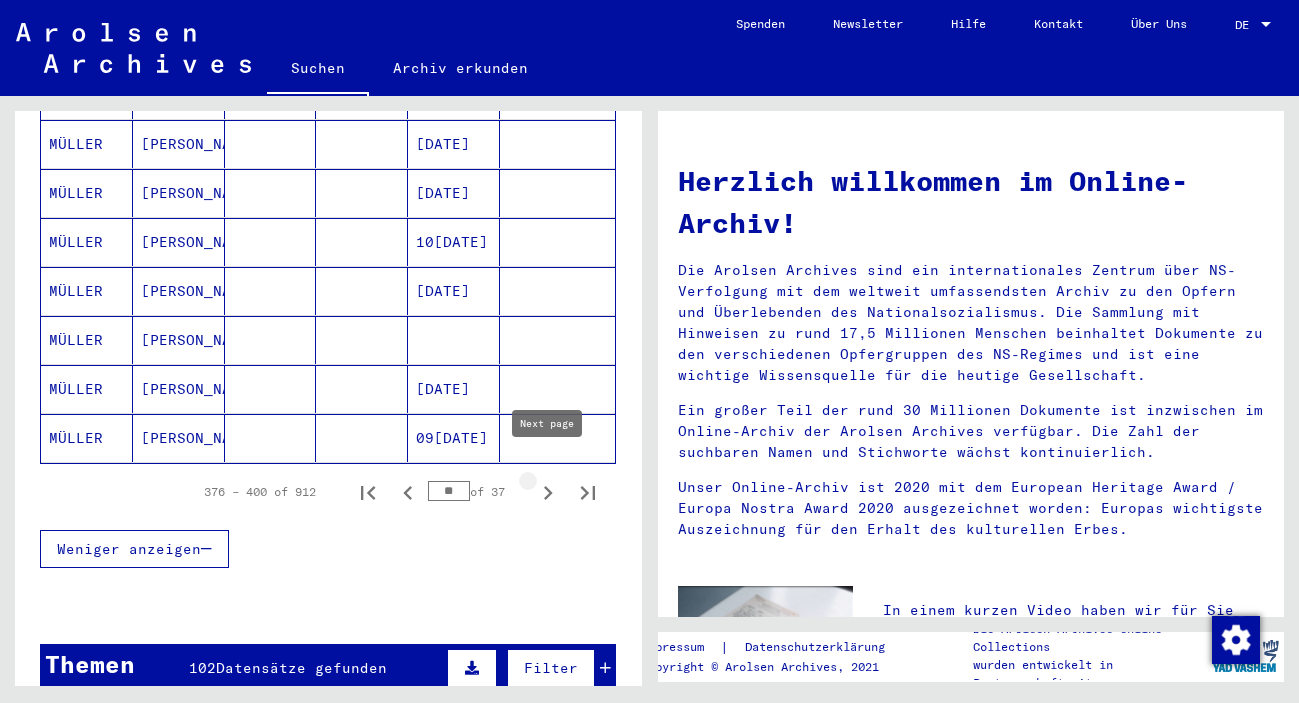 click 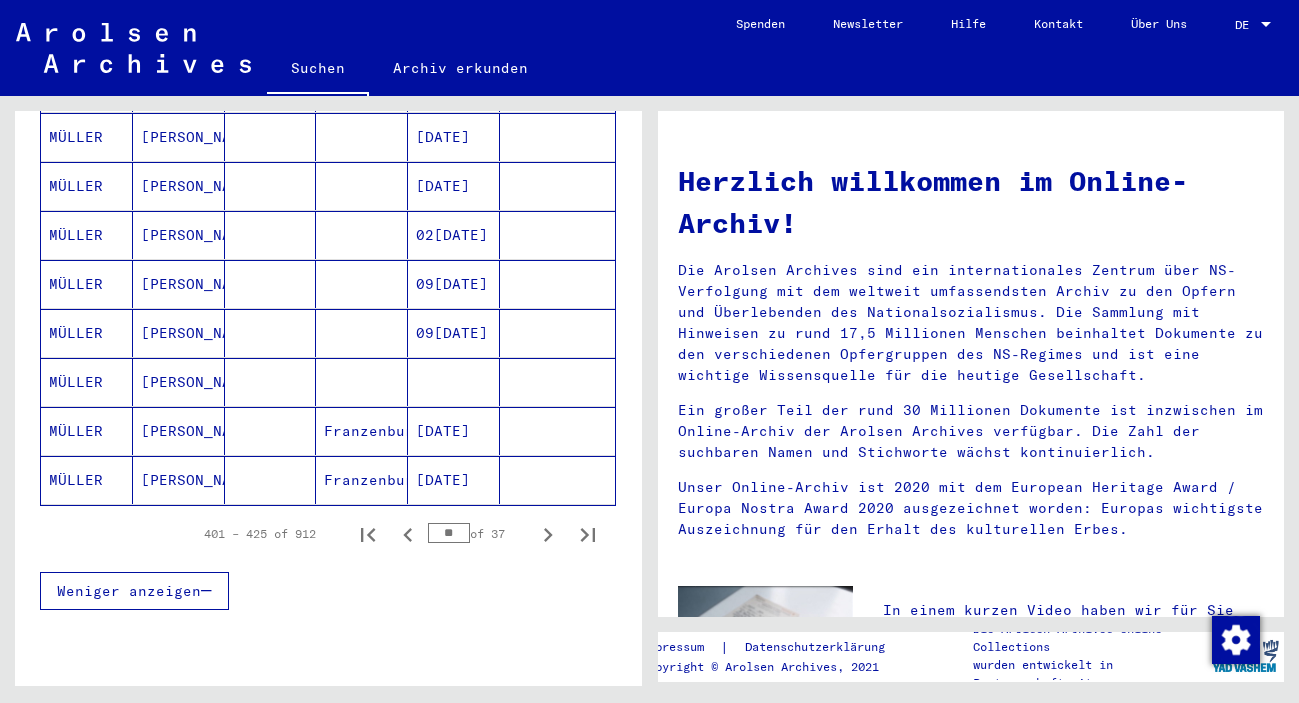 scroll, scrollTop: 1188, scrollLeft: 0, axis: vertical 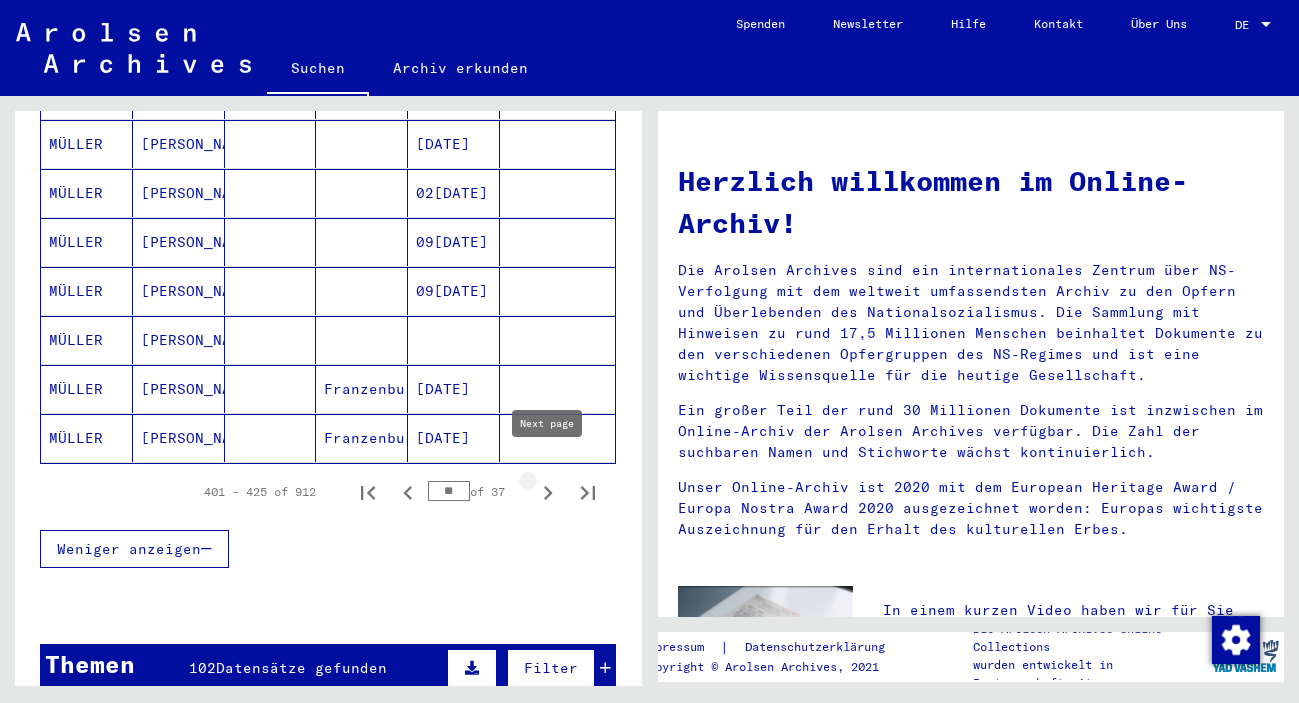 click 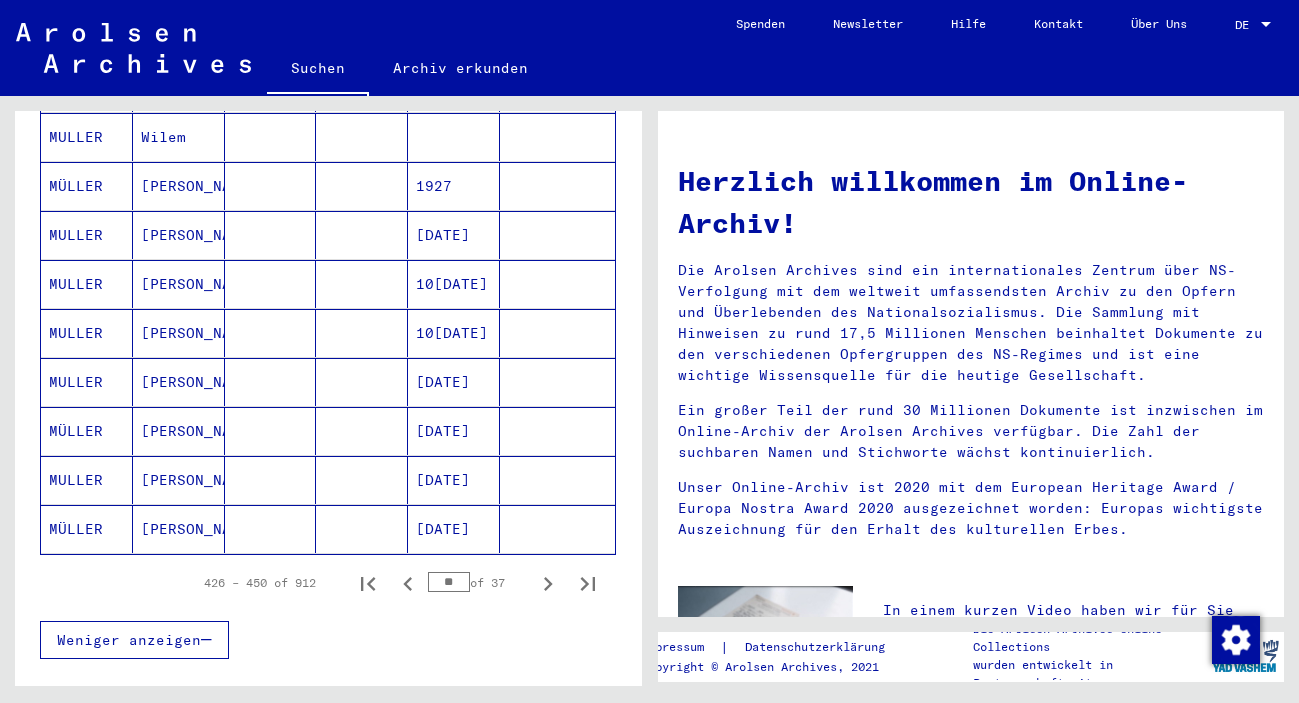 scroll, scrollTop: 1188, scrollLeft: 0, axis: vertical 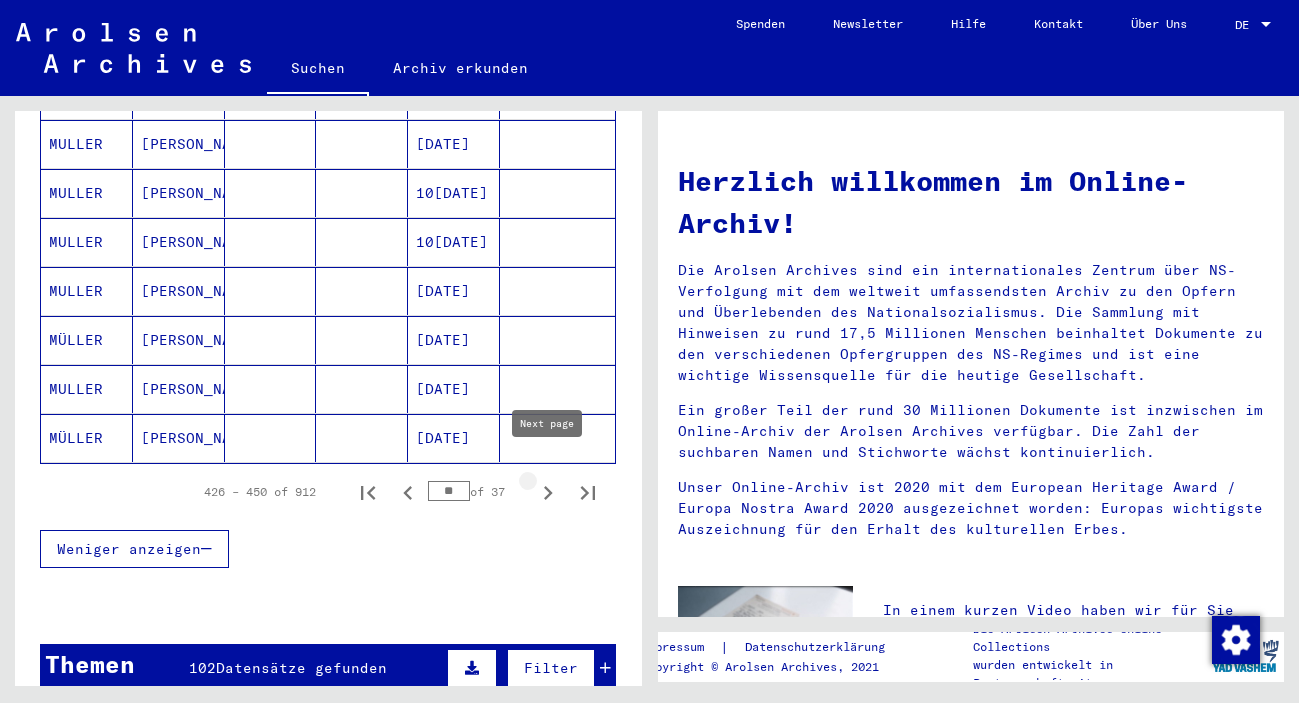 click at bounding box center [548, 492] 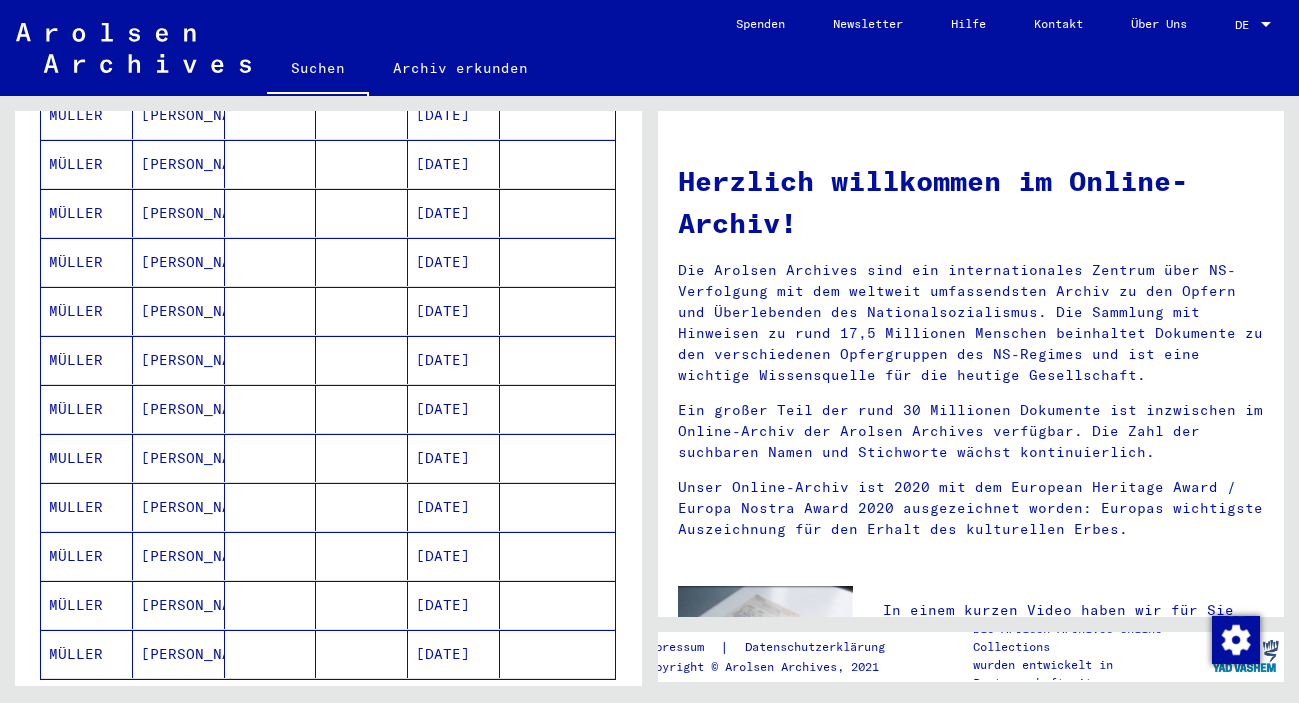 scroll, scrollTop: 1188, scrollLeft: 0, axis: vertical 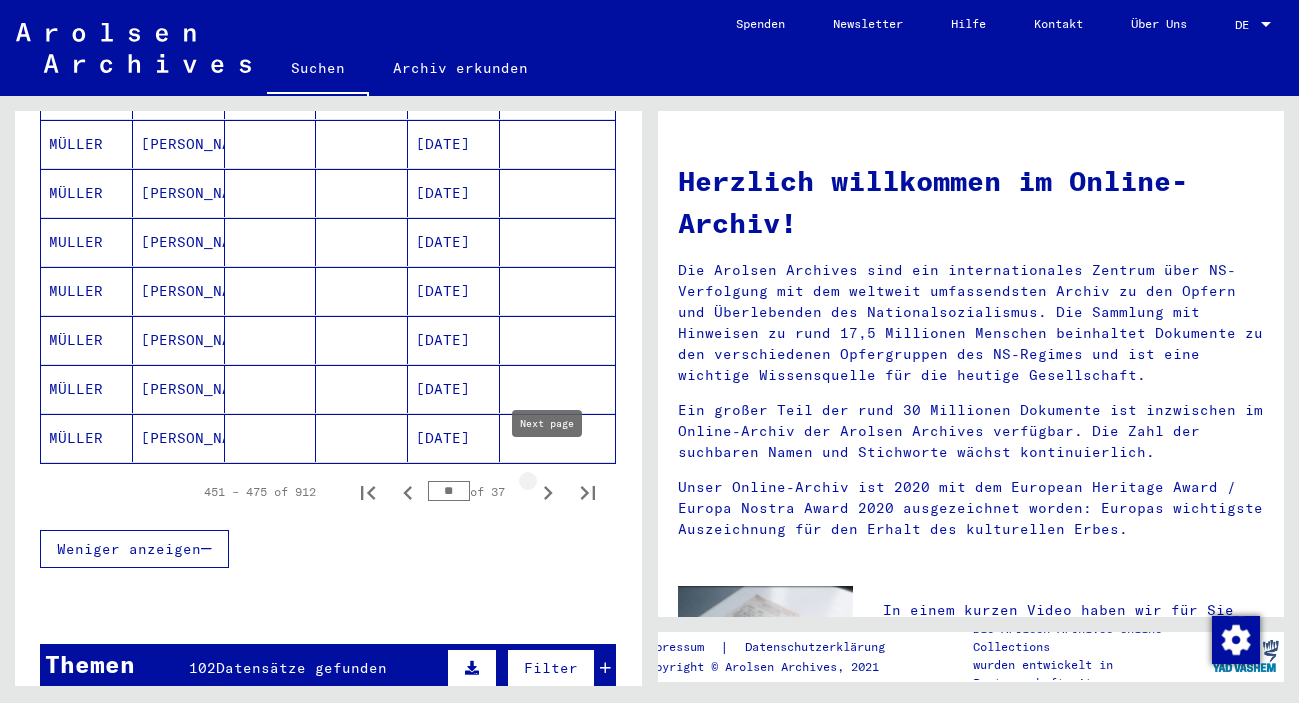 click 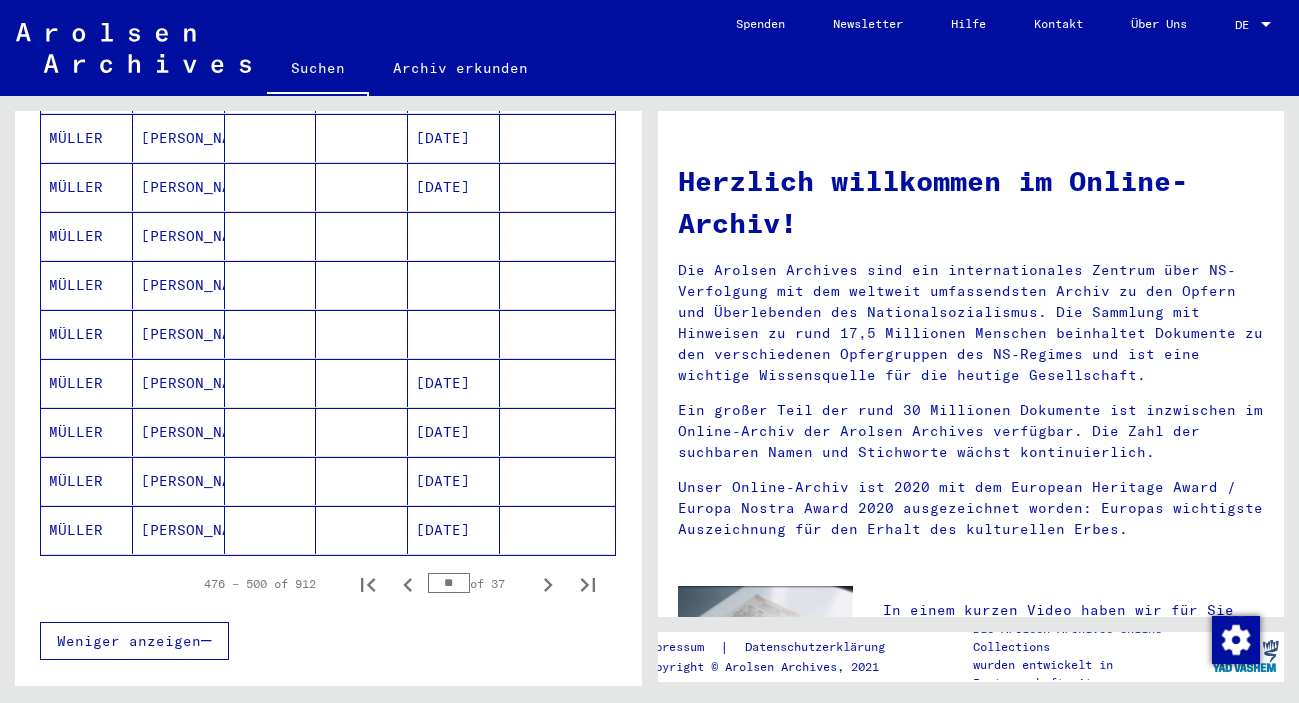 scroll, scrollTop: 1296, scrollLeft: 0, axis: vertical 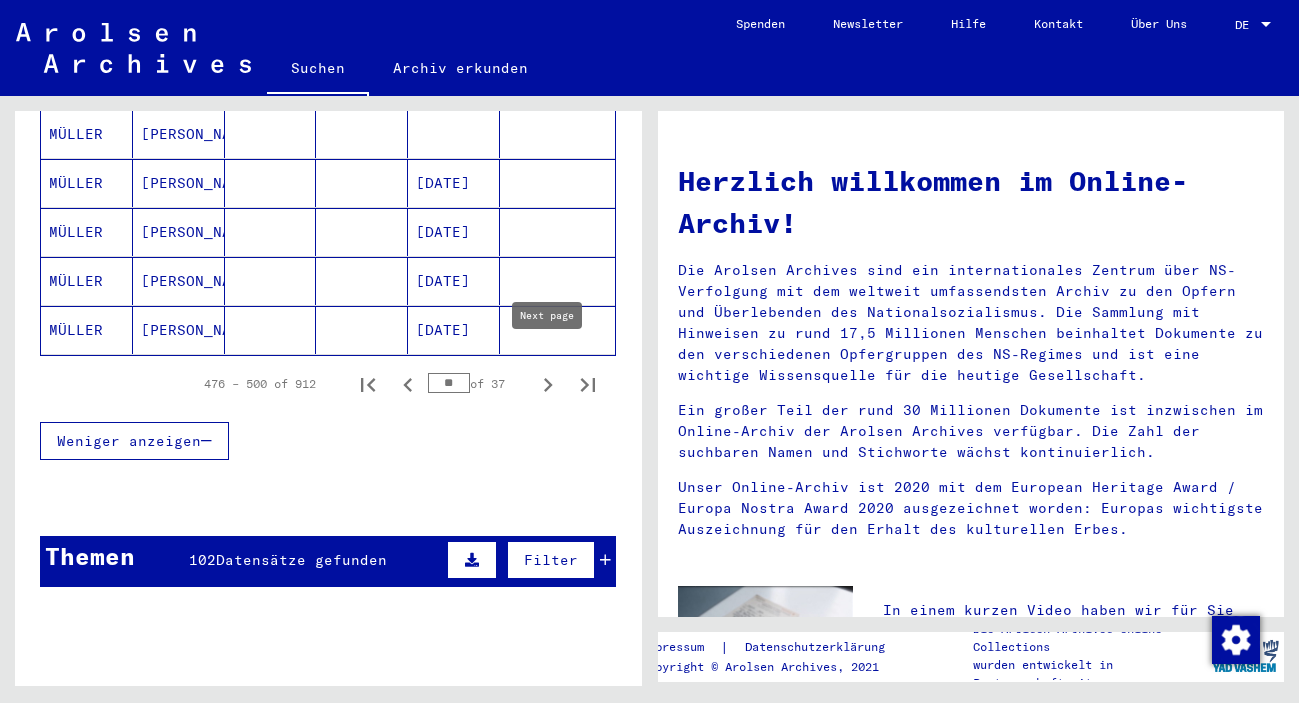 click 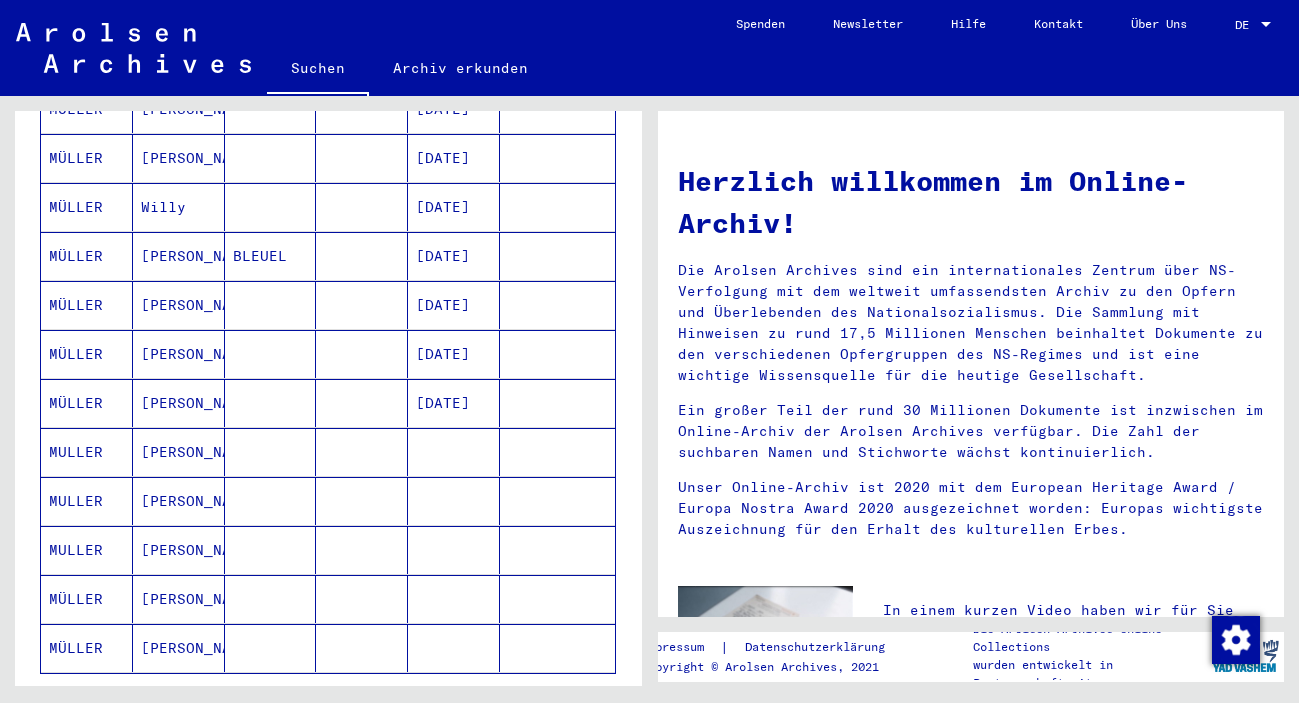 scroll, scrollTop: 1080, scrollLeft: 0, axis: vertical 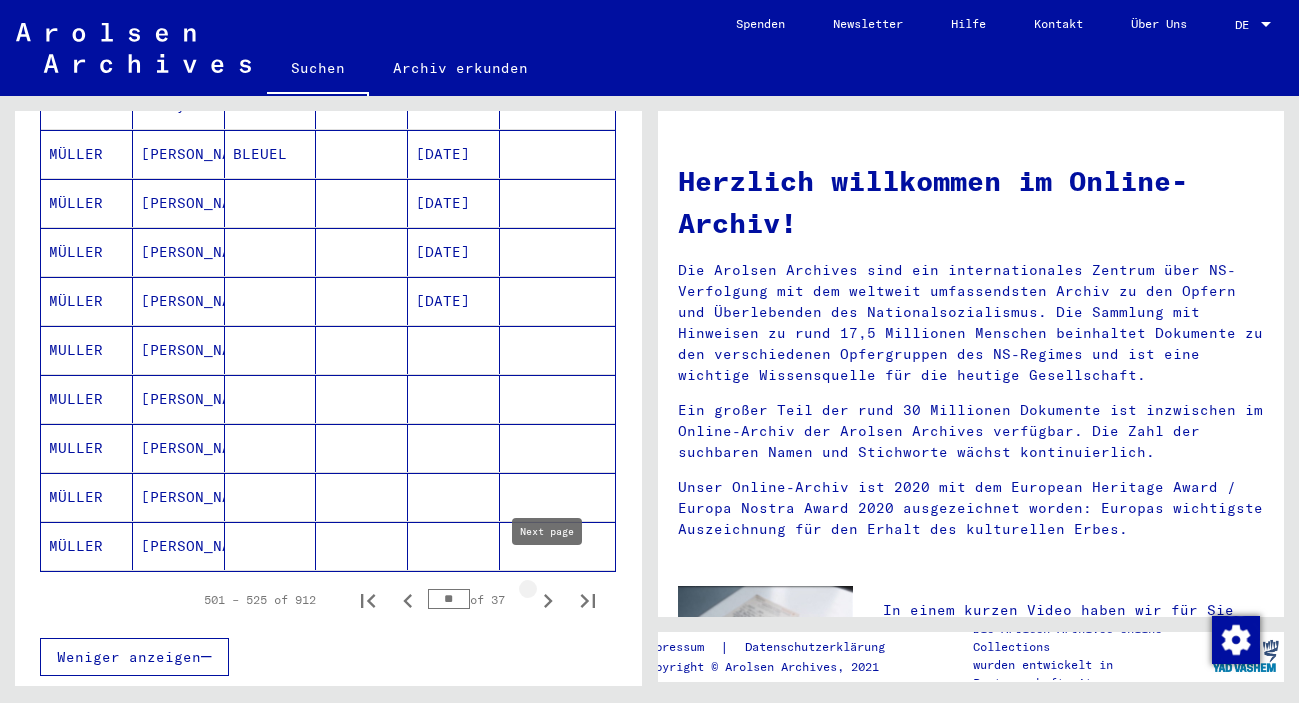 click 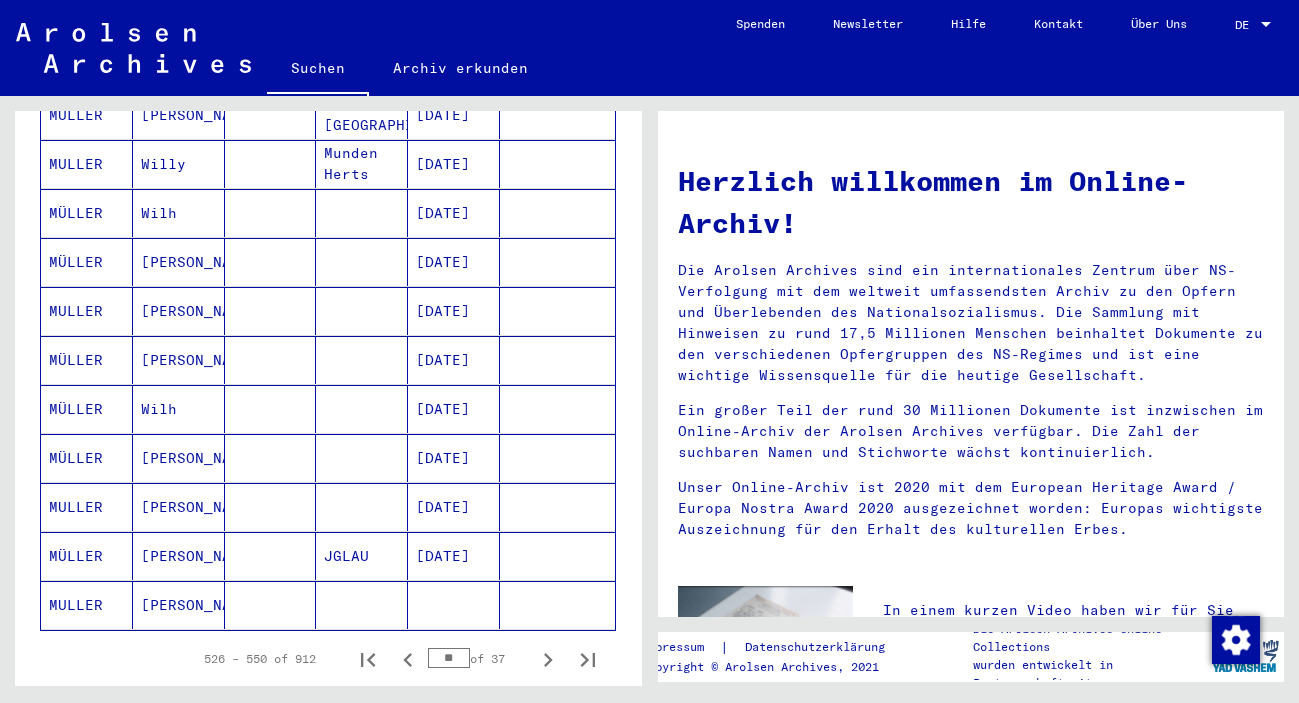 scroll, scrollTop: 1188, scrollLeft: 0, axis: vertical 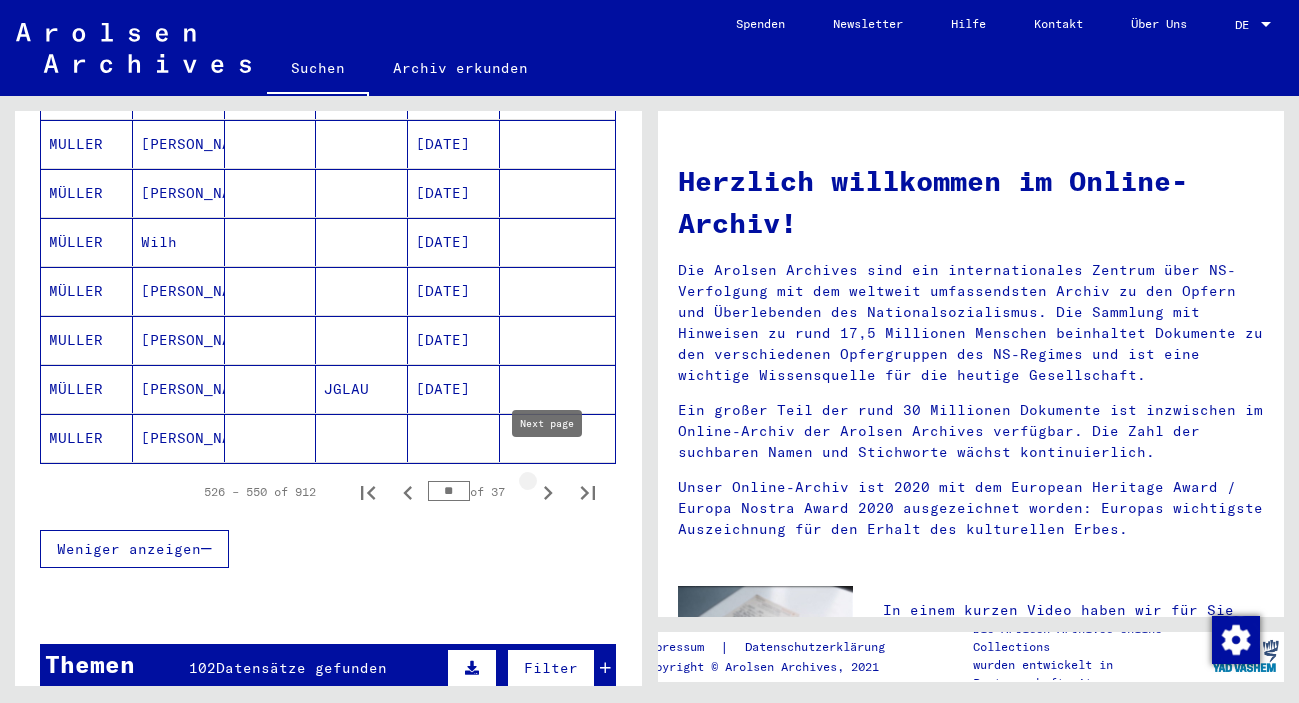 click 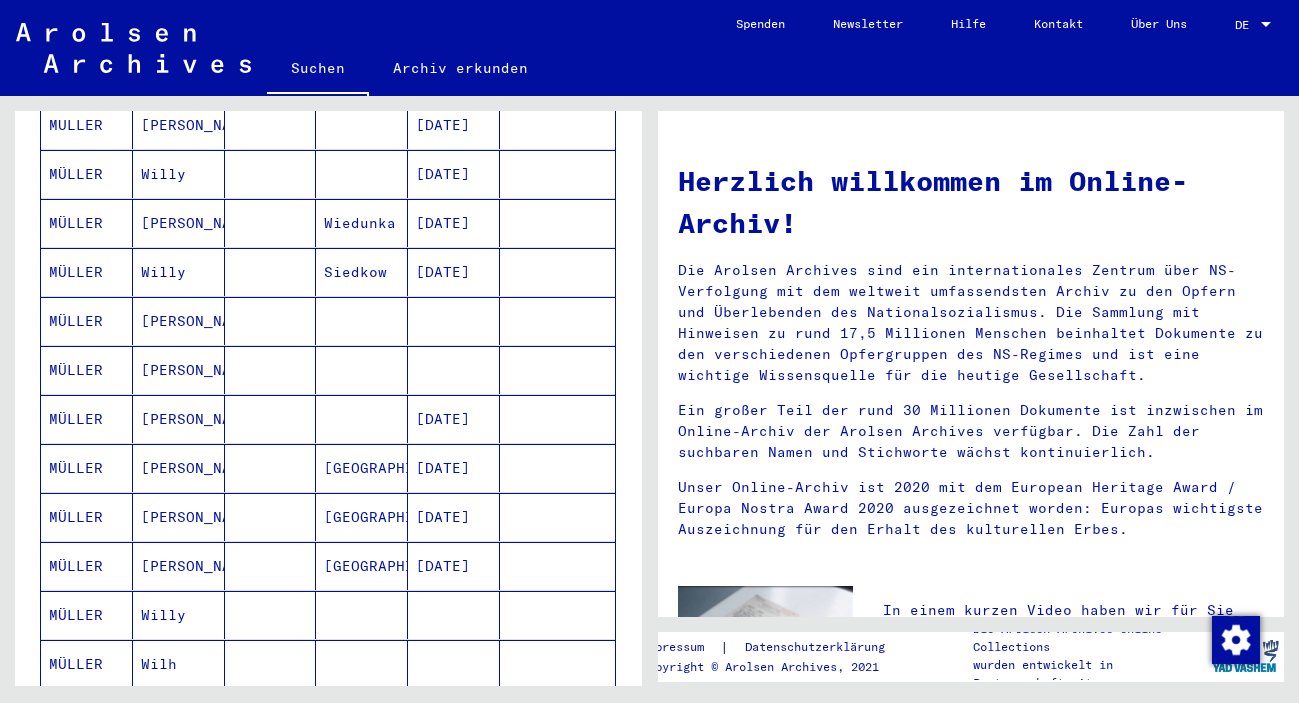 scroll, scrollTop: 1080, scrollLeft: 0, axis: vertical 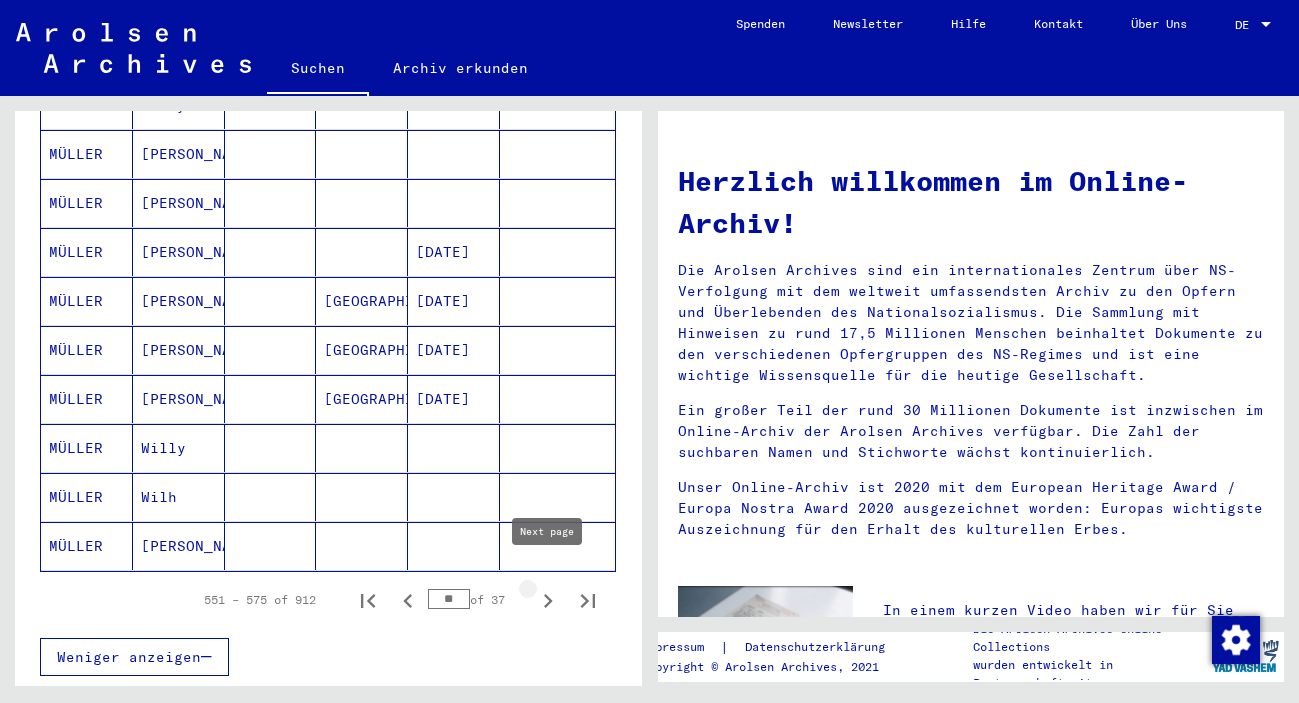 click 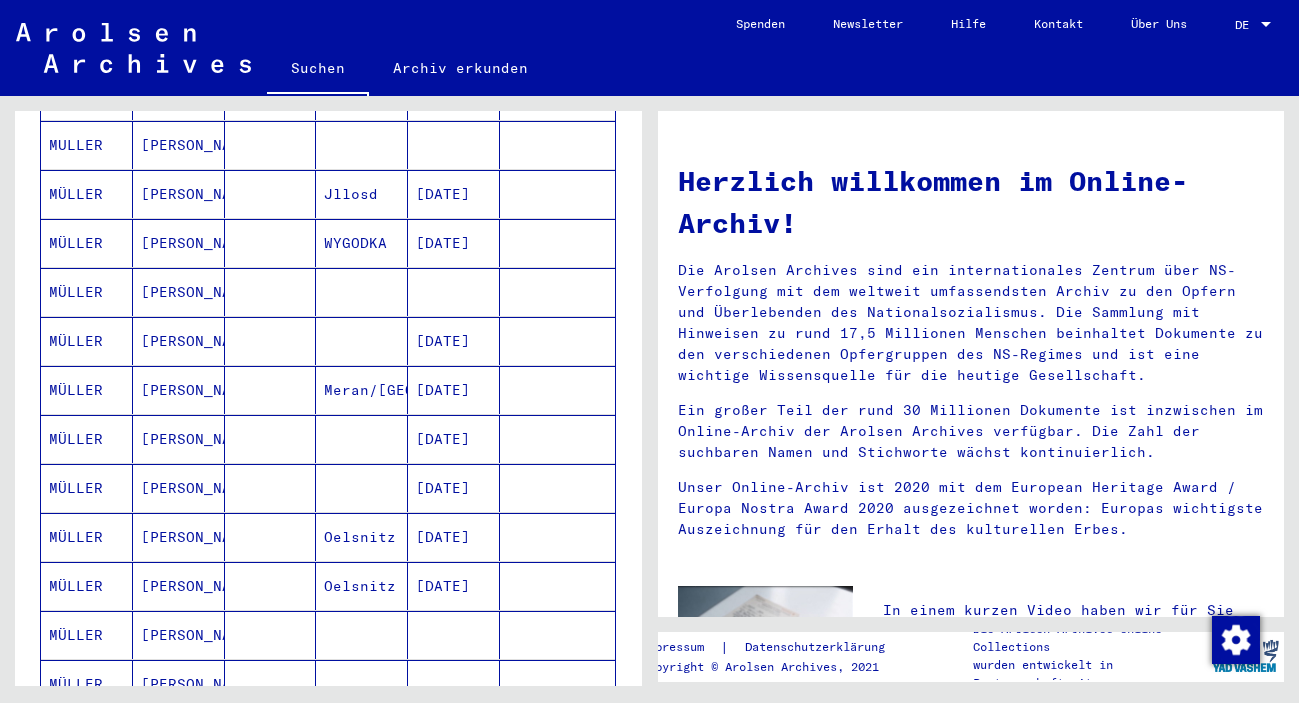 scroll, scrollTop: 1080, scrollLeft: 0, axis: vertical 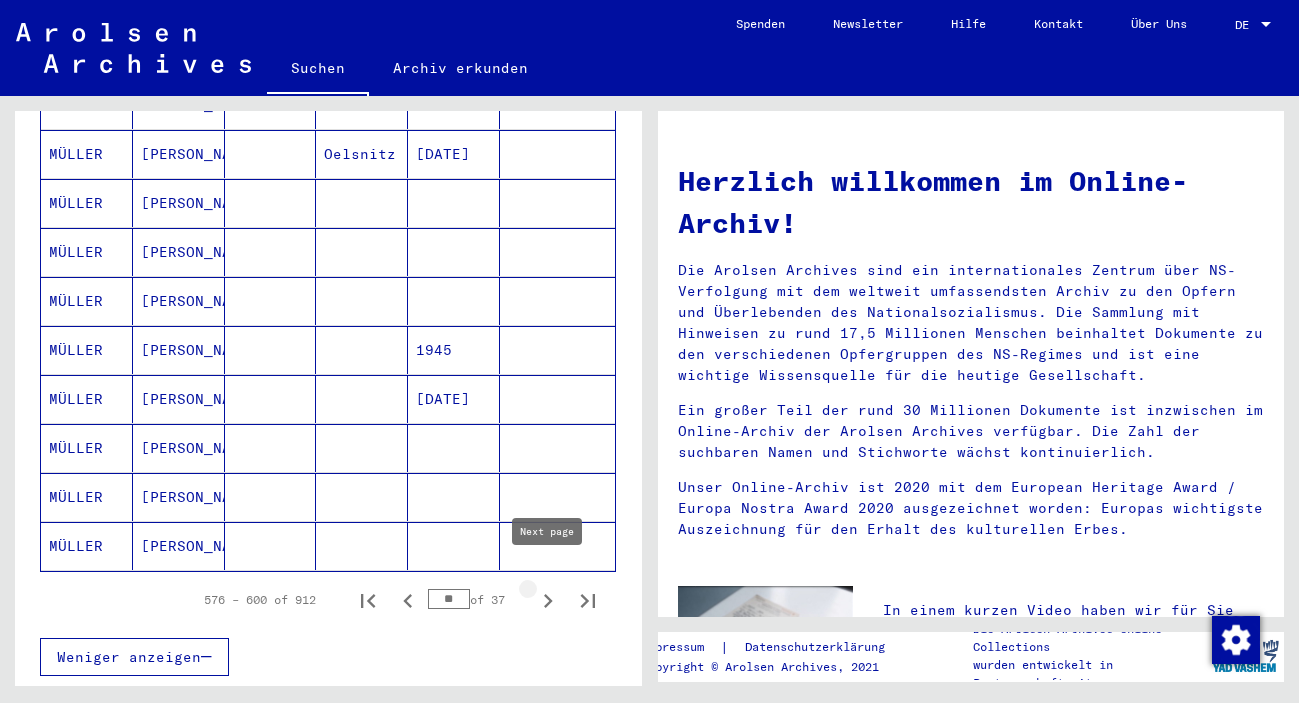 click 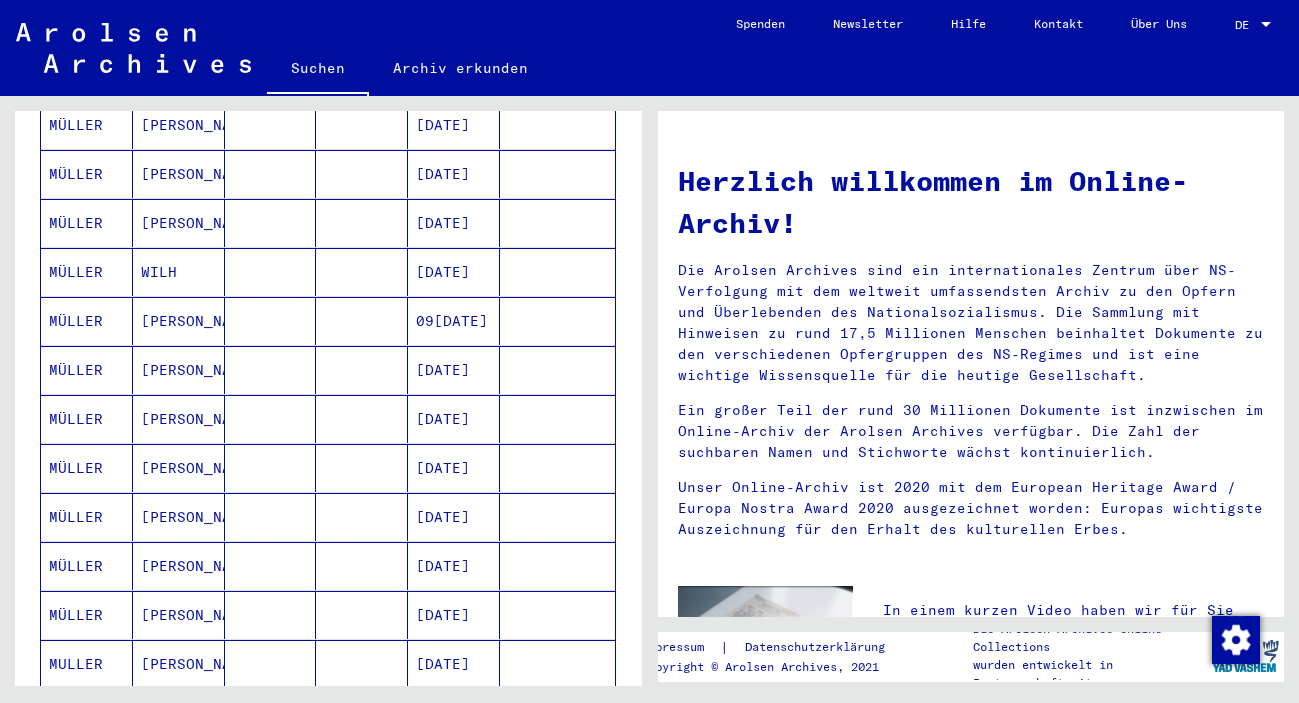 scroll, scrollTop: 1080, scrollLeft: 0, axis: vertical 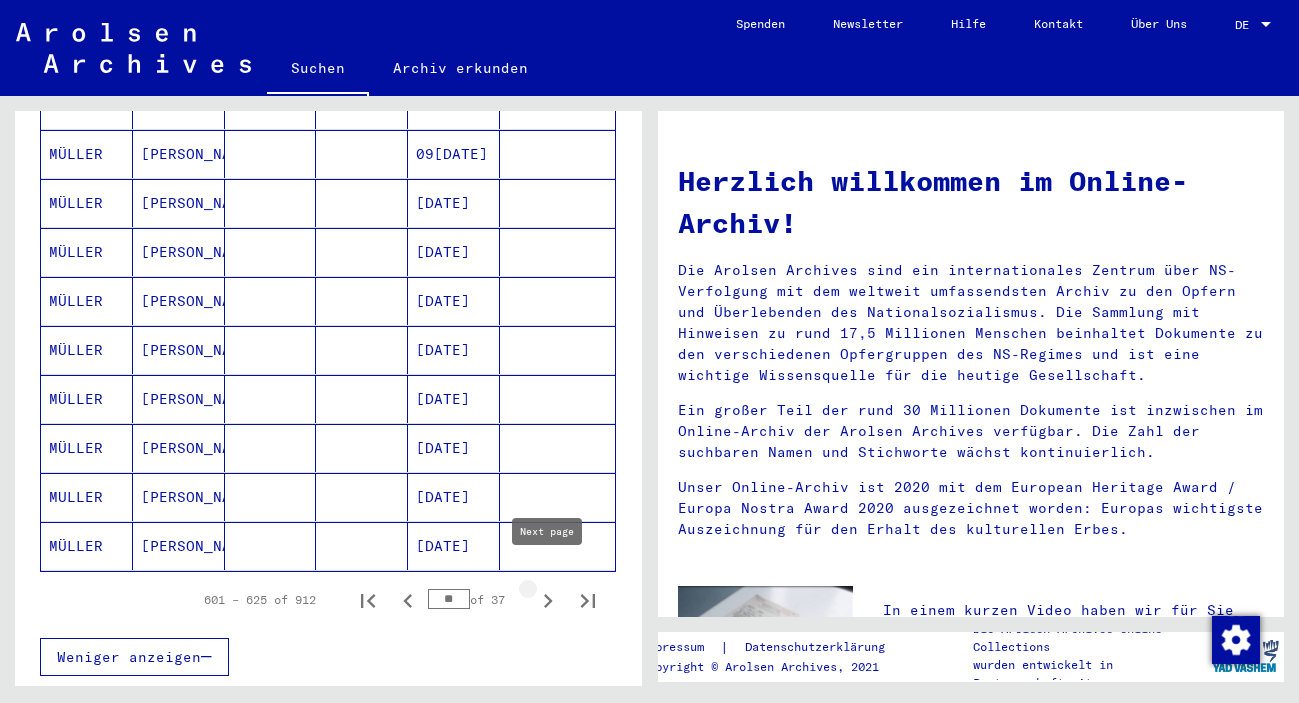 click 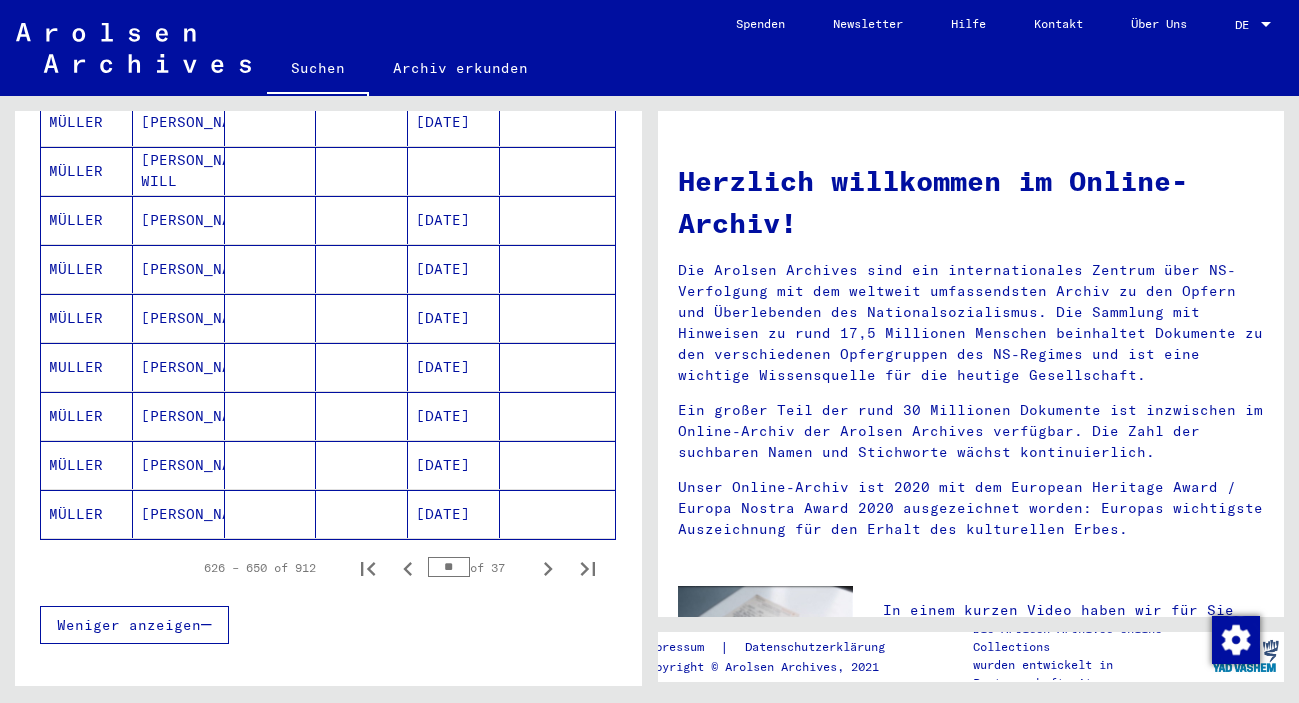 scroll, scrollTop: 1188, scrollLeft: 0, axis: vertical 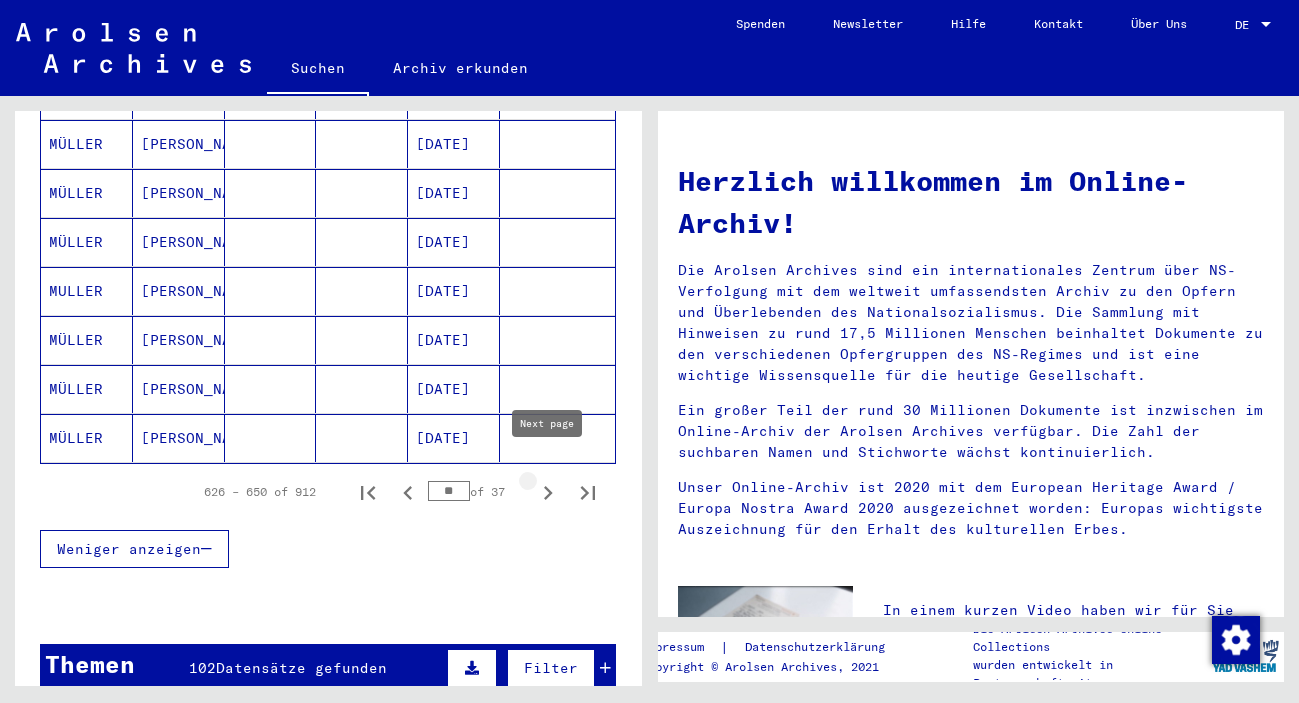 click 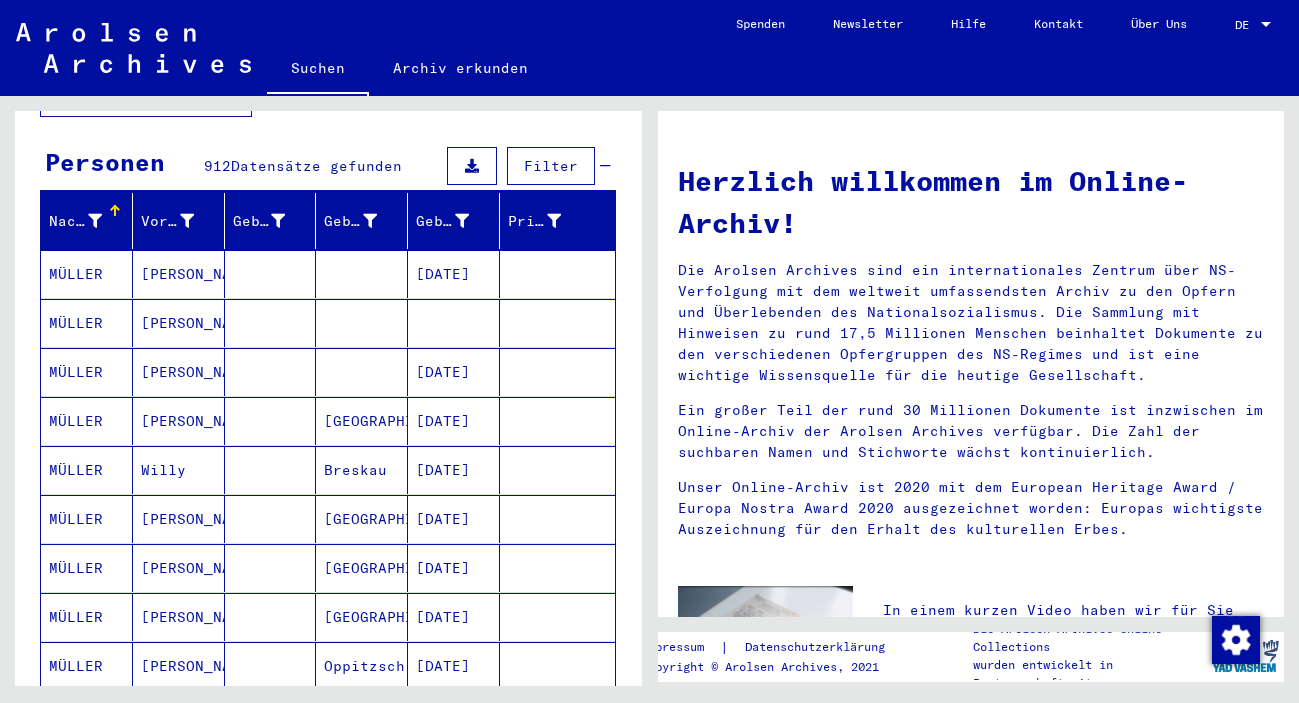 scroll, scrollTop: 108, scrollLeft: 0, axis: vertical 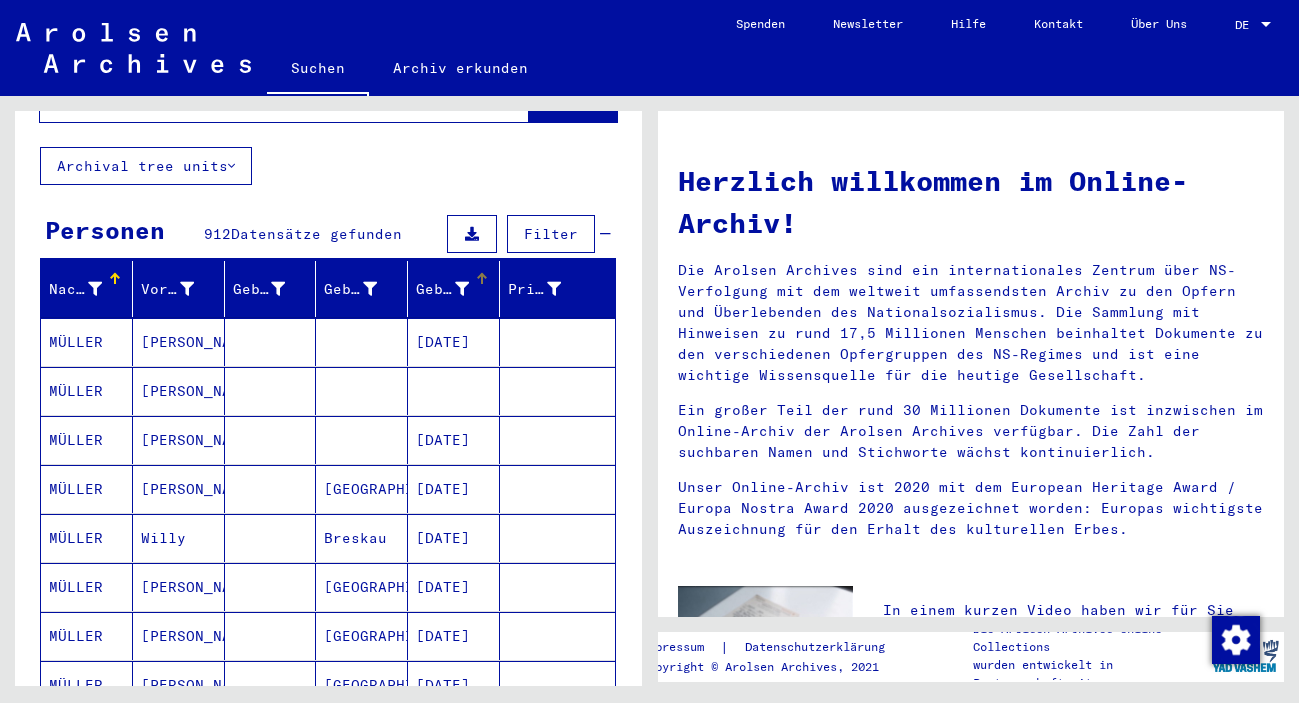 click on "Geburtsdatum" at bounding box center [457, 289] 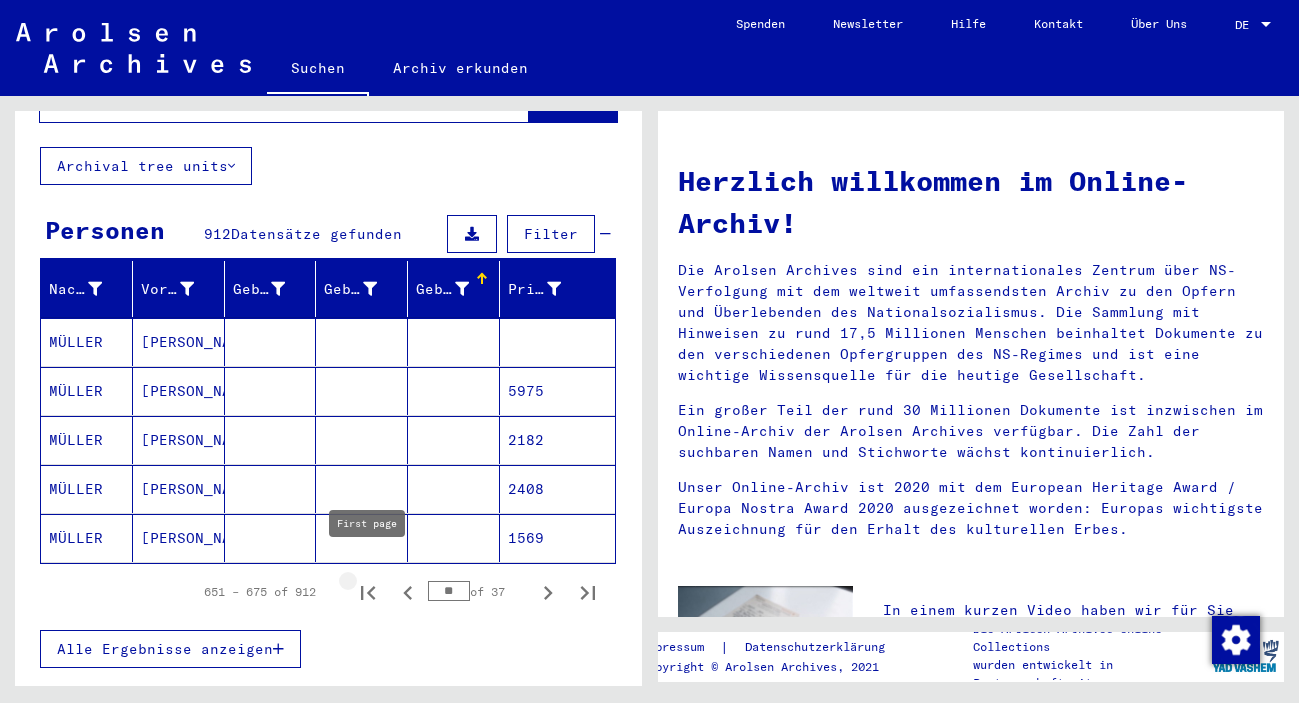 click 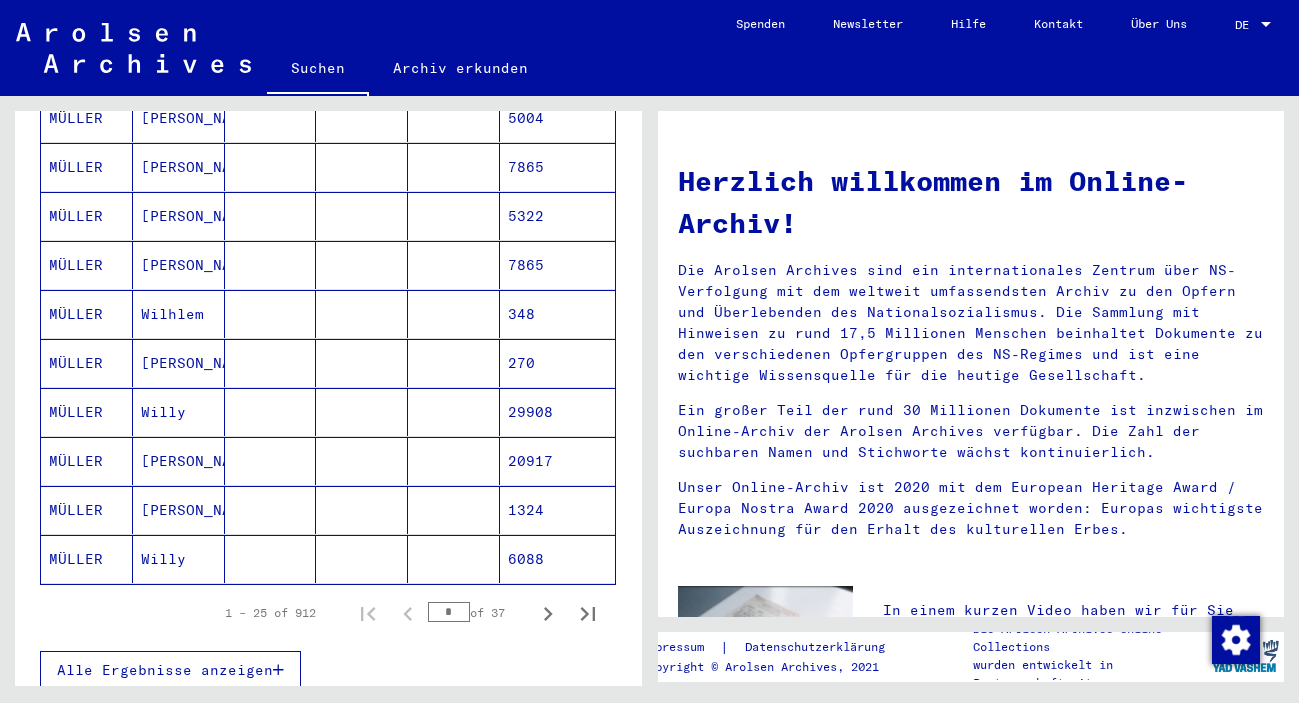 scroll, scrollTop: 1188, scrollLeft: 0, axis: vertical 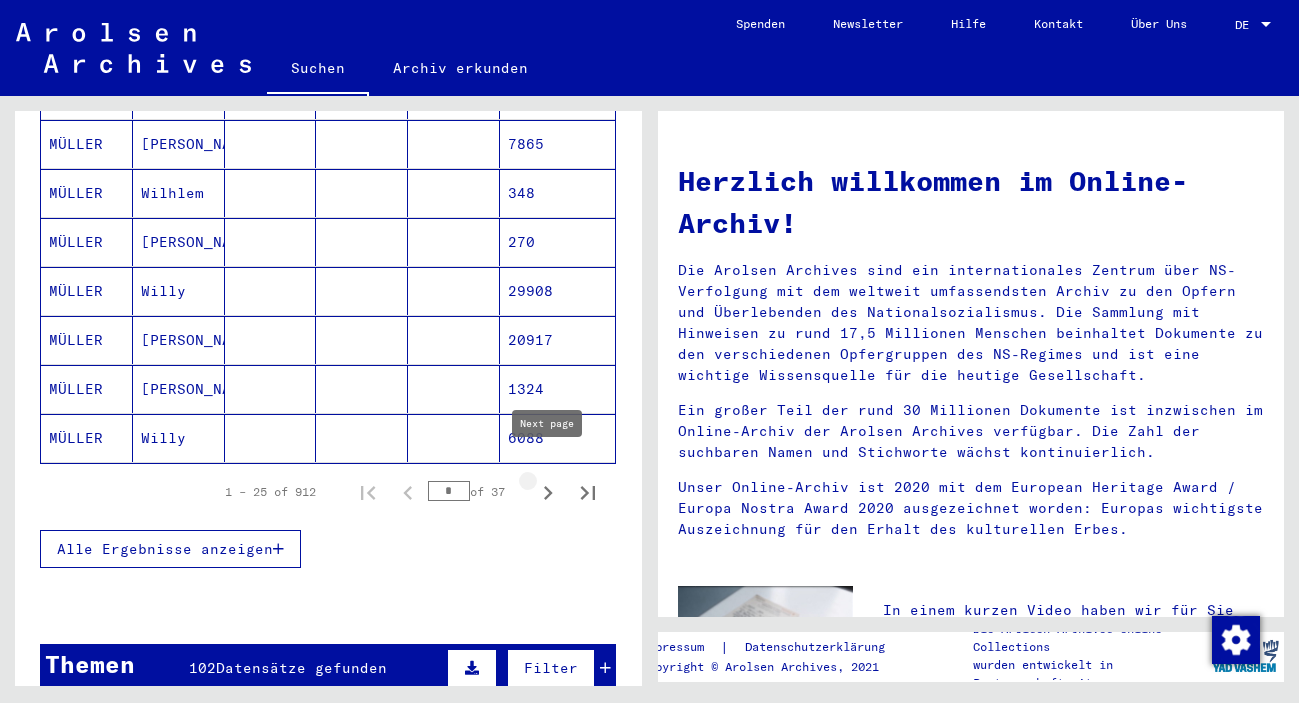 click 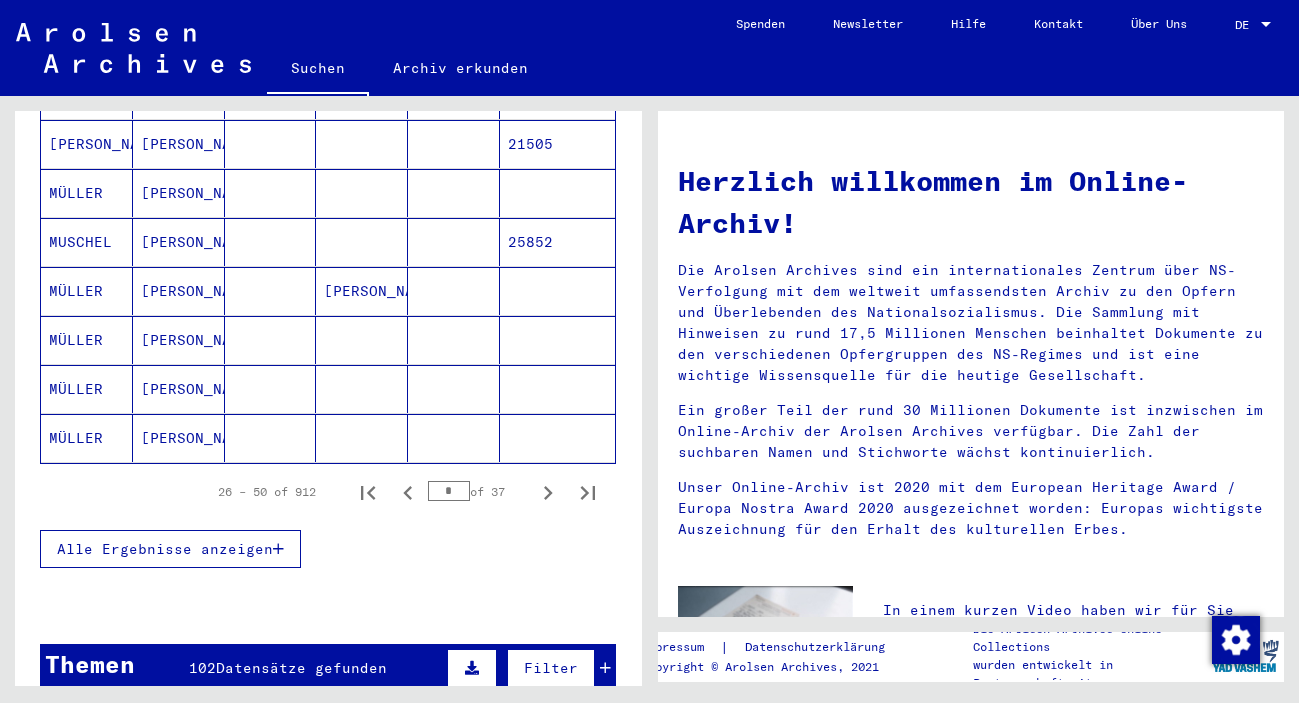 click 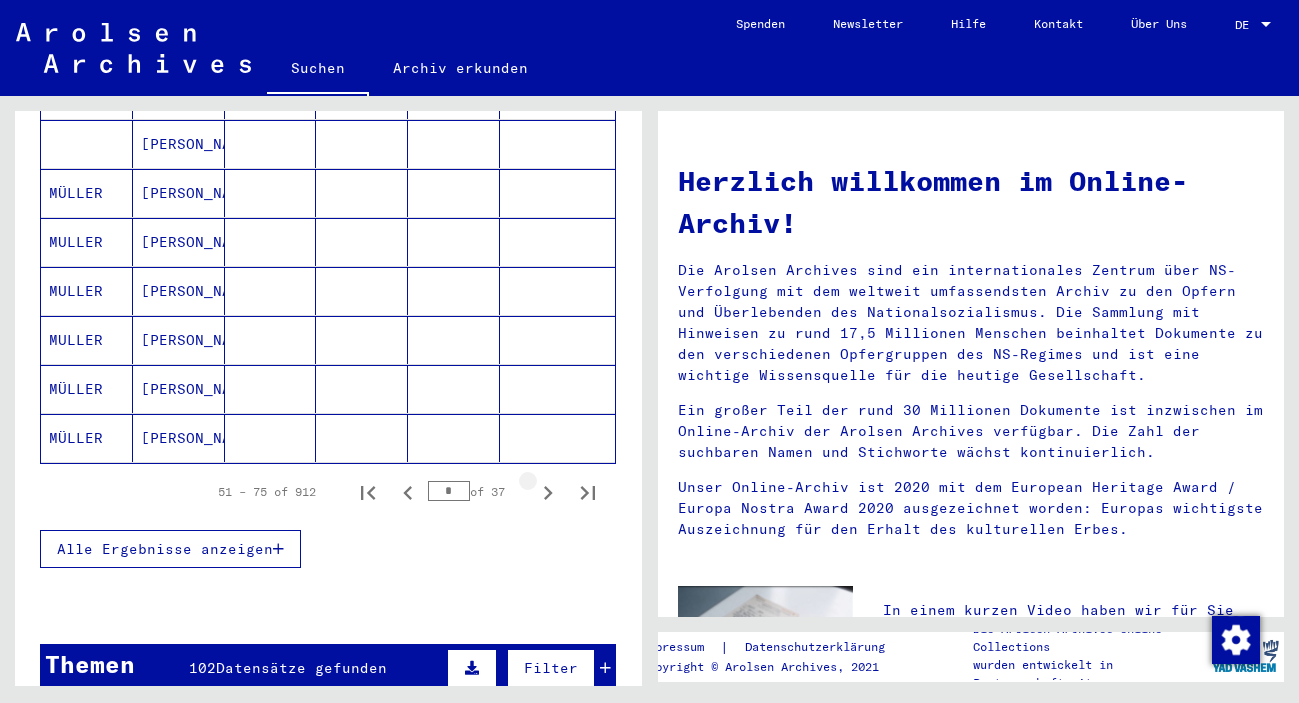click 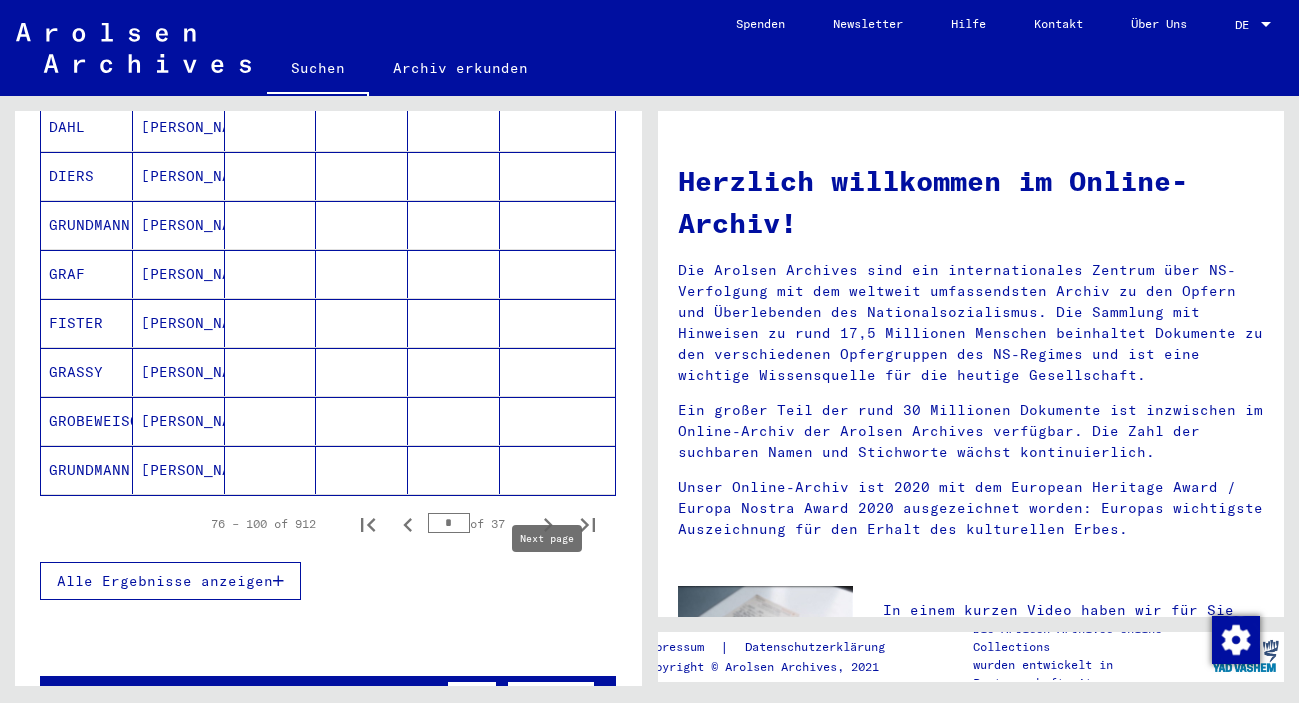 scroll, scrollTop: 1188, scrollLeft: 0, axis: vertical 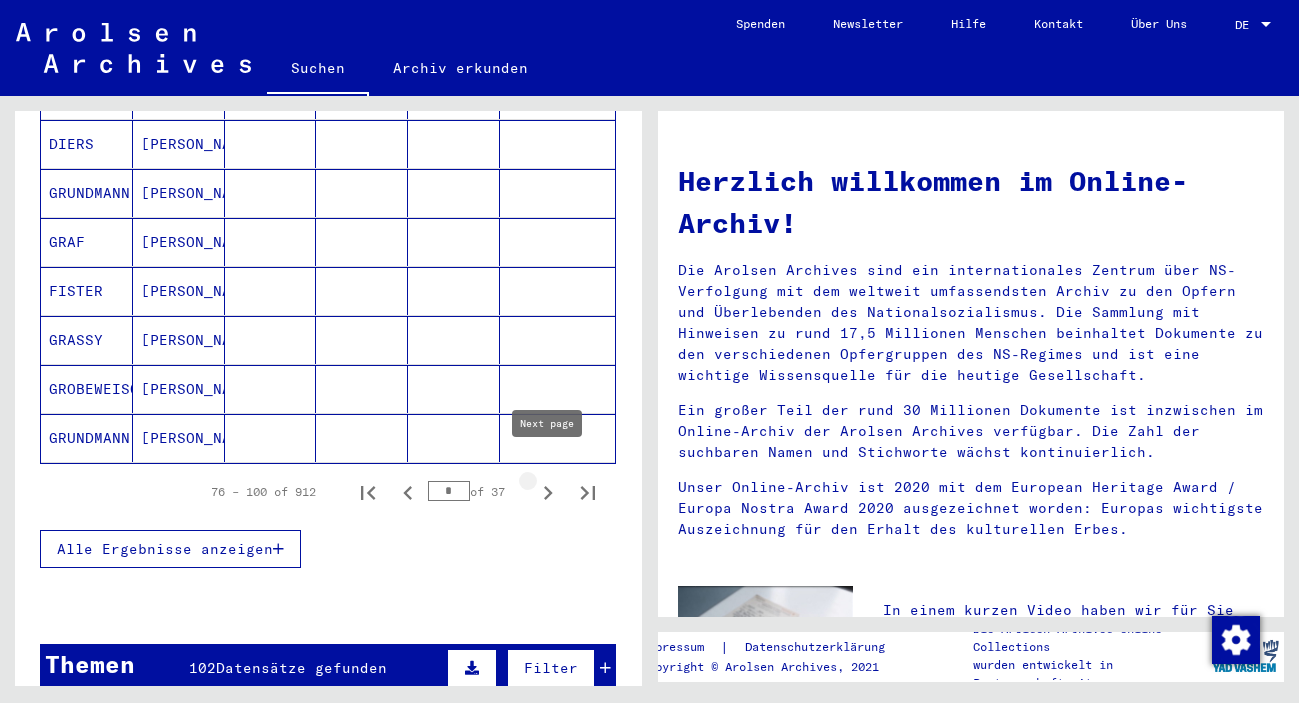 click 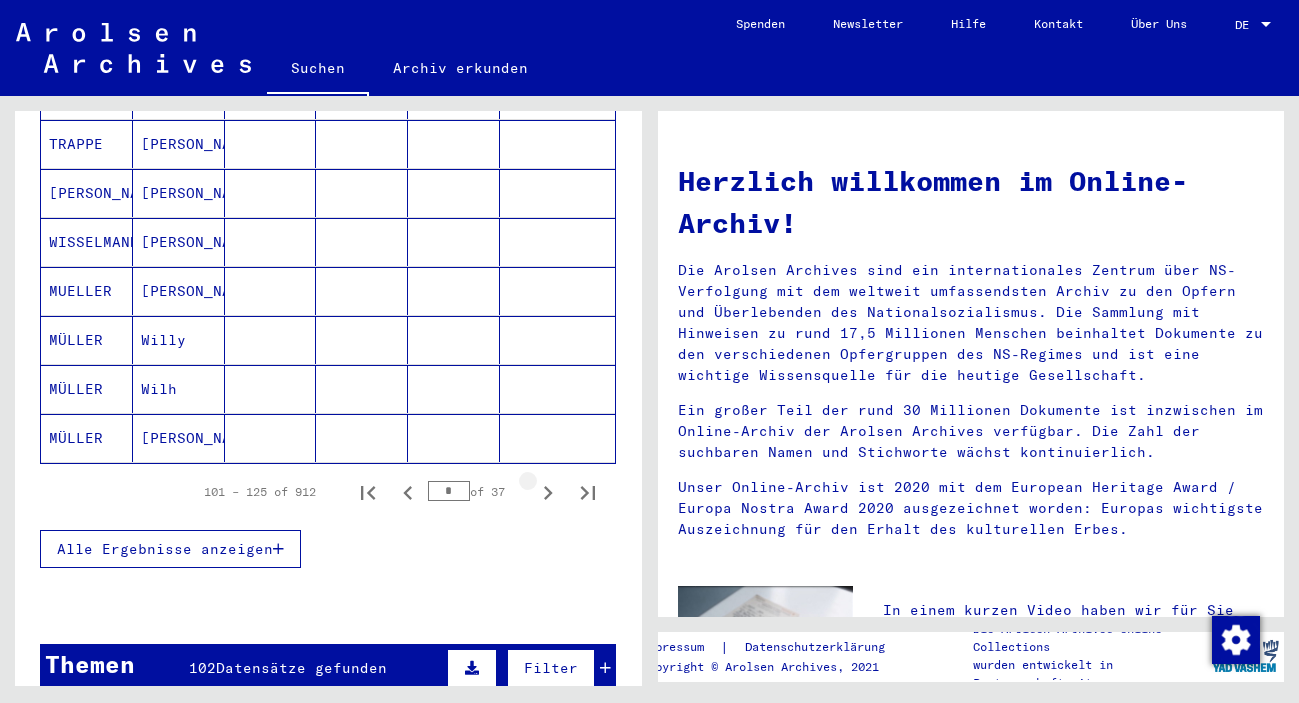 click 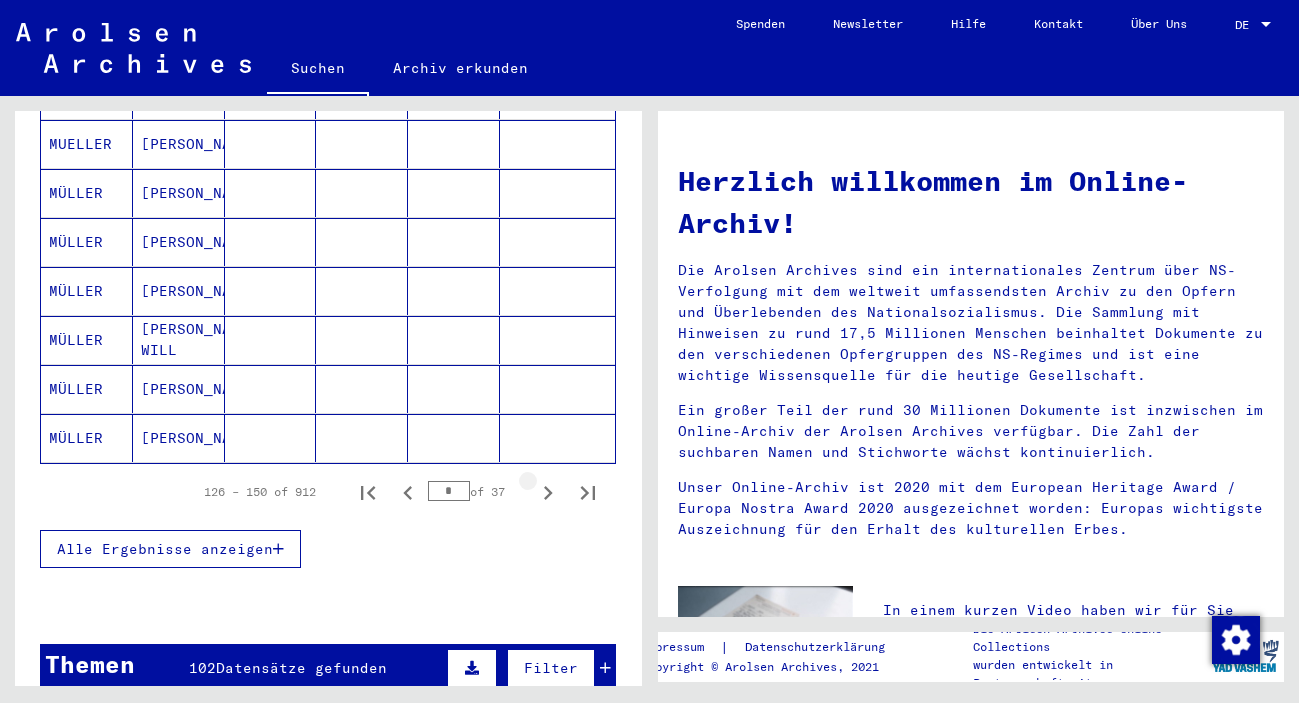 click 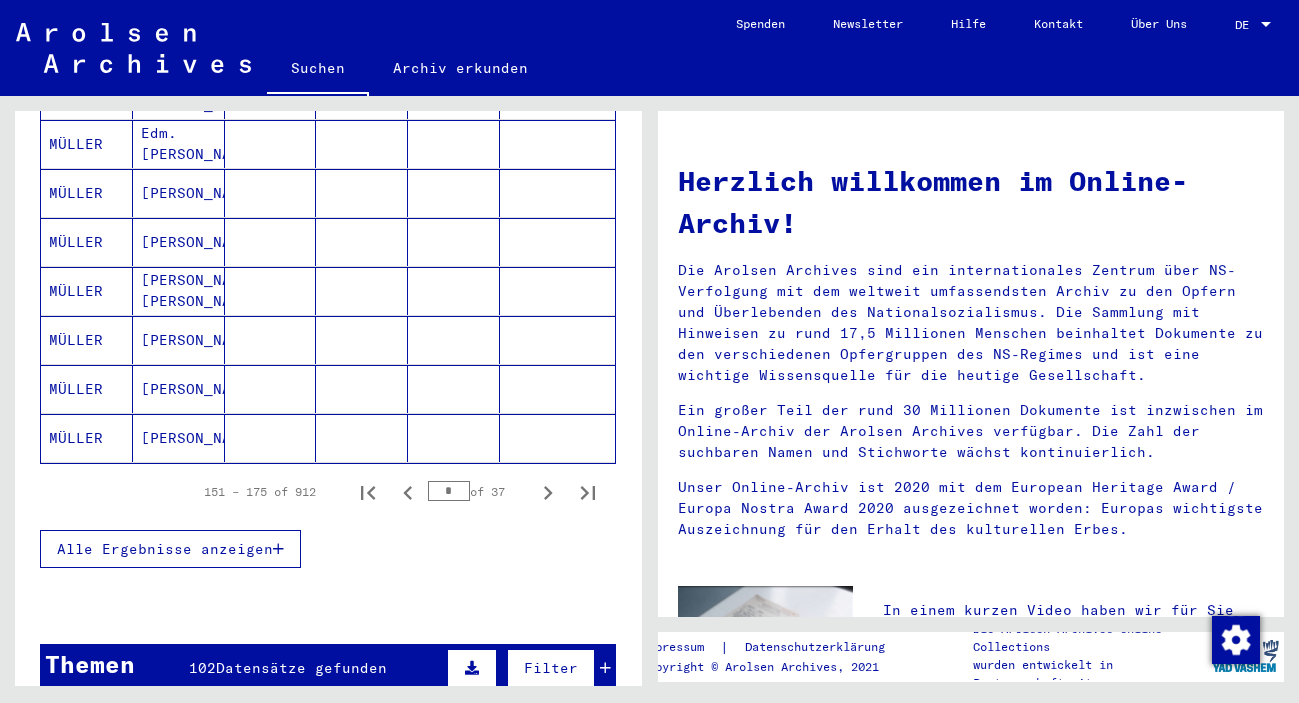 click 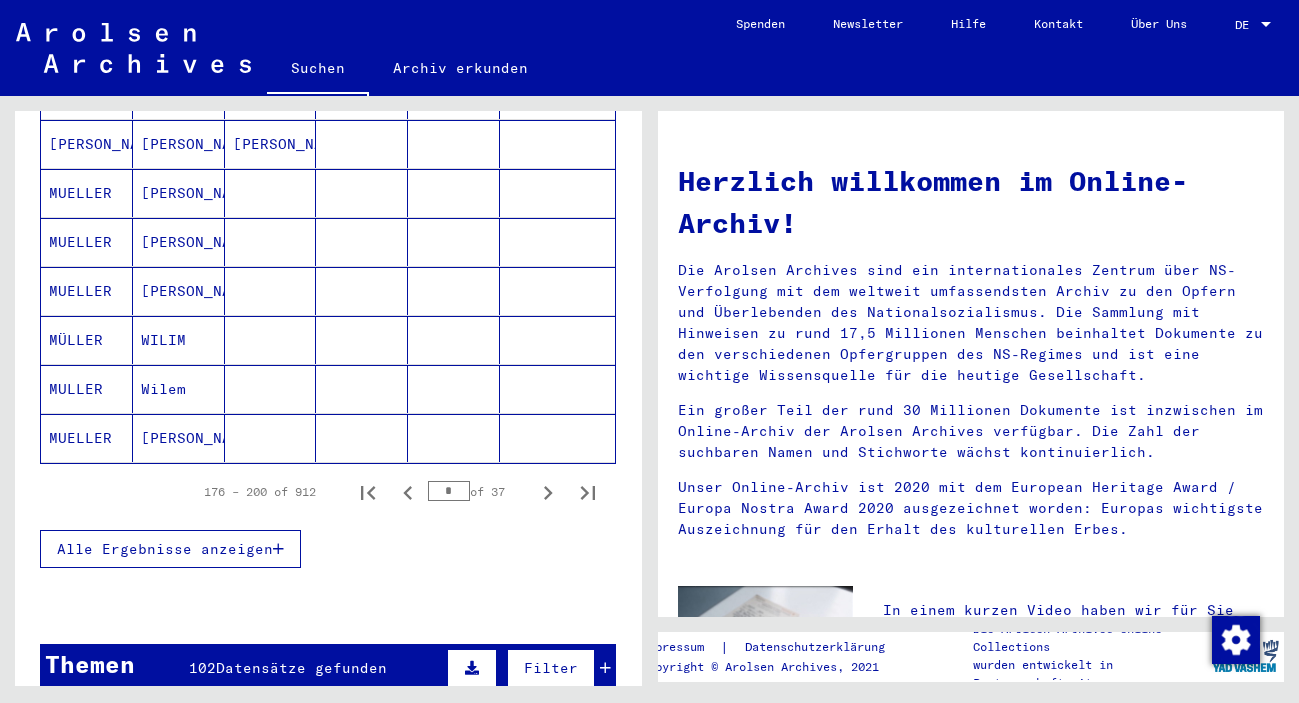 click 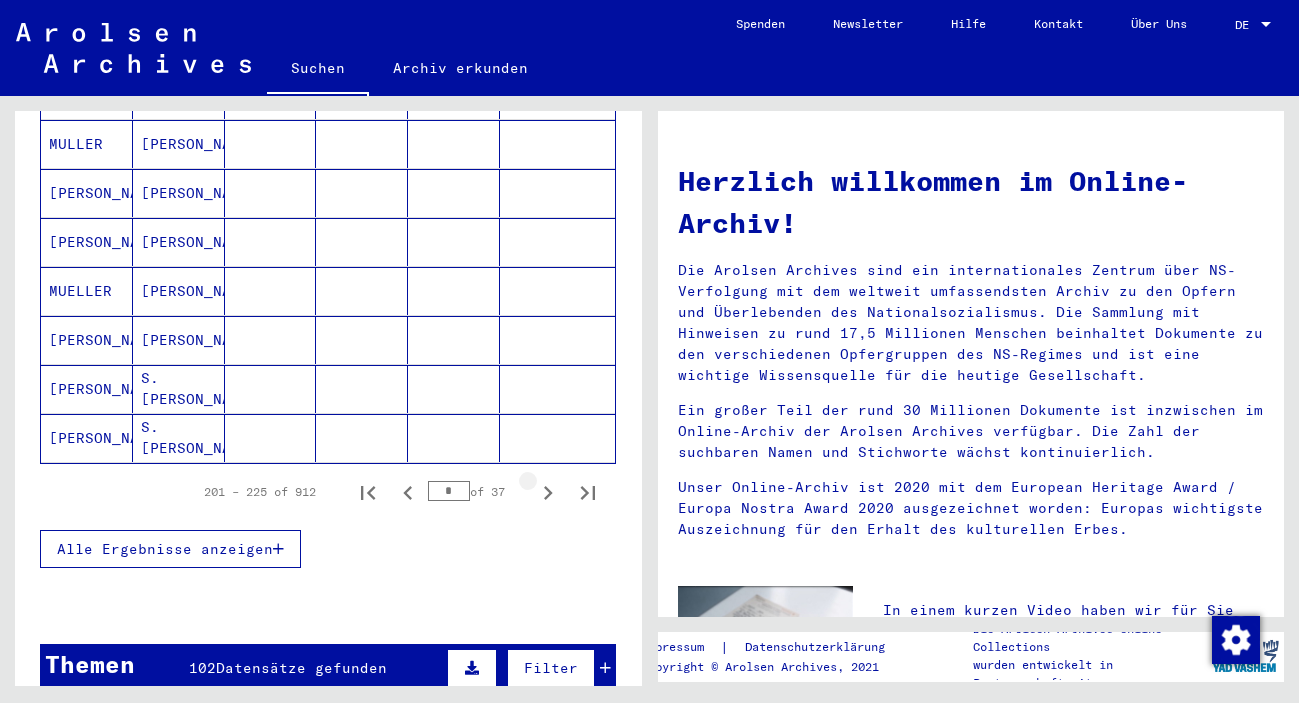 click 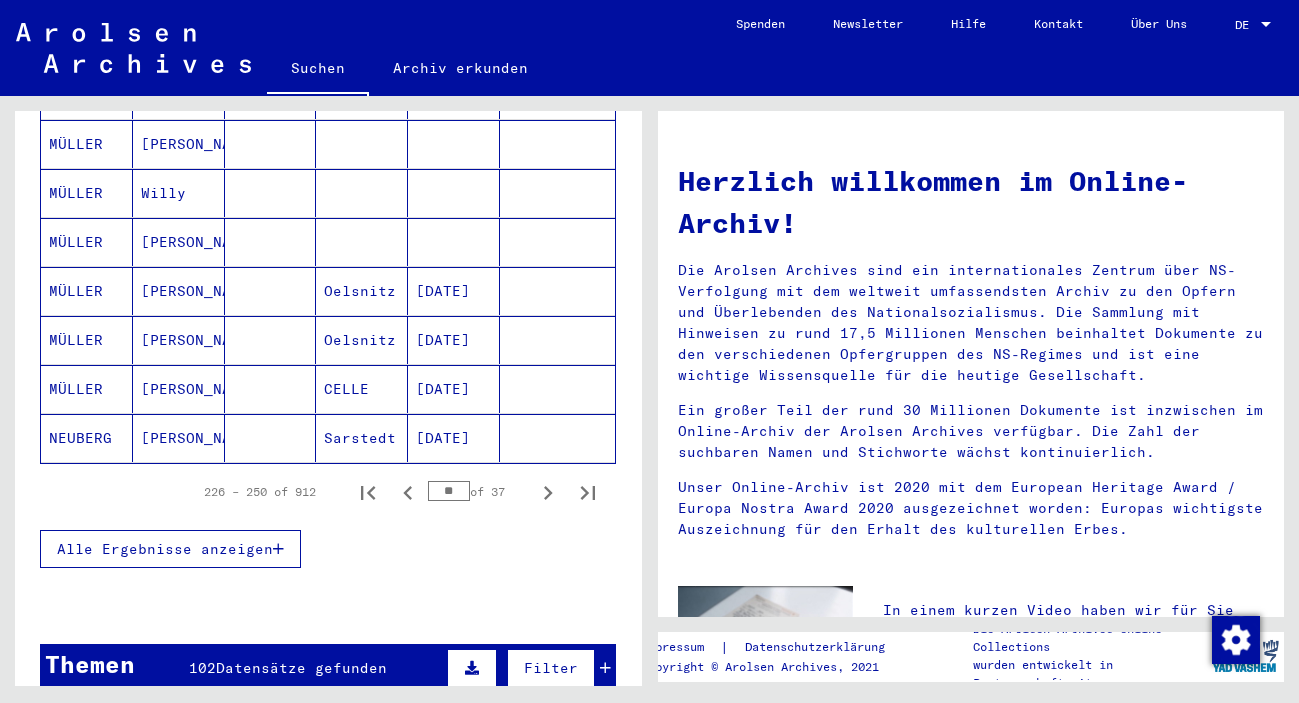 click 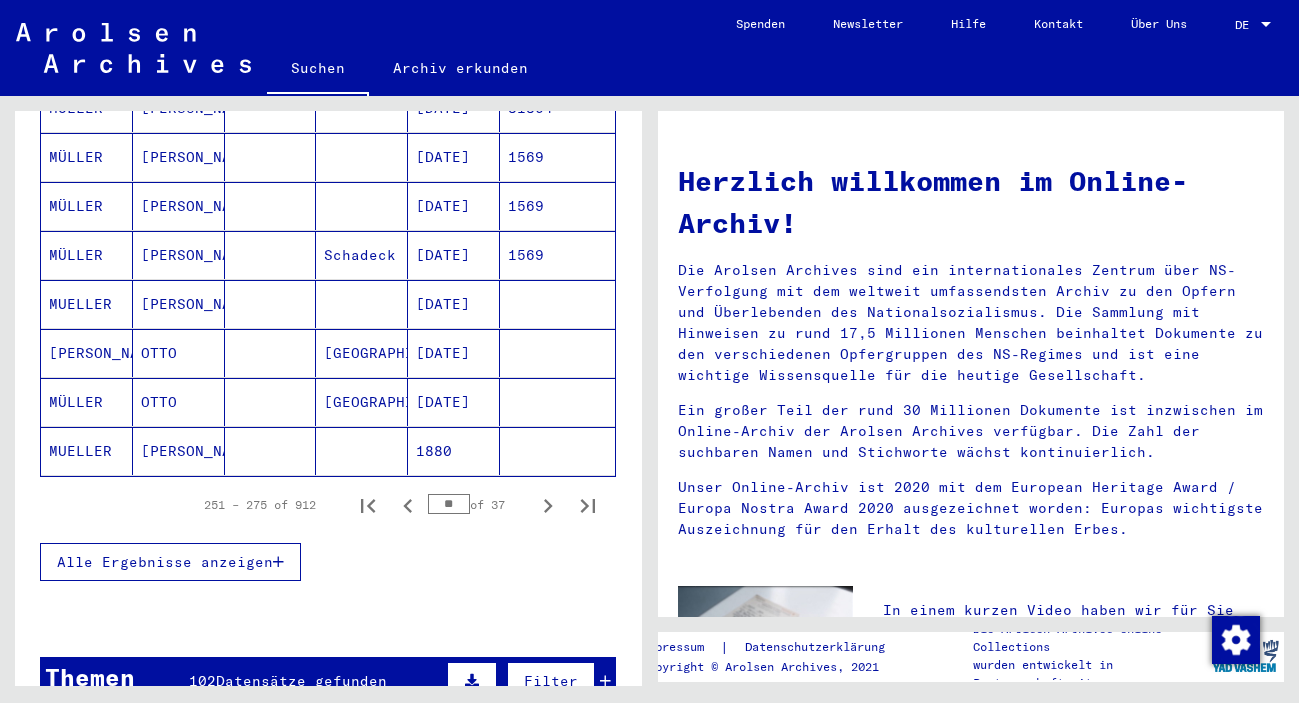 scroll, scrollTop: 1296, scrollLeft: 0, axis: vertical 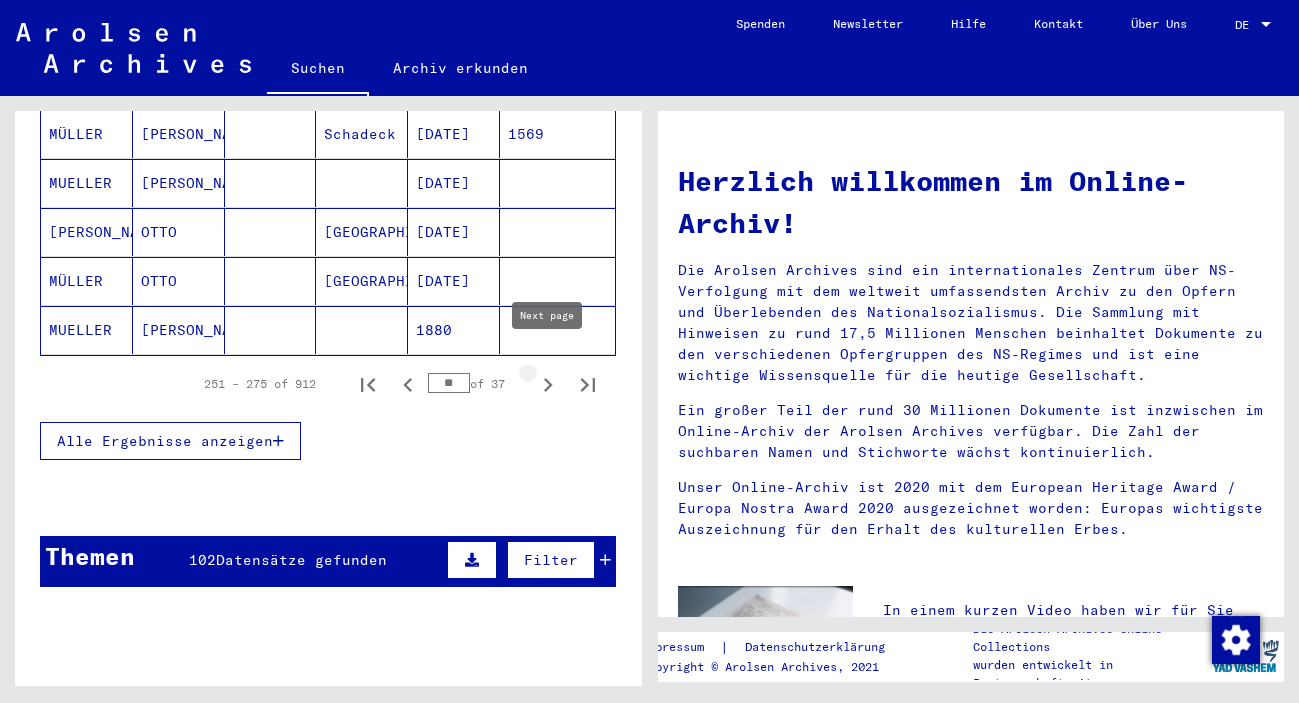 click 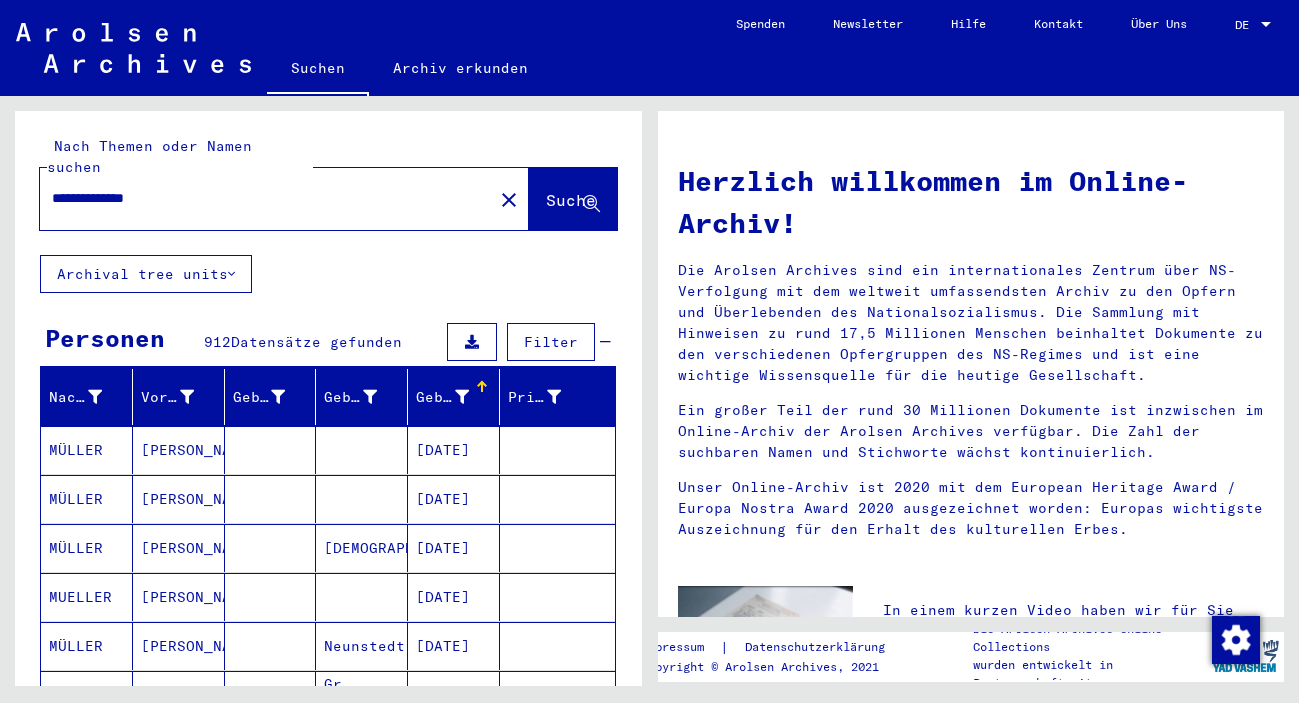 scroll, scrollTop: 108, scrollLeft: 0, axis: vertical 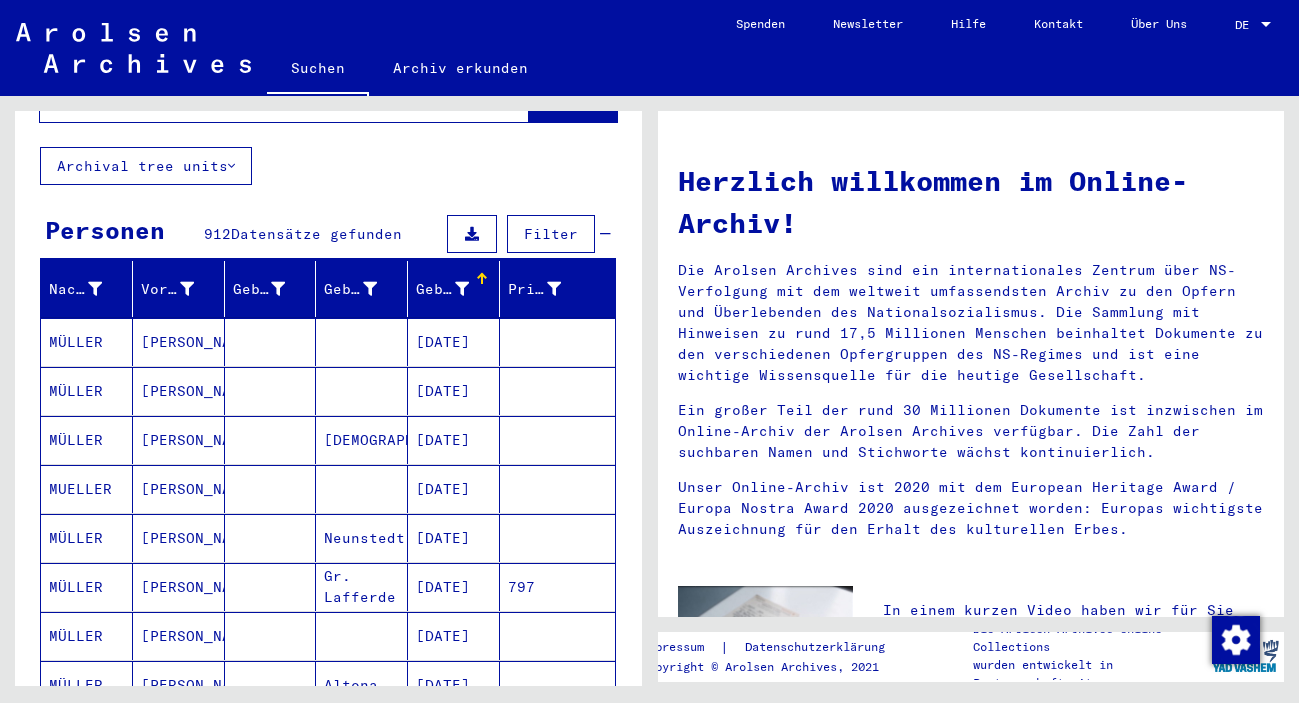 click on "[DATE]" at bounding box center [454, 440] 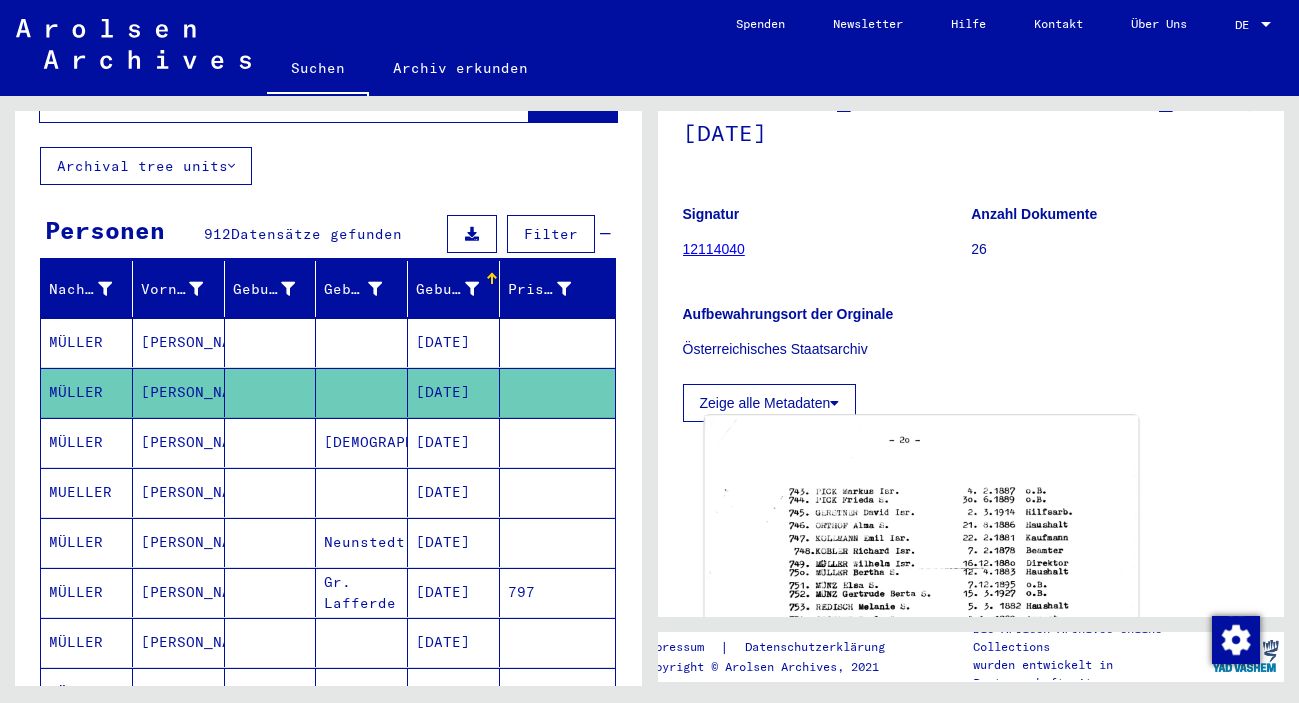 scroll, scrollTop: 324, scrollLeft: 0, axis: vertical 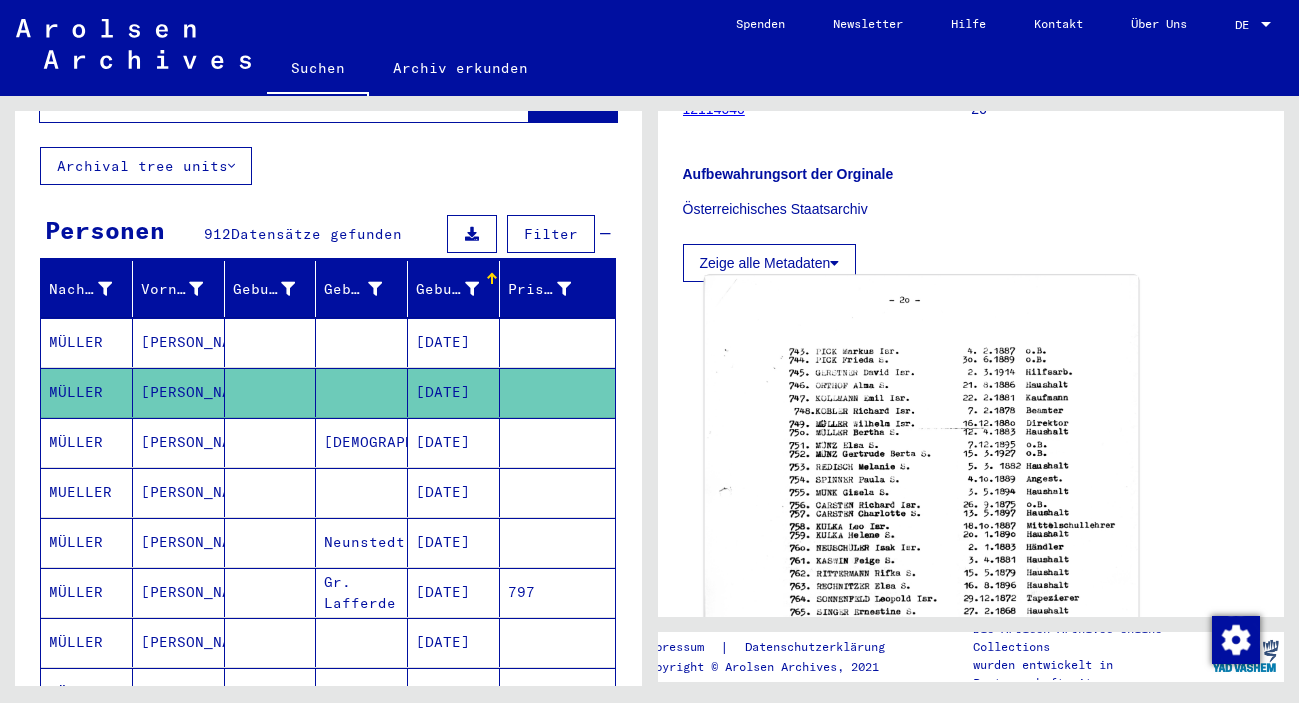 click 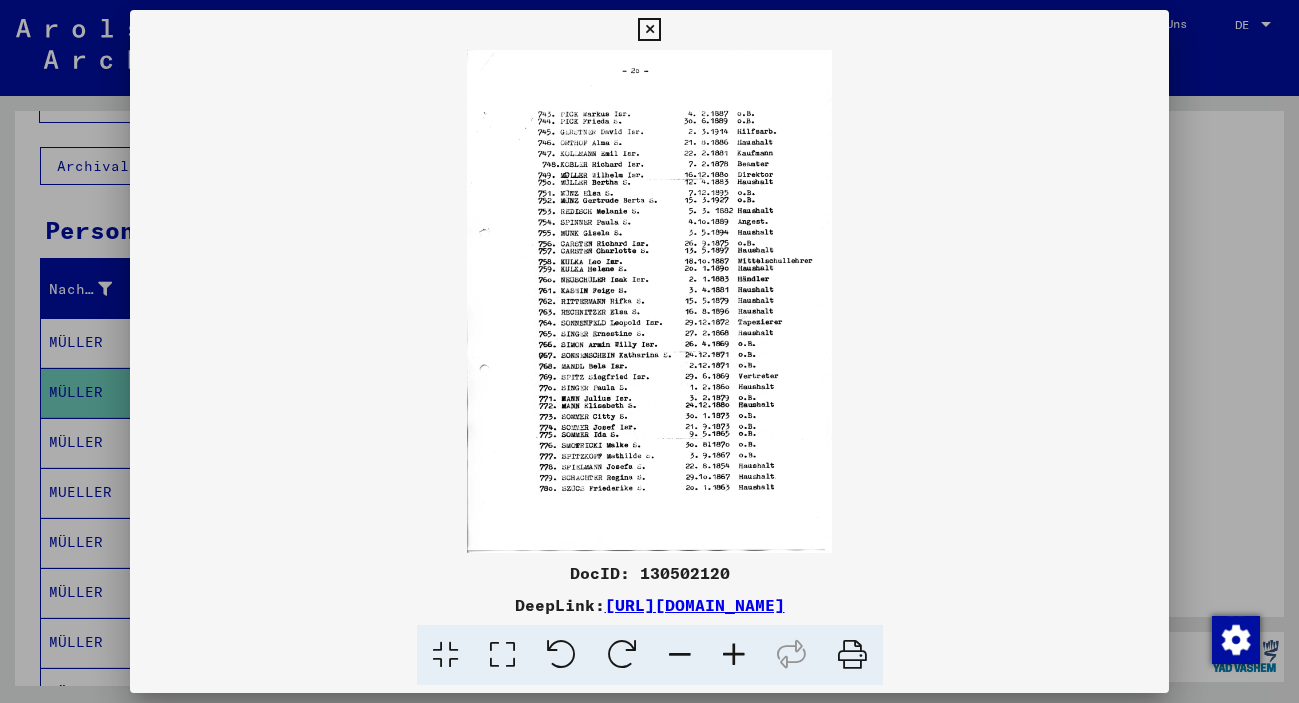click at bounding box center (734, 655) 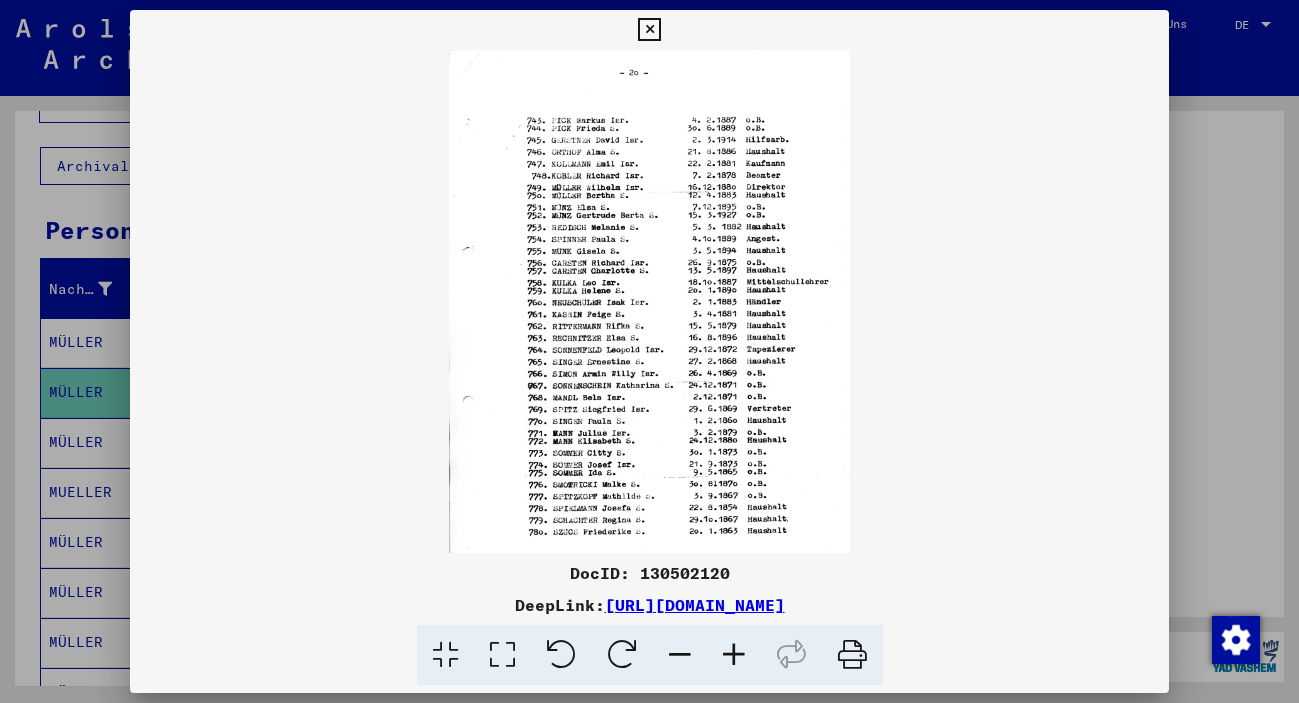 click at bounding box center (734, 655) 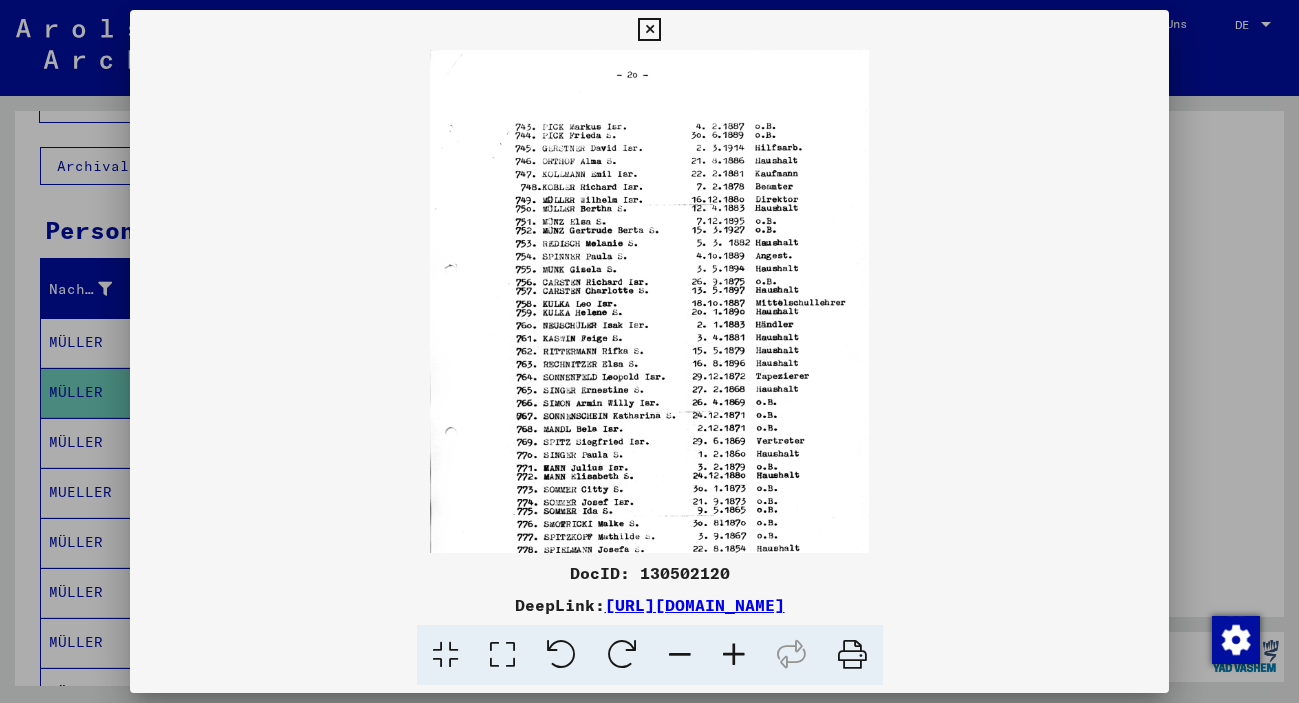 click at bounding box center (734, 655) 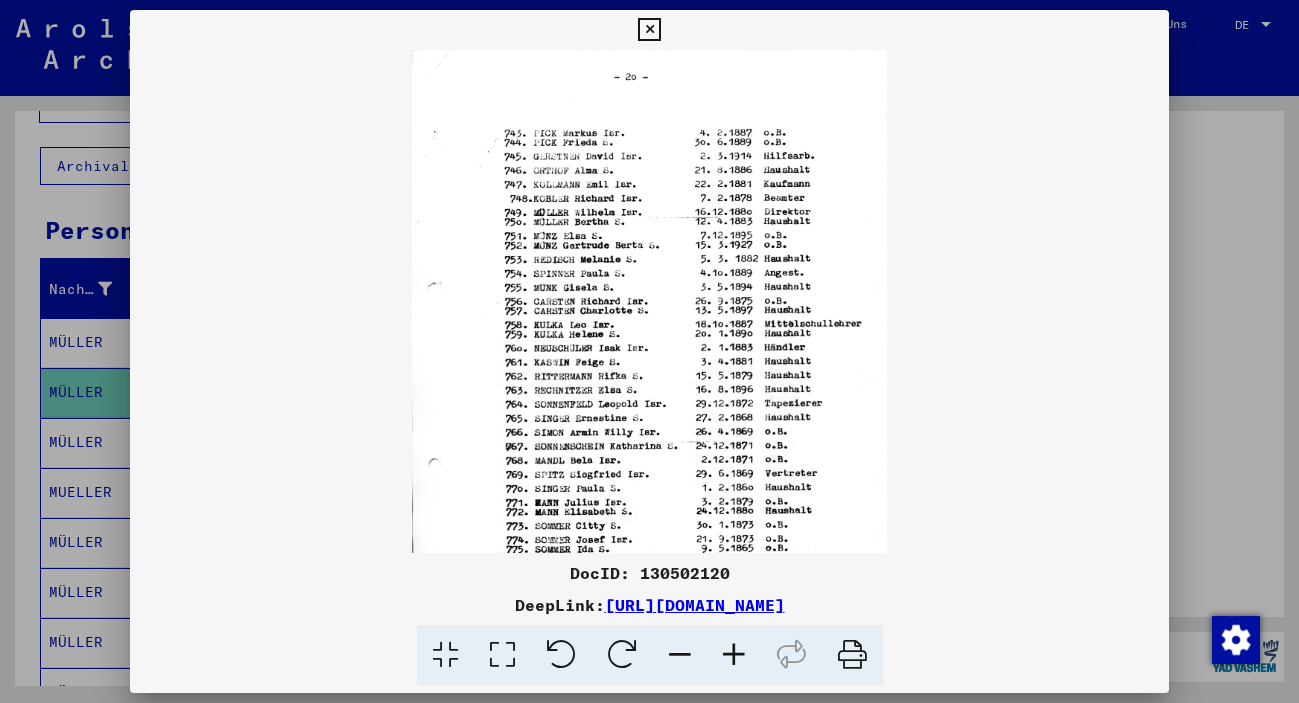 click at bounding box center [734, 655] 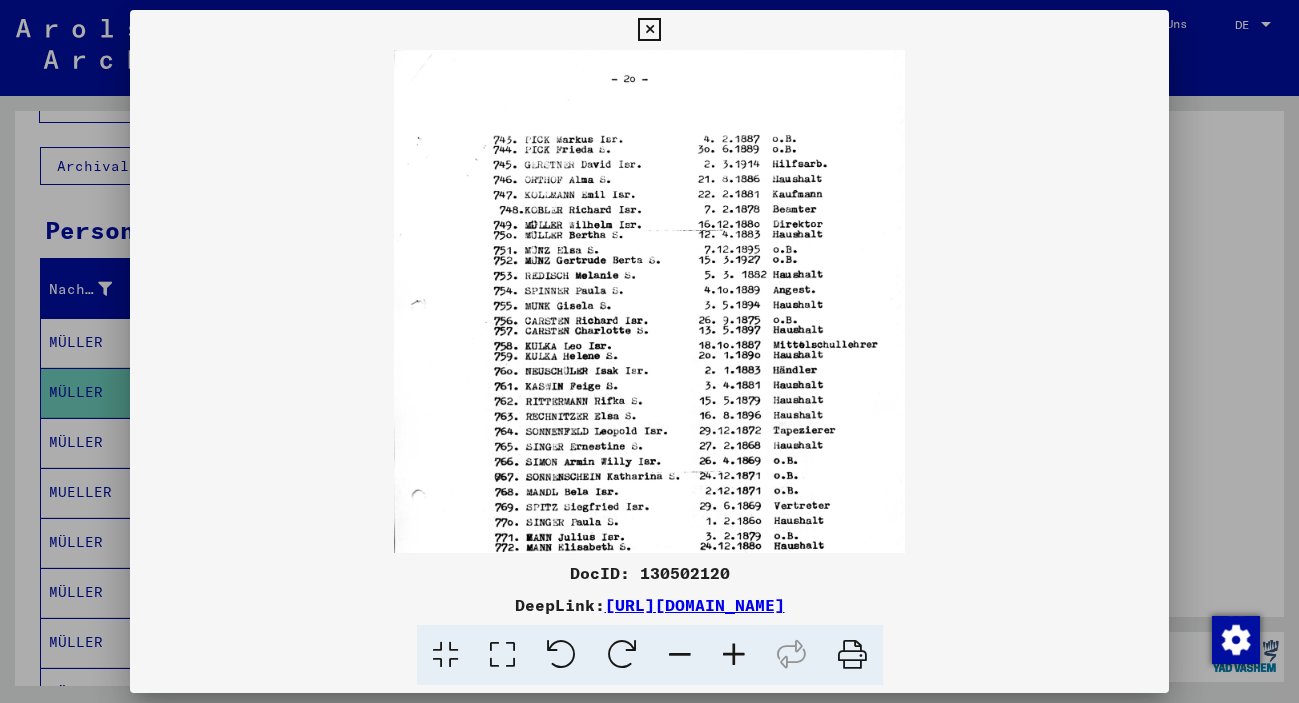 click at bounding box center (734, 655) 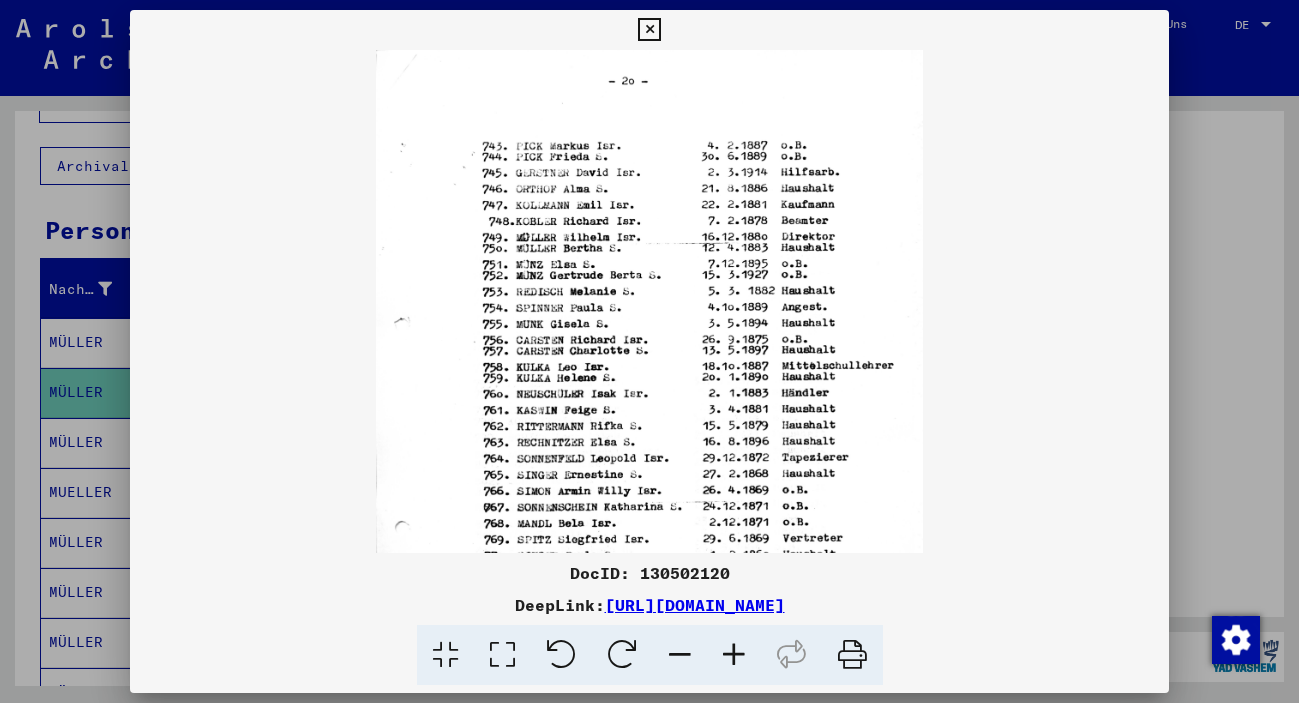 click at bounding box center [734, 655] 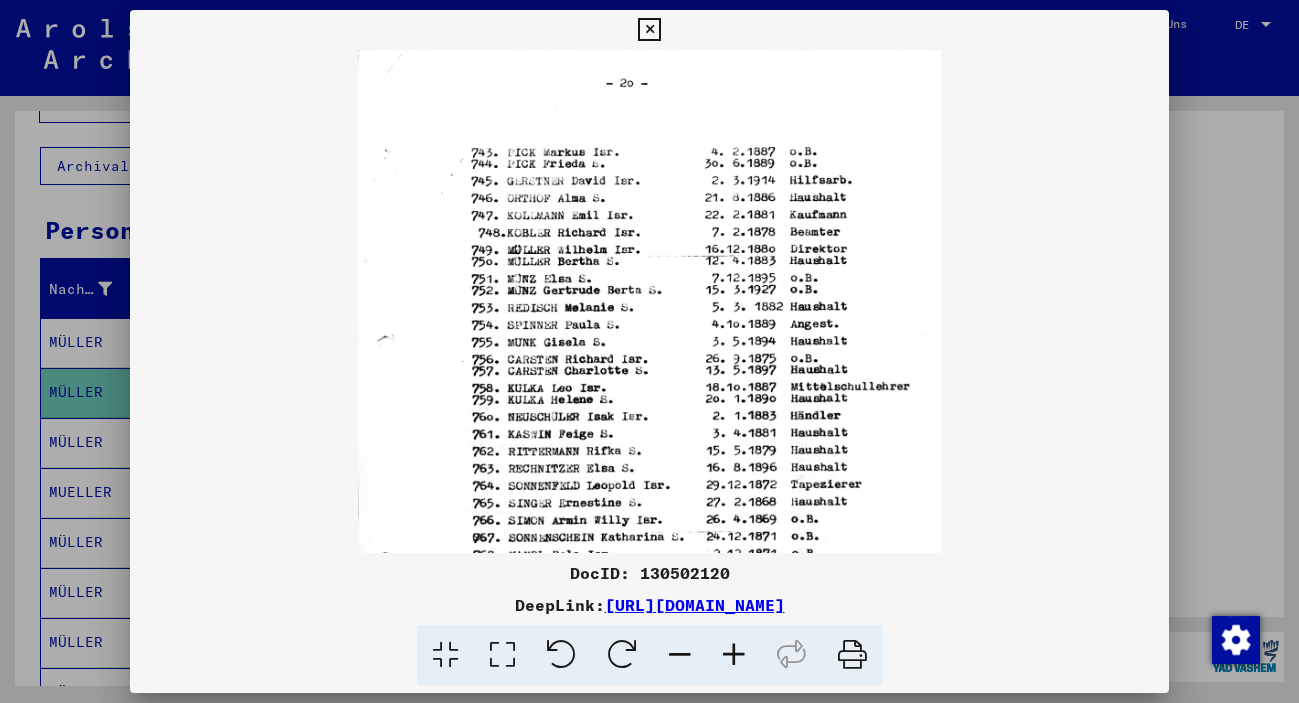 click at bounding box center (734, 655) 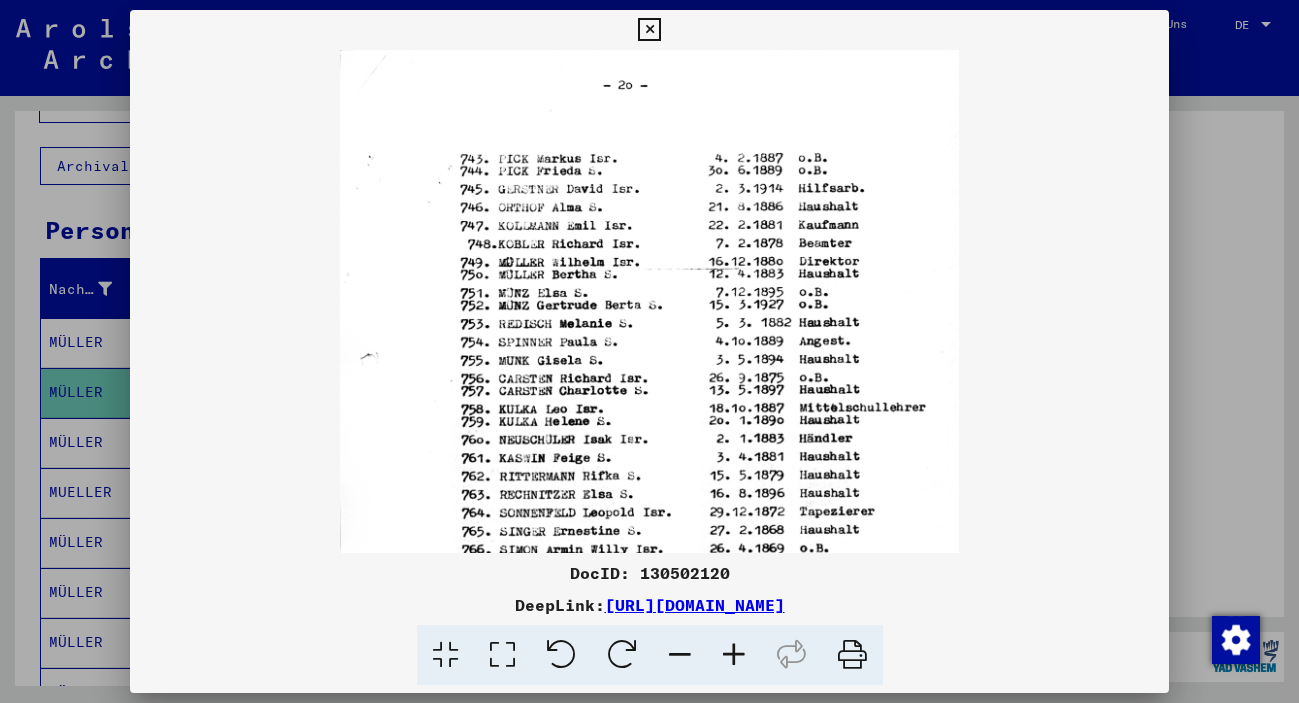 click at bounding box center [734, 655] 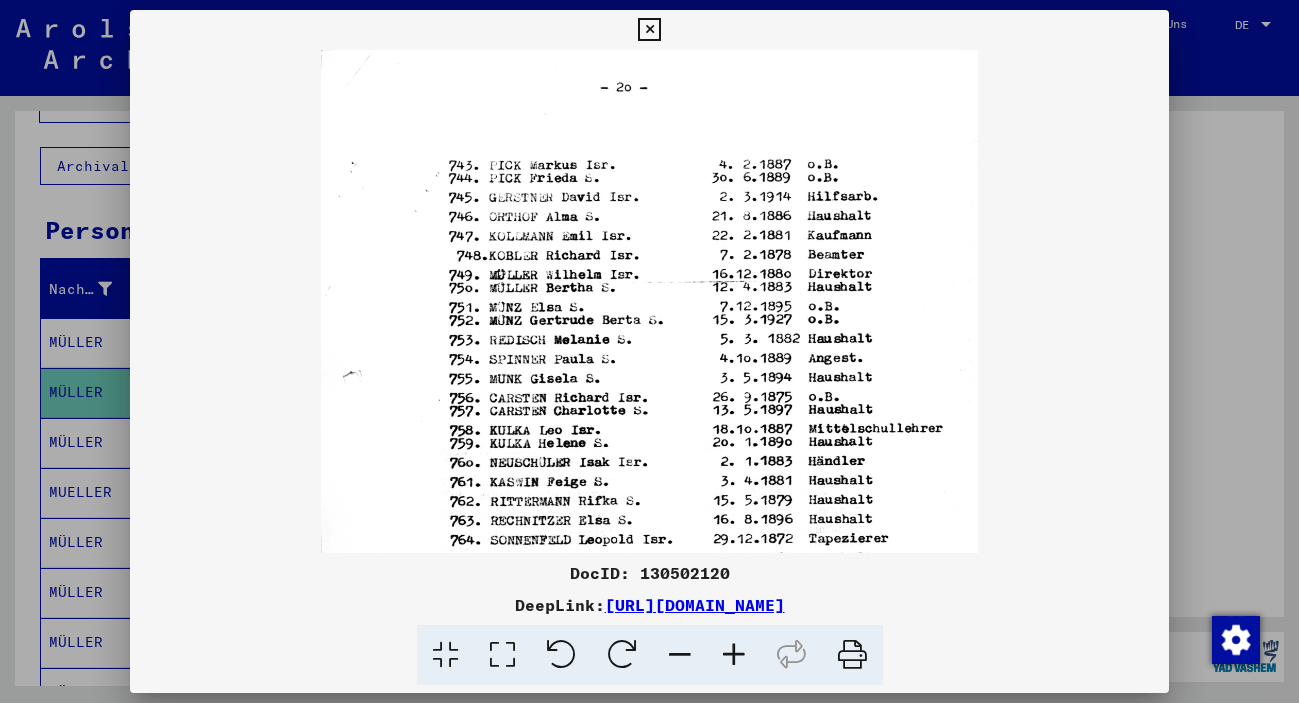 drag, startPoint x: 1026, startPoint y: 603, endPoint x: 395, endPoint y: 610, distance: 631.0388 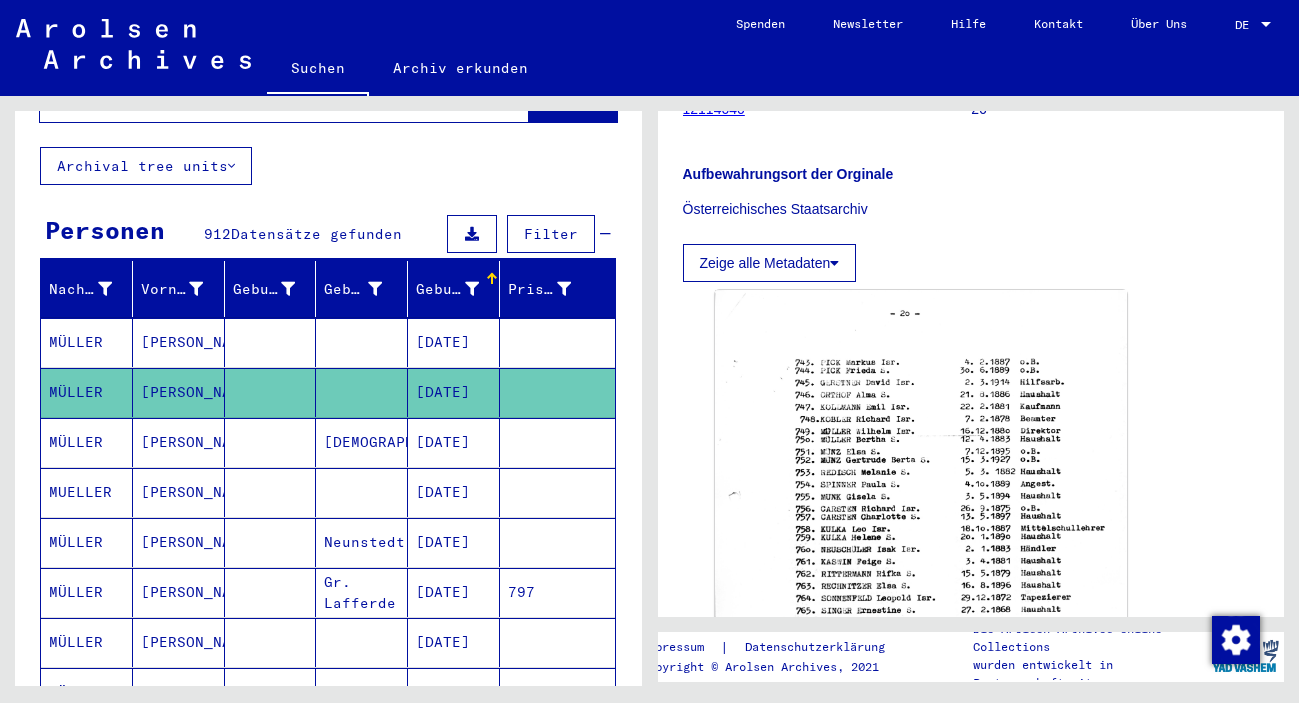 click on "[DATE]" at bounding box center [454, 392] 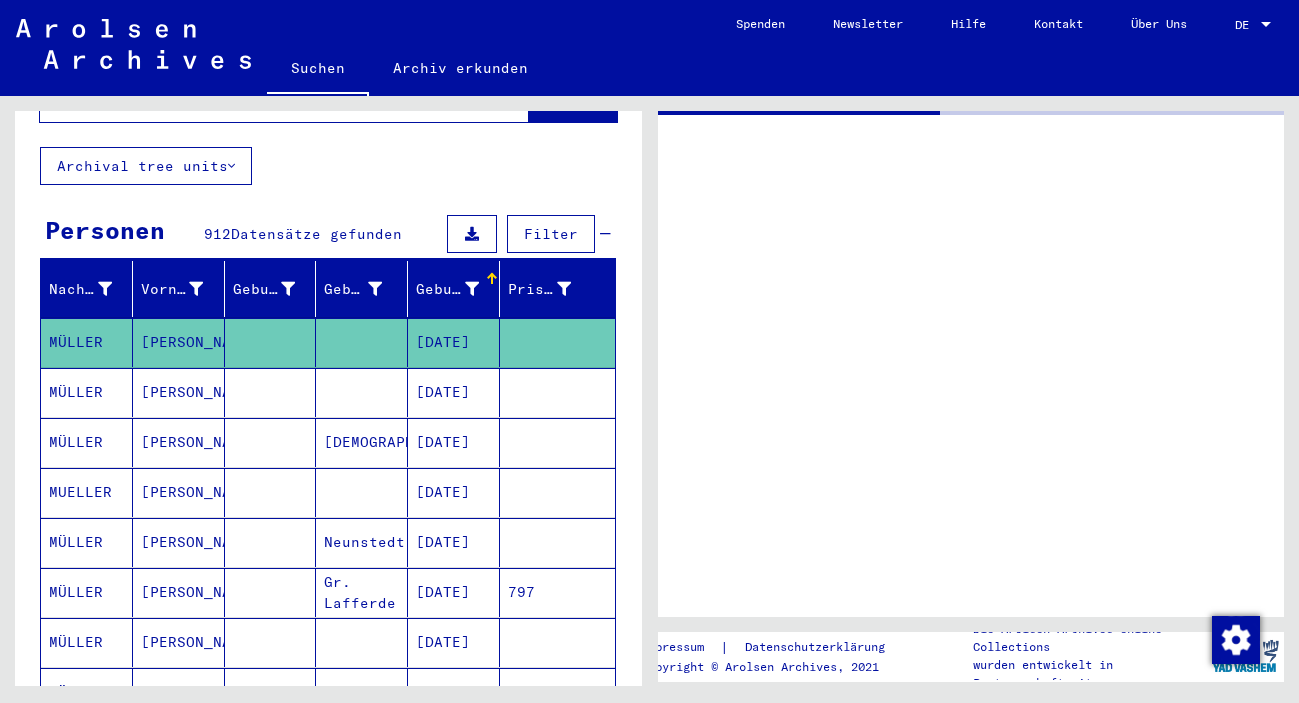 scroll, scrollTop: 0, scrollLeft: 0, axis: both 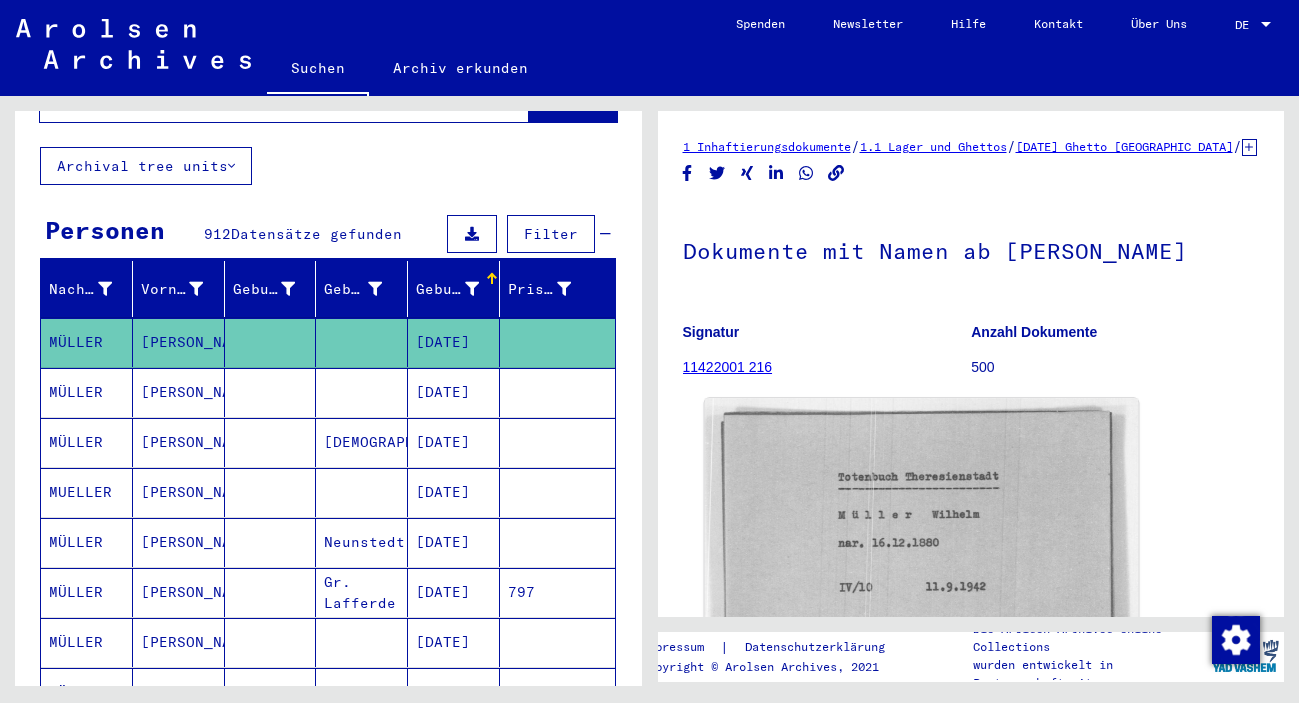 click 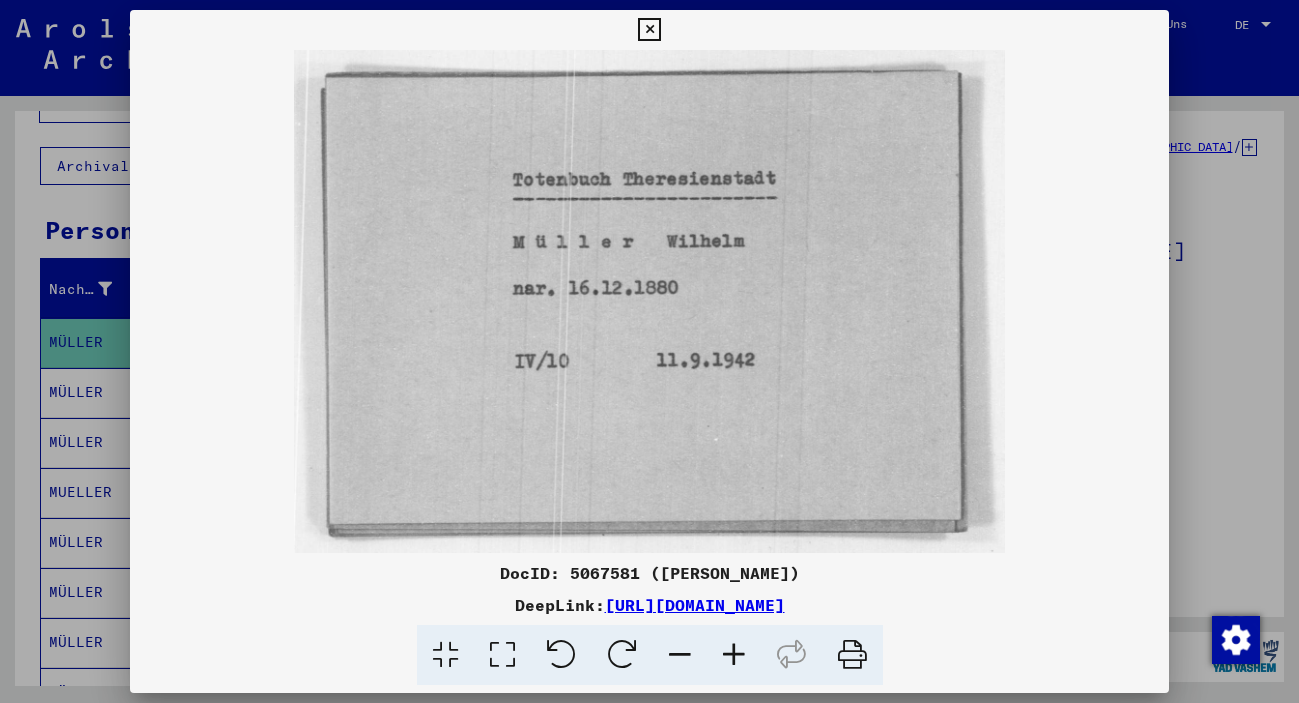 drag, startPoint x: 1044, startPoint y: 612, endPoint x: 401, endPoint y: 606, distance: 643.028 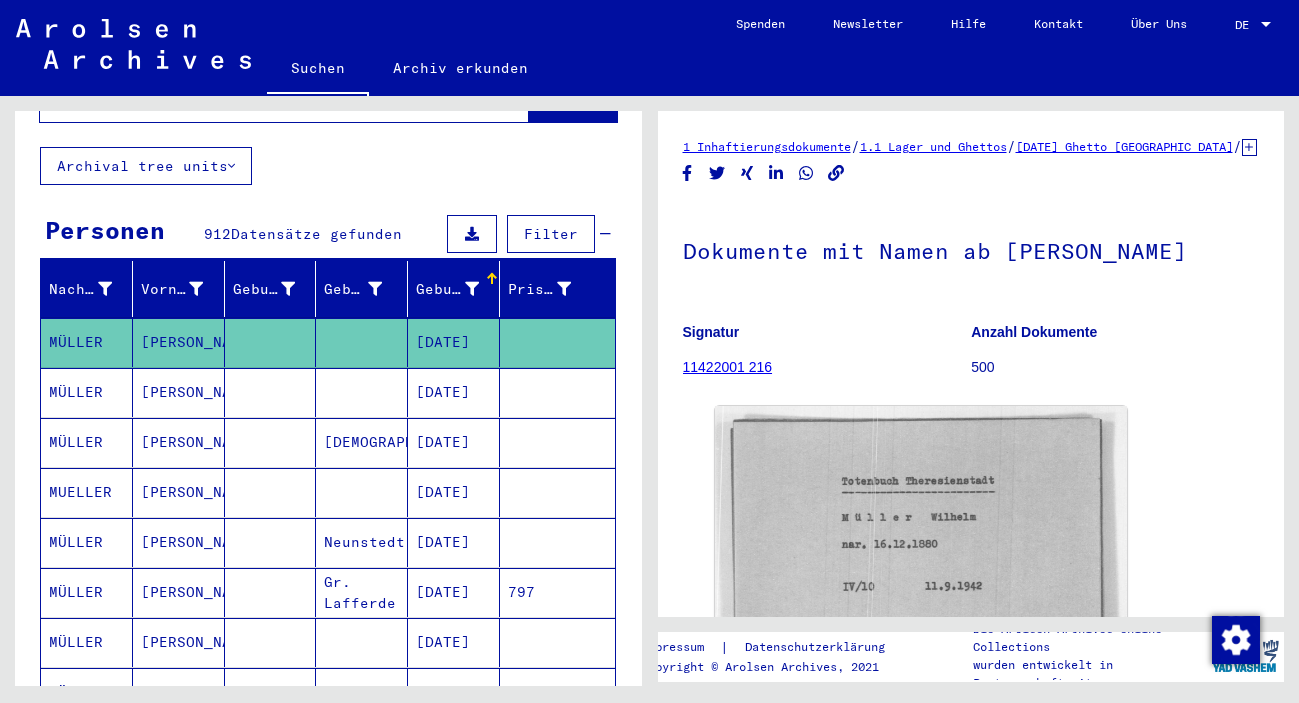 click on "[DATE]" at bounding box center [454, 442] 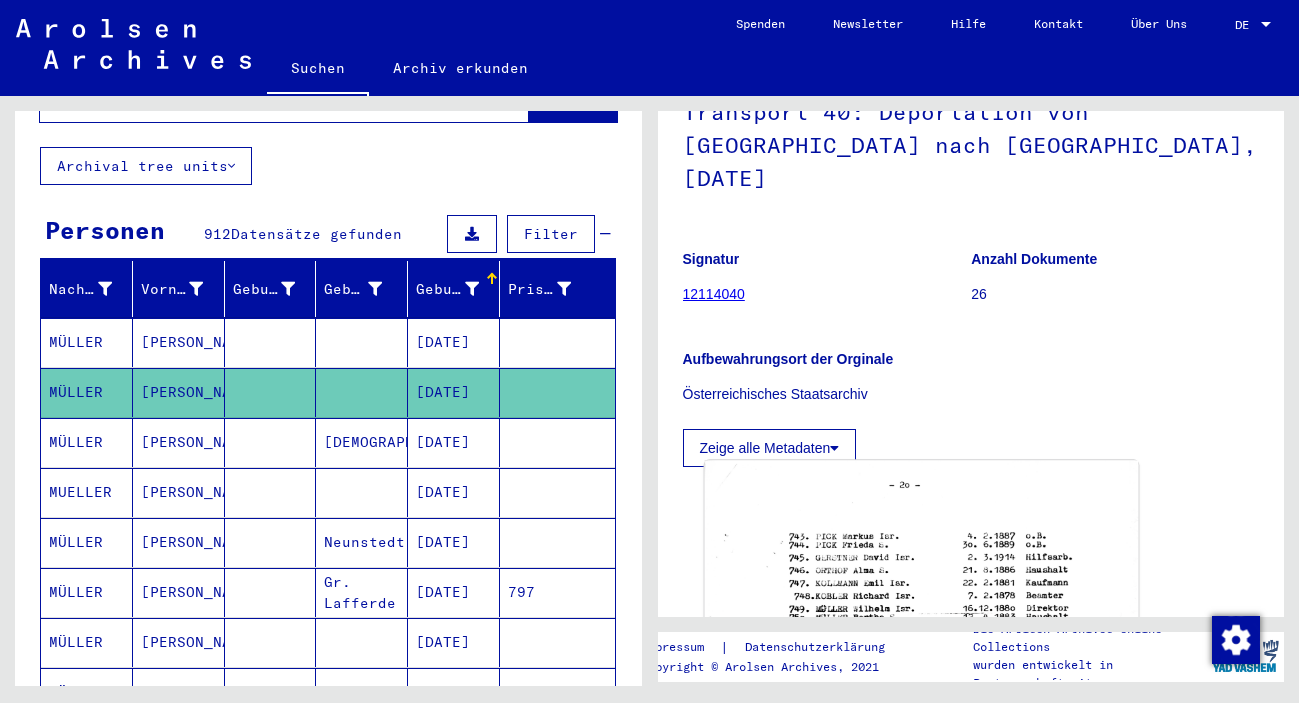 scroll, scrollTop: 324, scrollLeft: 0, axis: vertical 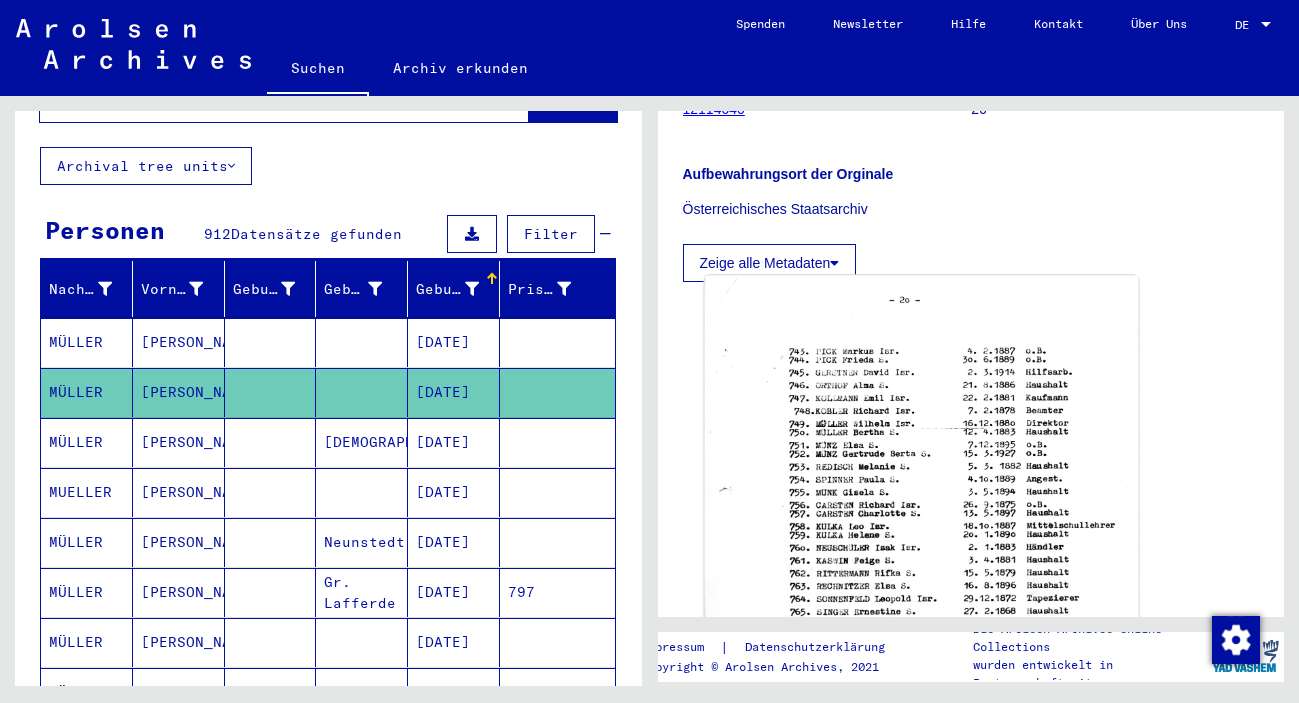 click 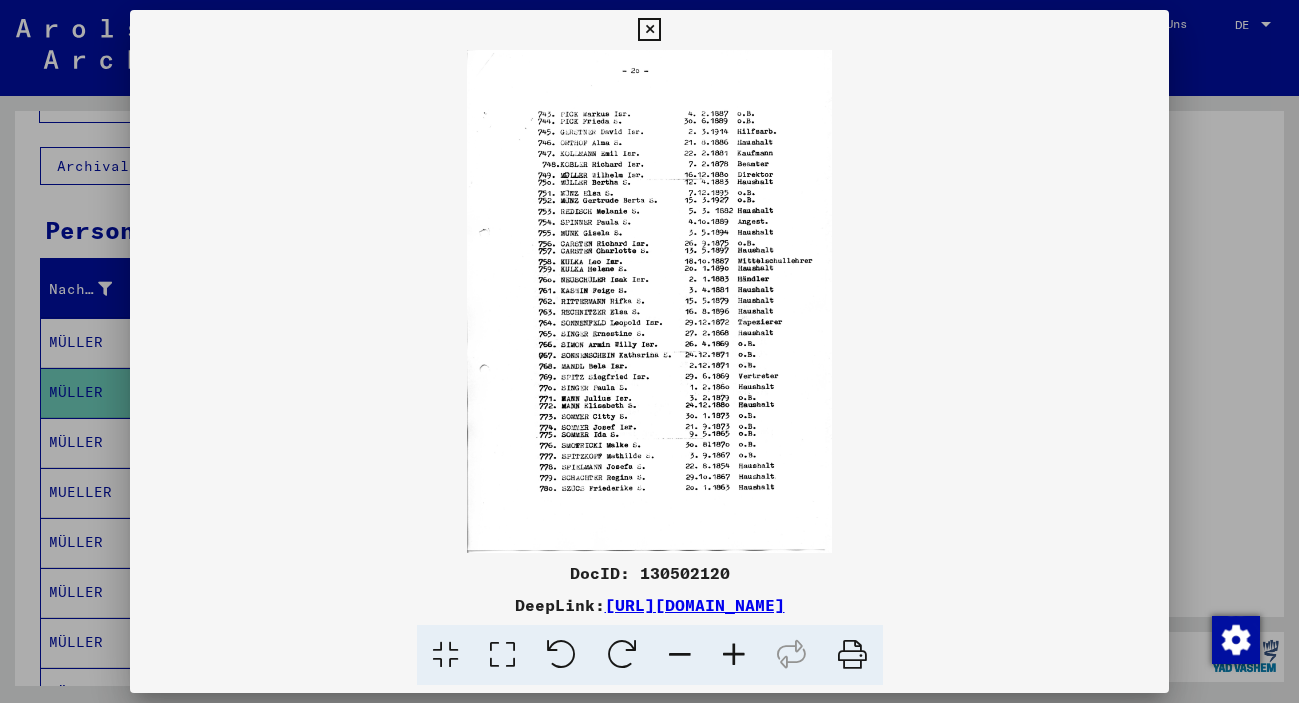 drag, startPoint x: 1021, startPoint y: 607, endPoint x: 391, endPoint y: 602, distance: 630.01984 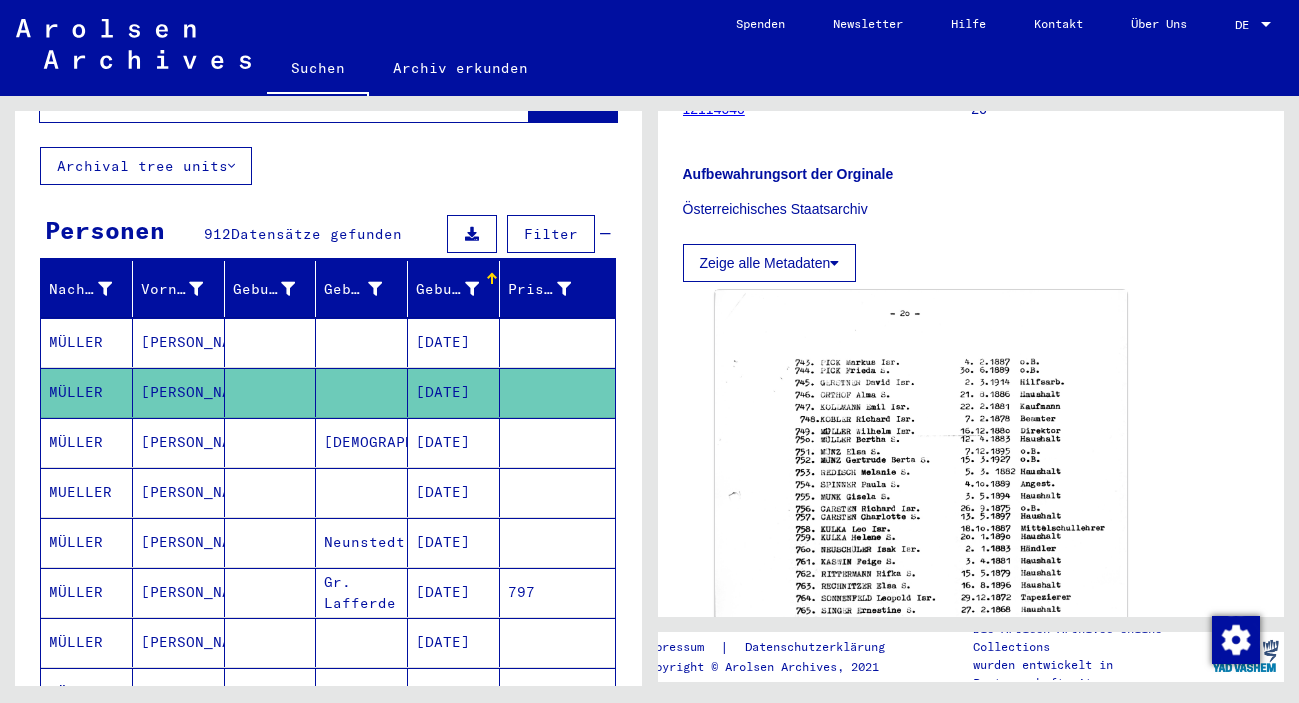 scroll, scrollTop: 0, scrollLeft: 0, axis: both 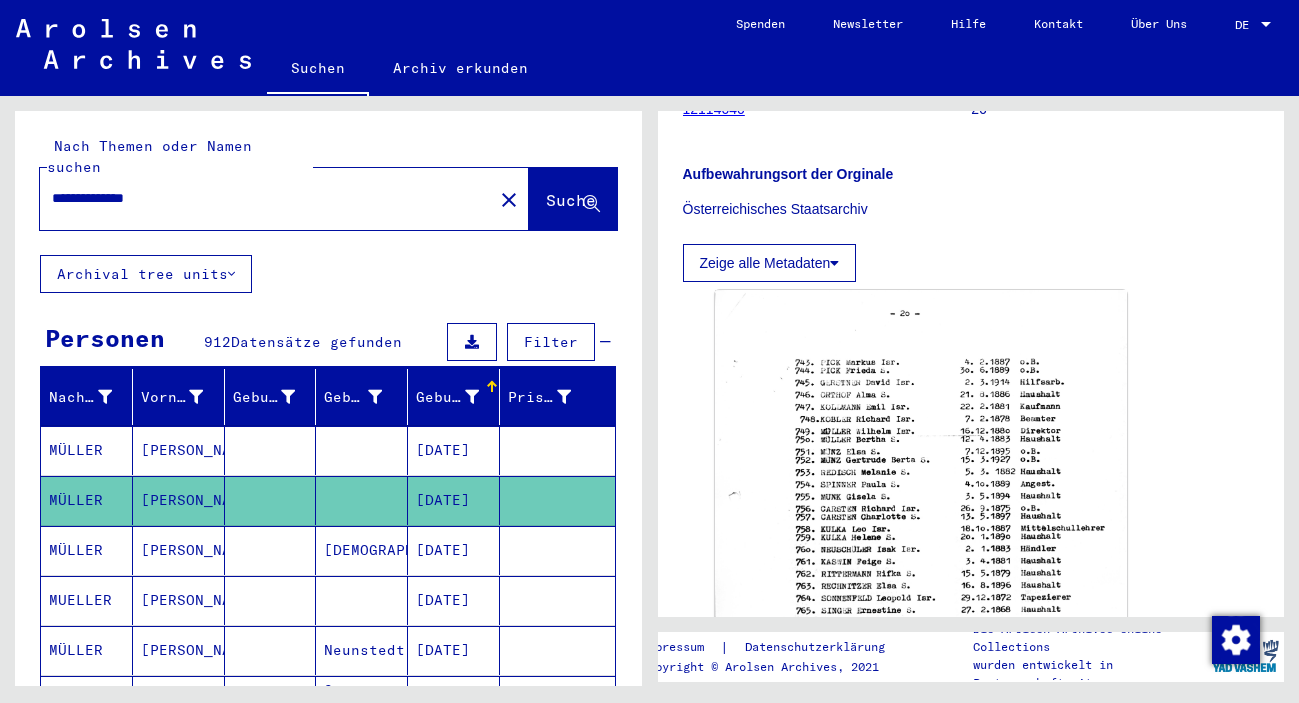 drag, startPoint x: 231, startPoint y: 177, endPoint x: 112, endPoint y: 187, distance: 119.419426 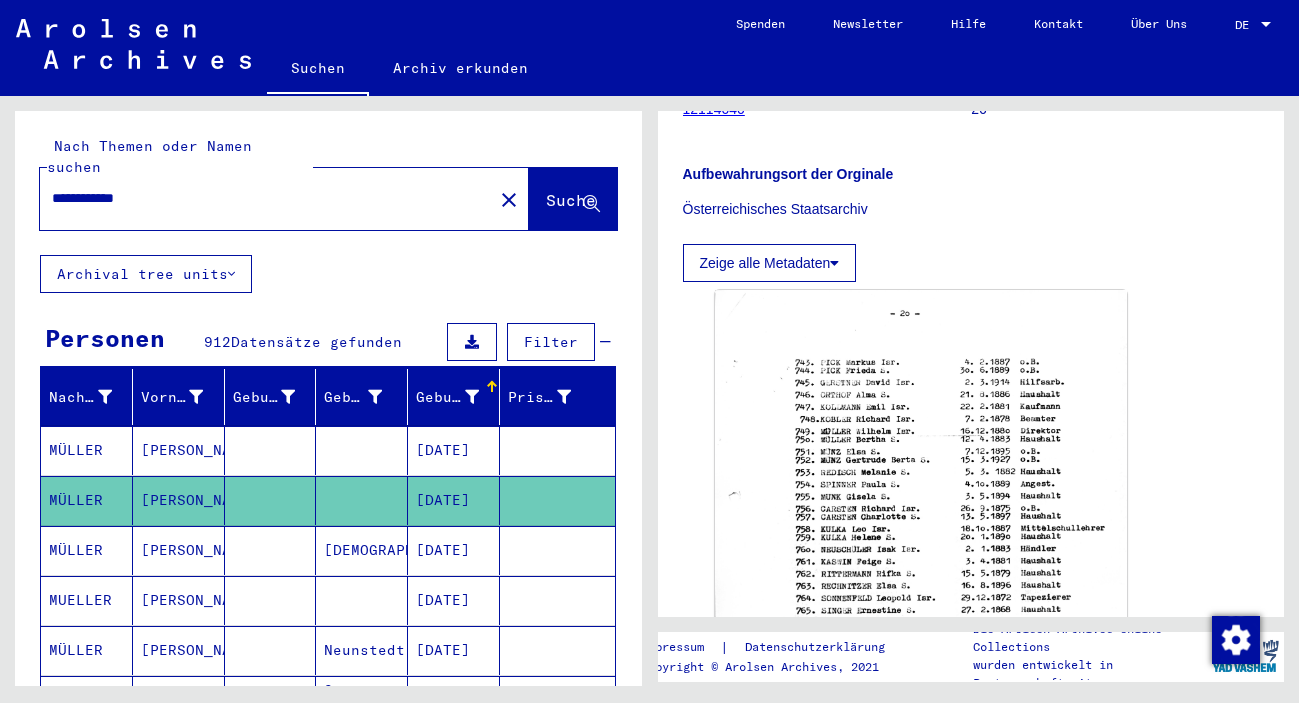 type on "**********" 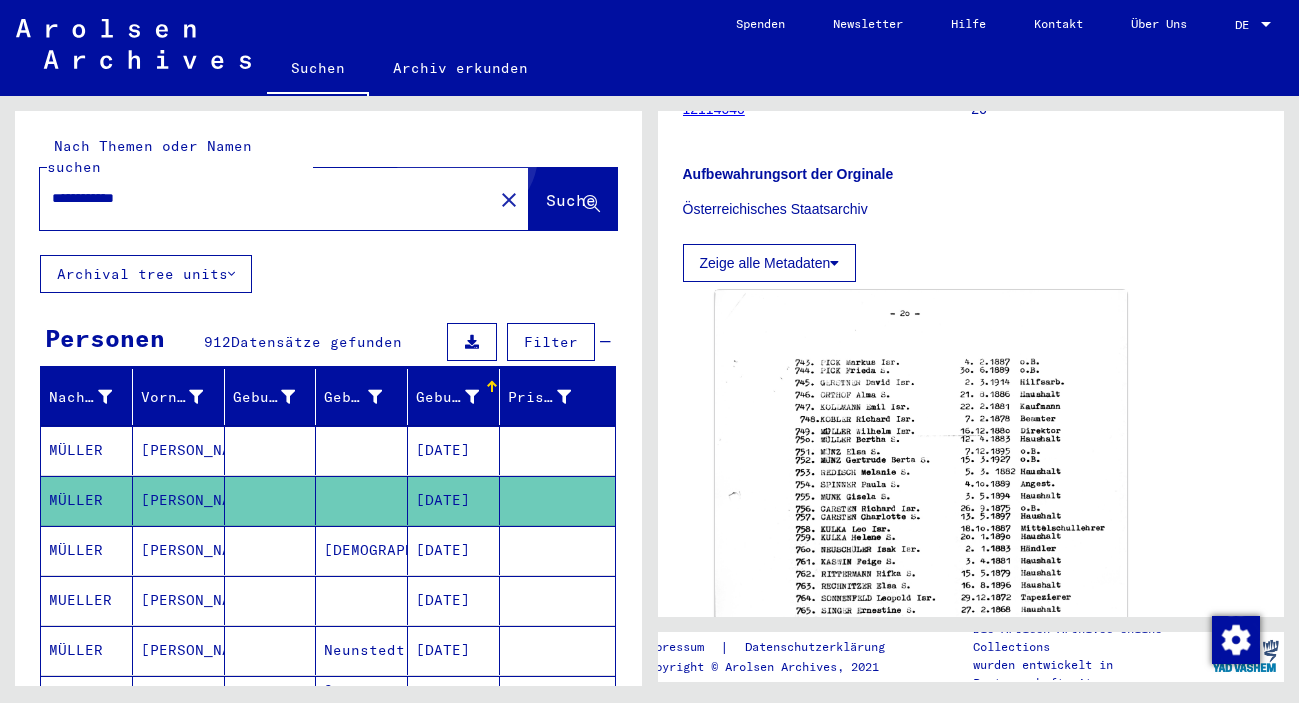 click on "Suche" 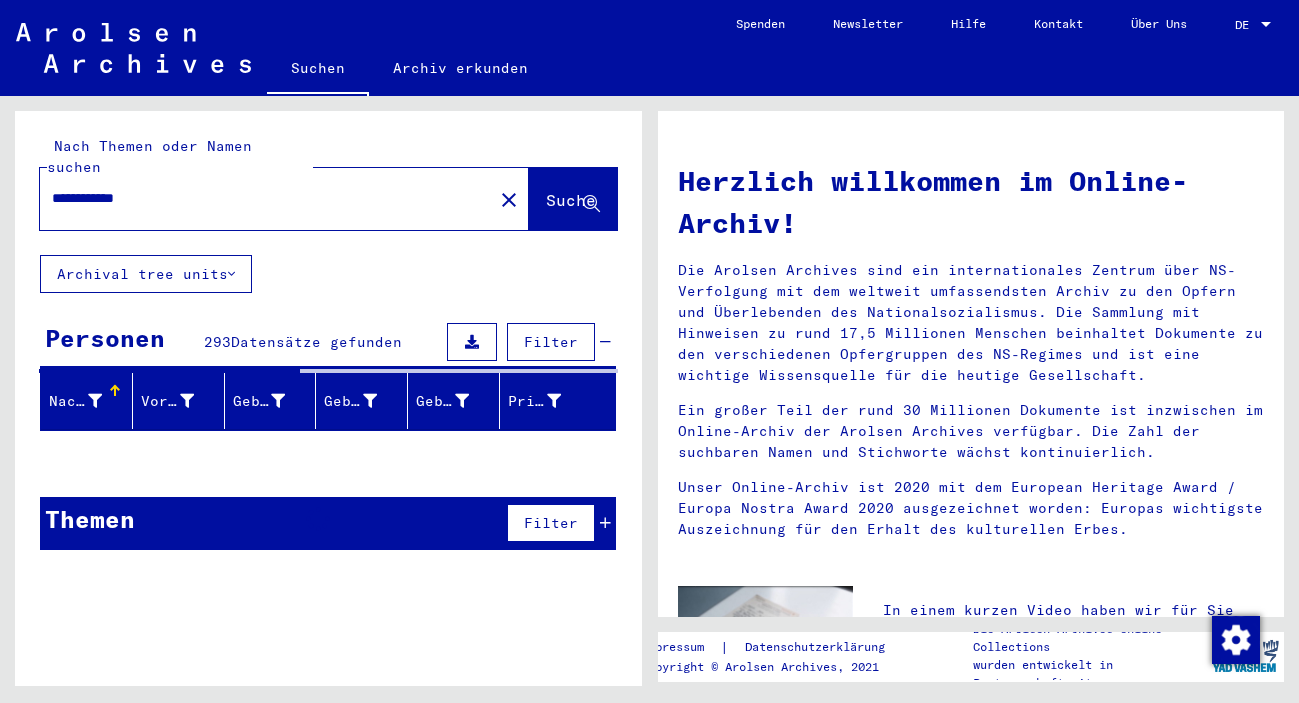 click on "Archival tree units" 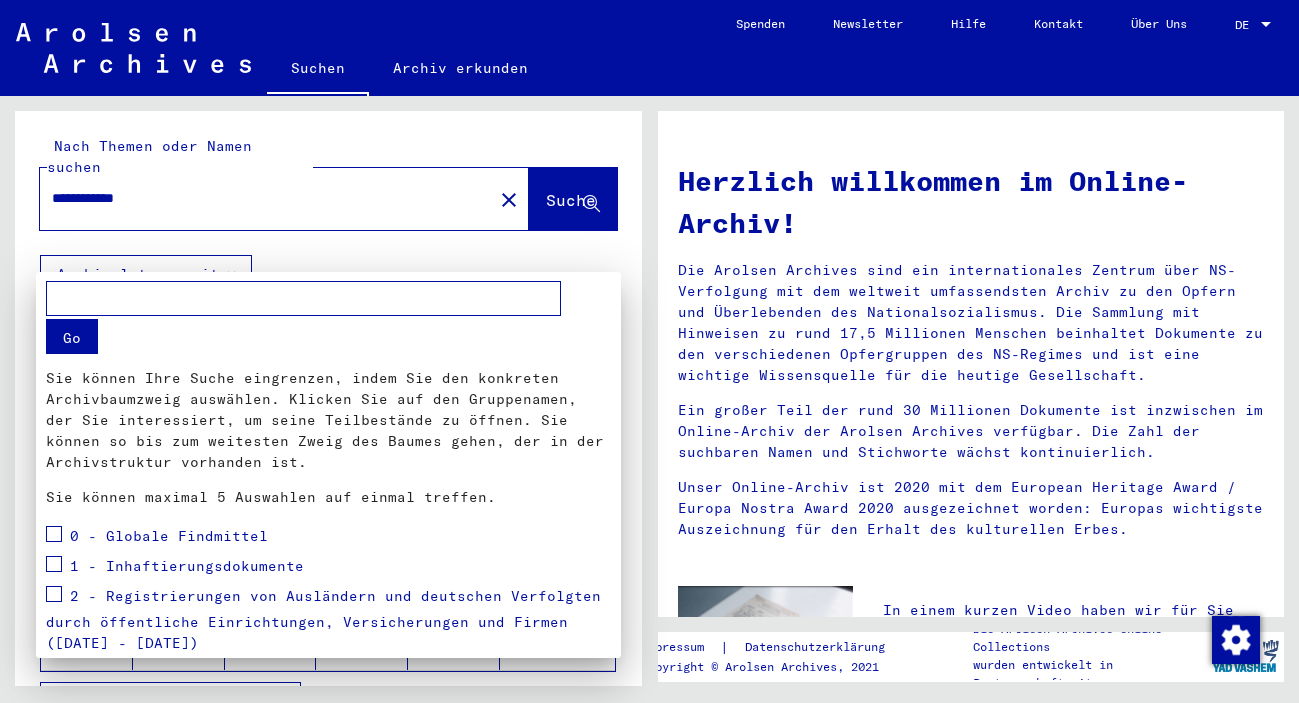 click at bounding box center (649, 351) 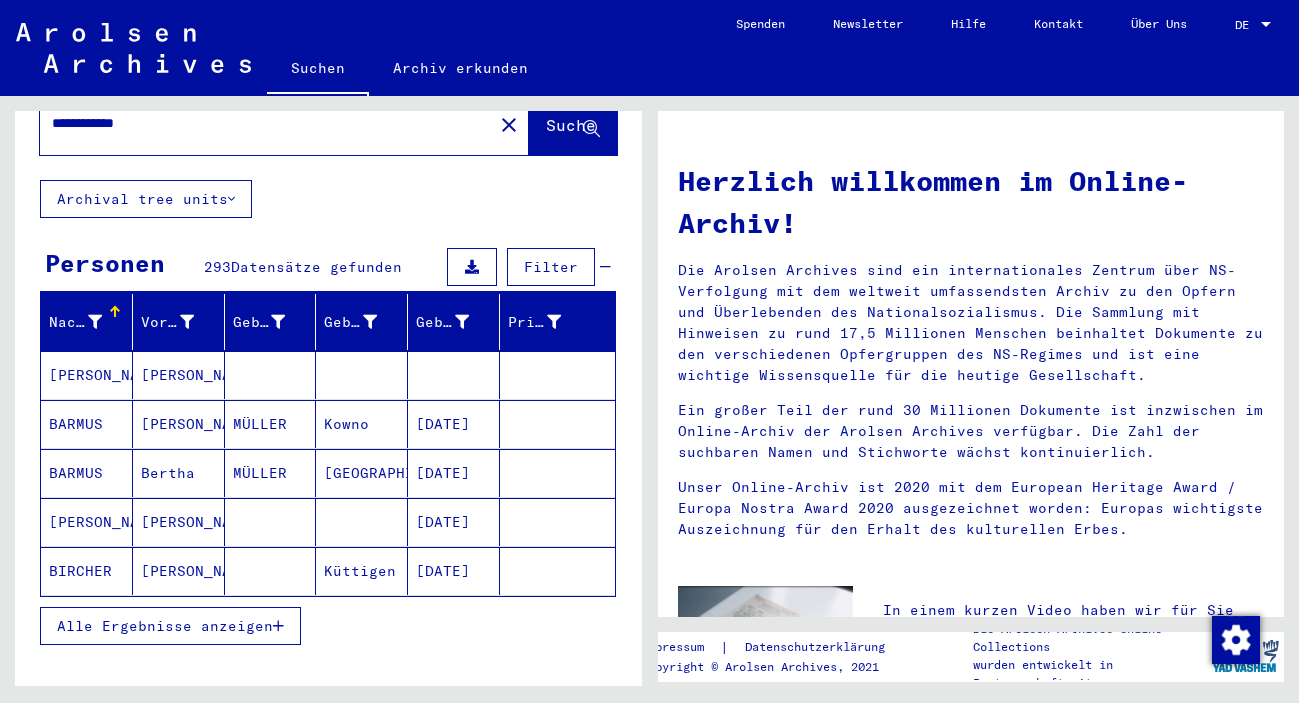 scroll, scrollTop: 216, scrollLeft: 0, axis: vertical 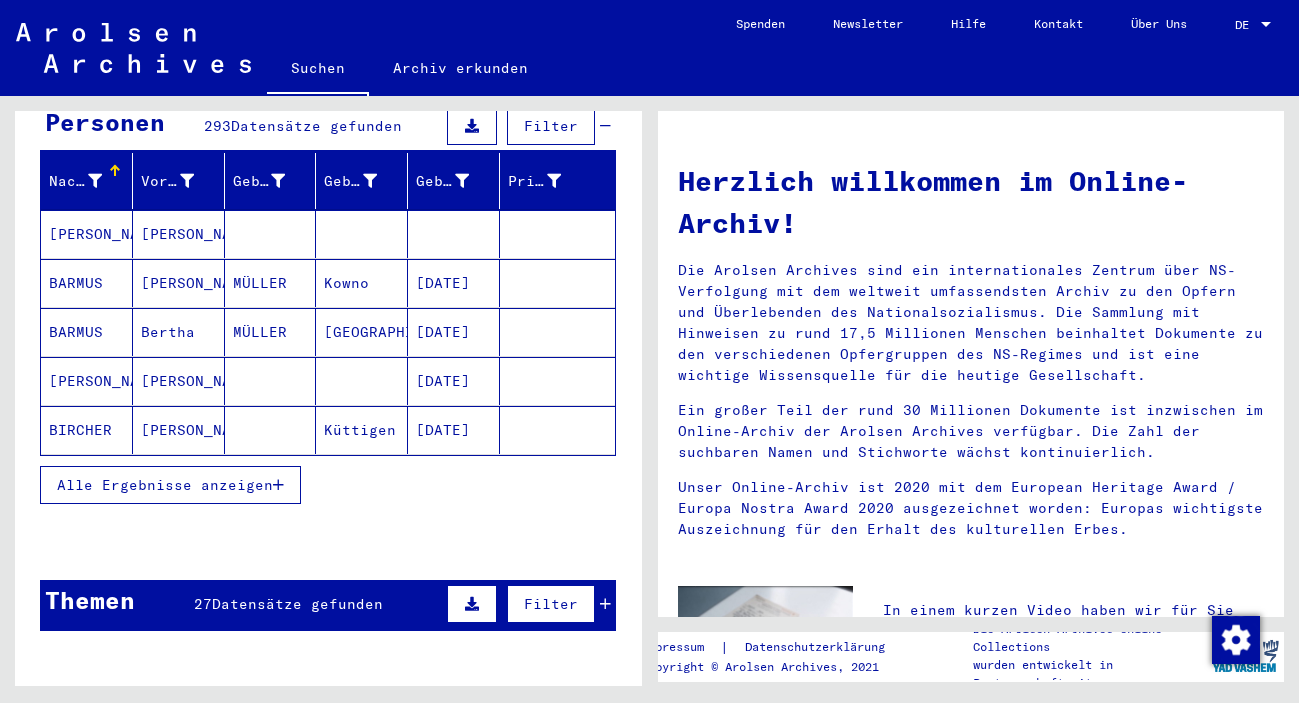click on "Alle Ergebnisse anzeigen" at bounding box center (165, 485) 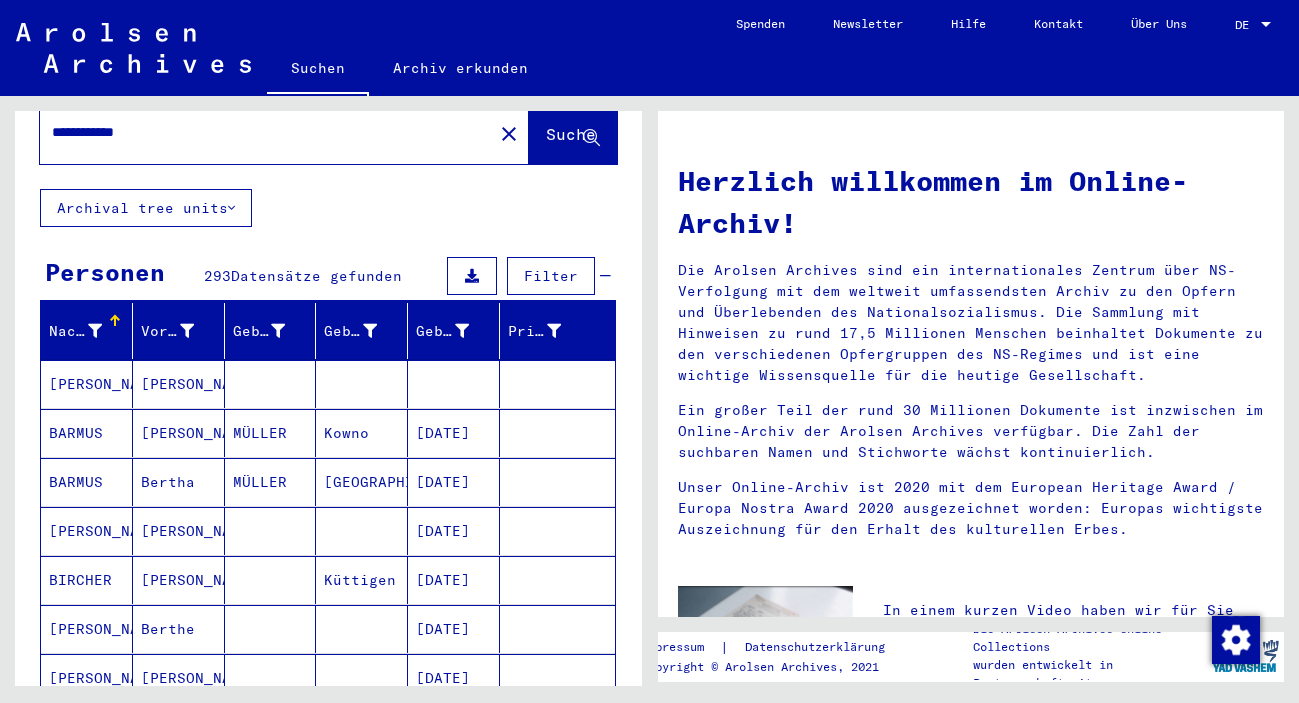 scroll, scrollTop: 0, scrollLeft: 0, axis: both 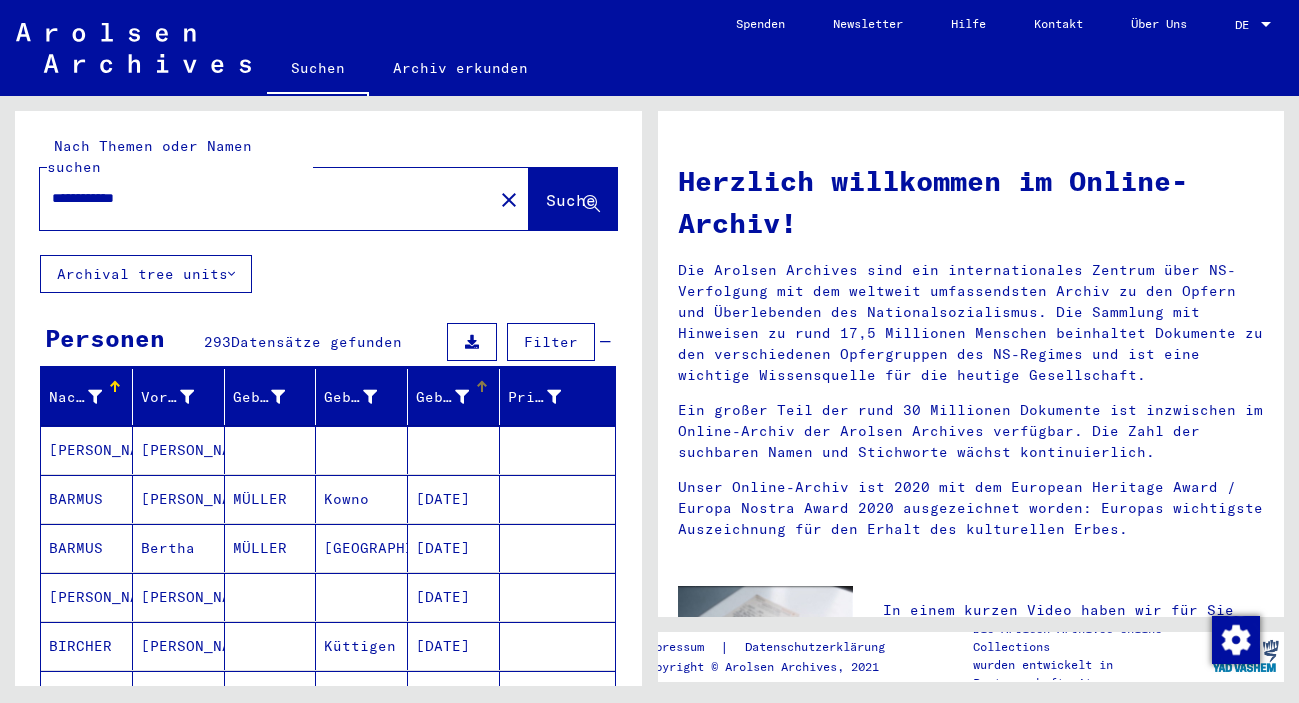click on "Geburtsdatum" at bounding box center (442, 397) 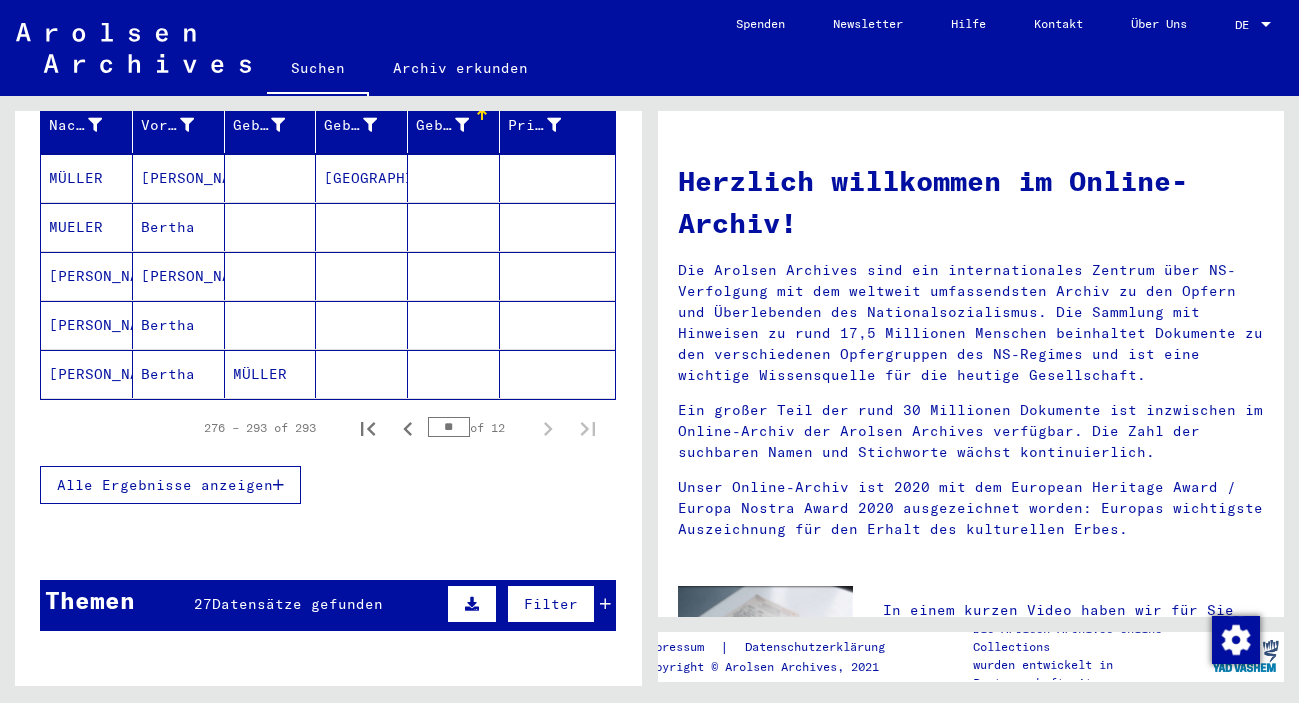 scroll, scrollTop: 324, scrollLeft: 0, axis: vertical 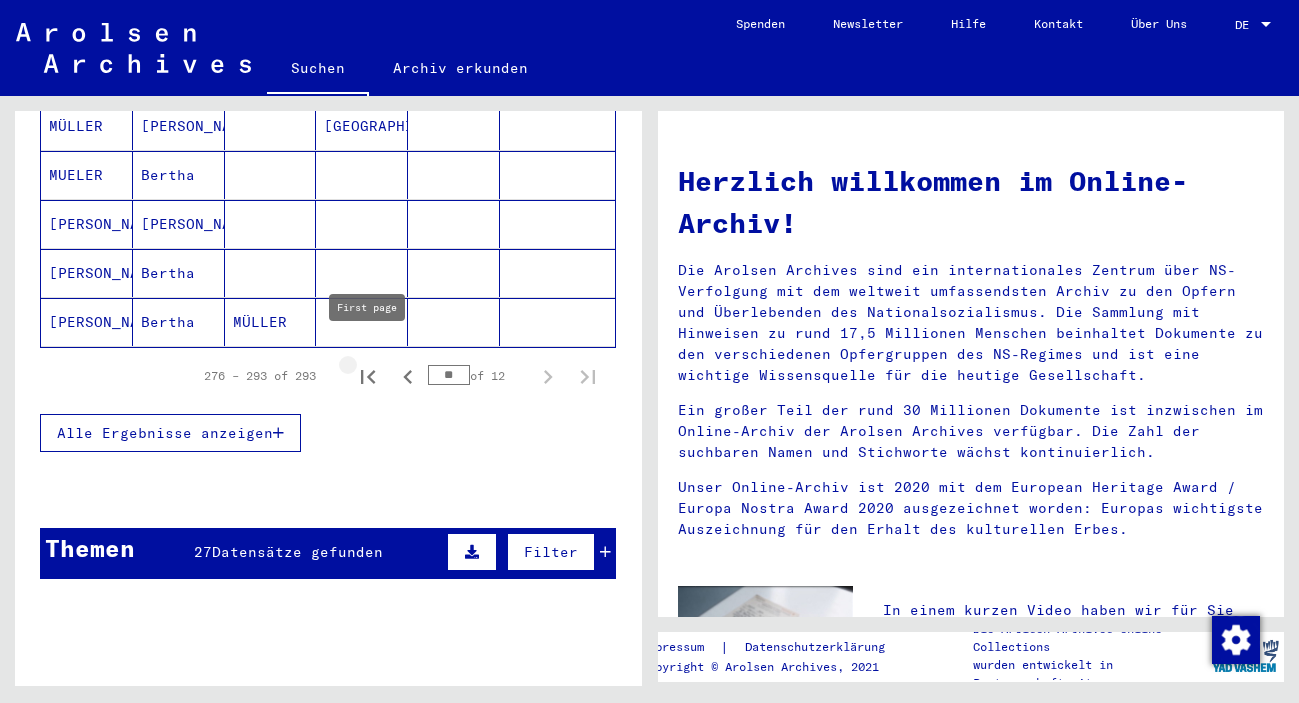 click 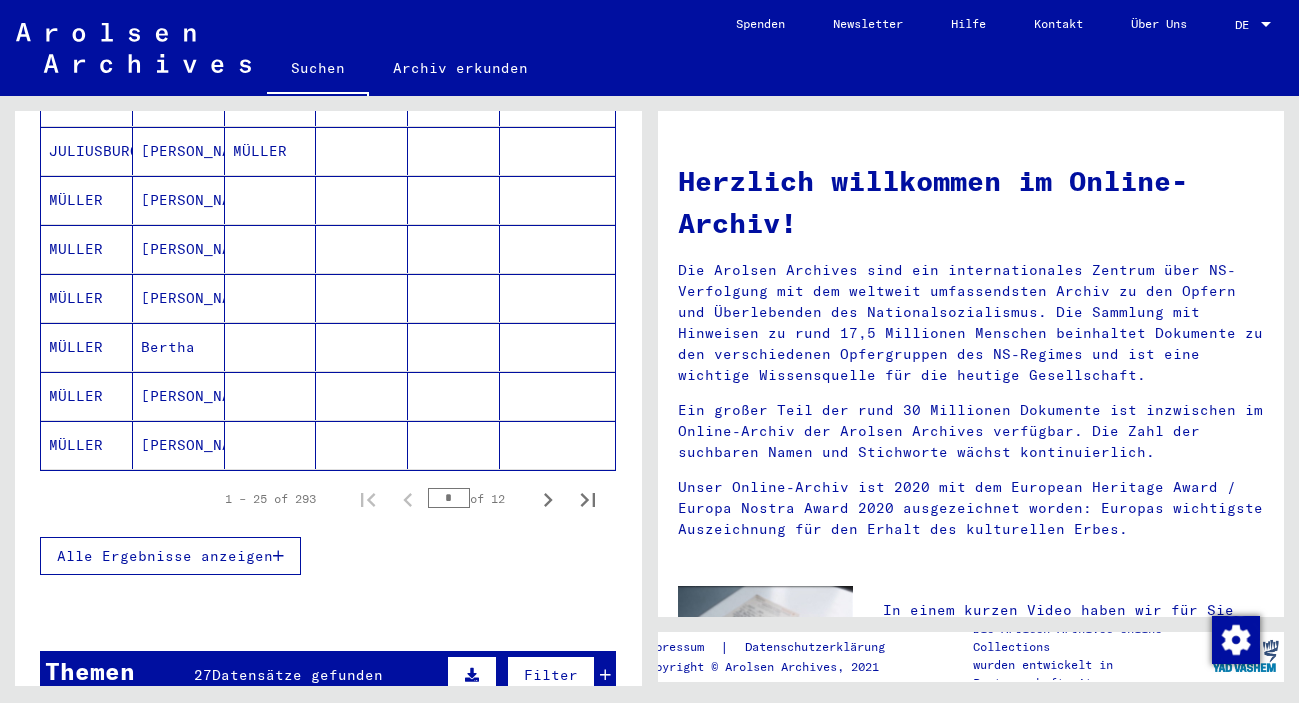 scroll, scrollTop: 1188, scrollLeft: 0, axis: vertical 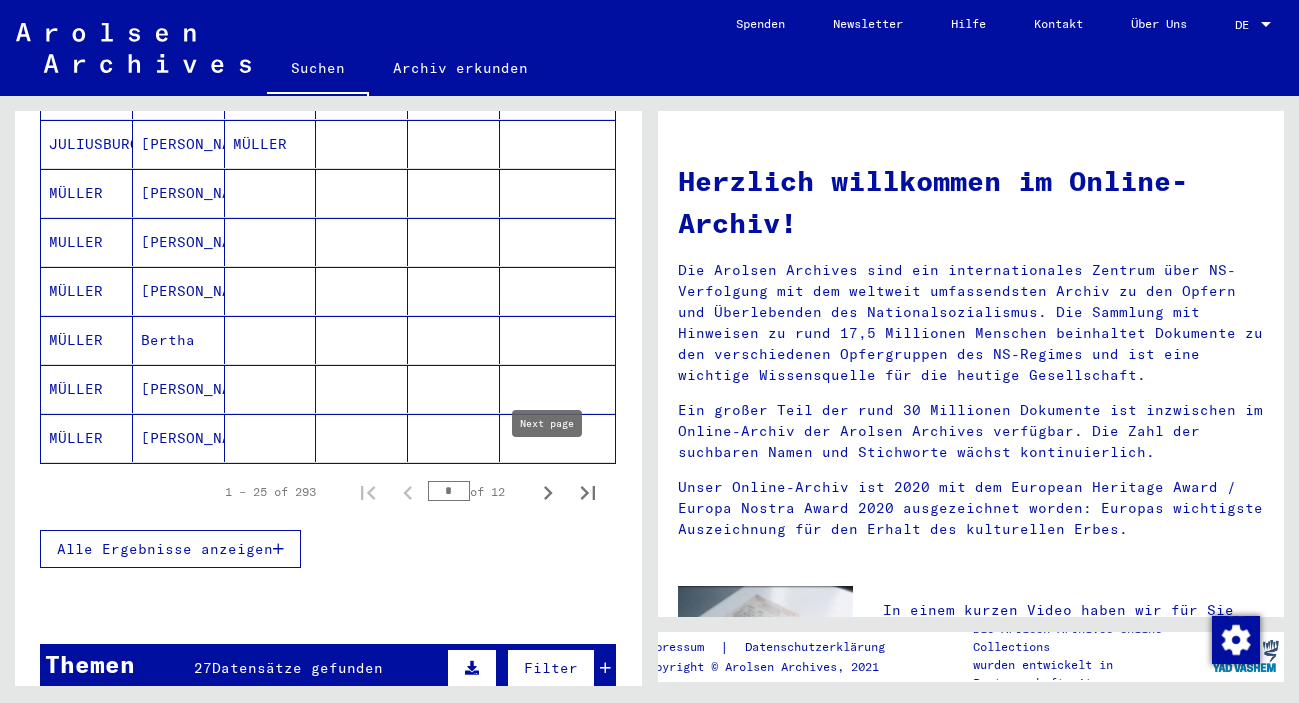 click 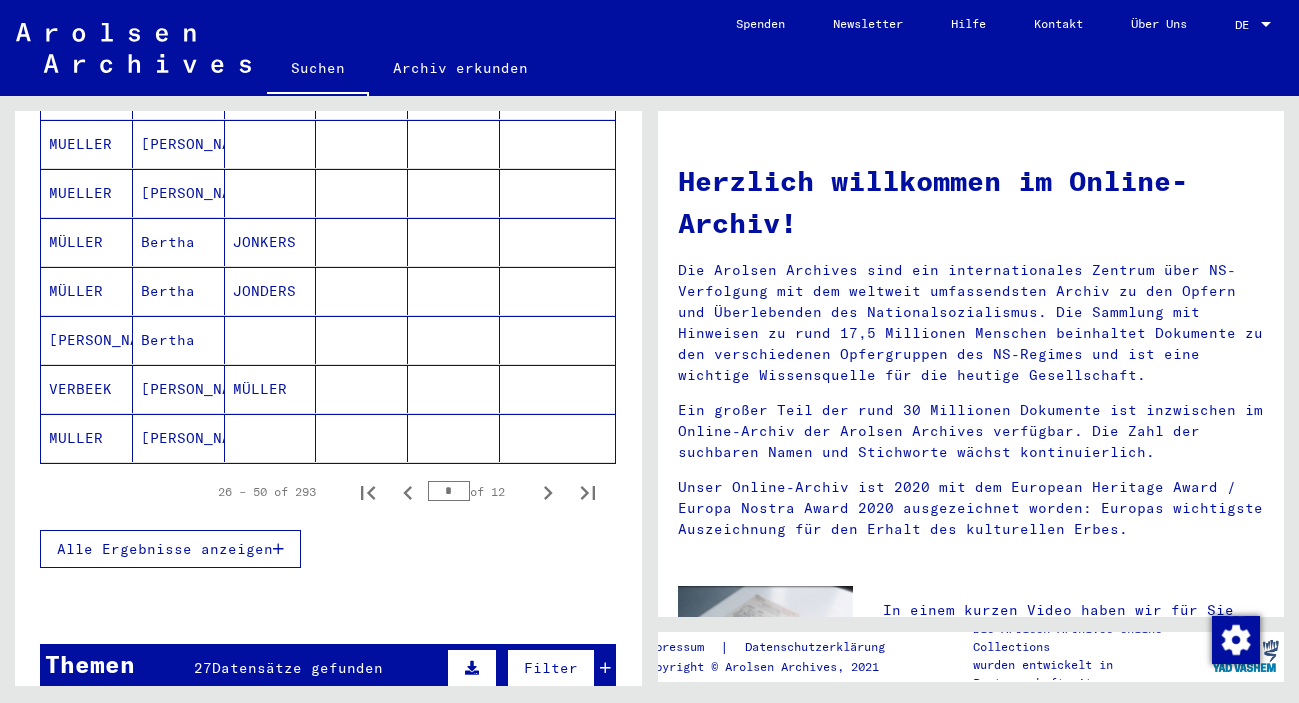 click 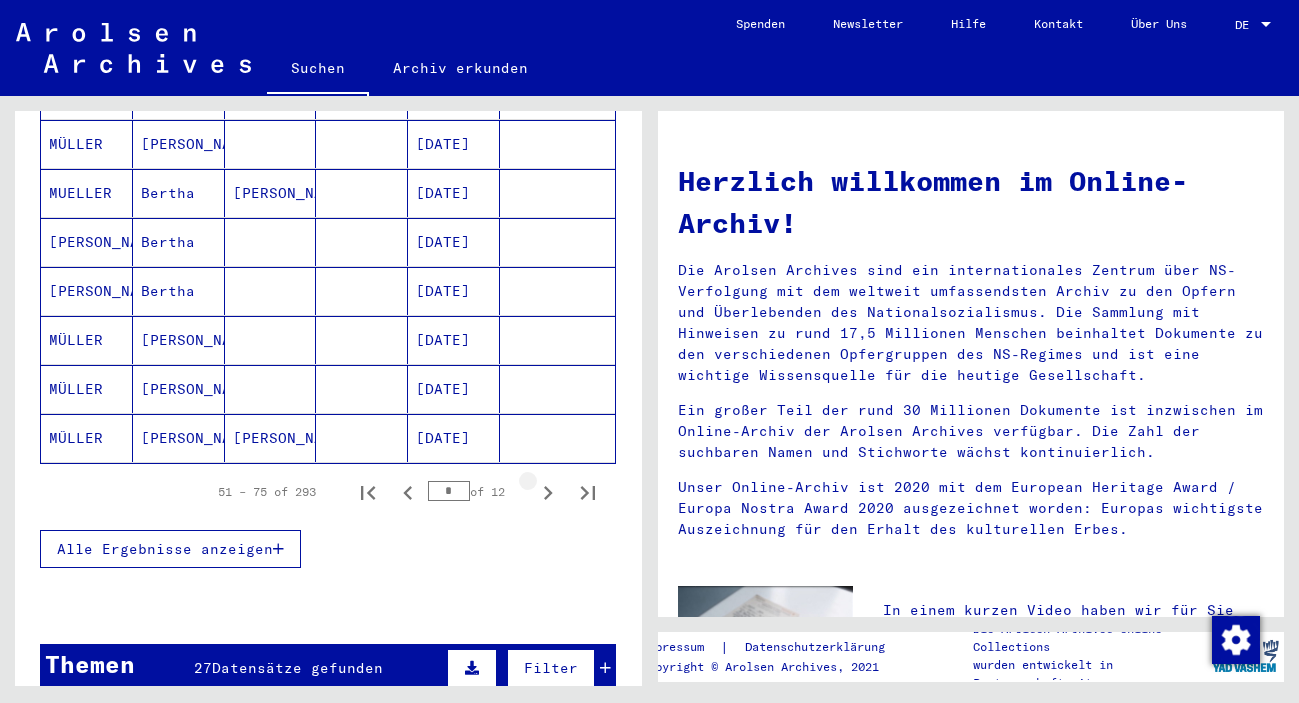 click 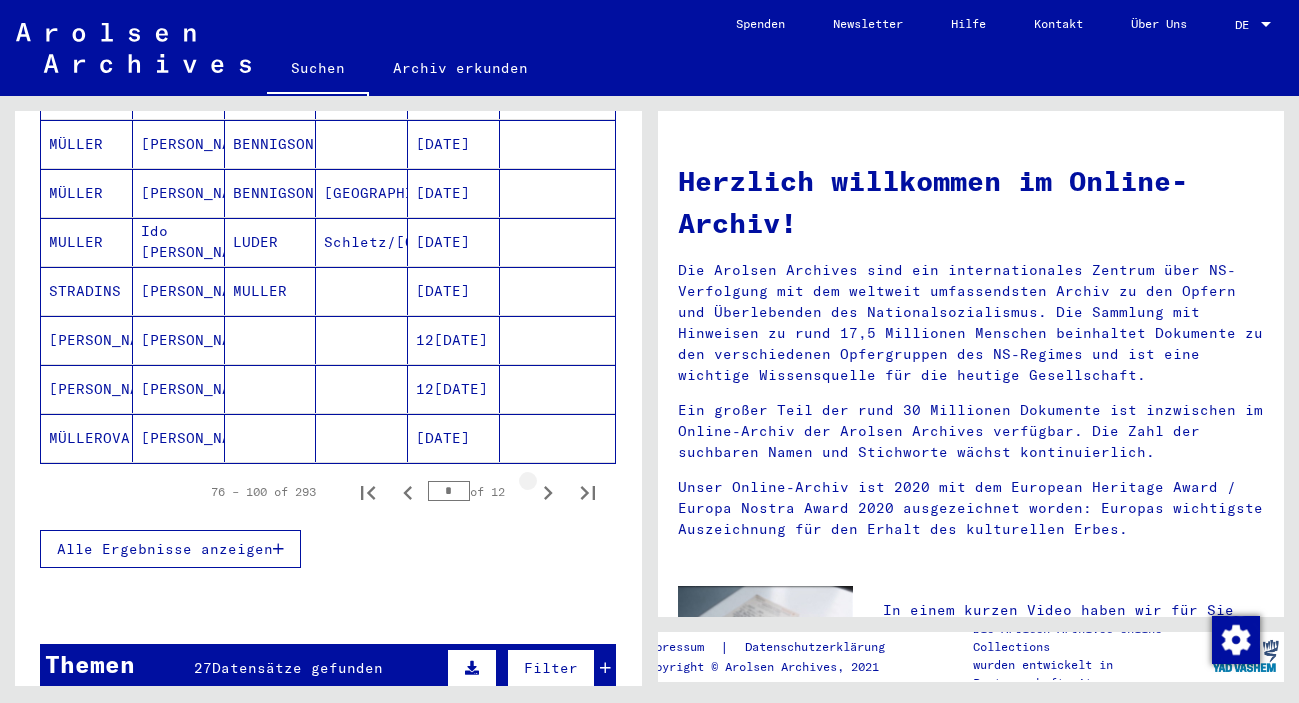 click 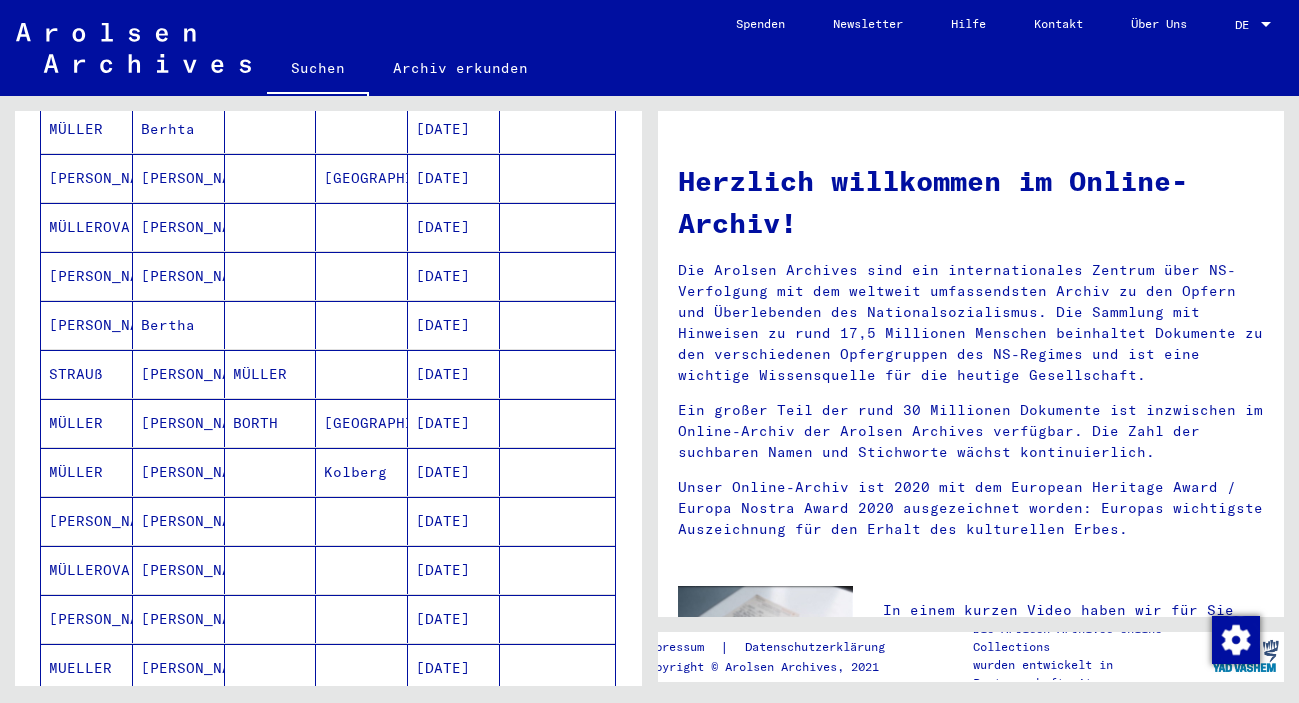 scroll, scrollTop: 864, scrollLeft: 0, axis: vertical 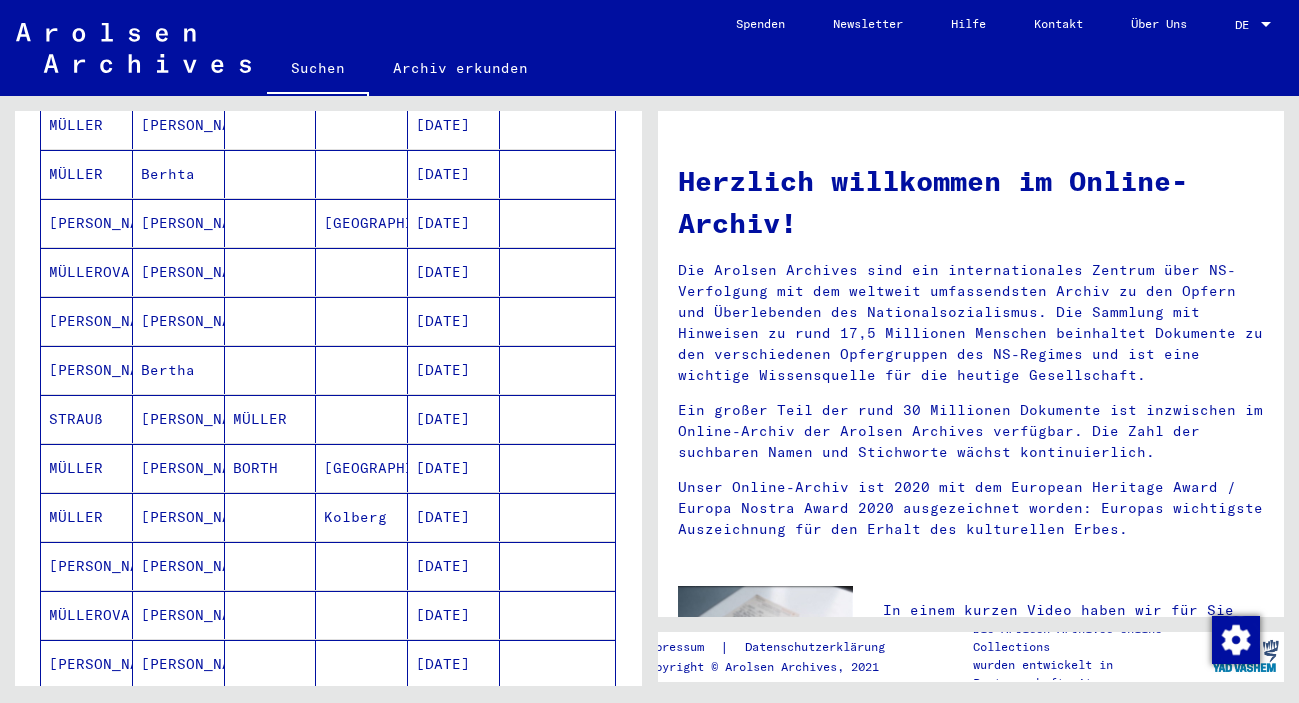 click on "[DATE]" at bounding box center (454, 223) 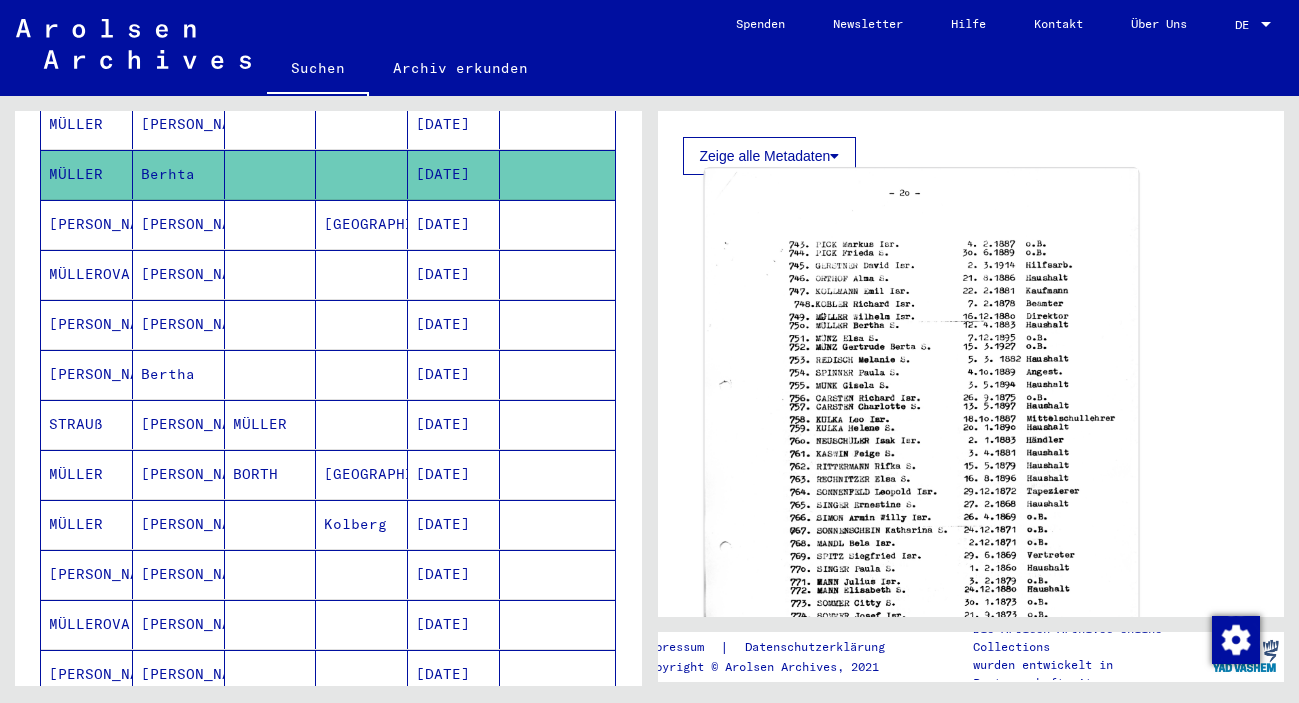 scroll, scrollTop: 432, scrollLeft: 0, axis: vertical 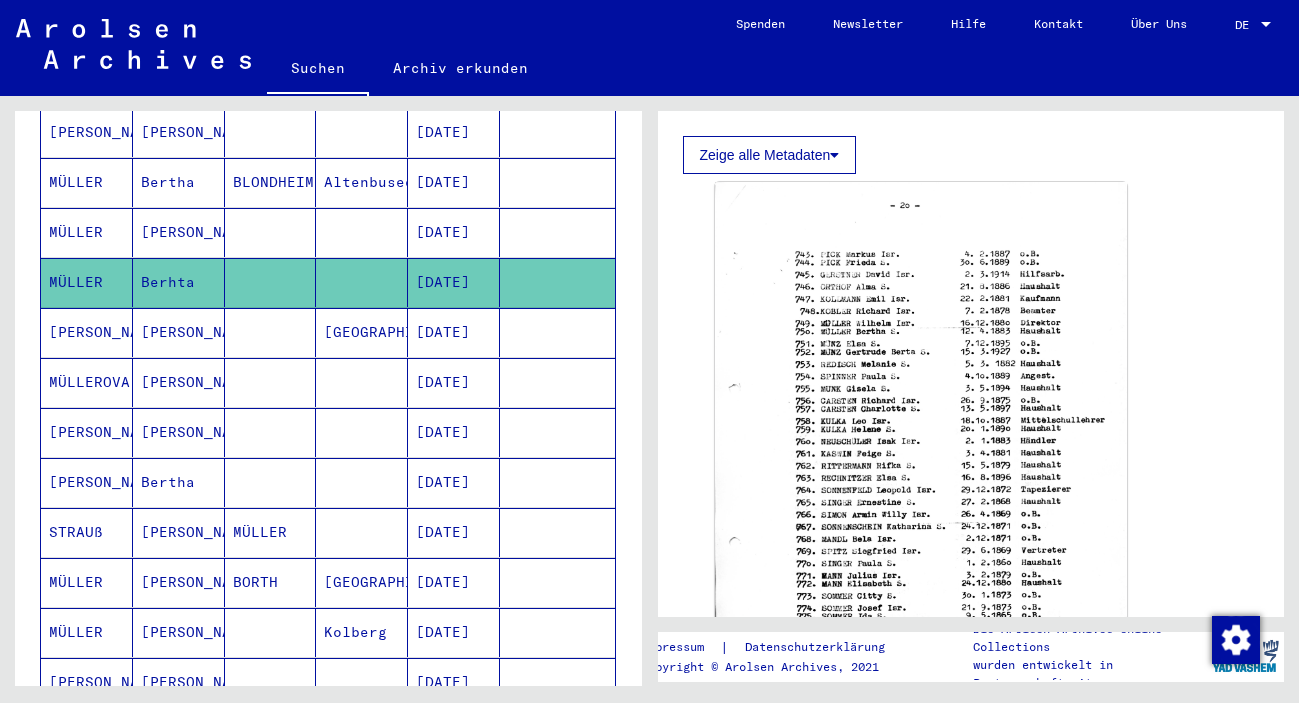 click on "[DATE]" at bounding box center (454, 282) 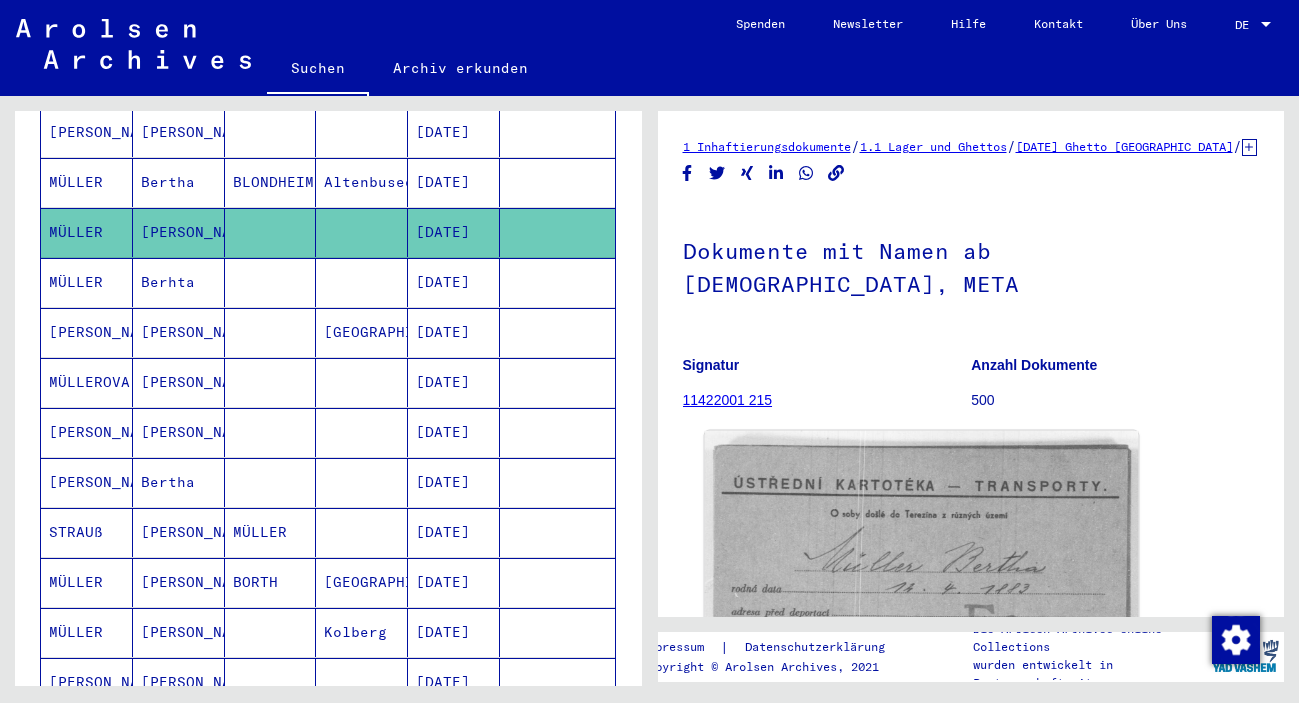click 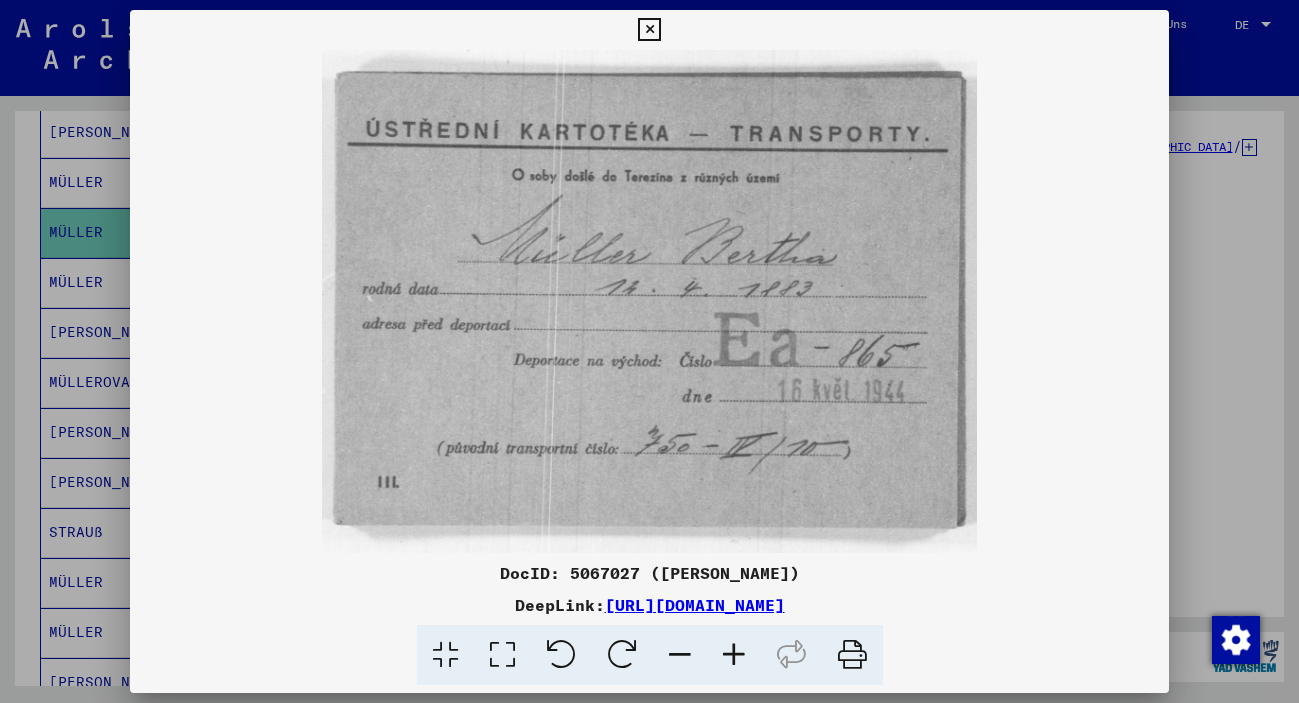 drag, startPoint x: 1023, startPoint y: 605, endPoint x: 398, endPoint y: 615, distance: 625.08 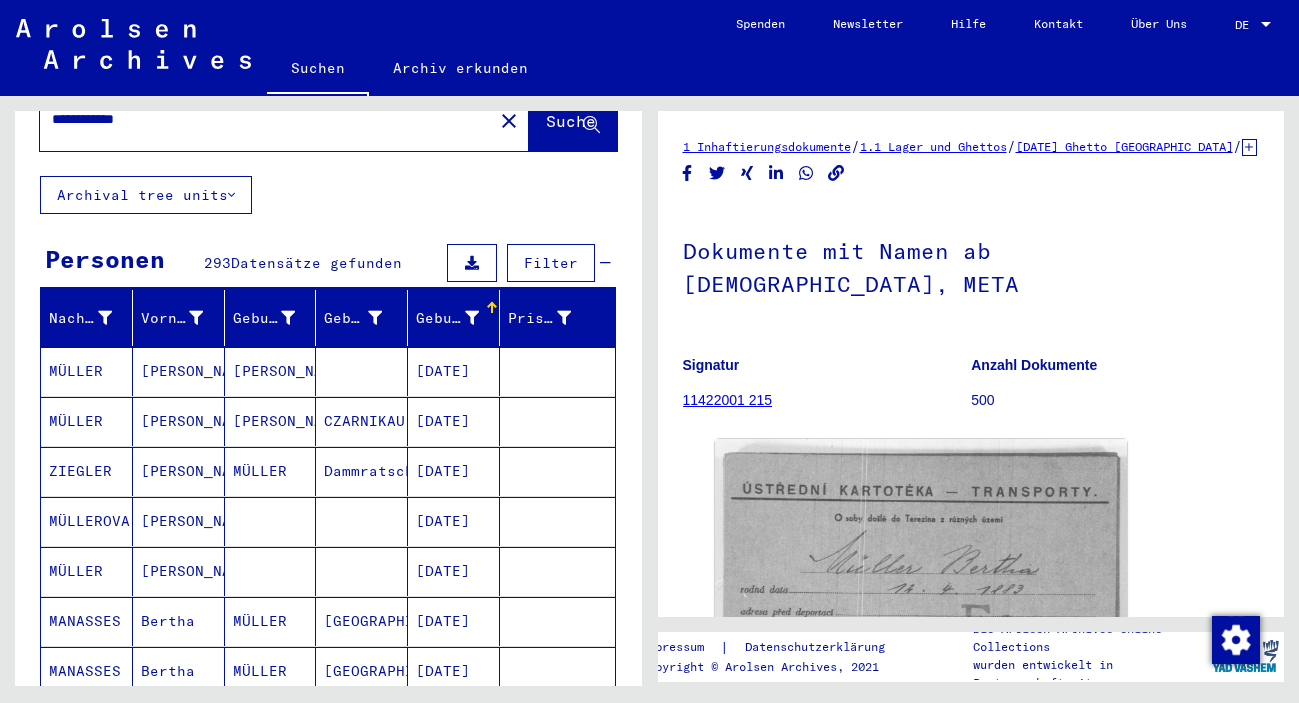 scroll, scrollTop: 12, scrollLeft: 0, axis: vertical 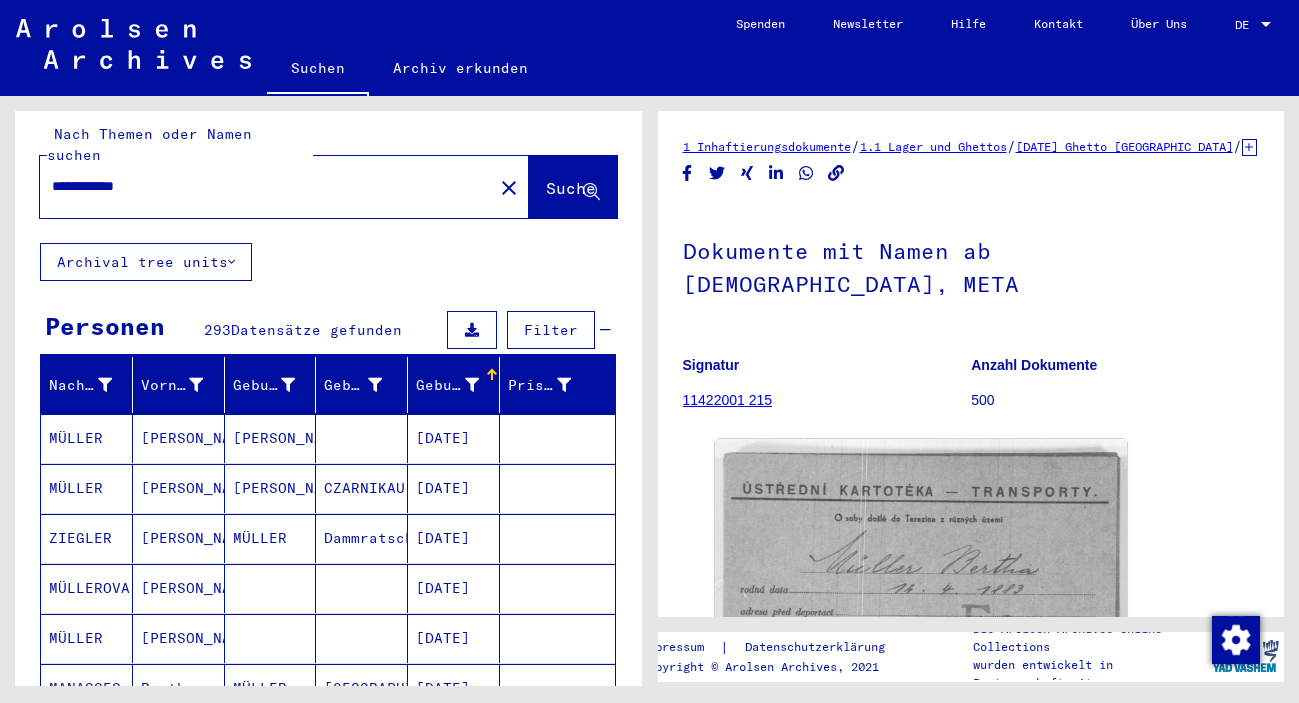 drag, startPoint x: 221, startPoint y: 164, endPoint x: 125, endPoint y: 183, distance: 97.862144 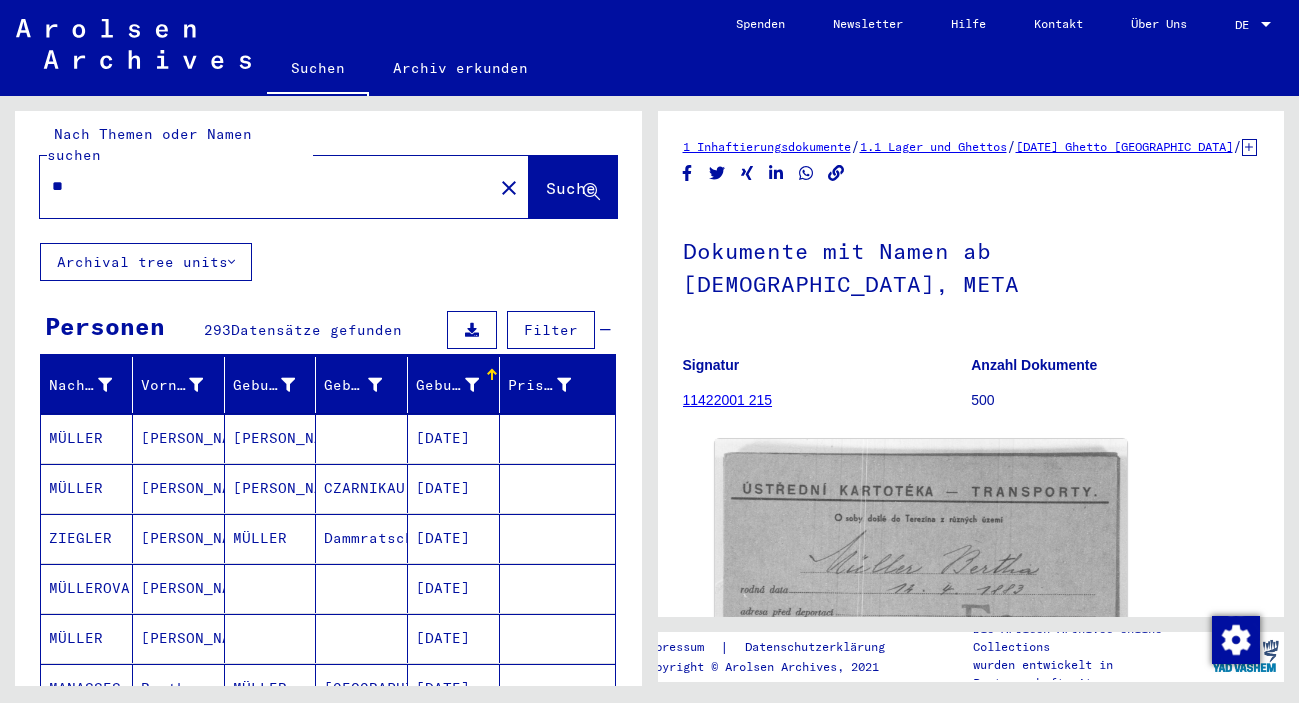 type on "*" 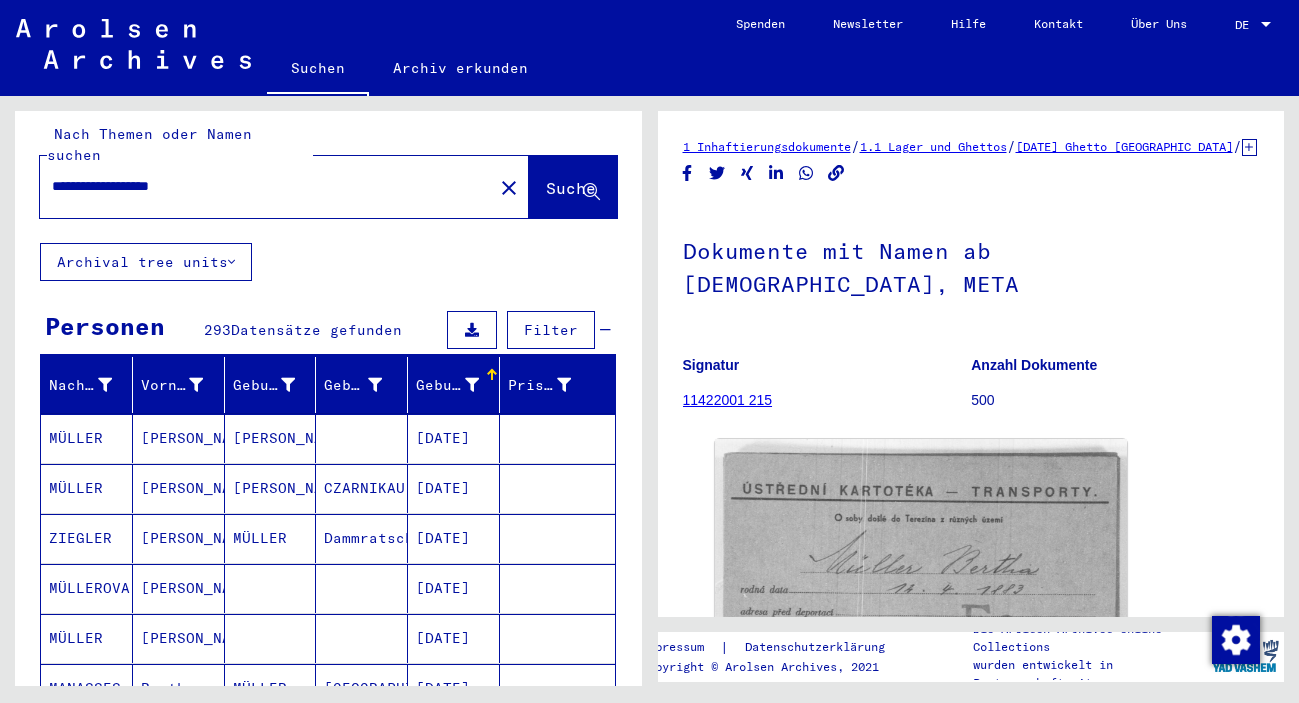 type on "**********" 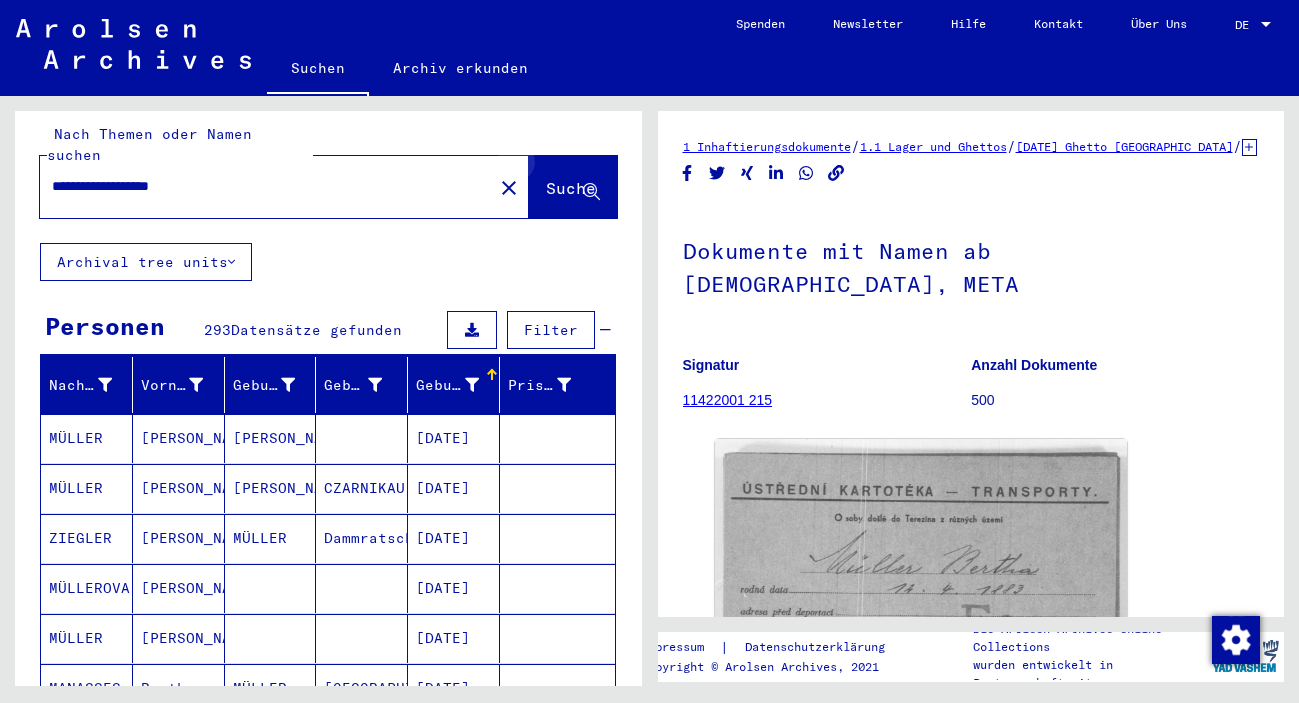 drag, startPoint x: 576, startPoint y: 173, endPoint x: 540, endPoint y: 169, distance: 36.221542 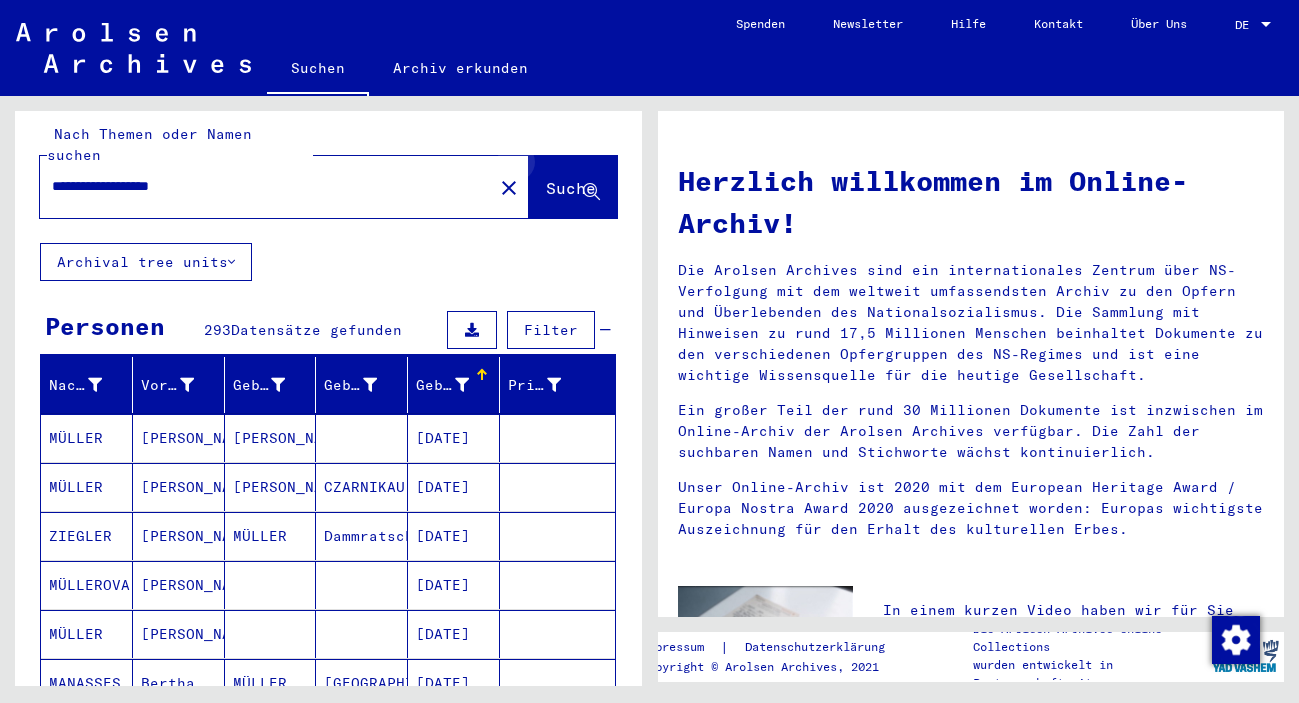 scroll, scrollTop: 0, scrollLeft: 0, axis: both 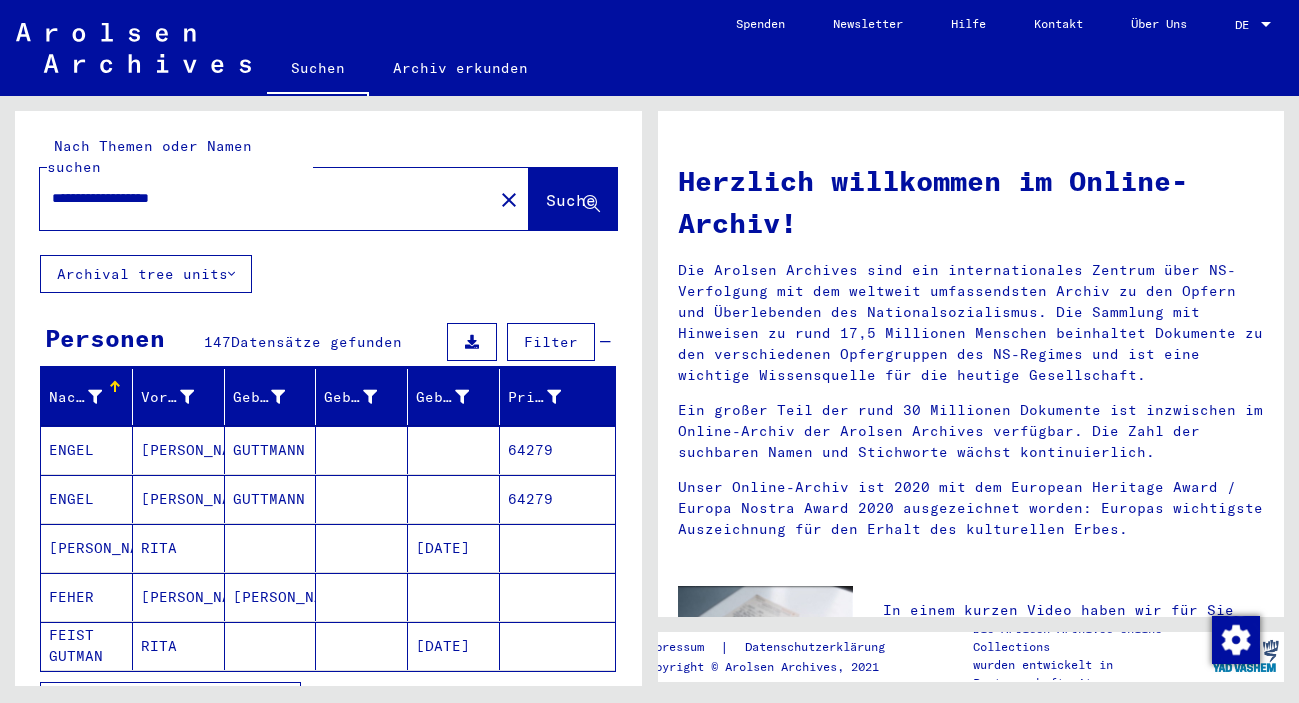 click on "Die Arolsen Archives sind ein internationales Zentrum über NS-Verfolgung mit dem weltweit umfassendsten Archiv zu den Opfern und Überlebenden des Nationalsozialismus. Die Sammlung mit Hinweisen zu rund 17,5 Millionen Menschen beinhaltet Dokumente zu den verschiedenen Opfergruppen des NS-Regimes und ist eine wichtige Wissensquelle für die heutige Gesellschaft." at bounding box center [971, 323] 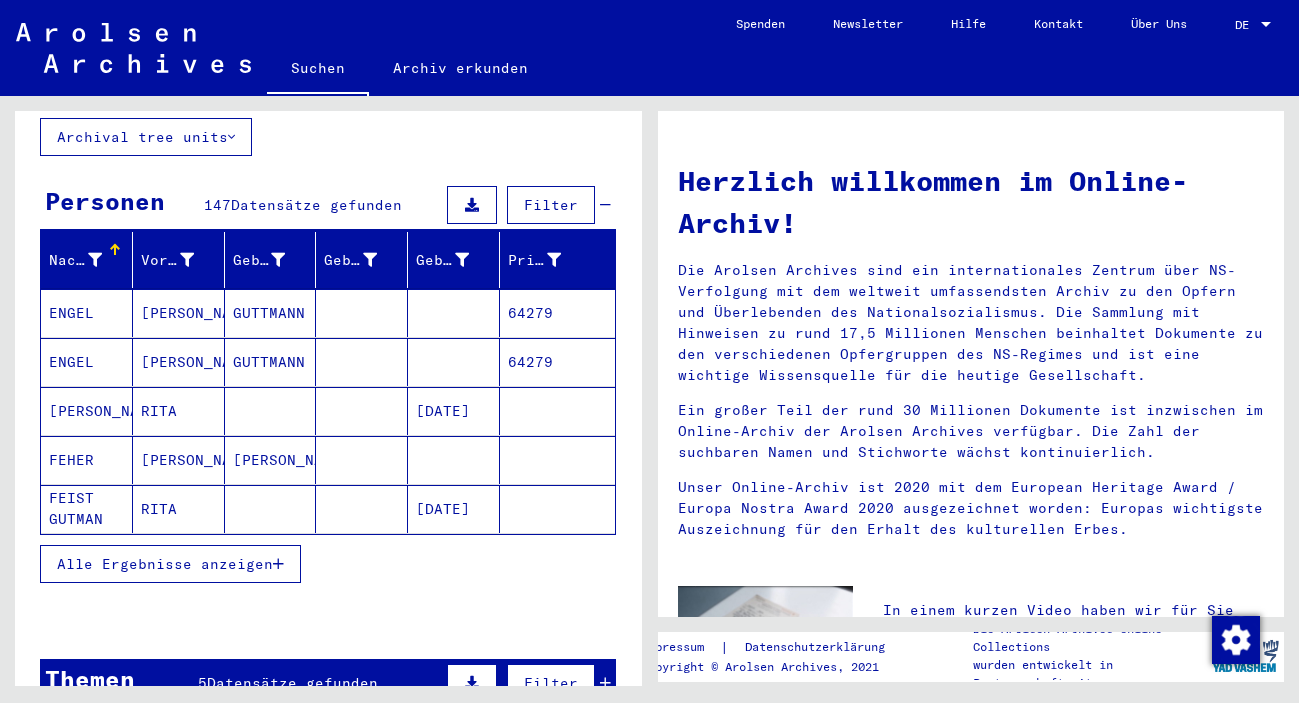scroll, scrollTop: 216, scrollLeft: 0, axis: vertical 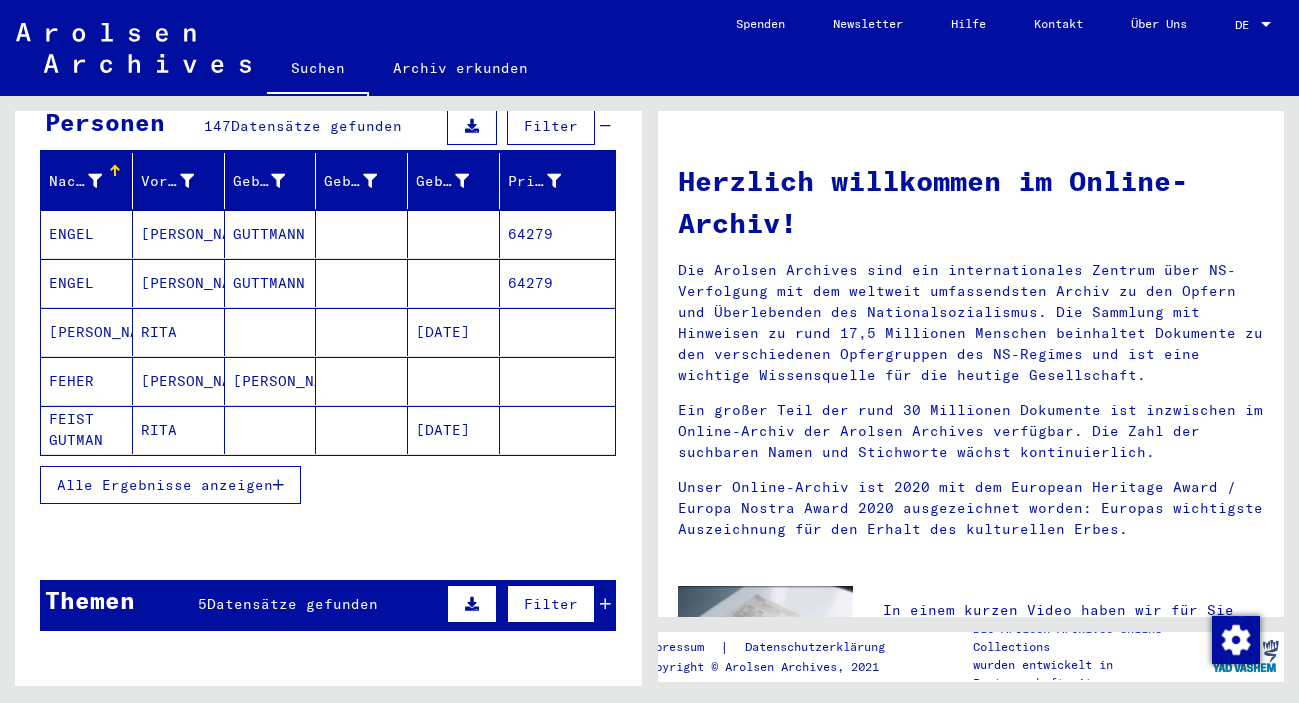click on "Alle Ergebnisse anzeigen" at bounding box center [165, 485] 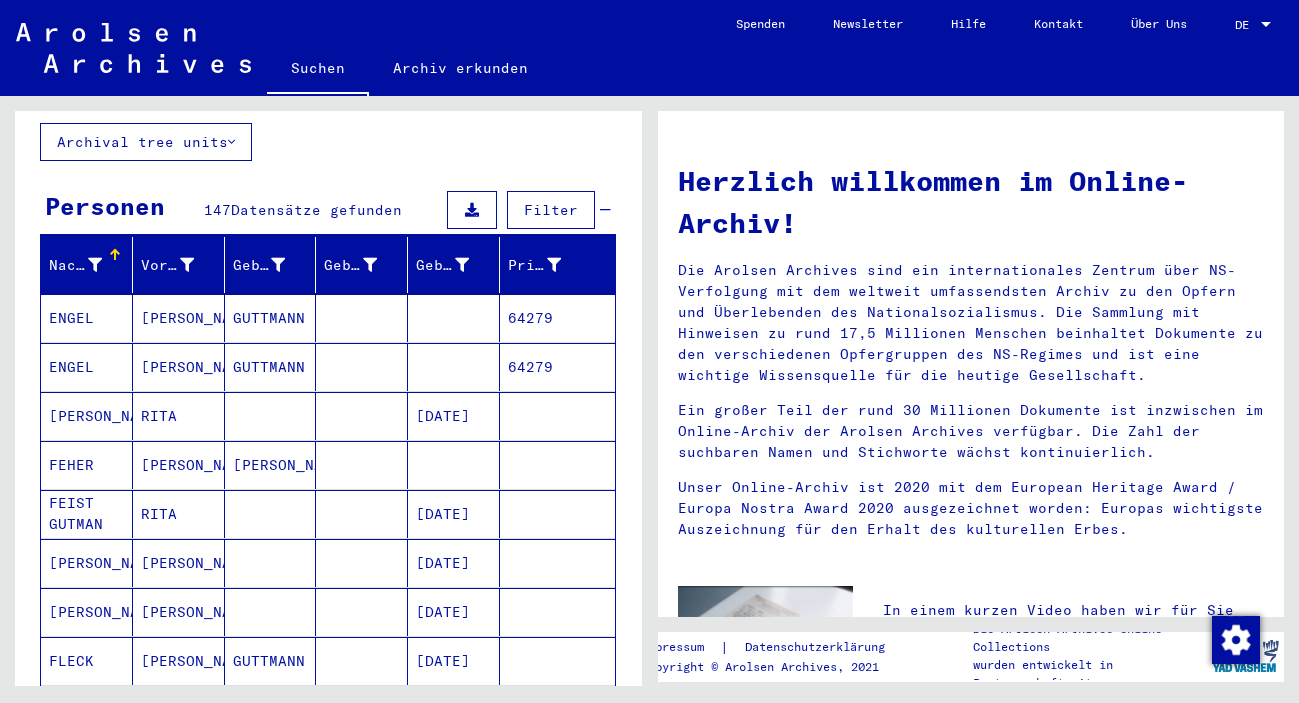 scroll, scrollTop: 0, scrollLeft: 0, axis: both 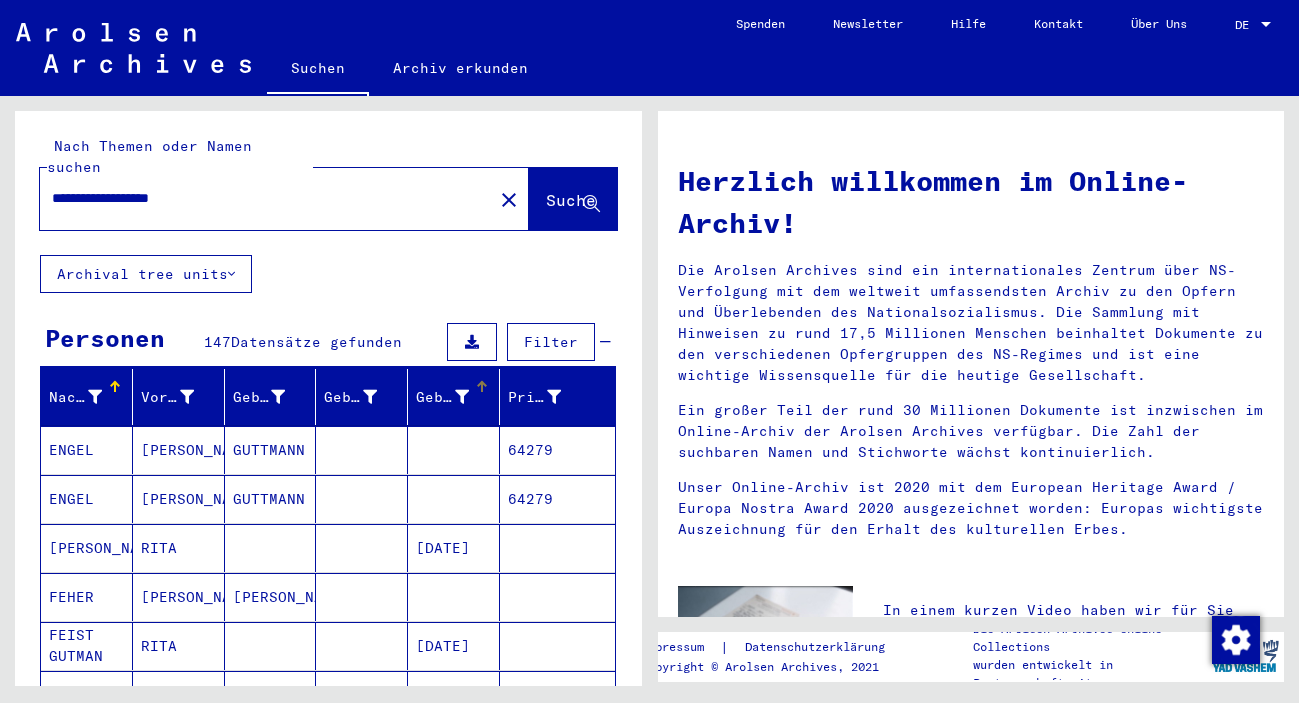click on "Geburtsdatum" at bounding box center [457, 397] 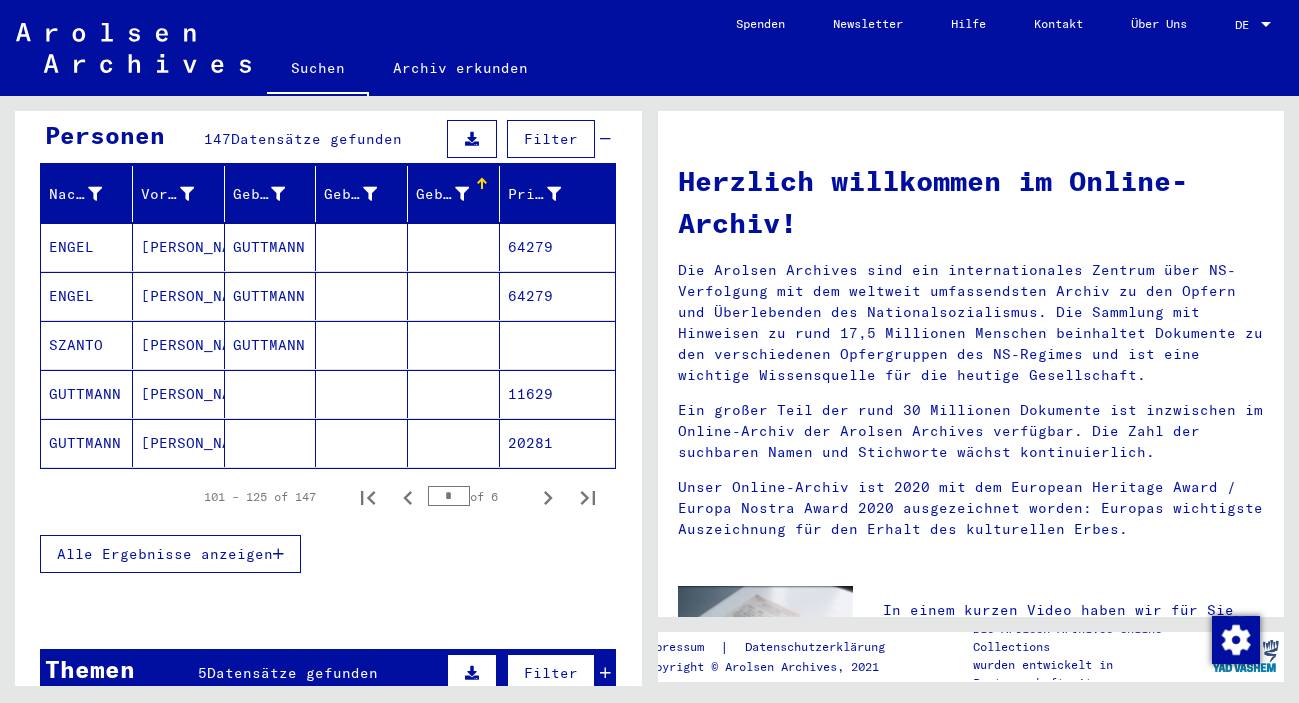 scroll, scrollTop: 324, scrollLeft: 0, axis: vertical 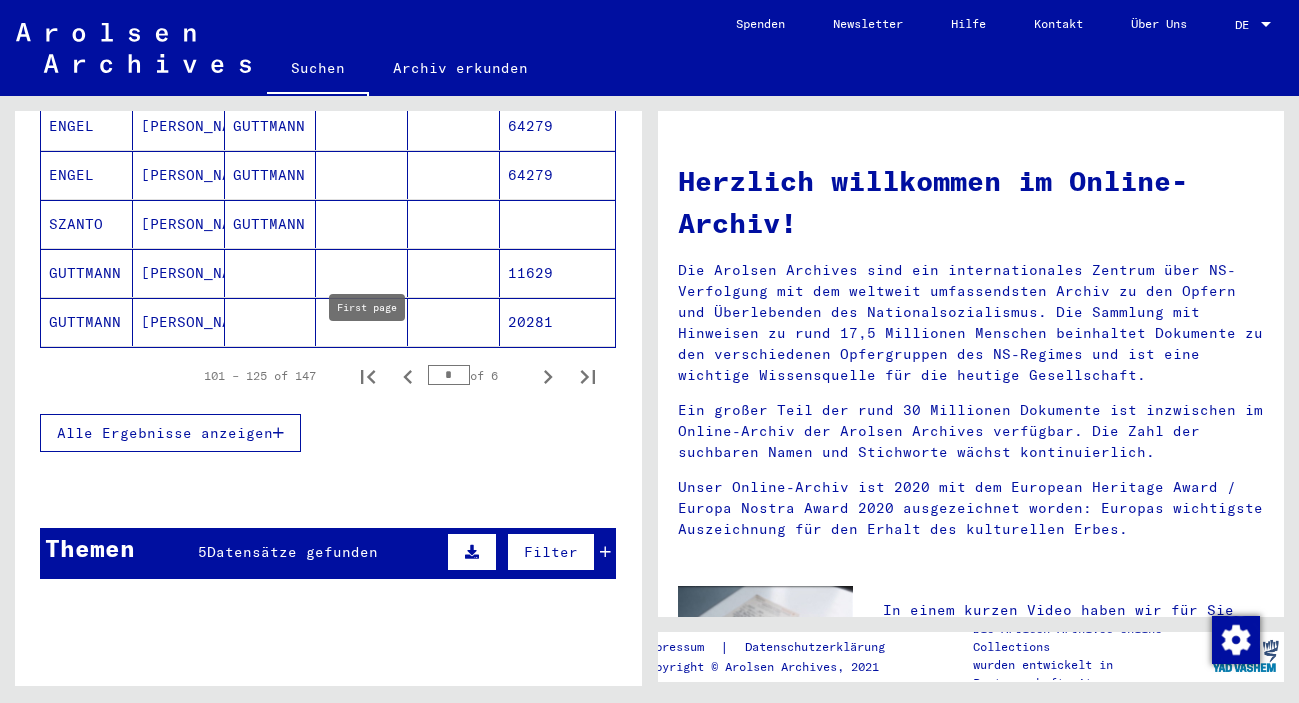 click 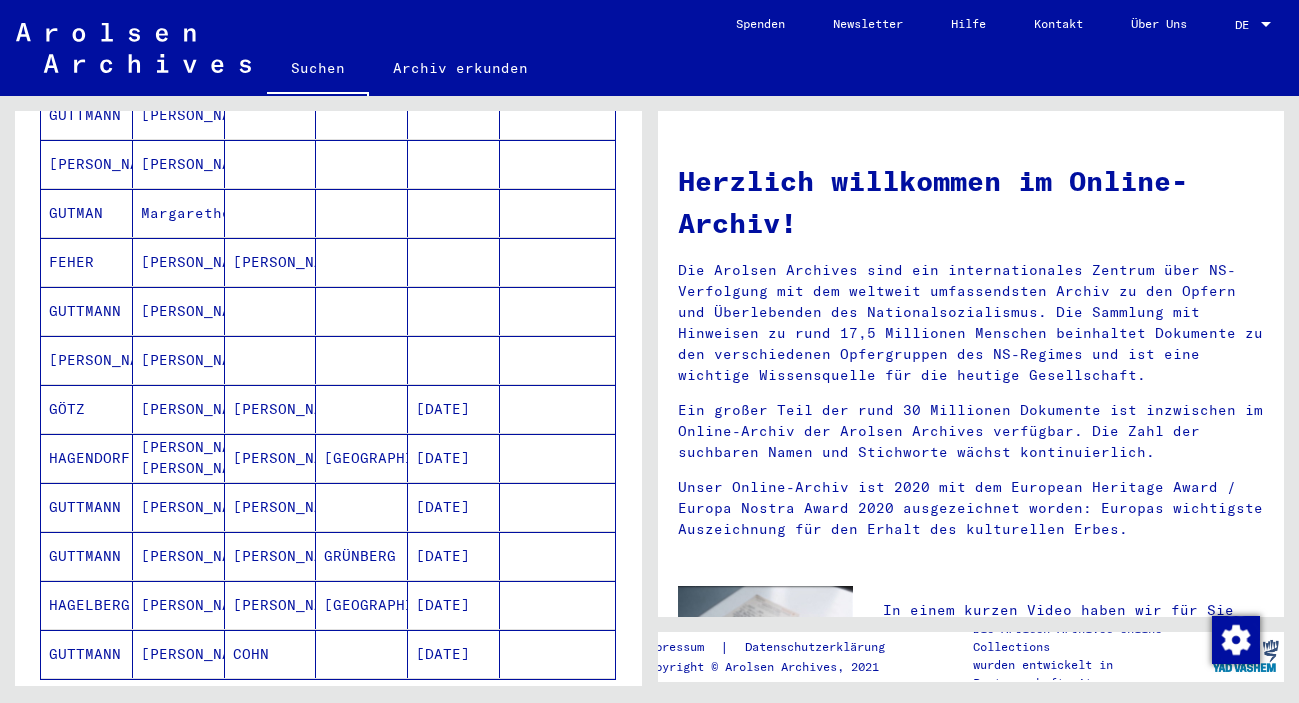 scroll, scrollTop: 1188, scrollLeft: 0, axis: vertical 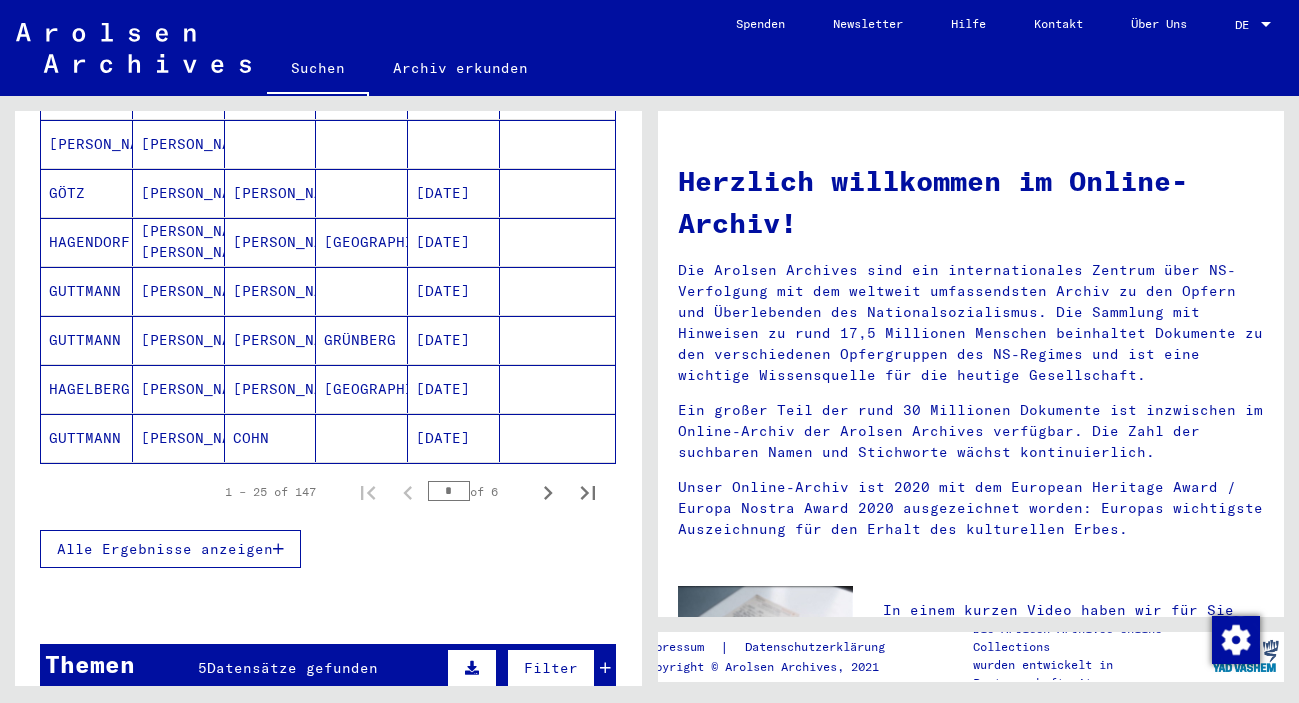 click on "Die Arolsen Archives sind ein internationales Zentrum über NS-Verfolgung mit dem weltweit umfassendsten Archiv zu den Opfern und Überlebenden des Nationalsozialismus. Die Sammlung mit Hinweisen zu rund 17,5 Millionen Menschen beinhaltet Dokumente zu den verschiedenen Opfergruppen des NS-Regimes und ist eine wichtige Wissensquelle für die heutige Gesellschaft." at bounding box center [971, 323] 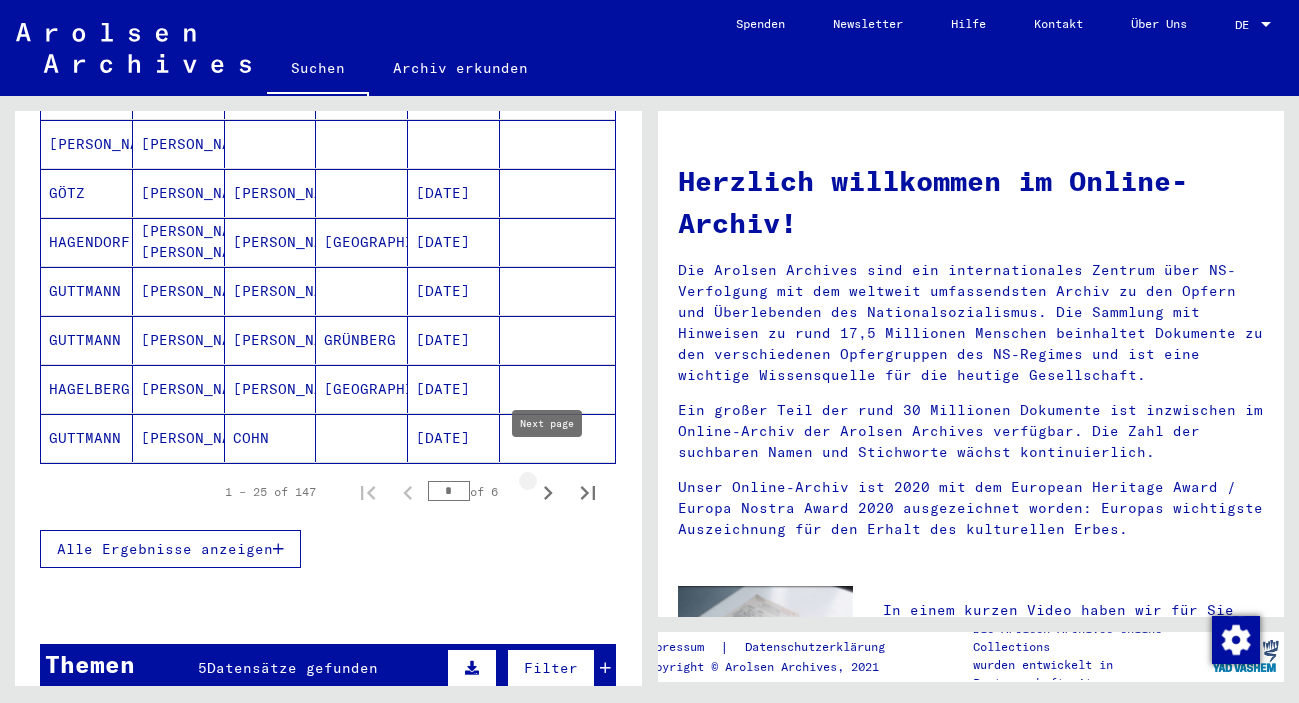 click 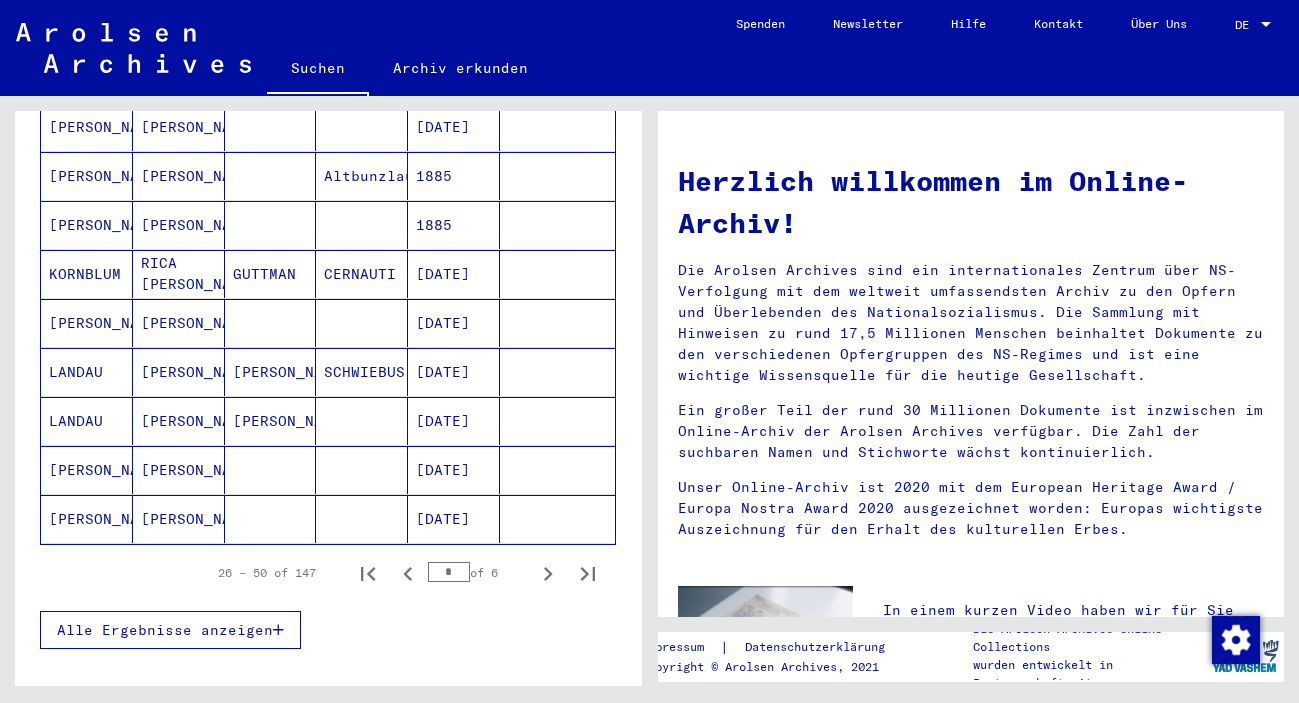 scroll, scrollTop: 1296, scrollLeft: 0, axis: vertical 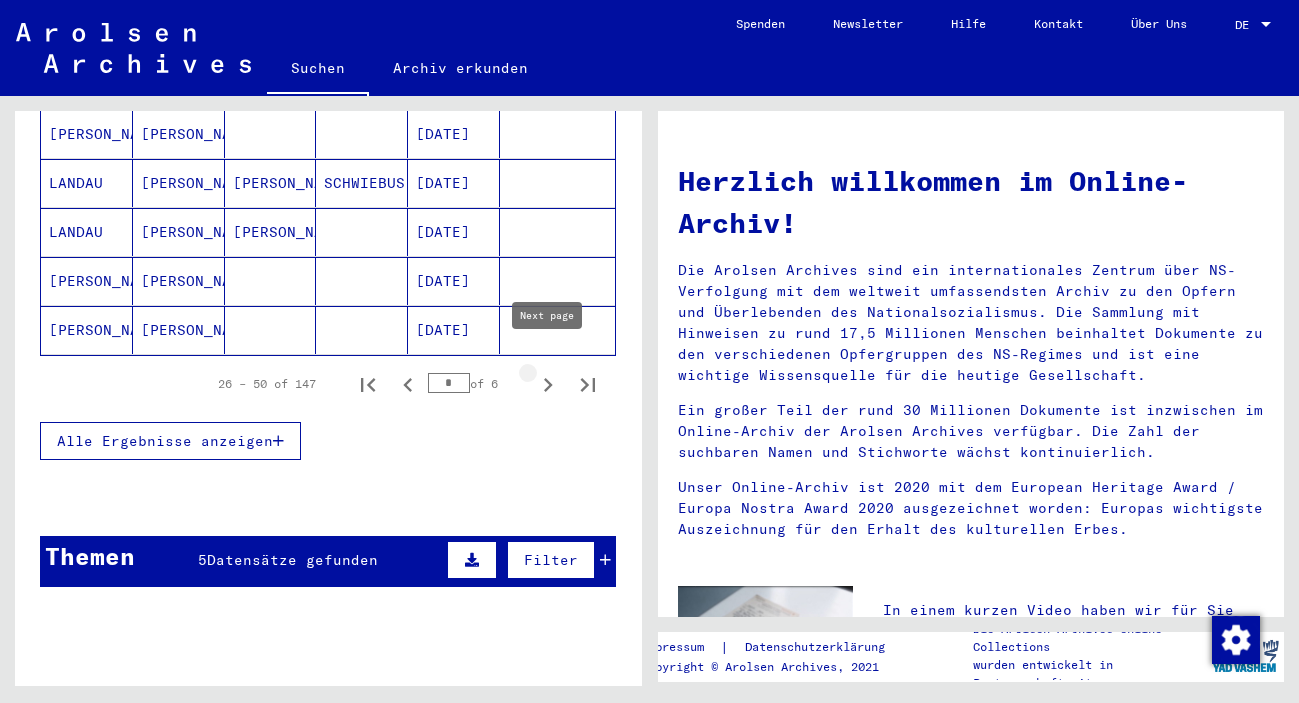 click 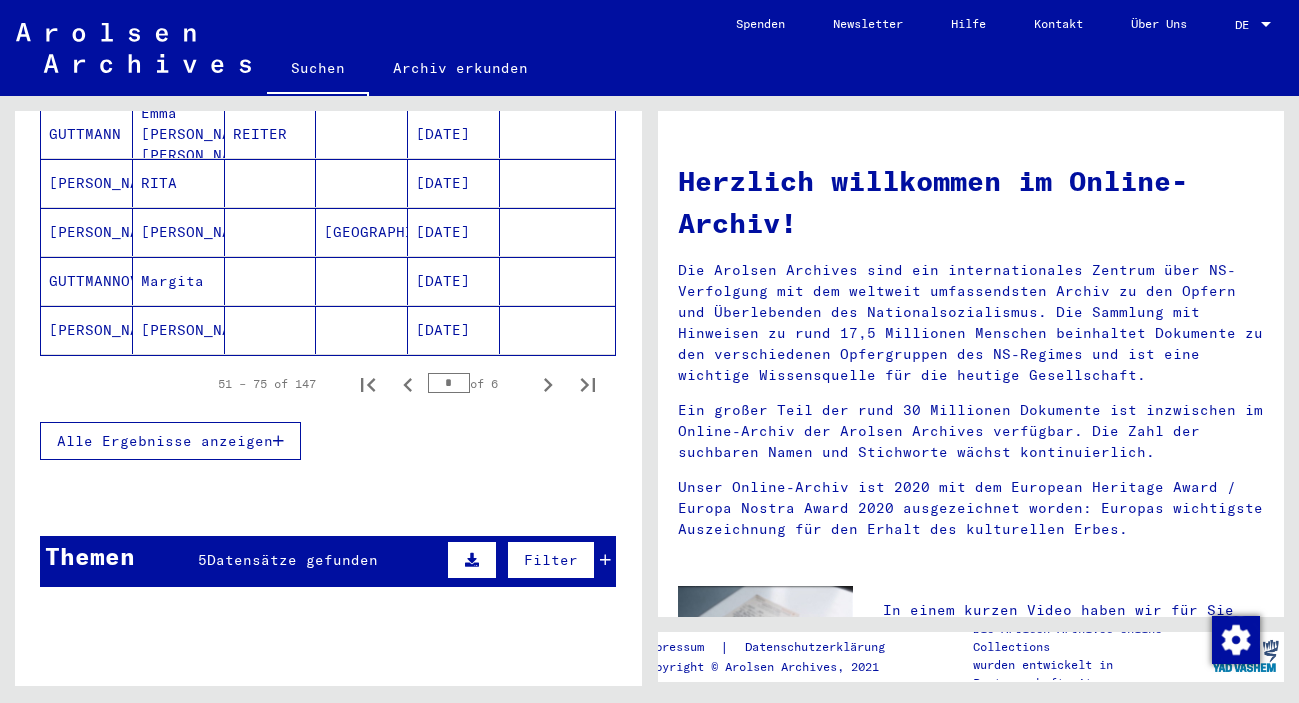 scroll, scrollTop: 1080, scrollLeft: 0, axis: vertical 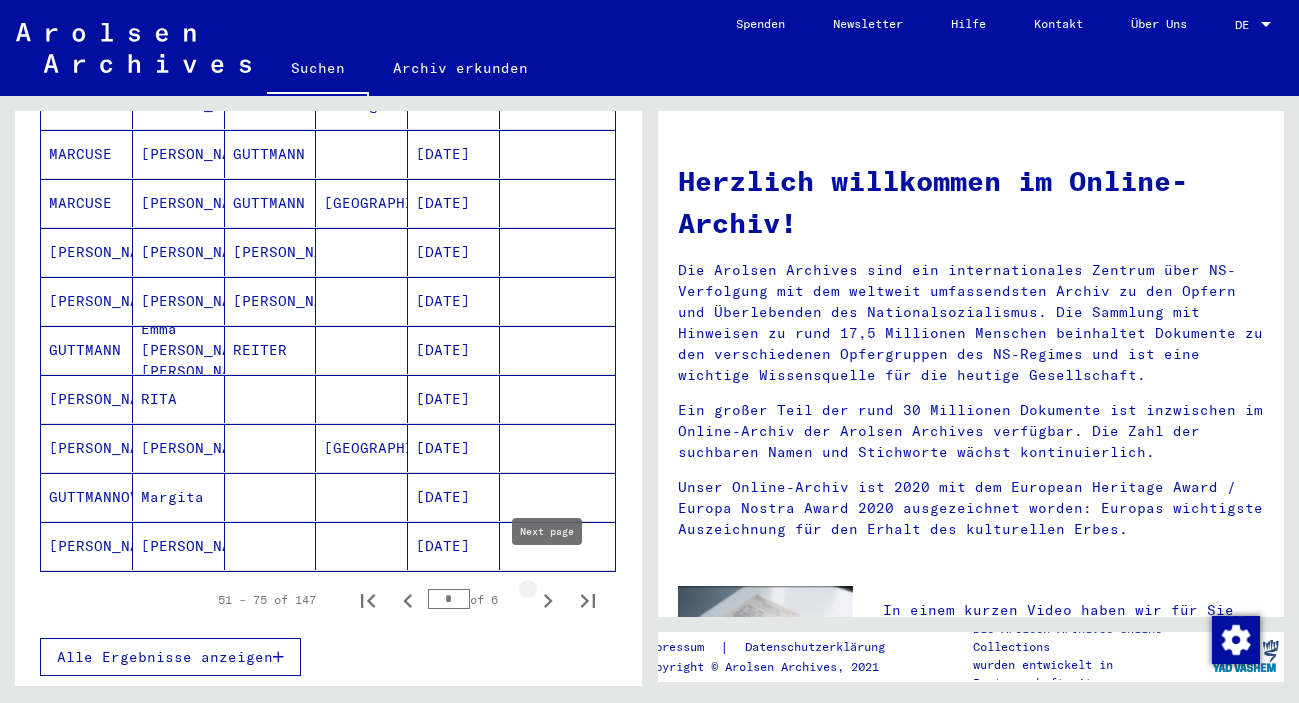 click 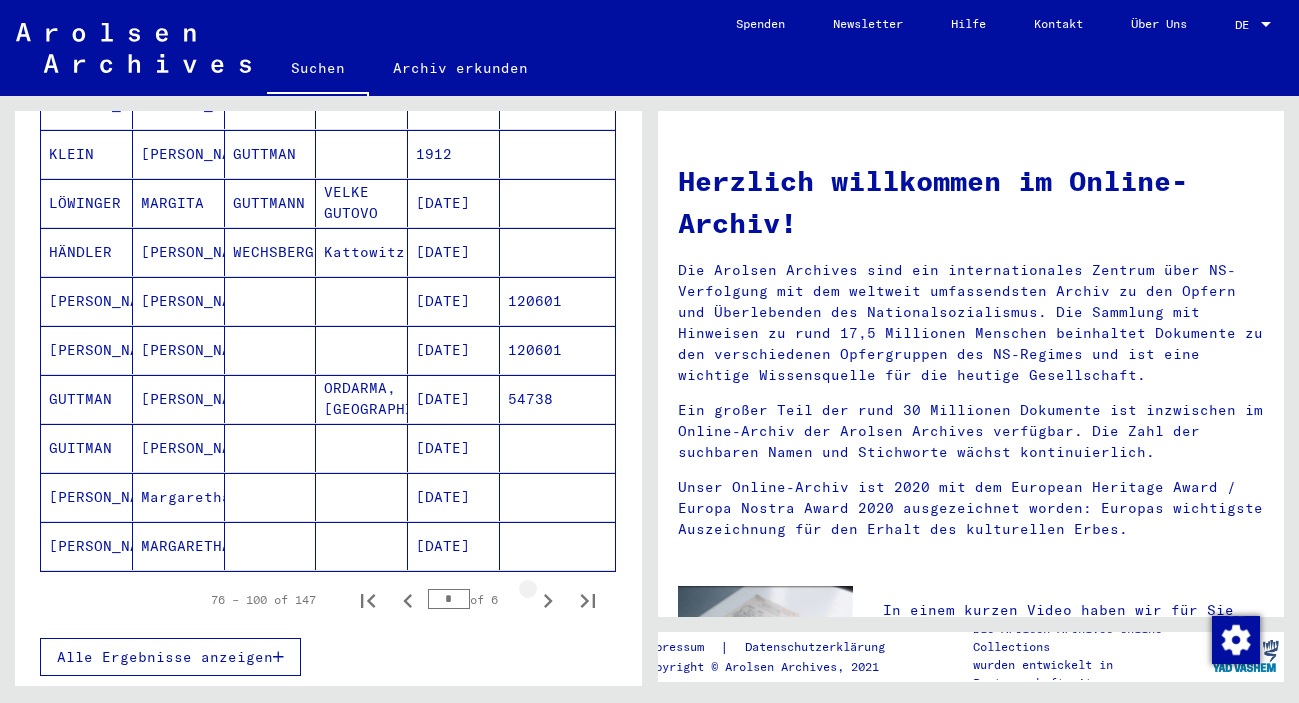 click 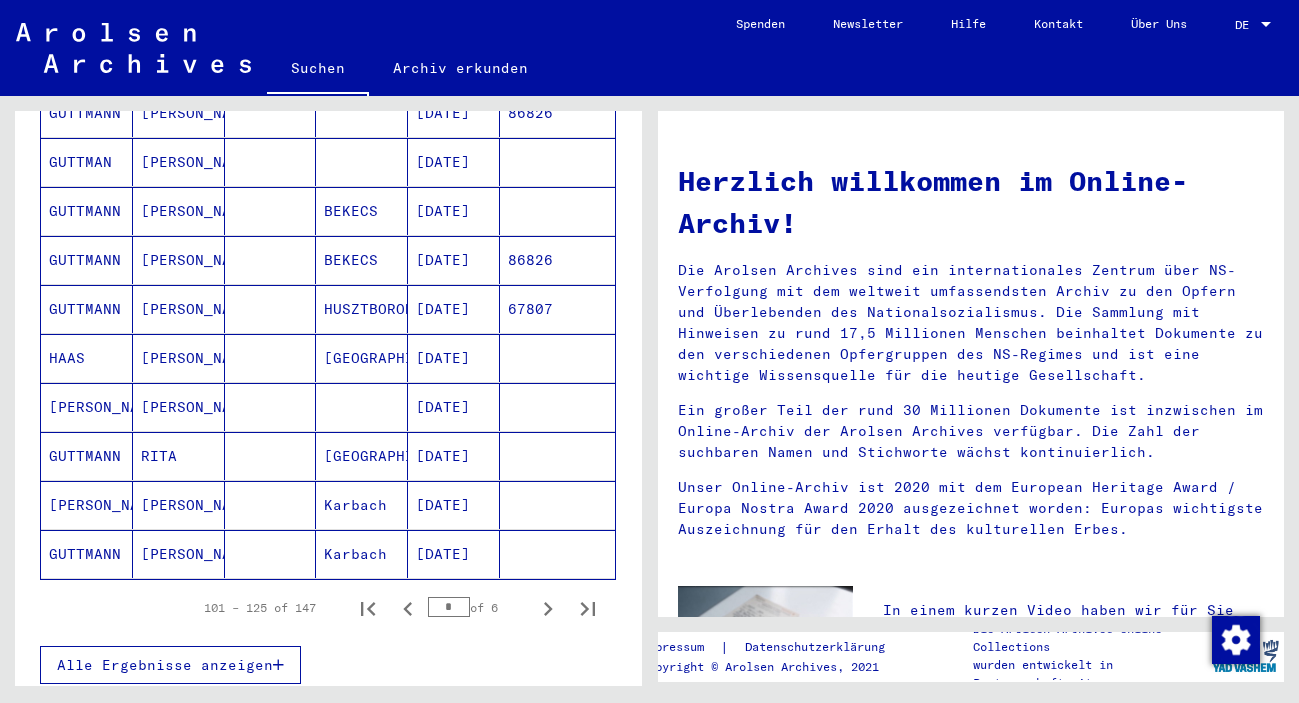 scroll, scrollTop: 1188, scrollLeft: 0, axis: vertical 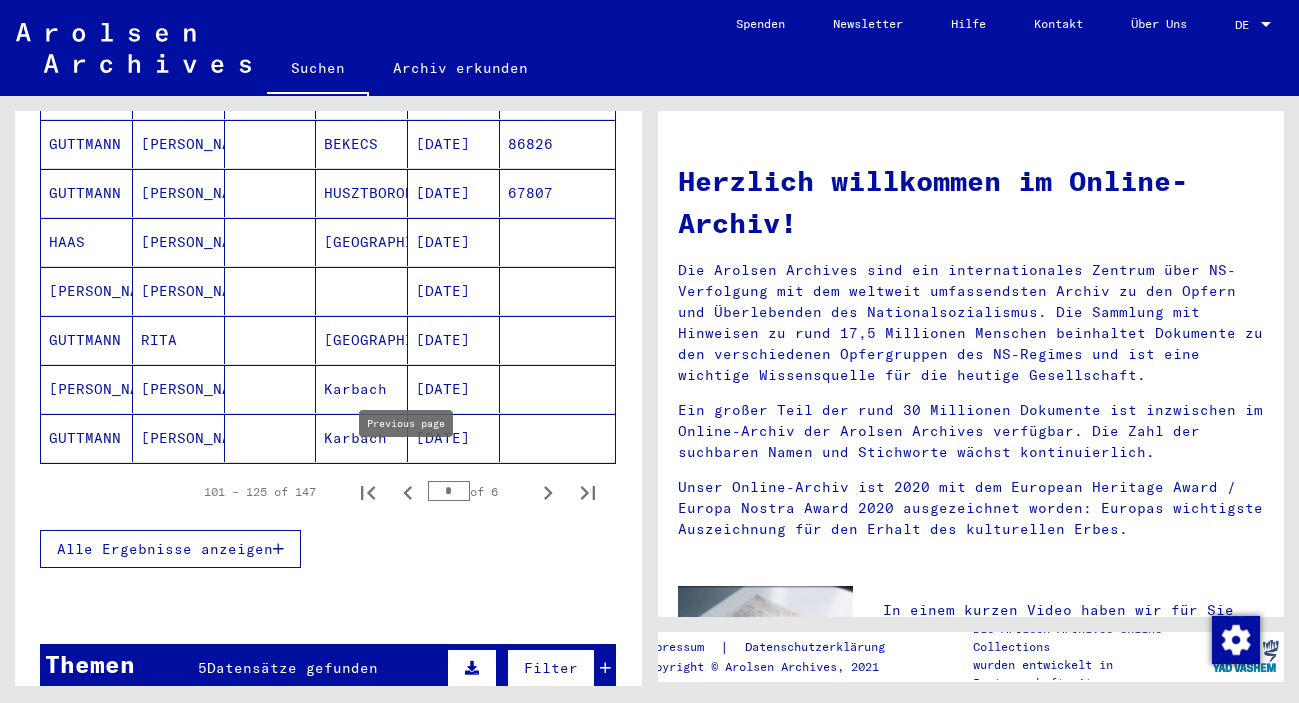 click 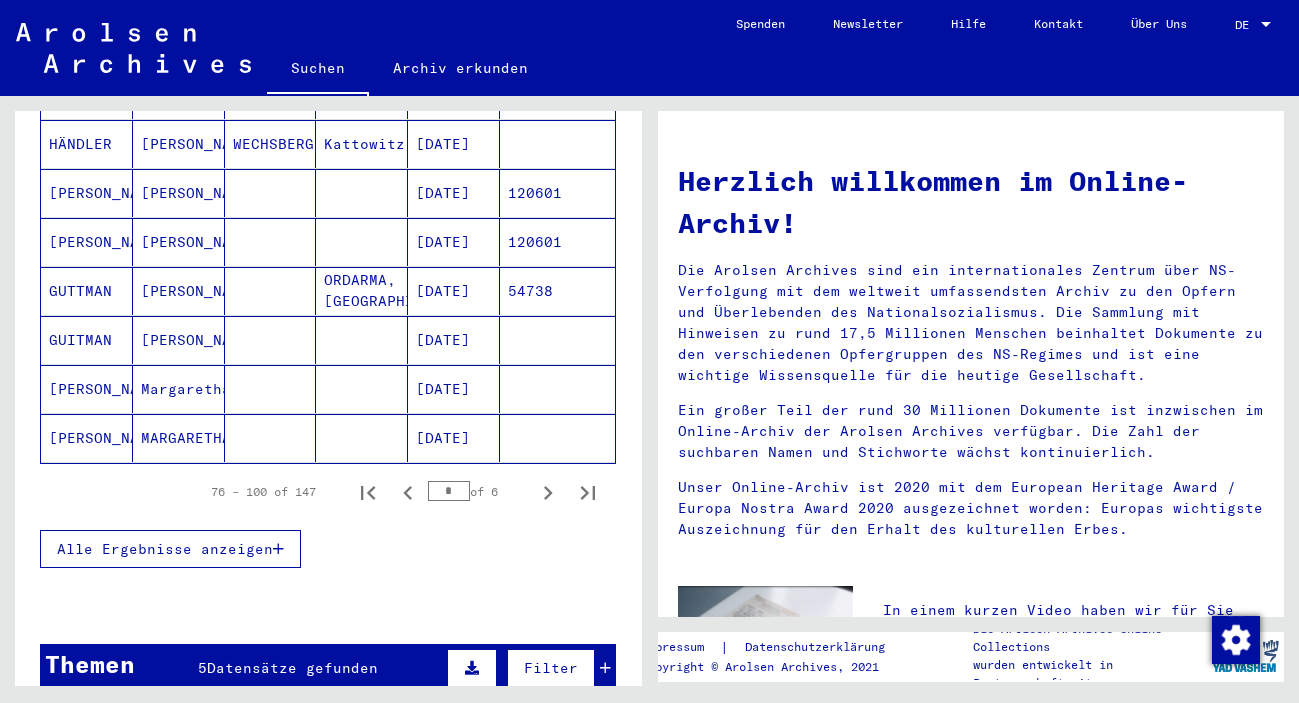 click 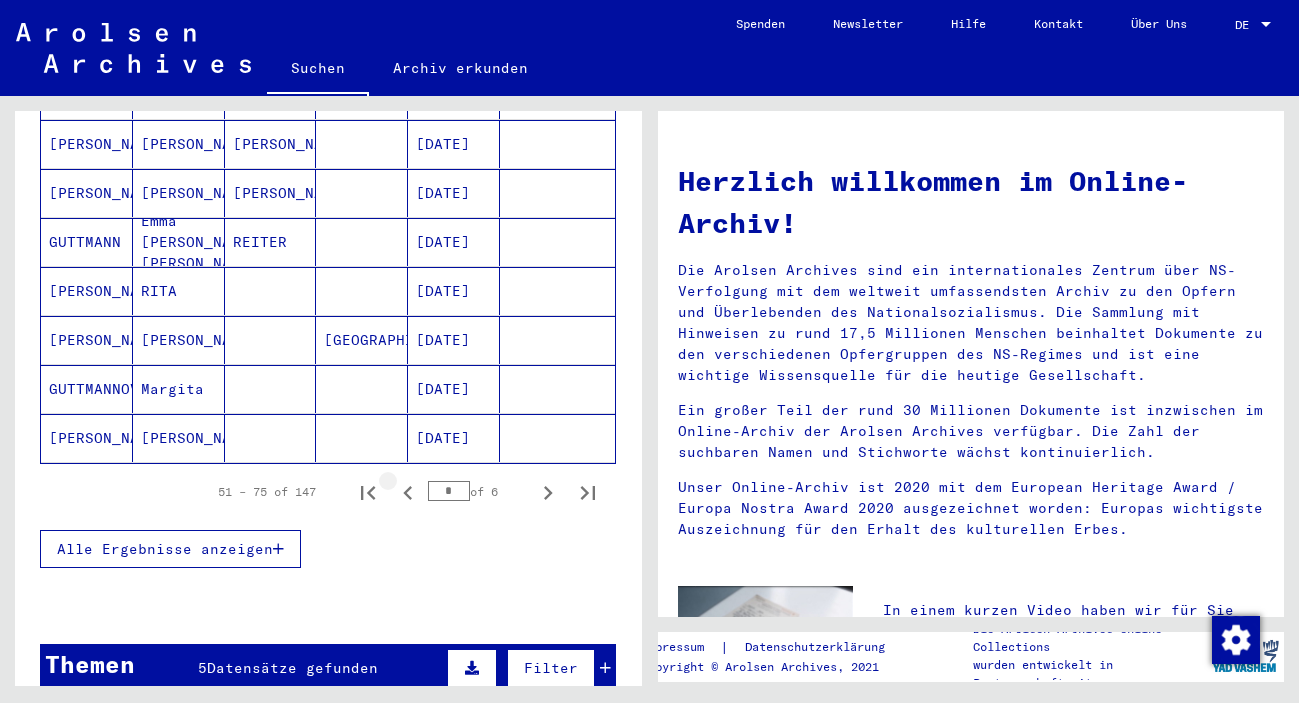 click 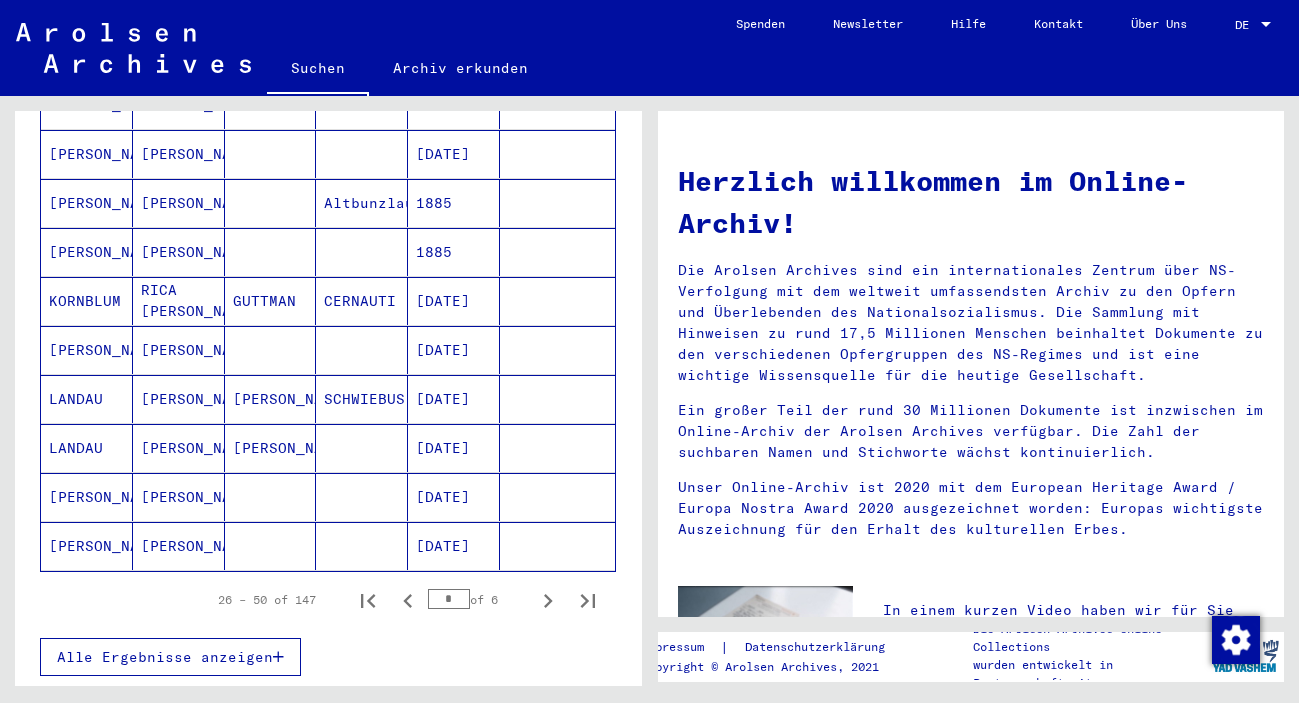scroll, scrollTop: 972, scrollLeft: 0, axis: vertical 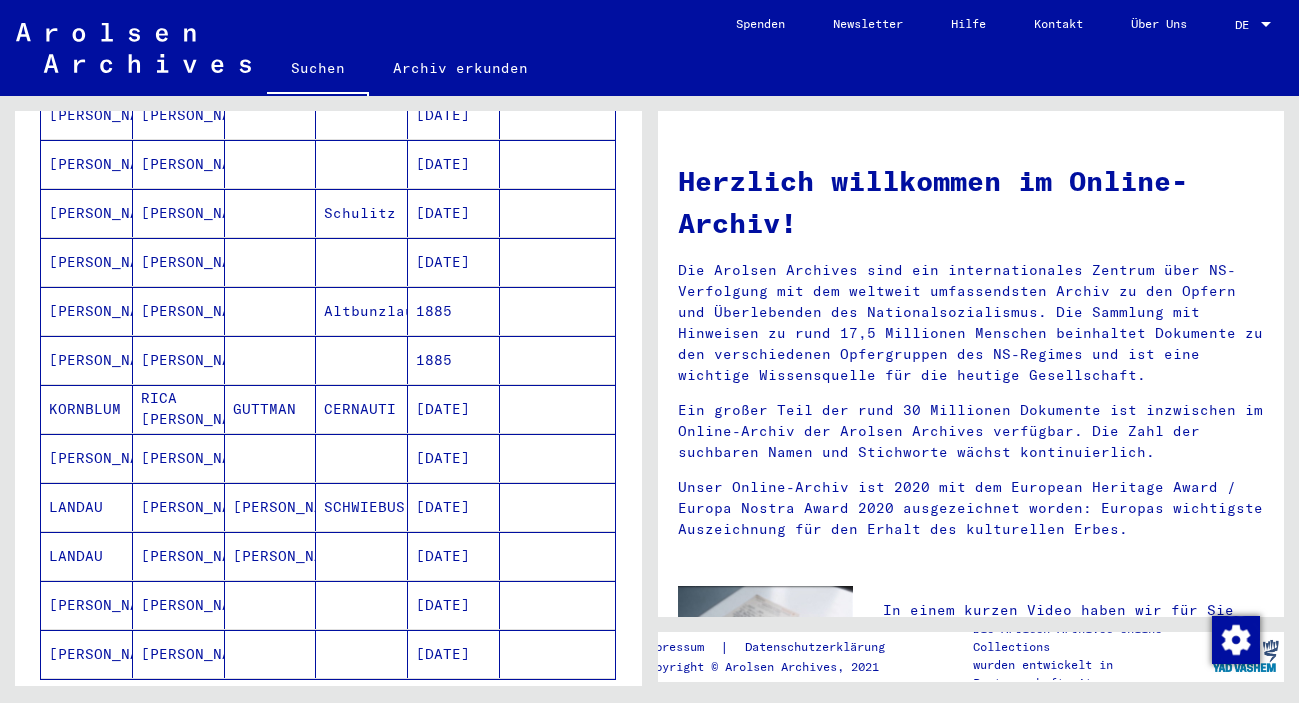 click on "1885" at bounding box center (454, 409) 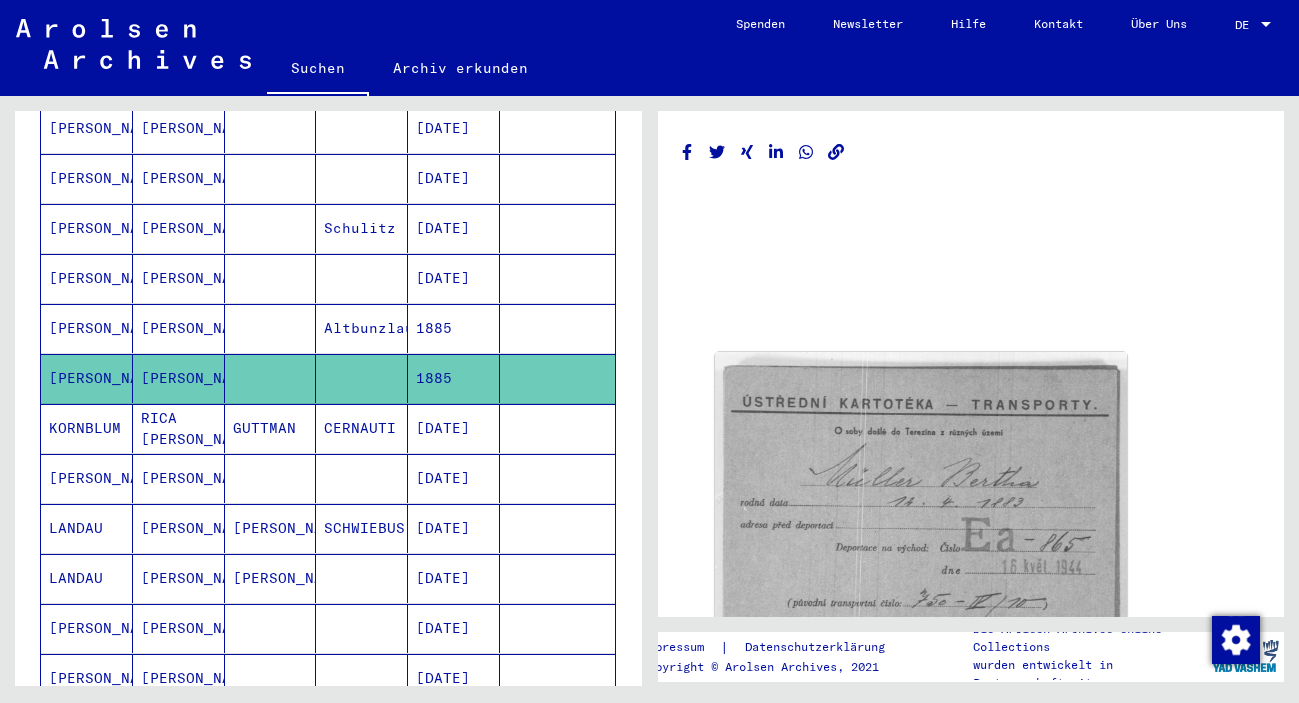scroll, scrollTop: 985, scrollLeft: 0, axis: vertical 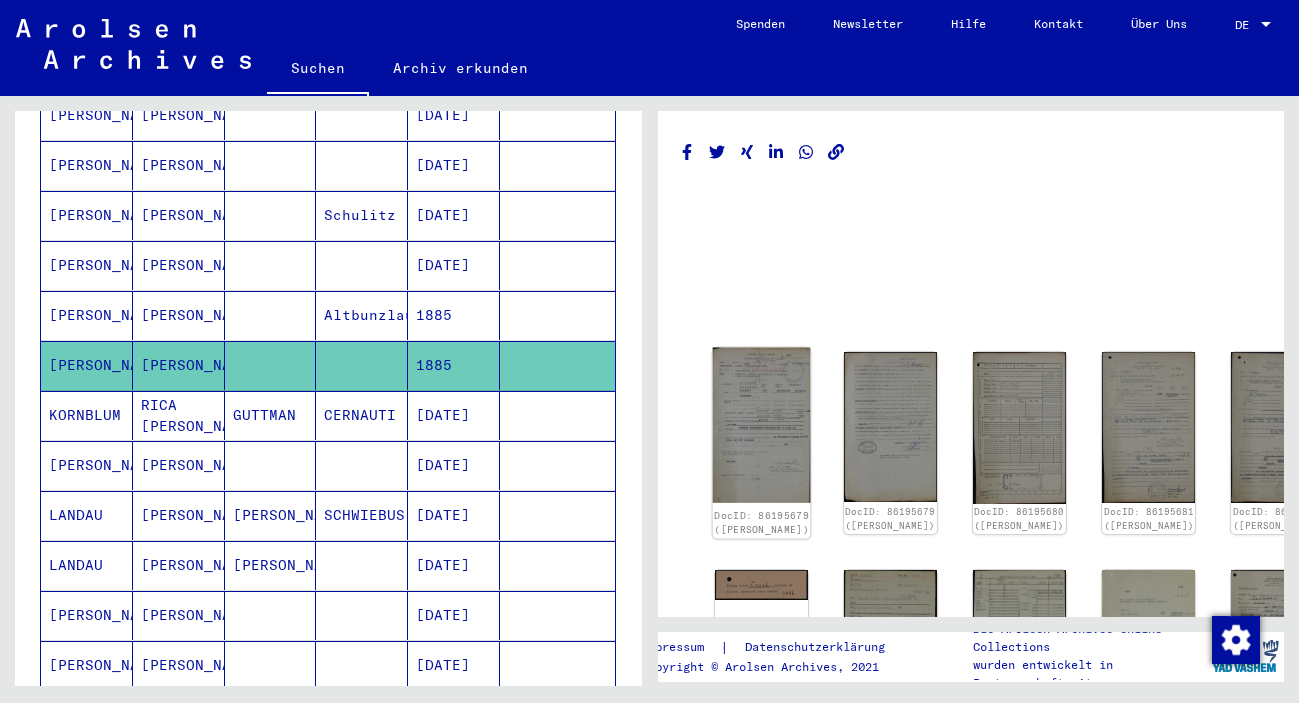 click 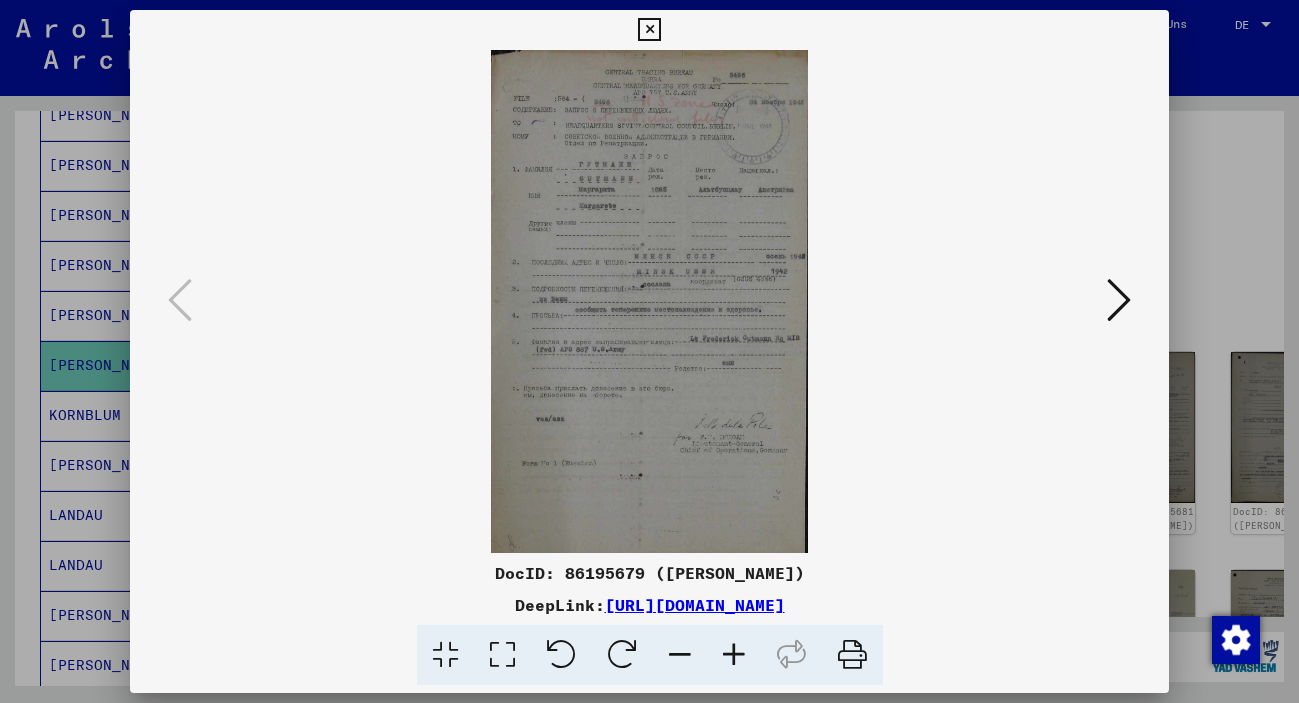 click at bounding box center (734, 655) 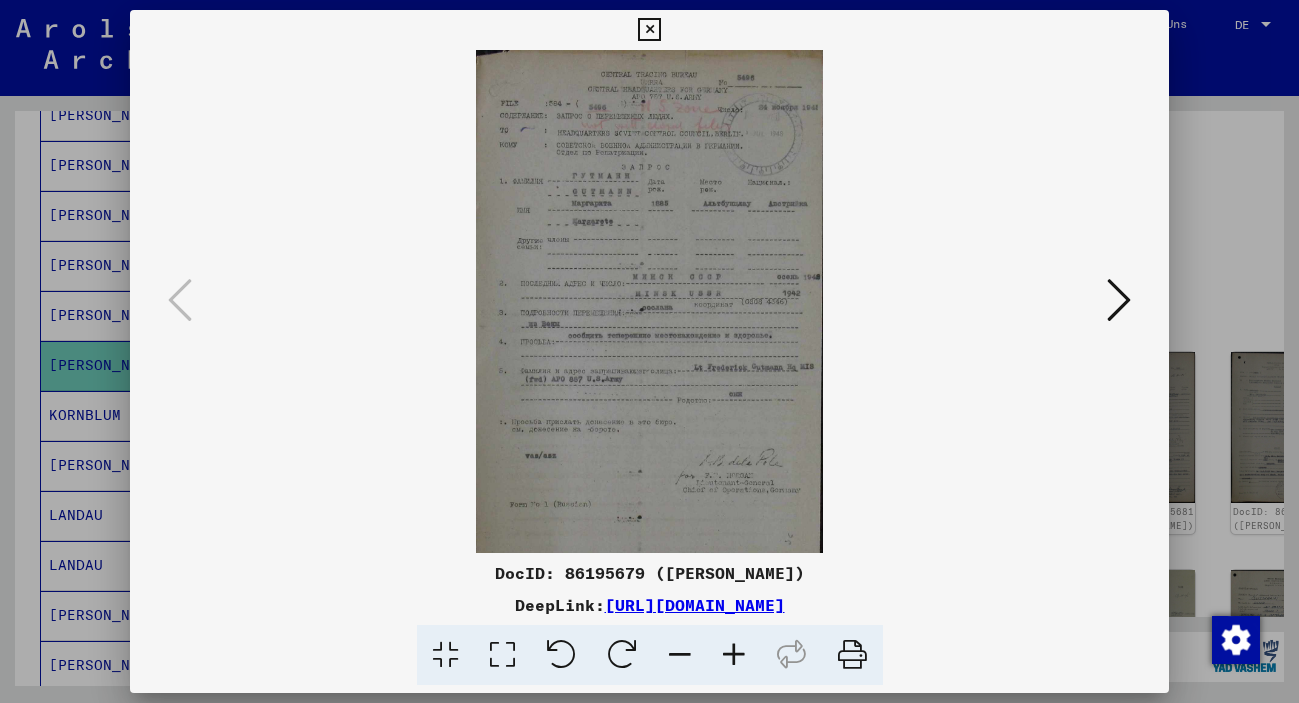 click at bounding box center [734, 655] 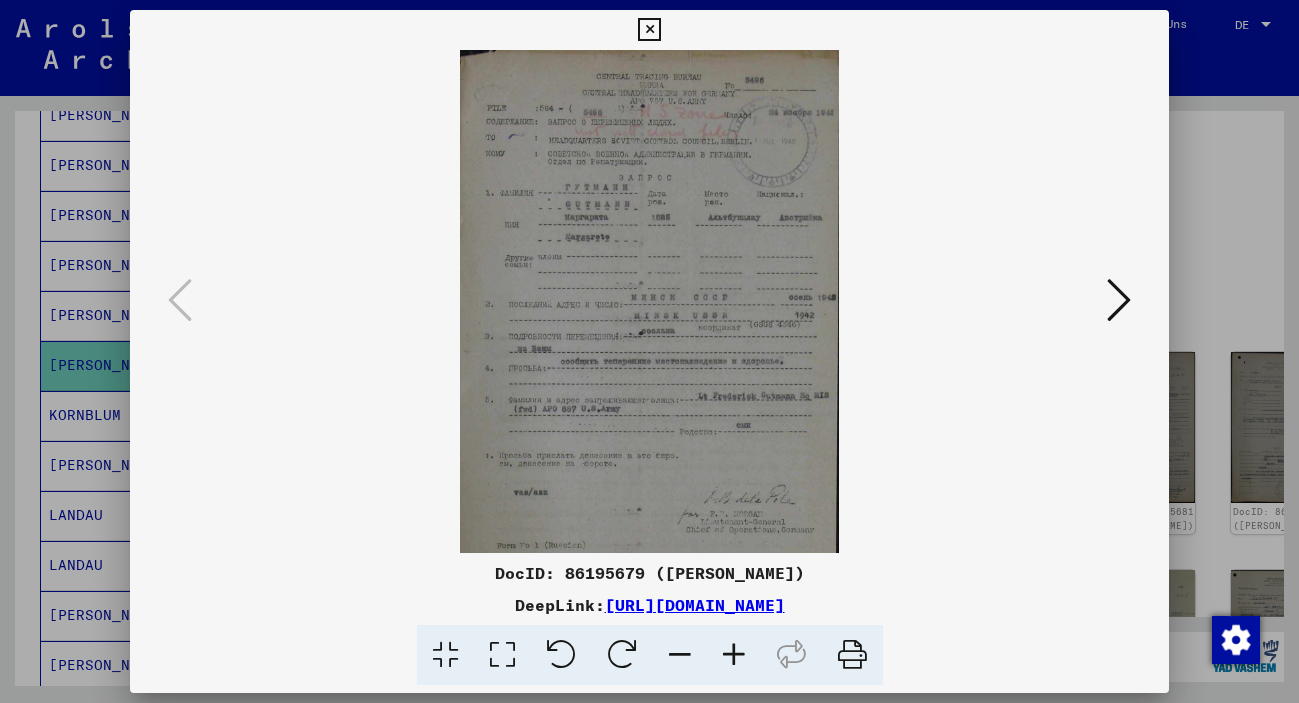 click at bounding box center (734, 655) 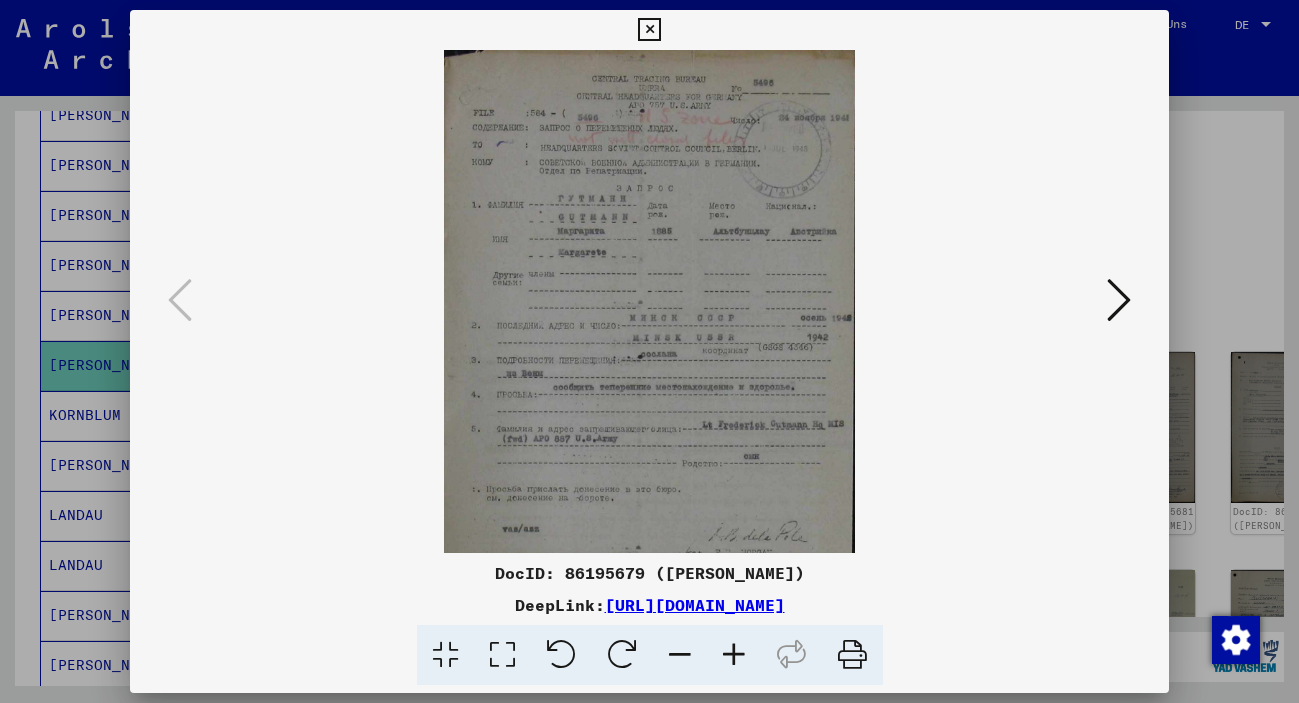 click at bounding box center (734, 655) 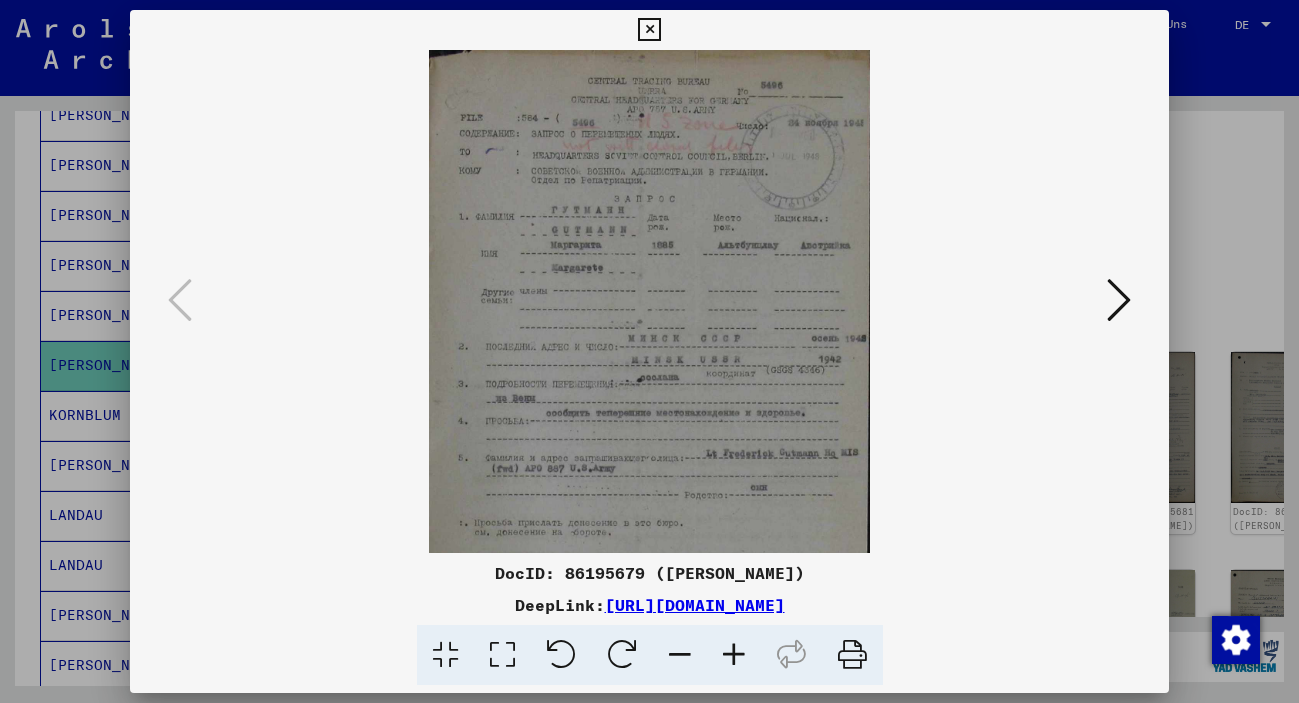 click at bounding box center [734, 655] 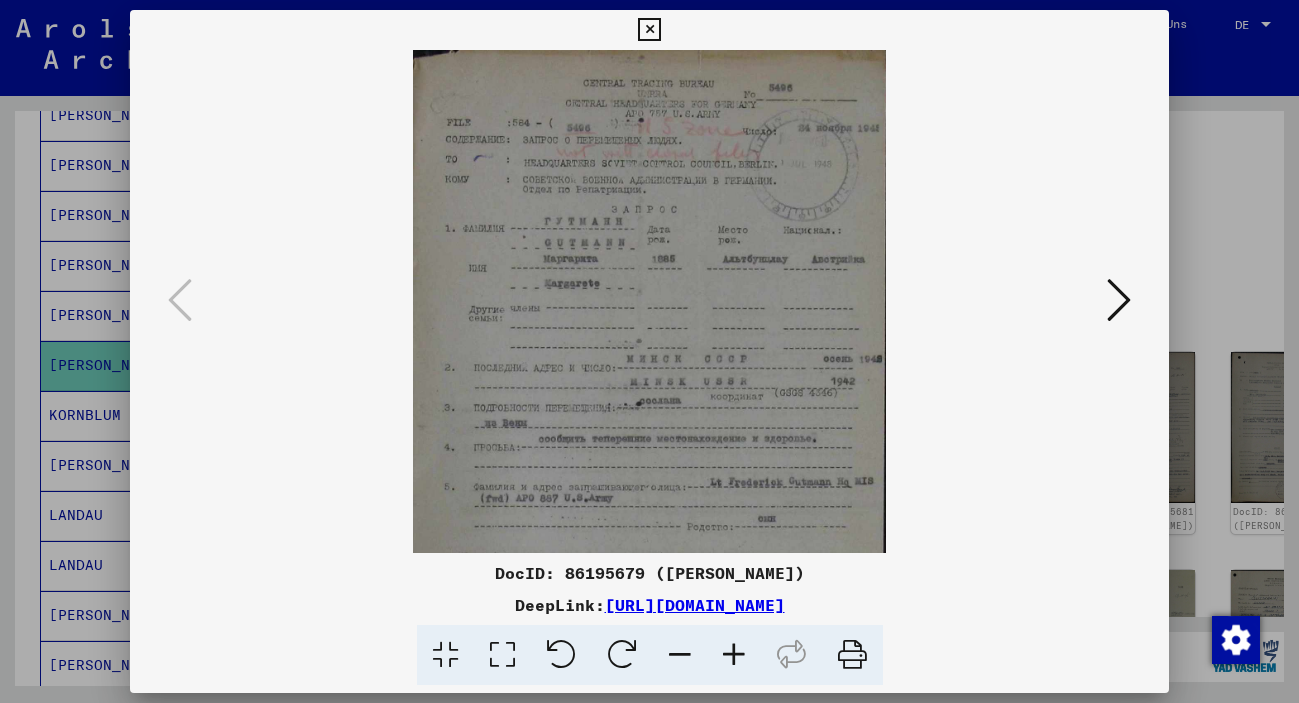 click at bounding box center (734, 655) 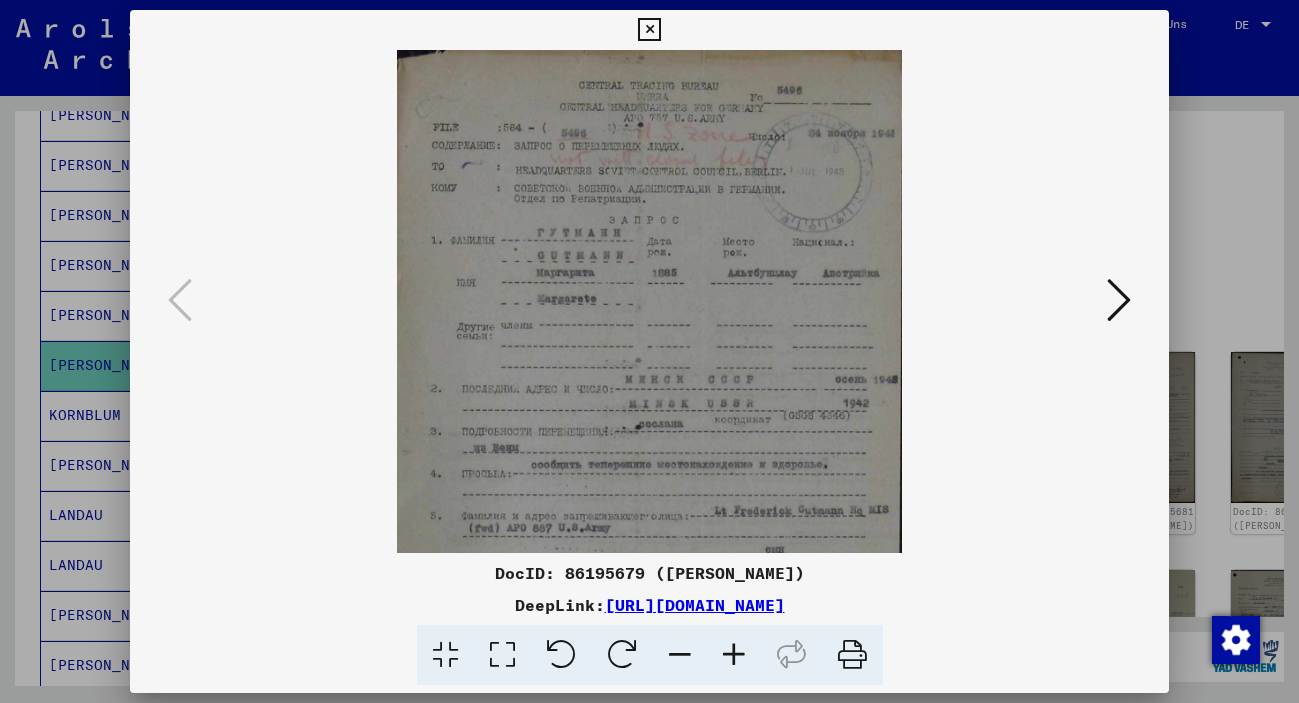 click at bounding box center (734, 655) 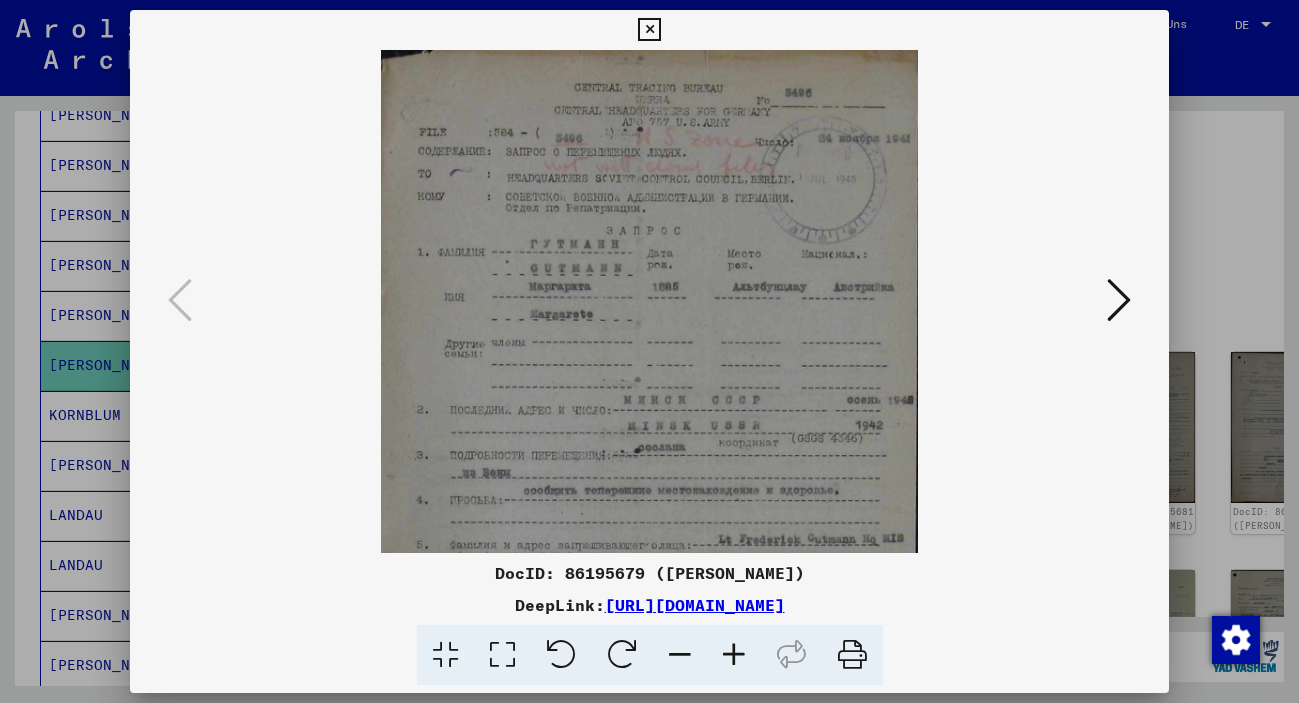 click at bounding box center (734, 655) 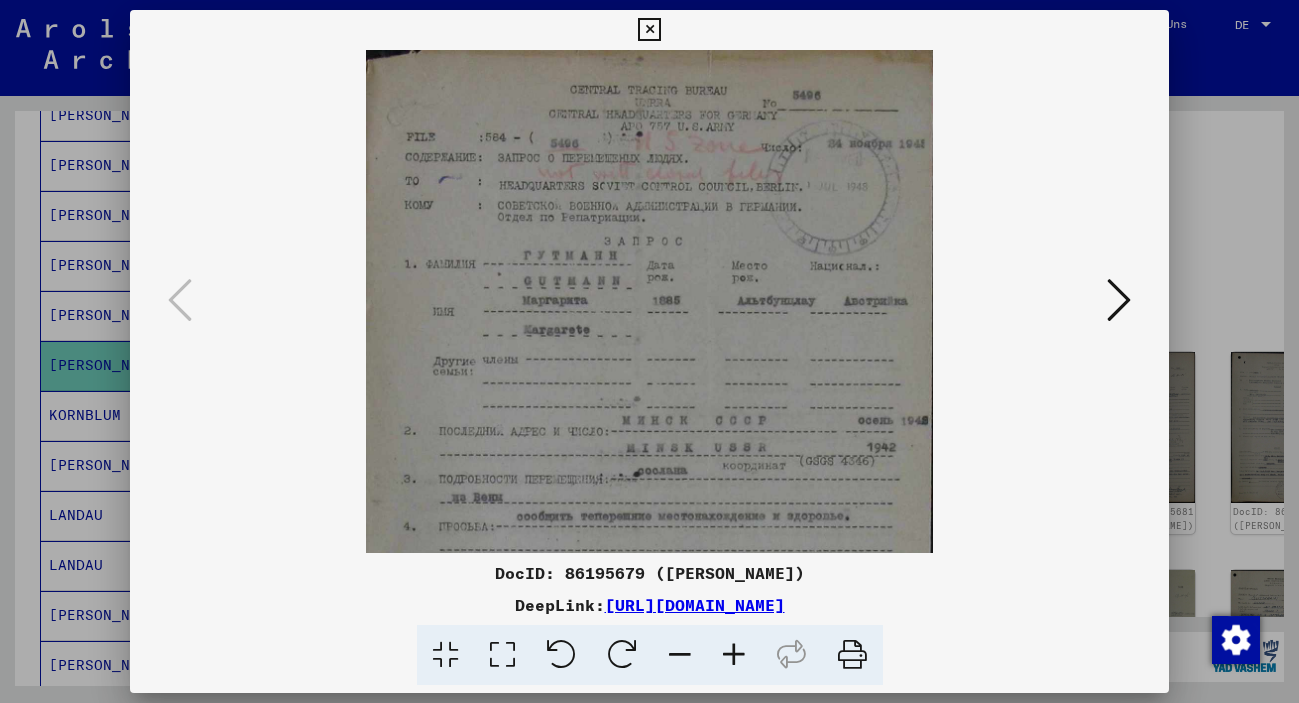 click at bounding box center [734, 655] 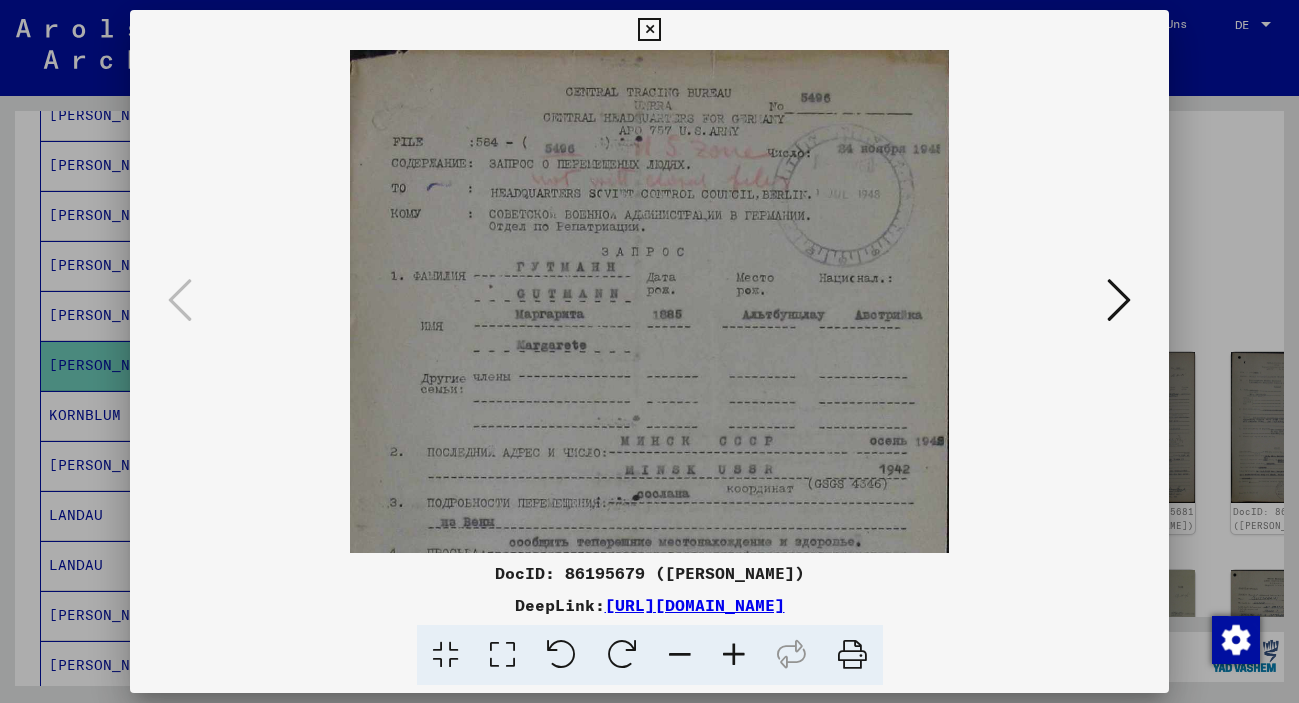 click at bounding box center [734, 655] 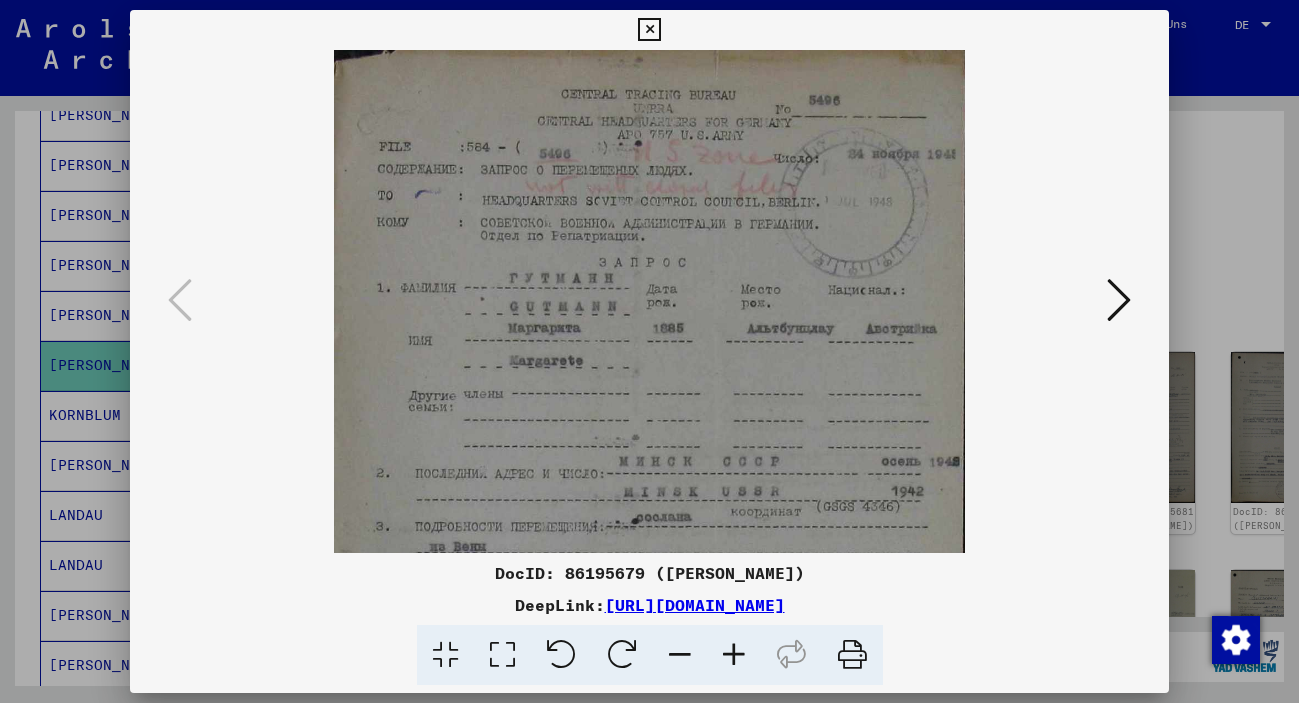 click at bounding box center (734, 655) 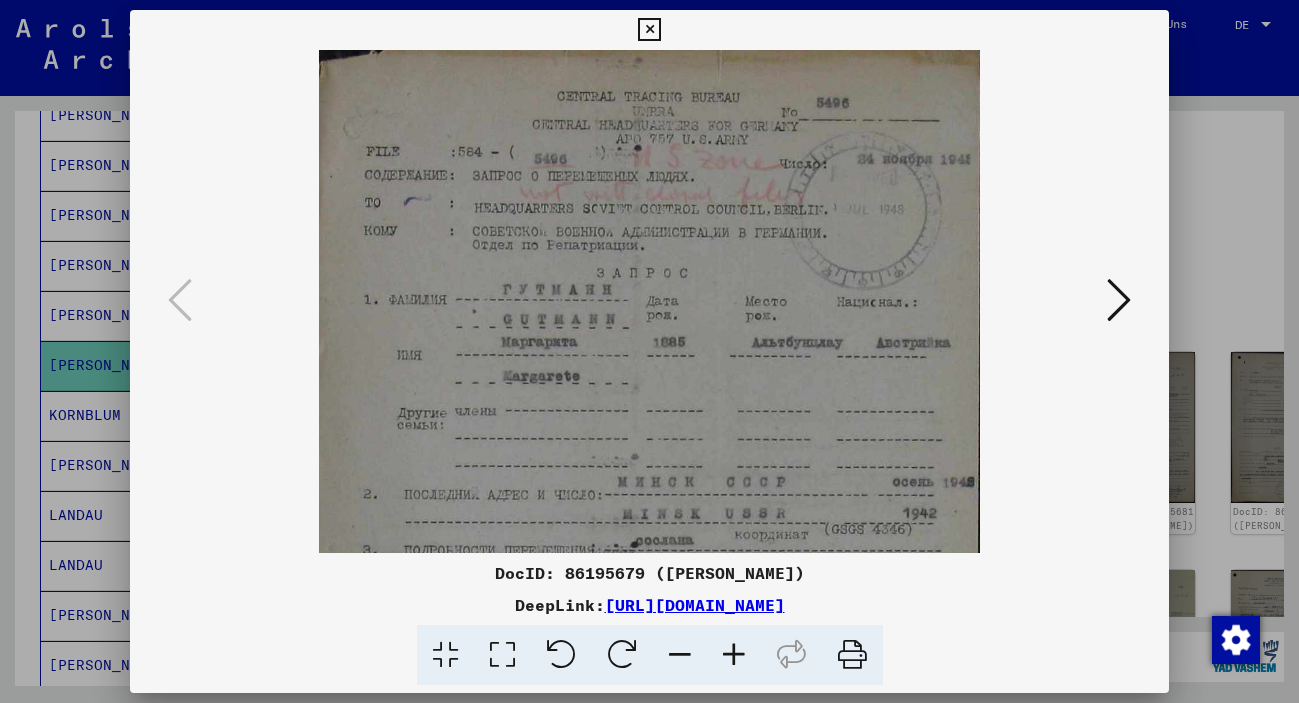 click at bounding box center [734, 655] 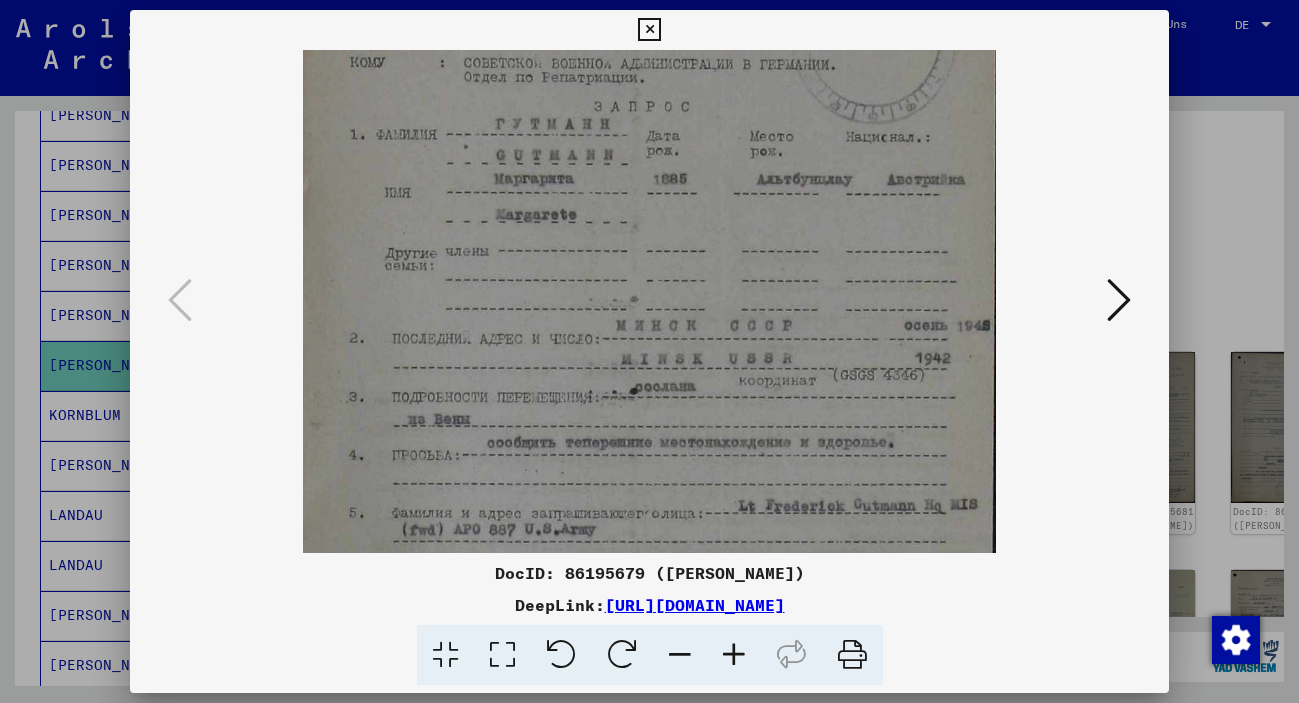 scroll, scrollTop: 214, scrollLeft: 0, axis: vertical 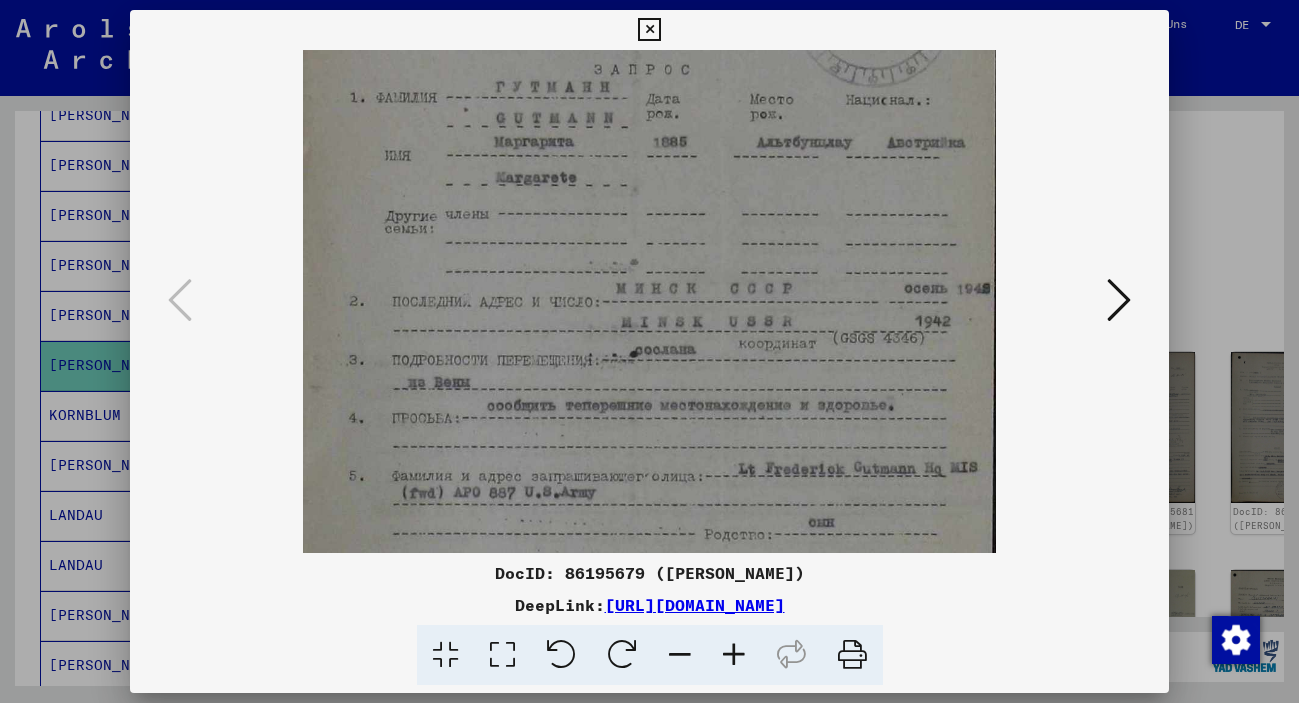 drag, startPoint x: 642, startPoint y: 442, endPoint x: 655, endPoint y: 231, distance: 211.4001 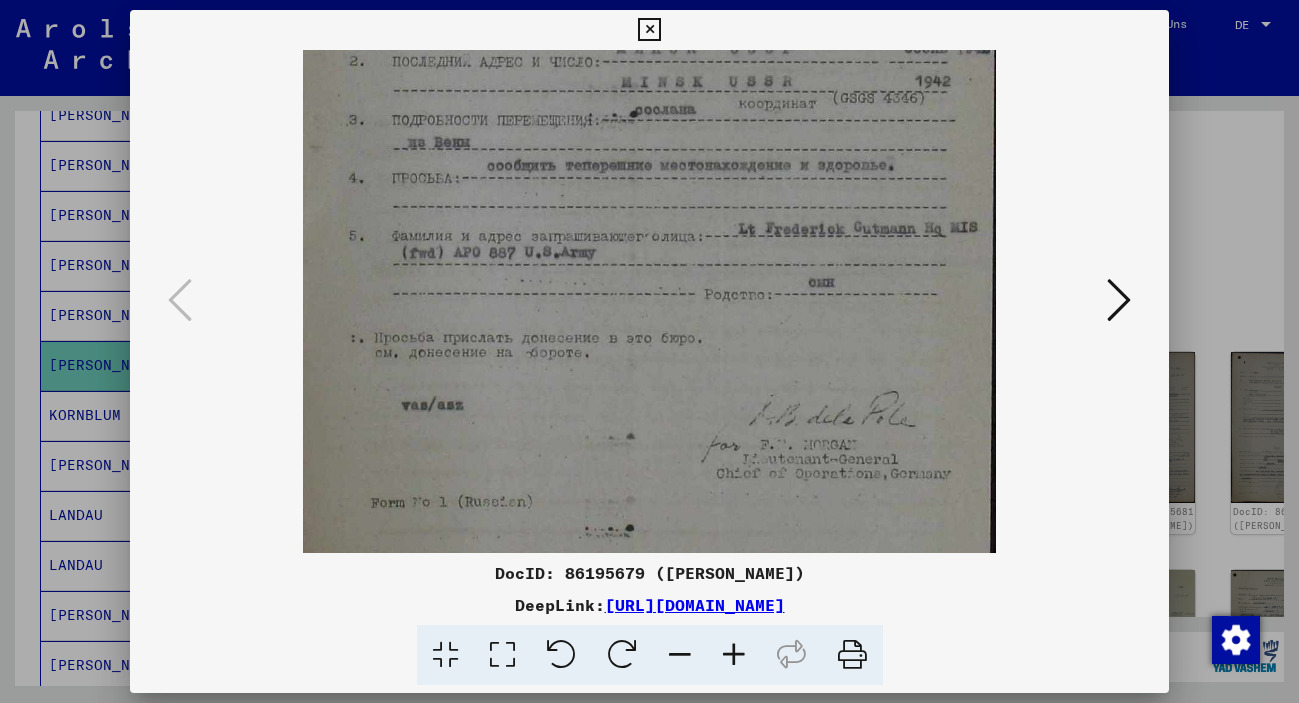 drag, startPoint x: 650, startPoint y: 461, endPoint x: 696, endPoint y: 219, distance: 246.33311 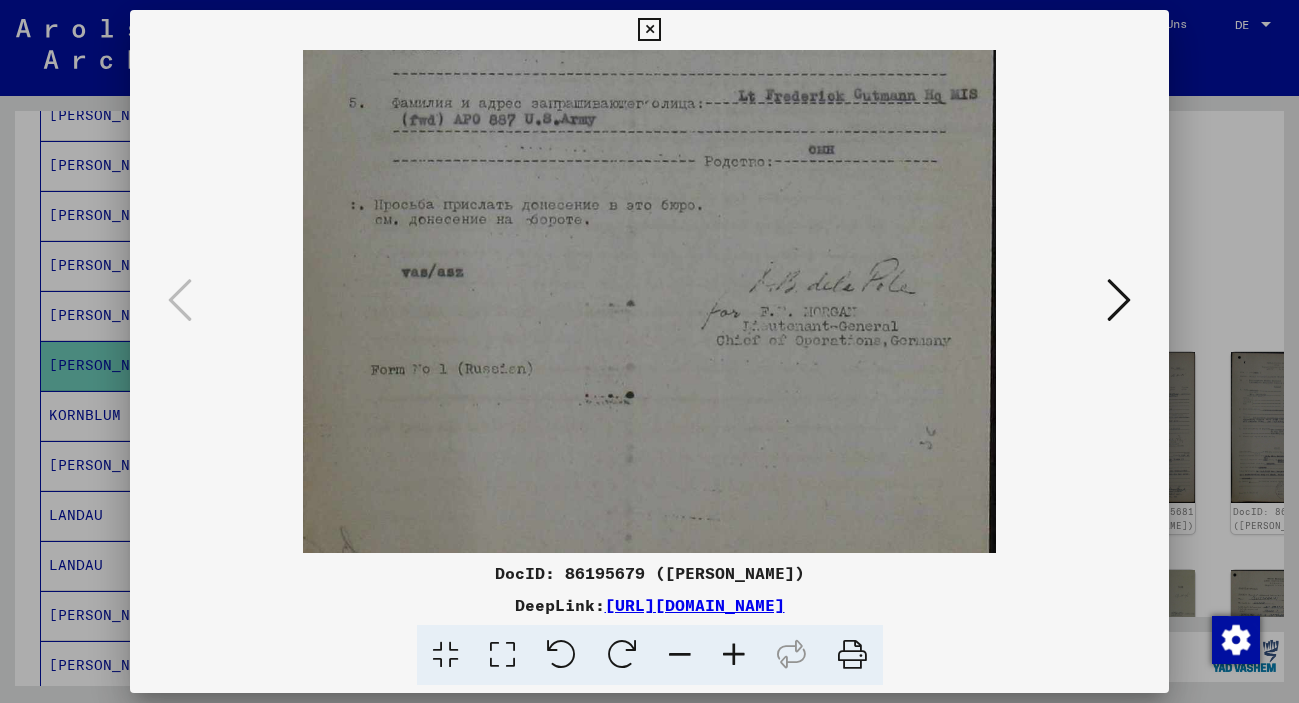 drag, startPoint x: 868, startPoint y: 441, endPoint x: 903, endPoint y: 573, distance: 136.56134 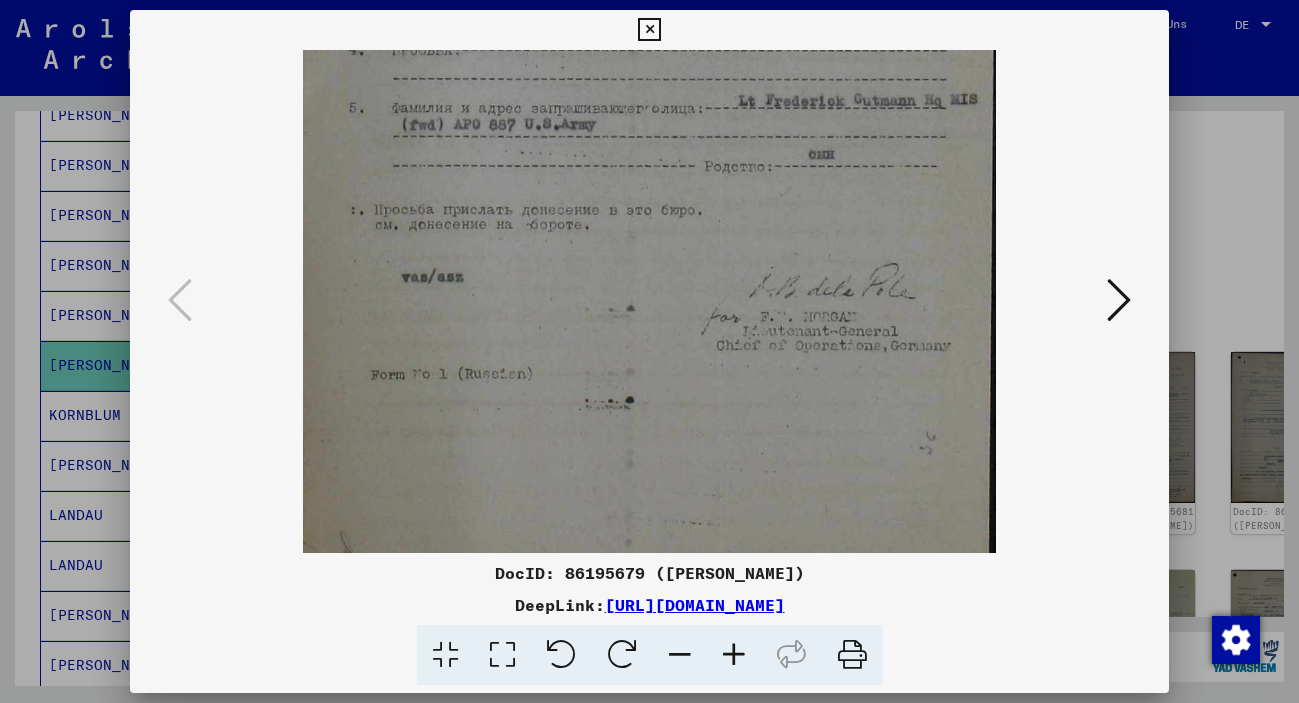 click at bounding box center [1119, 300] 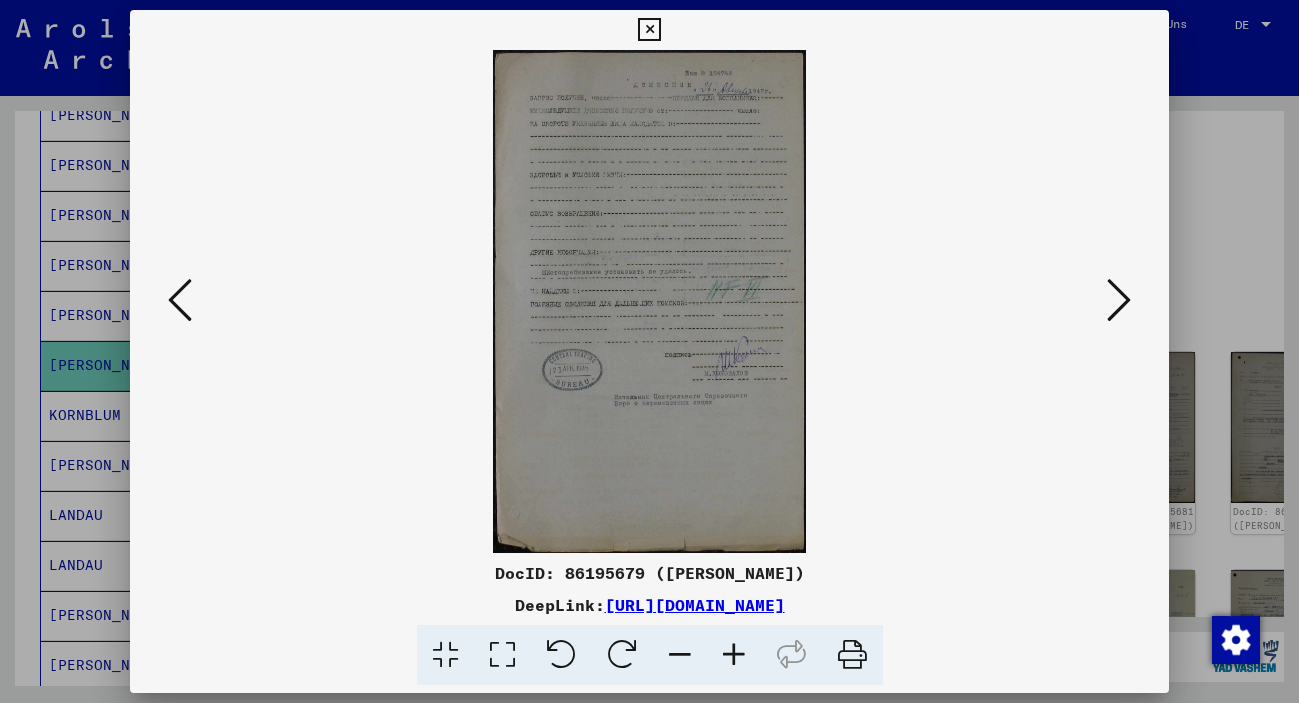 scroll, scrollTop: 0, scrollLeft: 0, axis: both 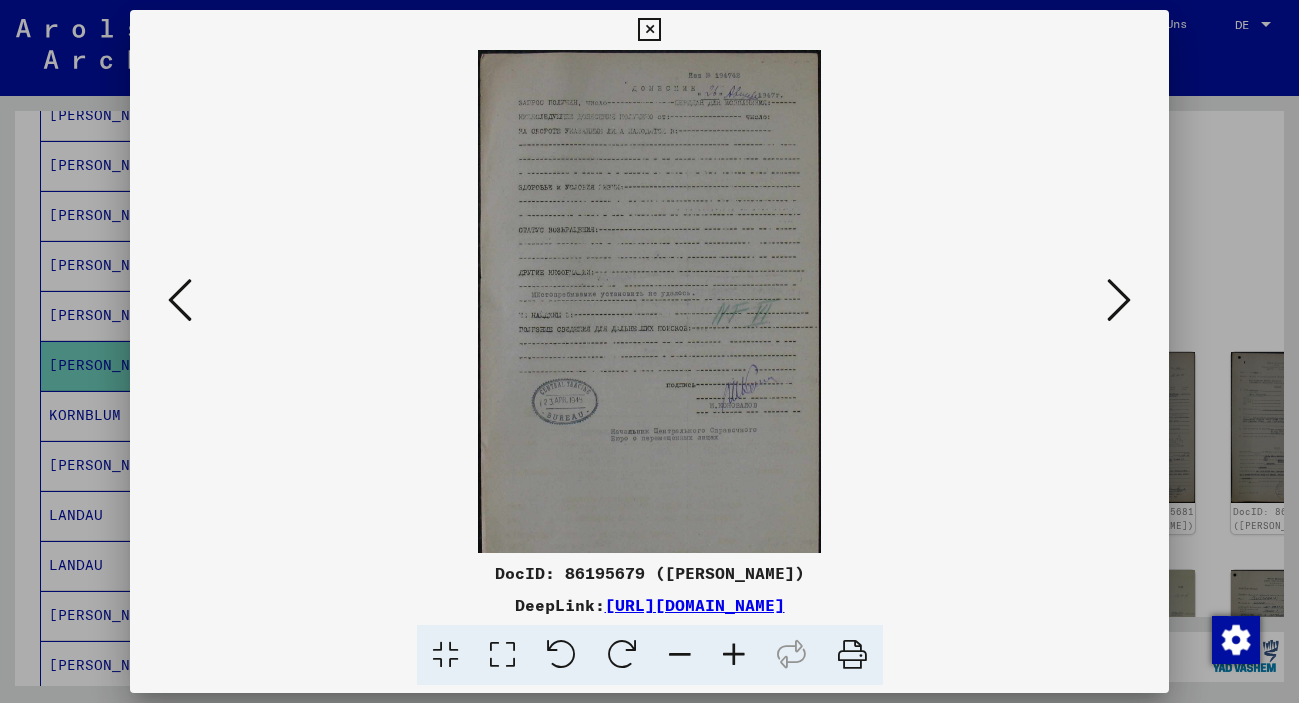click at bounding box center [734, 655] 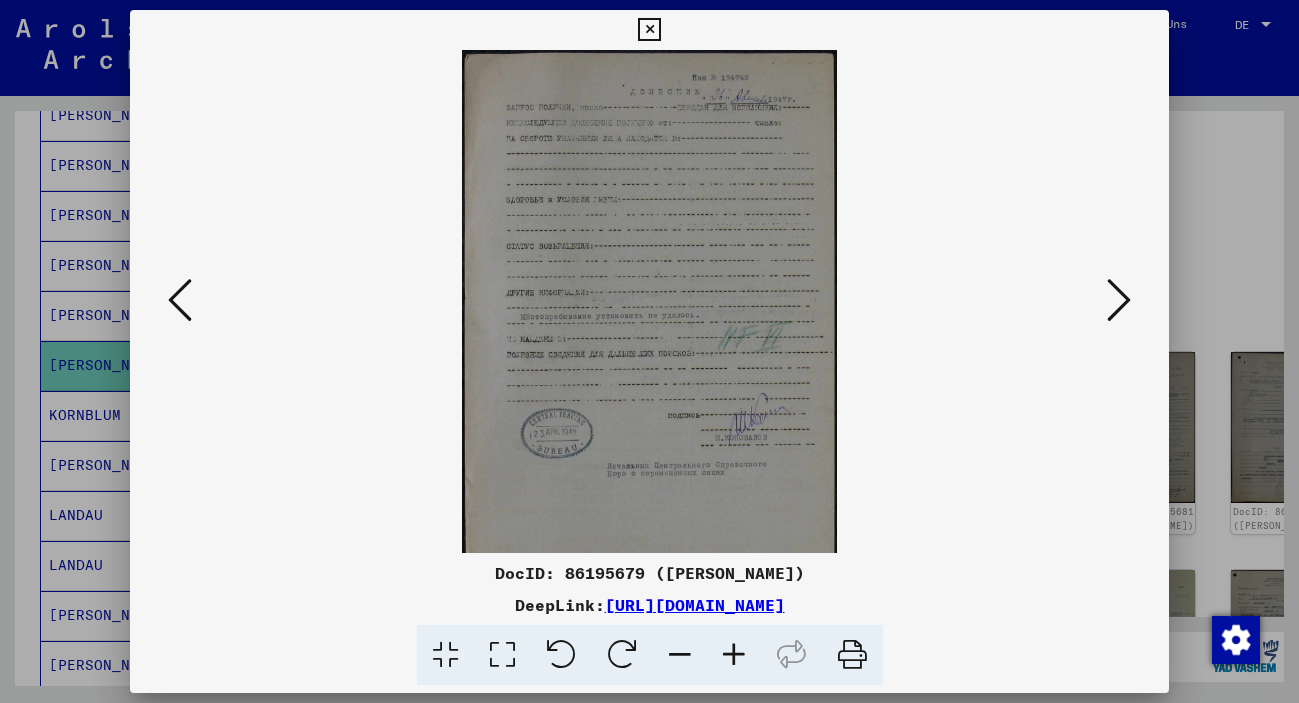 click at bounding box center (734, 655) 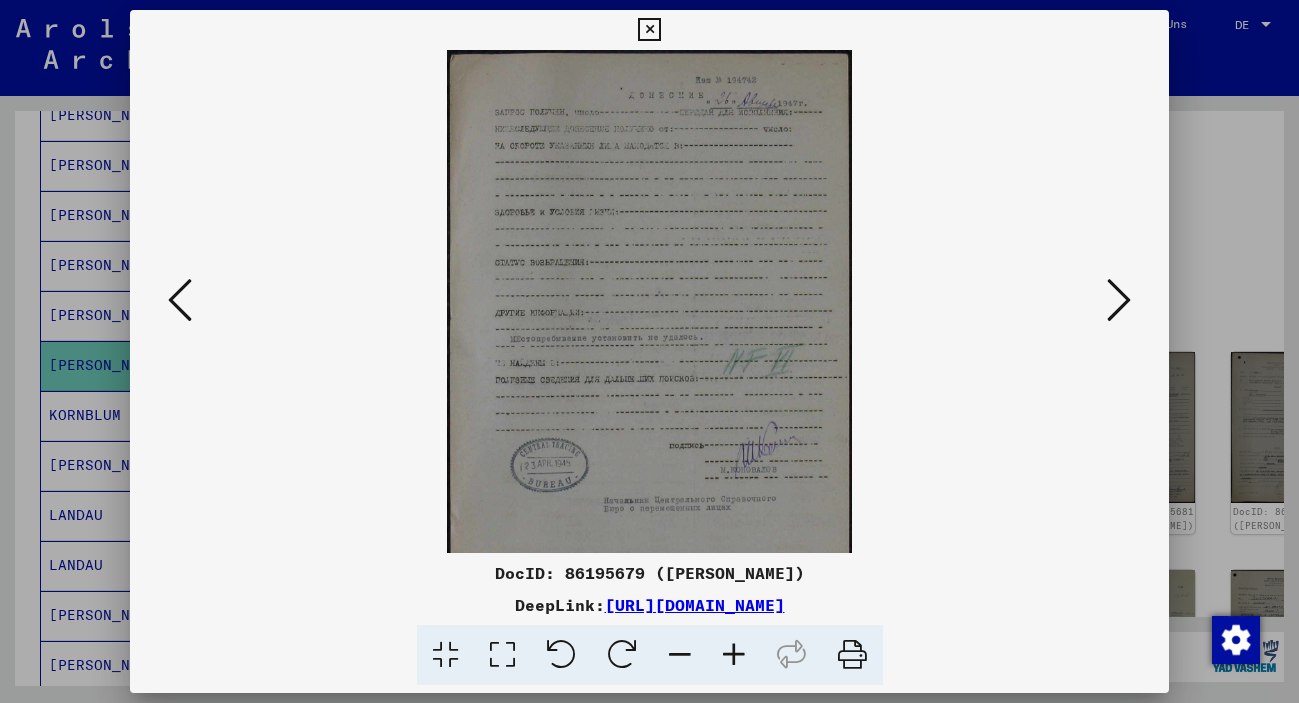 click at bounding box center [734, 655] 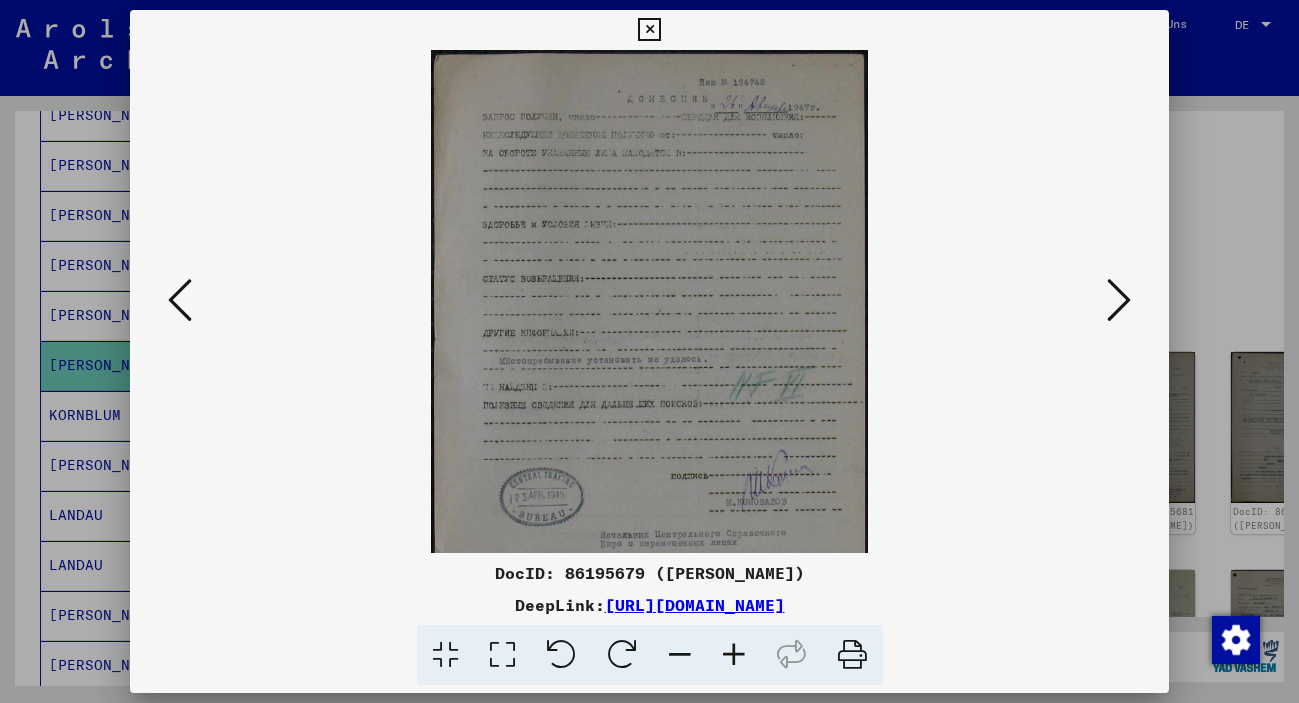 click at bounding box center [734, 655] 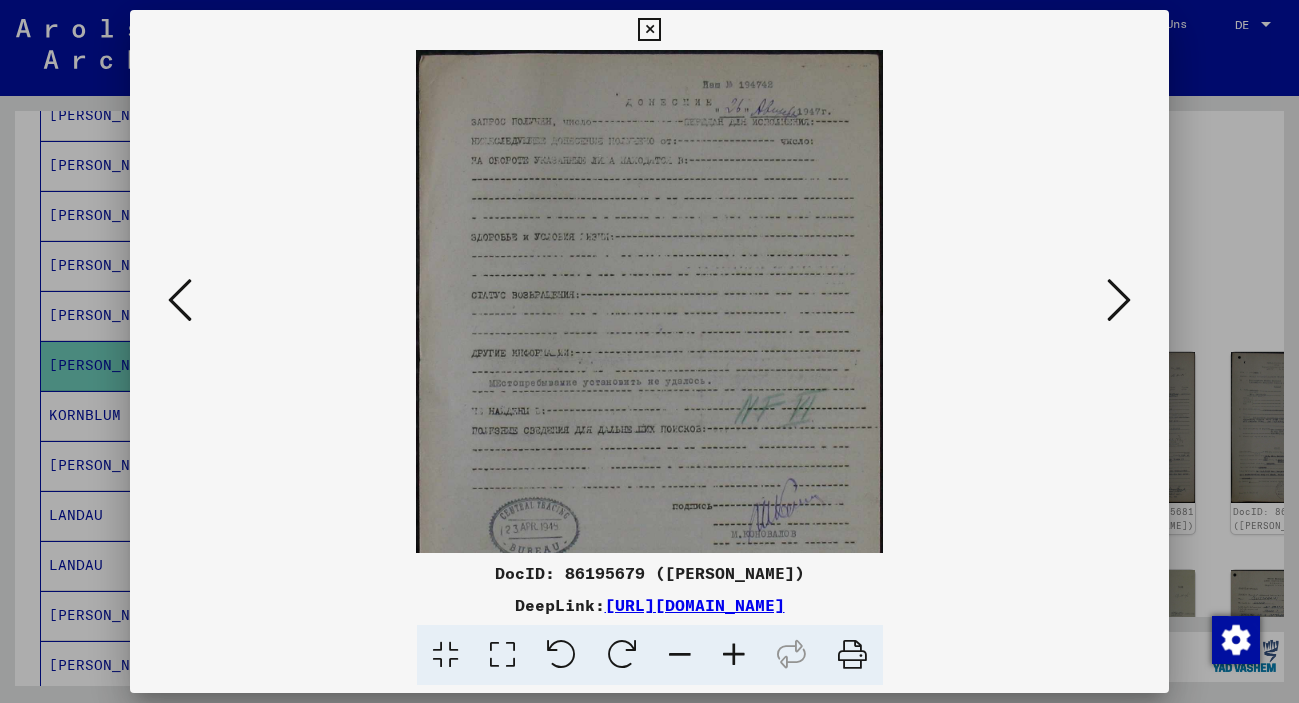 click at bounding box center (734, 655) 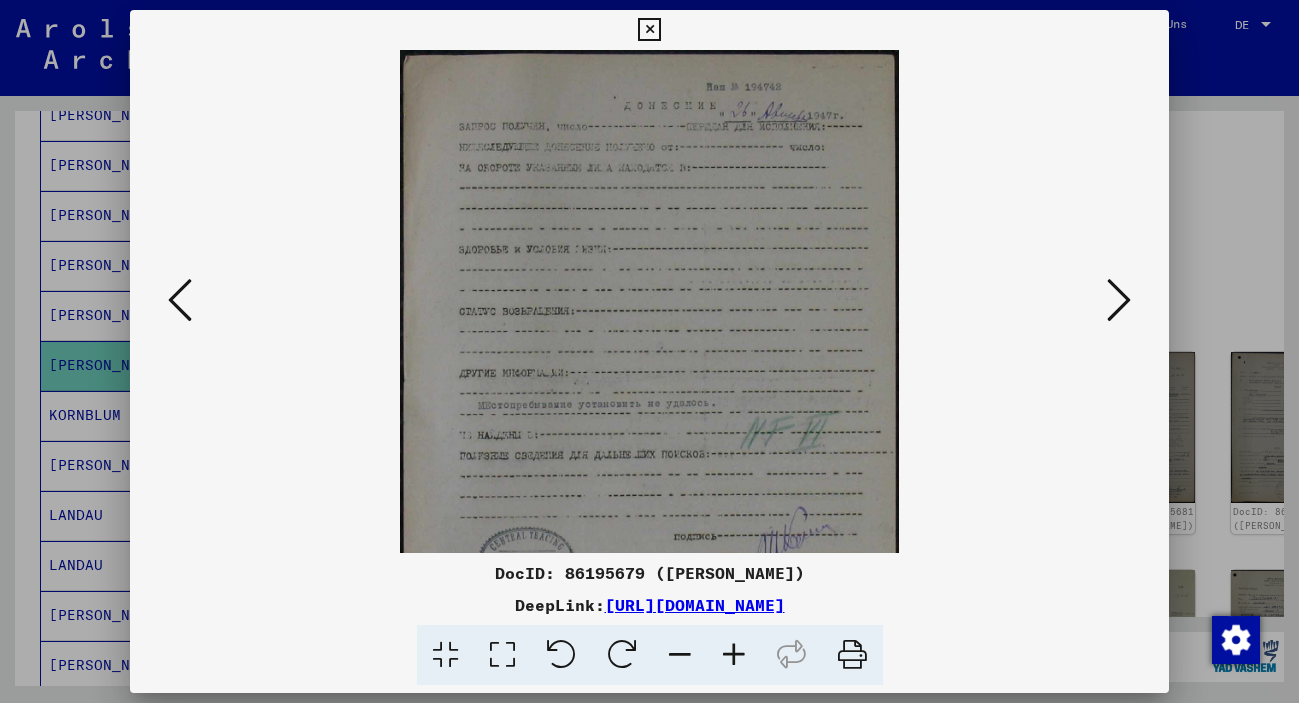 click at bounding box center (734, 655) 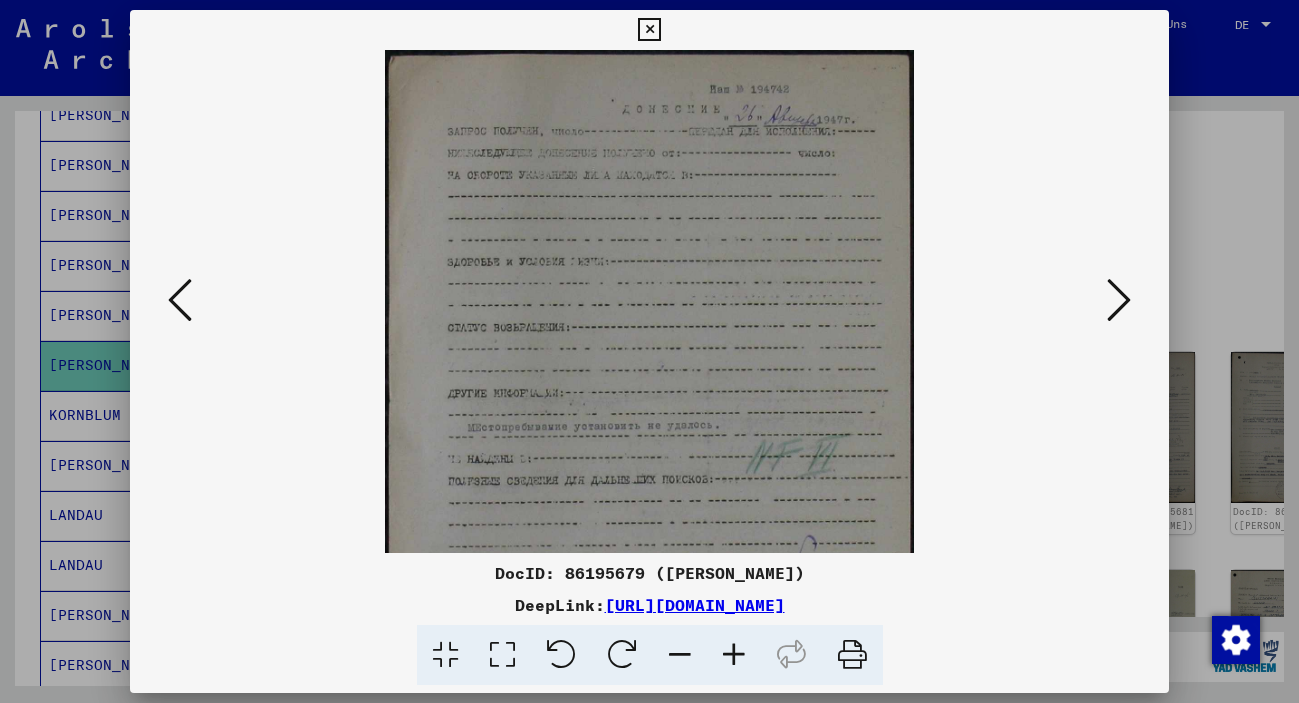 click at bounding box center [734, 655] 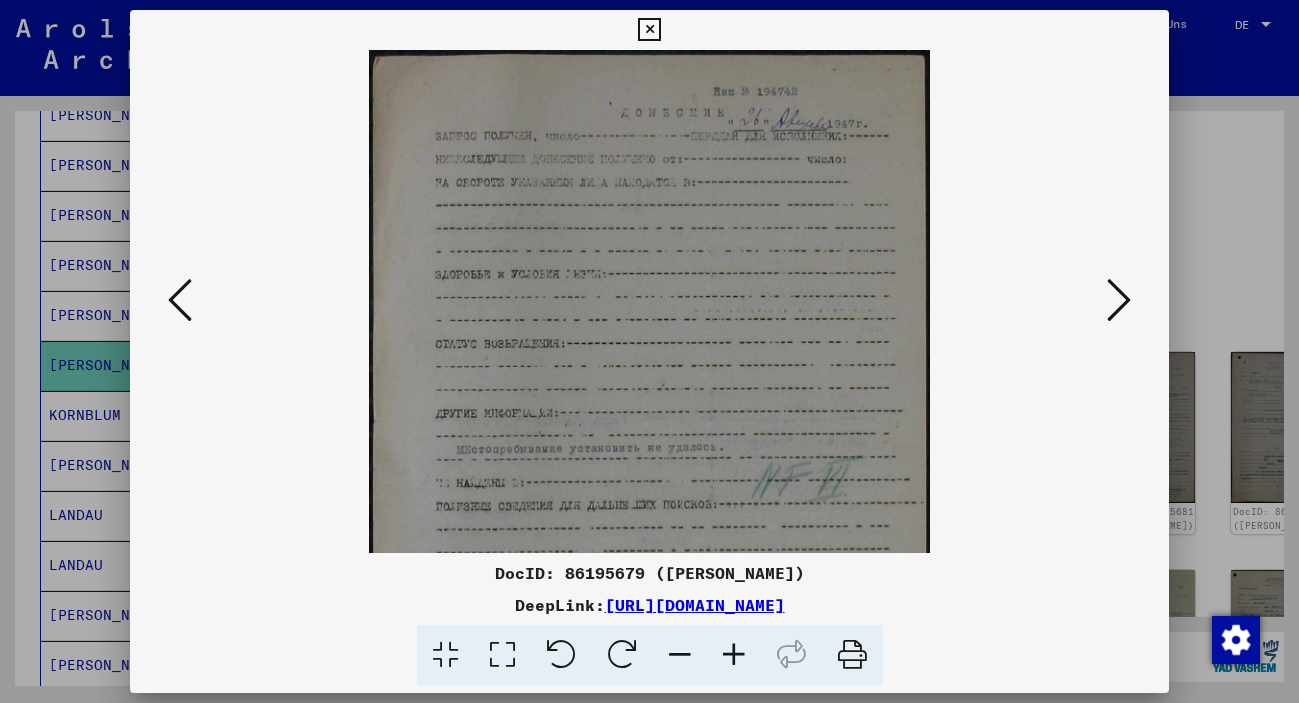 click at bounding box center [734, 655] 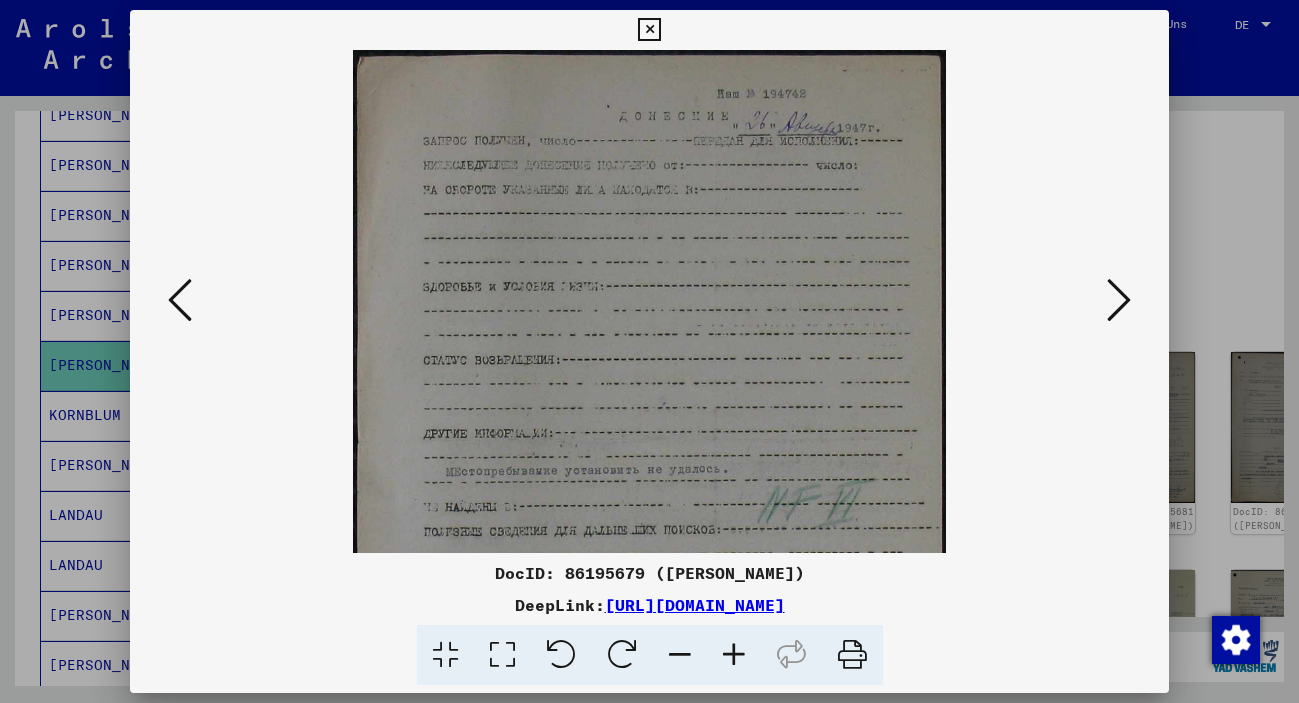 click at bounding box center [734, 655] 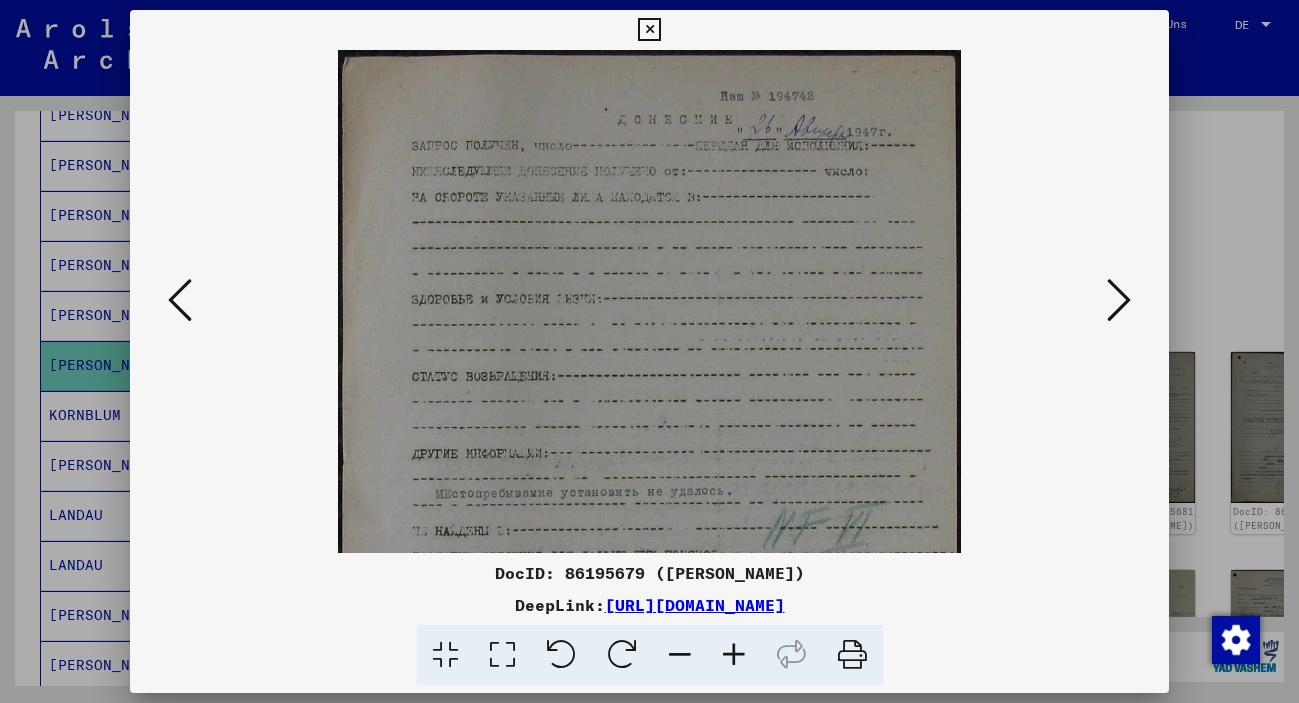 click at bounding box center [734, 655] 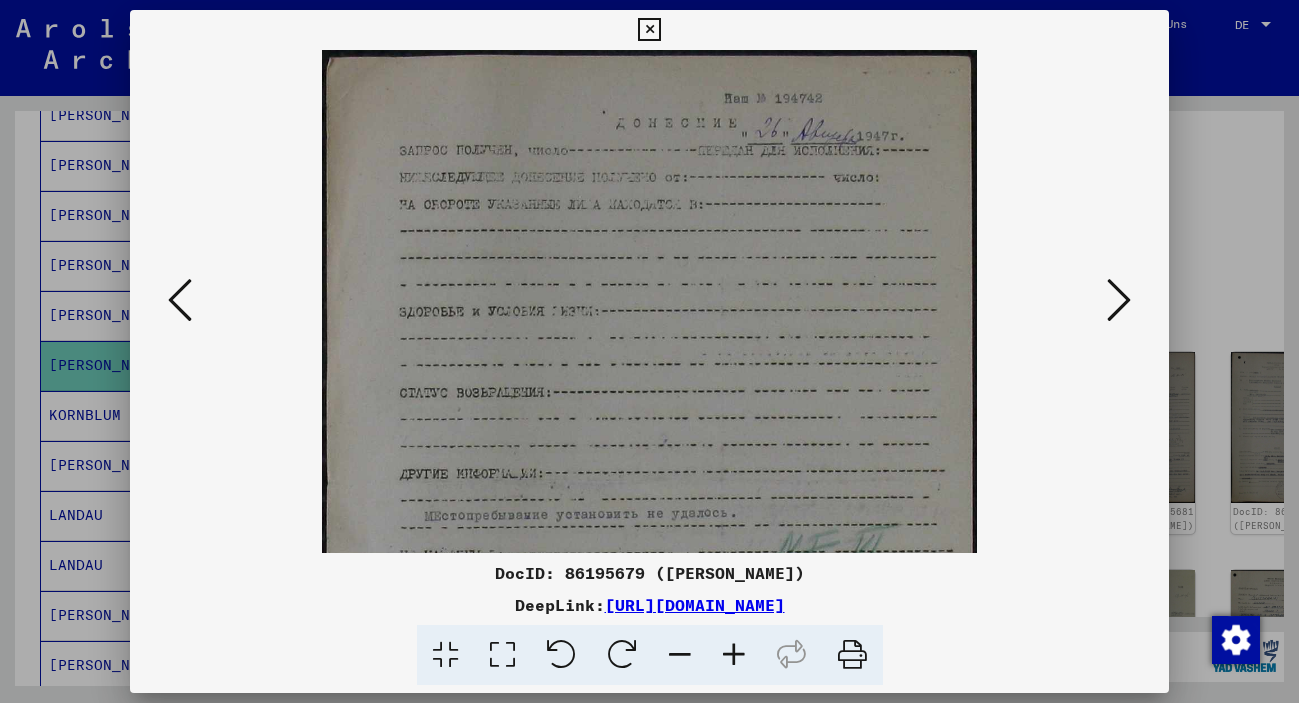 click at bounding box center (734, 655) 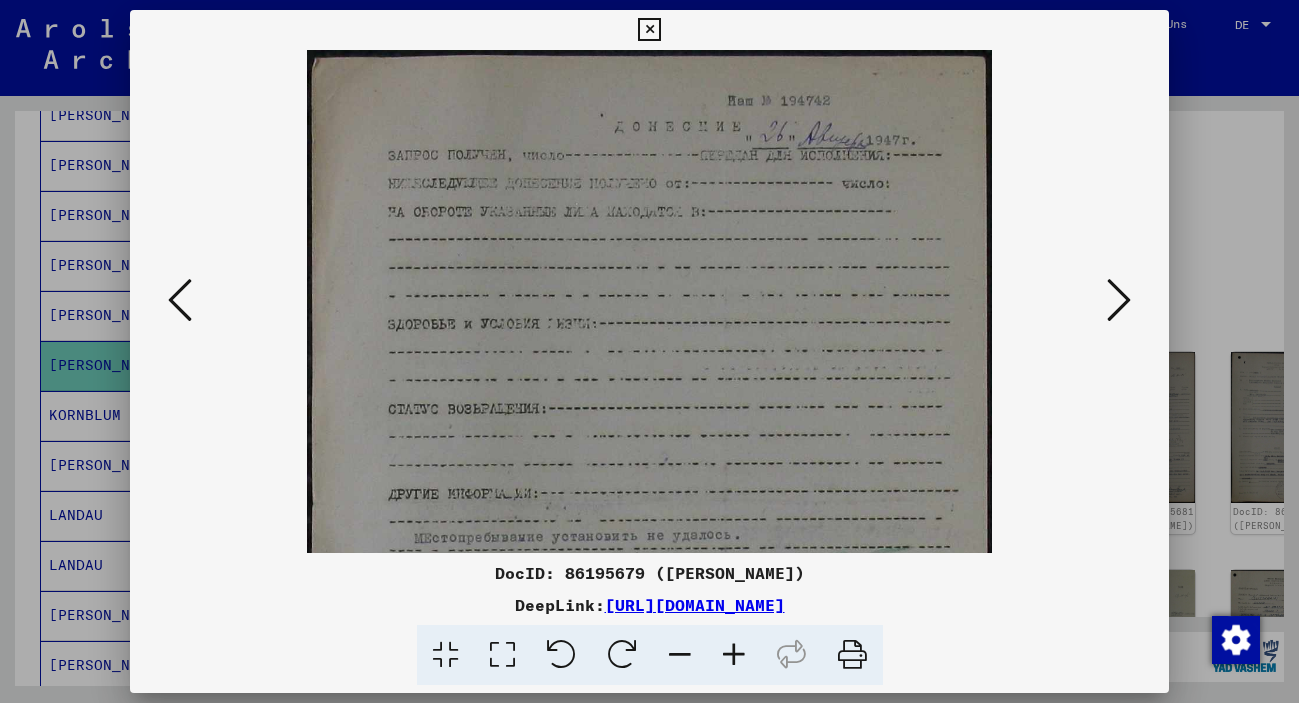 click at bounding box center [734, 655] 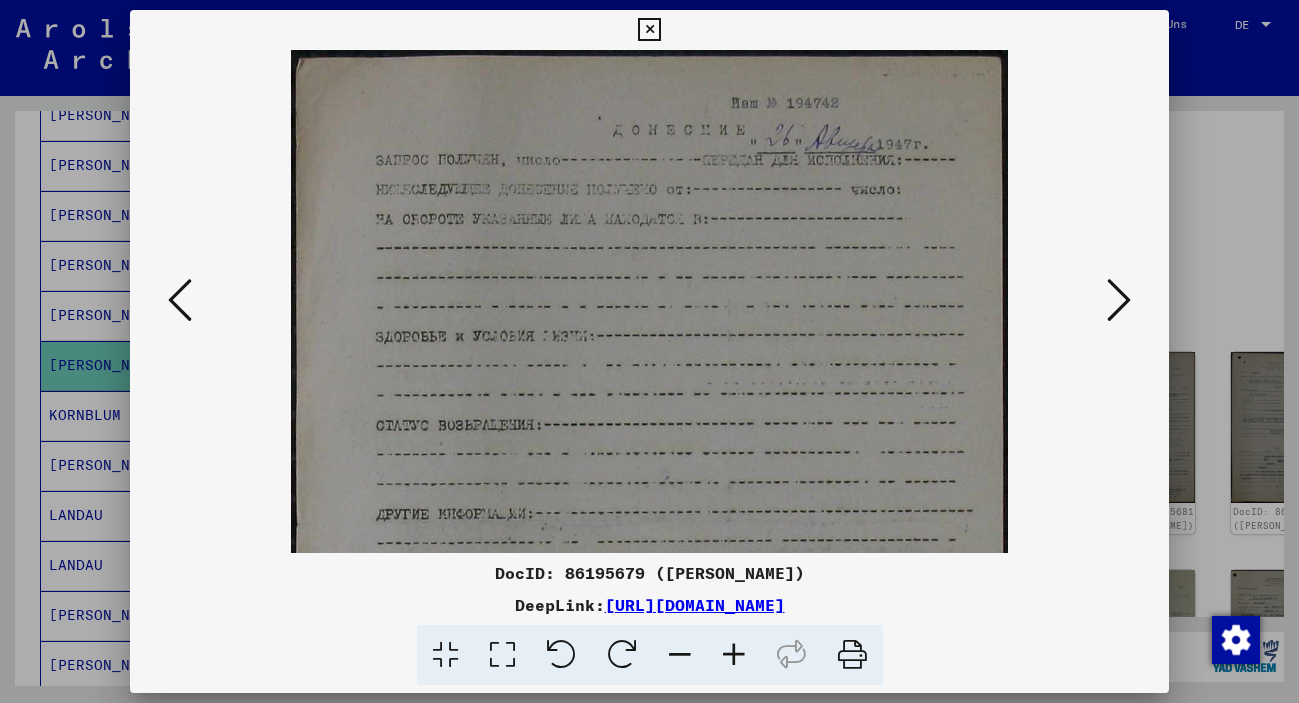 click at bounding box center [734, 655] 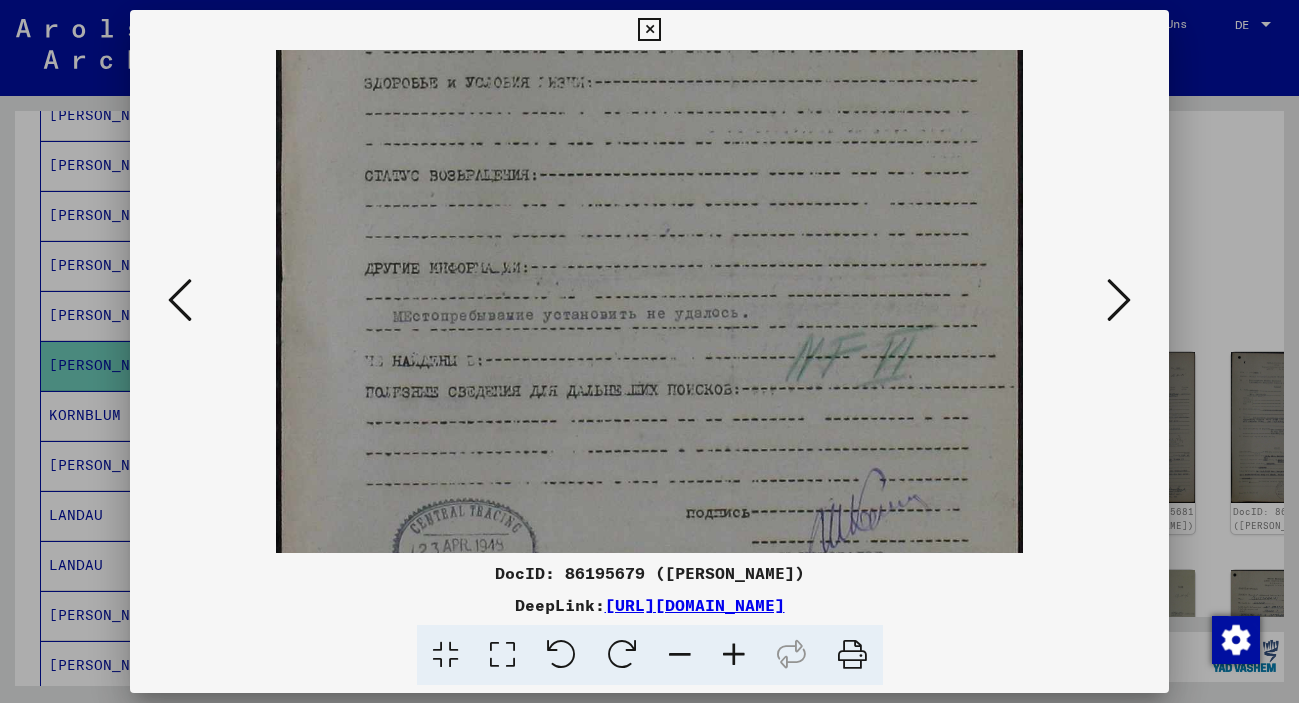 drag, startPoint x: 732, startPoint y: 206, endPoint x: 732, endPoint y: 172, distance: 34 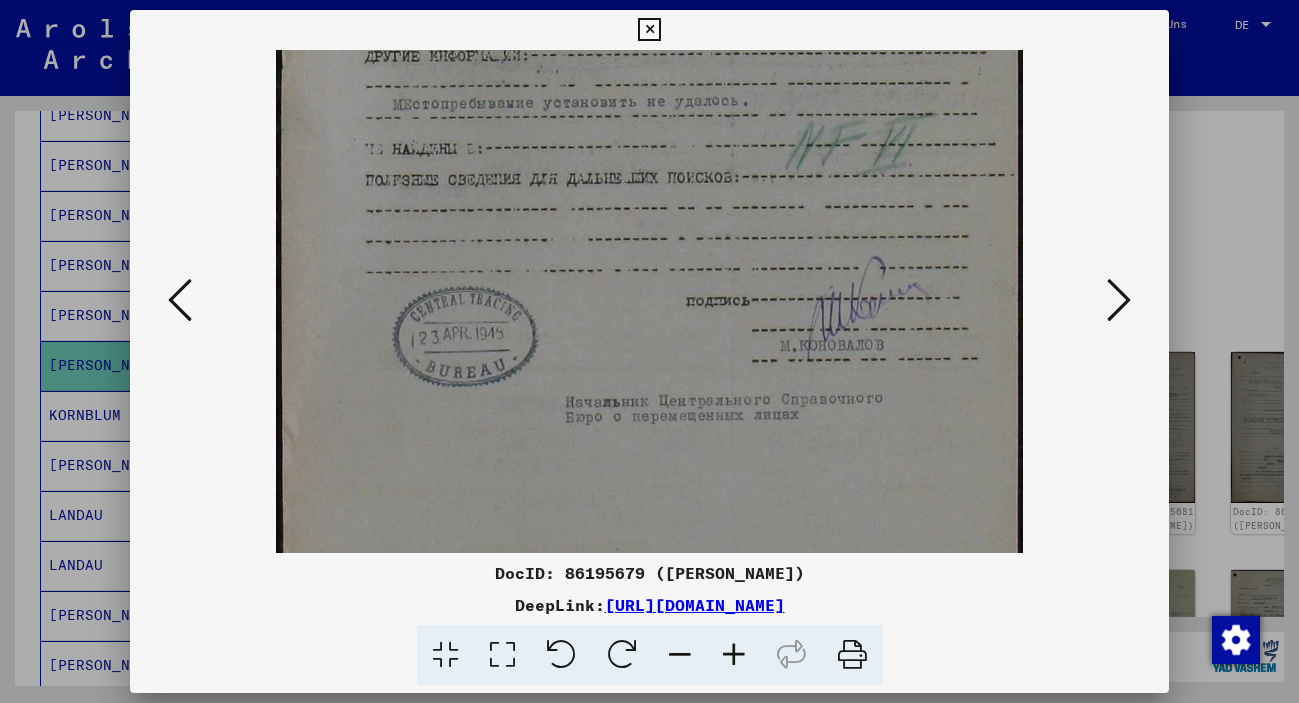 scroll, scrollTop: 511, scrollLeft: 0, axis: vertical 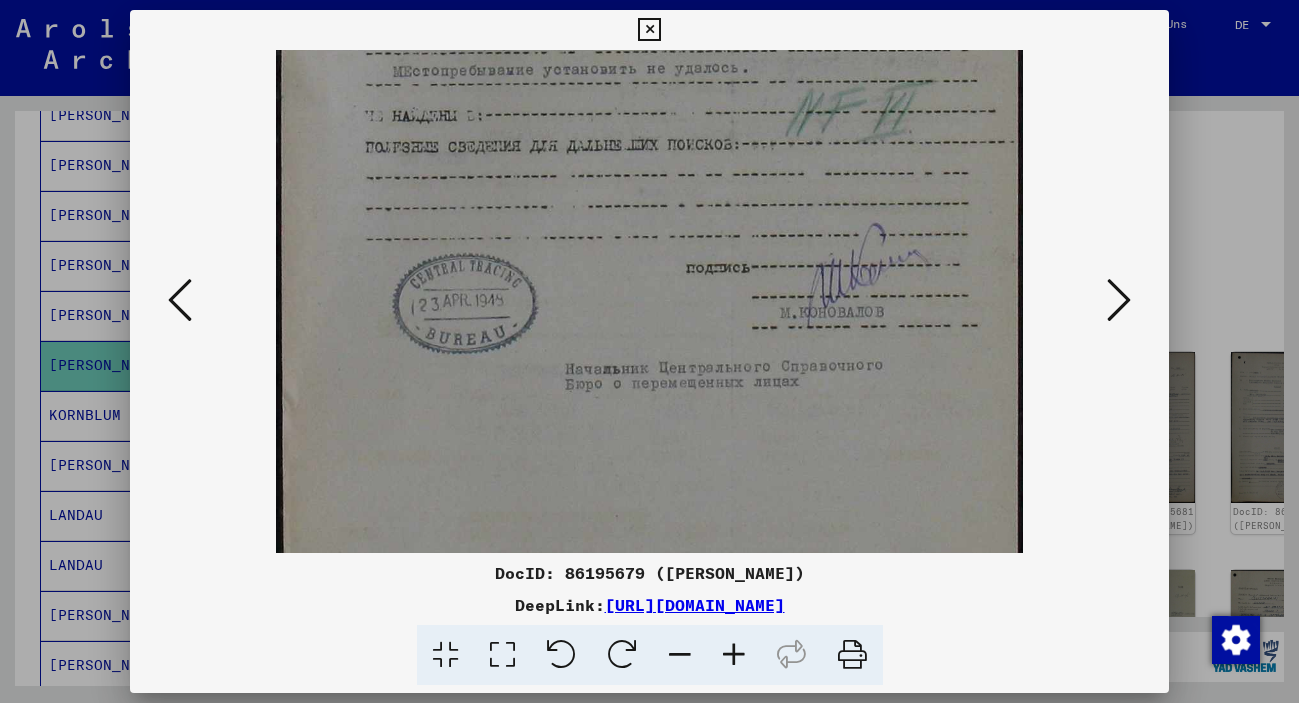 drag, startPoint x: 689, startPoint y: 480, endPoint x: 752, endPoint y: 239, distance: 249.09837 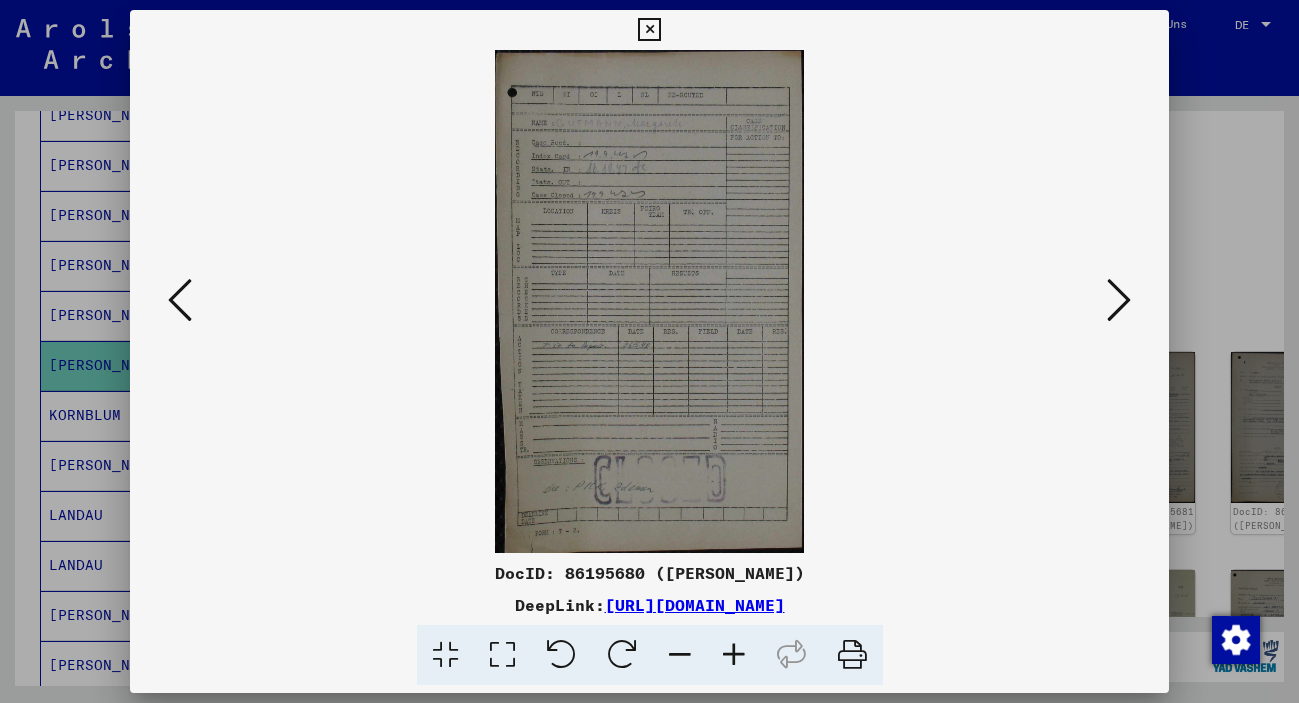 scroll, scrollTop: 0, scrollLeft: 0, axis: both 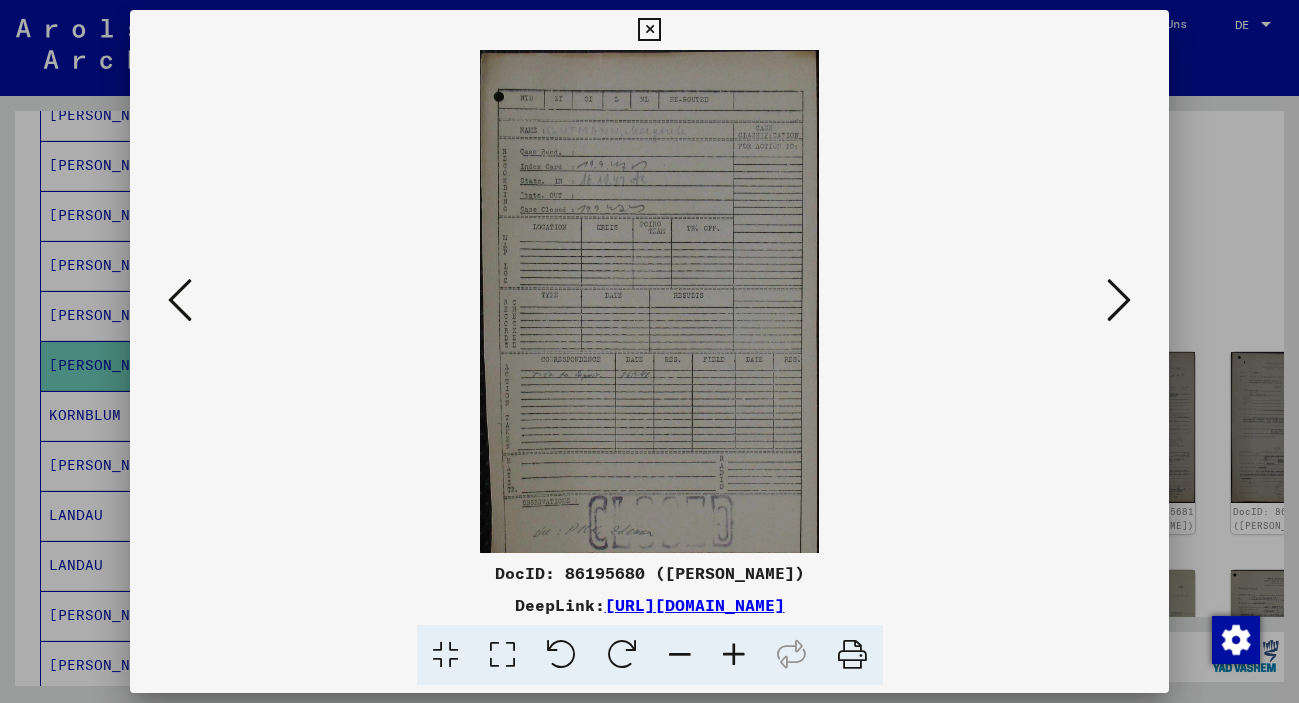click at bounding box center [734, 655] 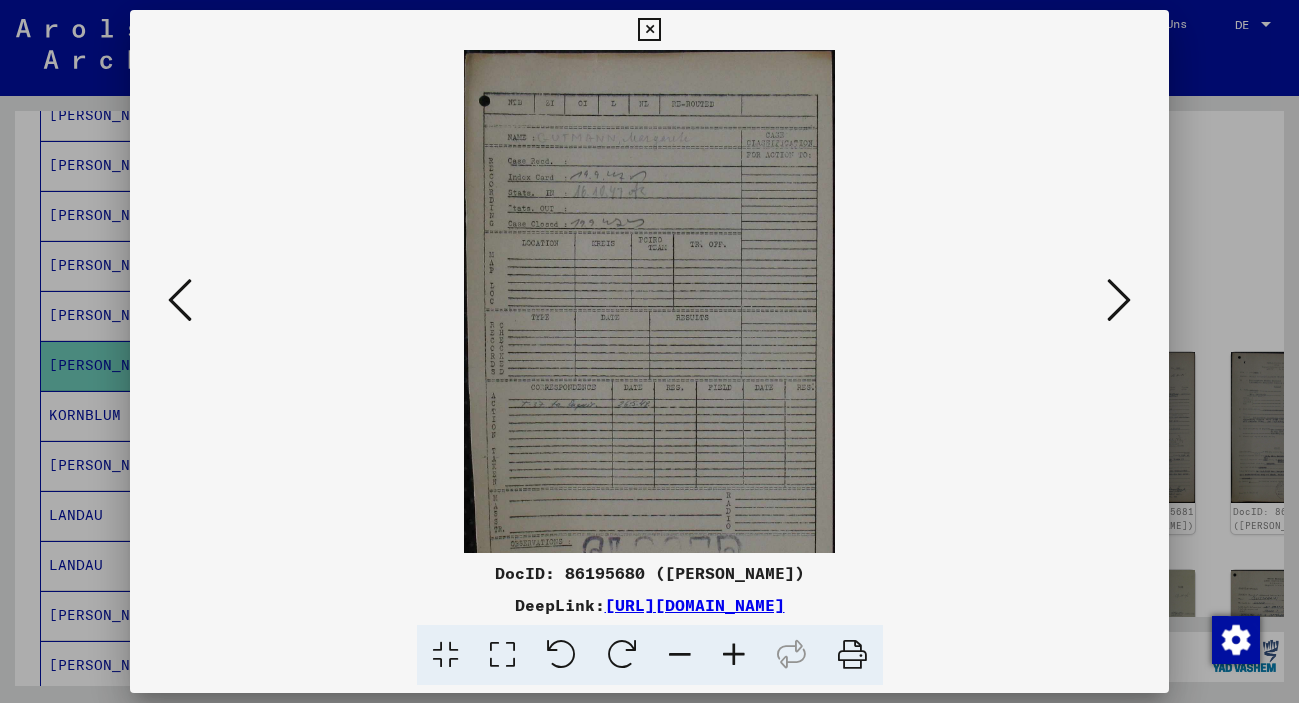 click at bounding box center (734, 655) 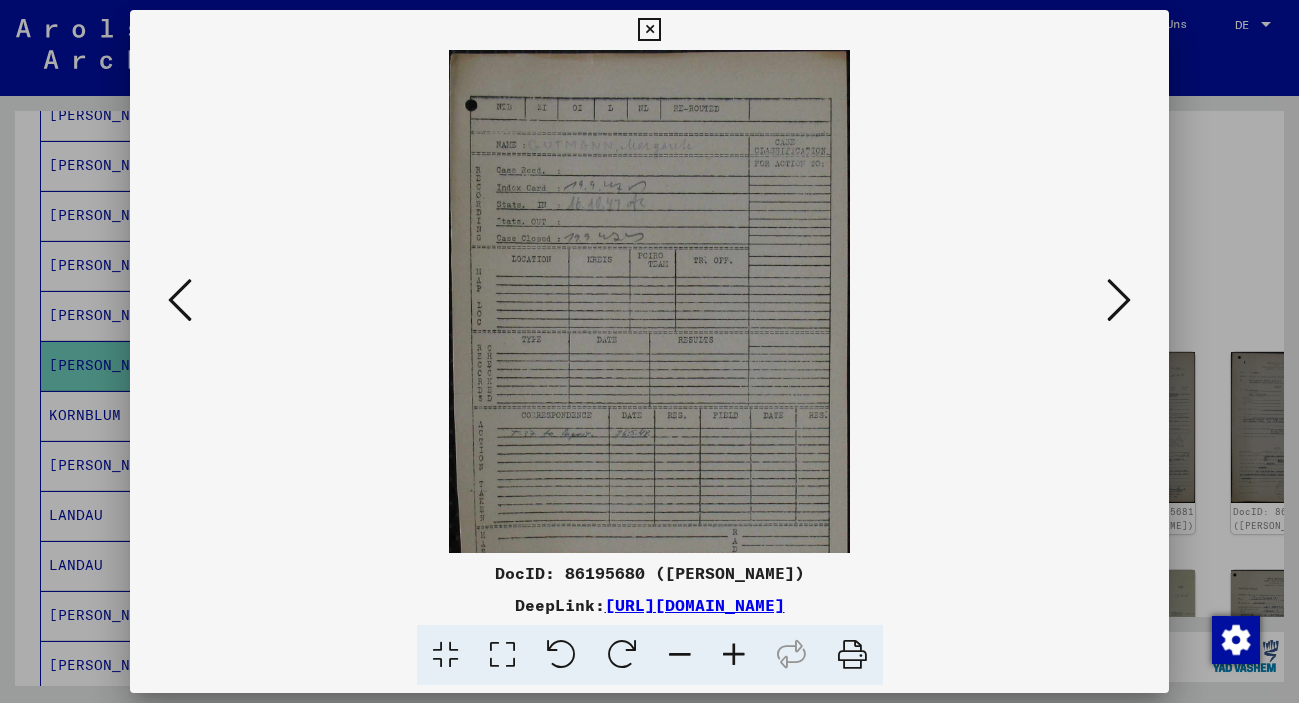 click at bounding box center (734, 655) 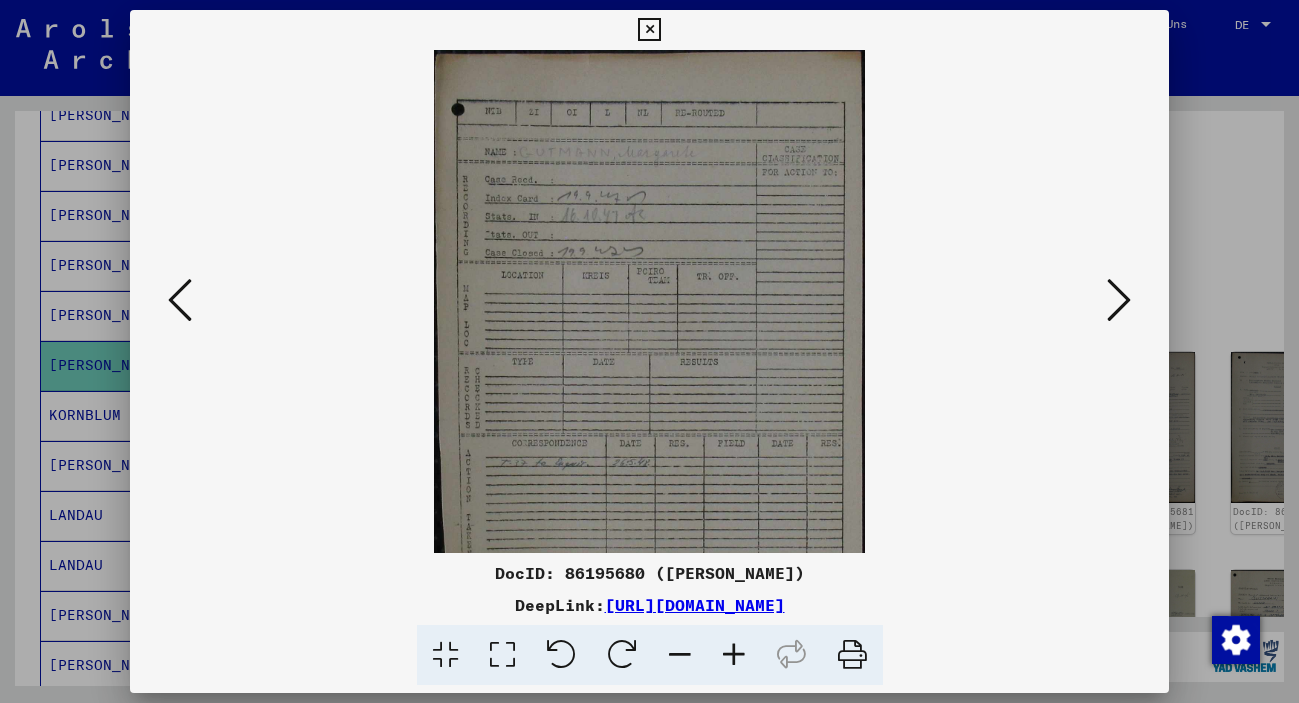 click at bounding box center [734, 655] 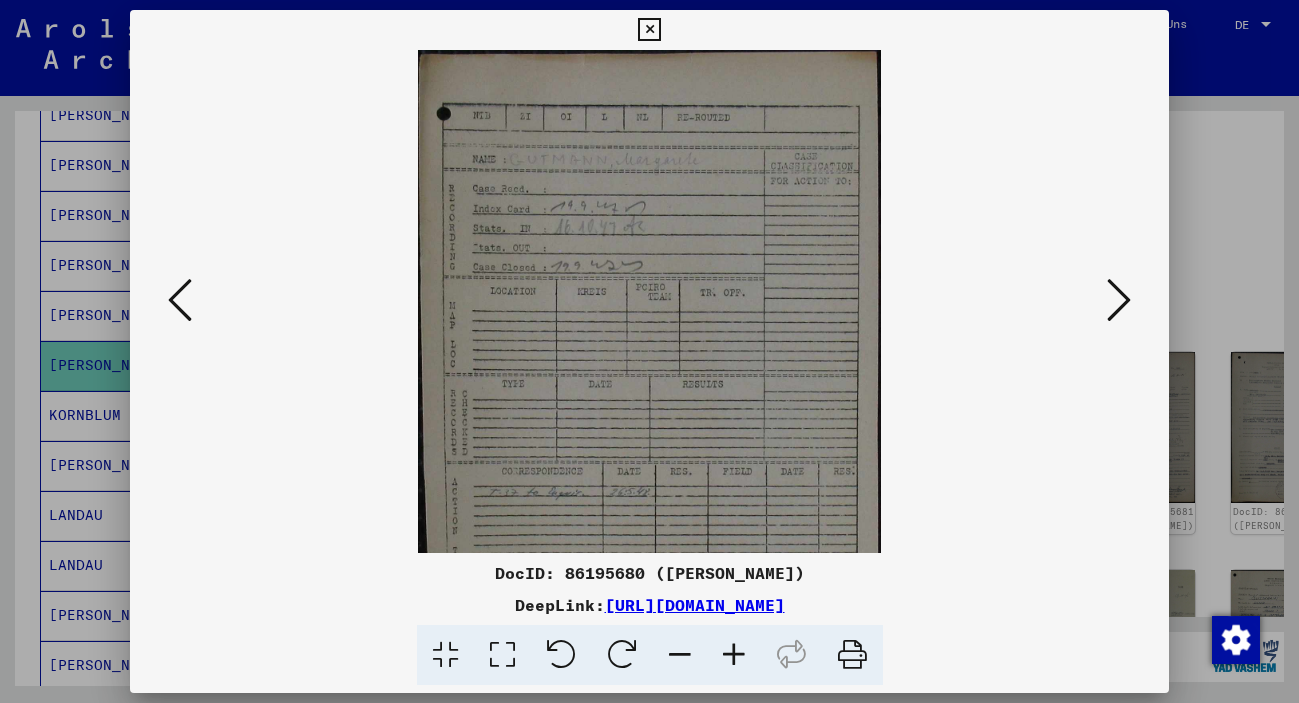 click at bounding box center (734, 655) 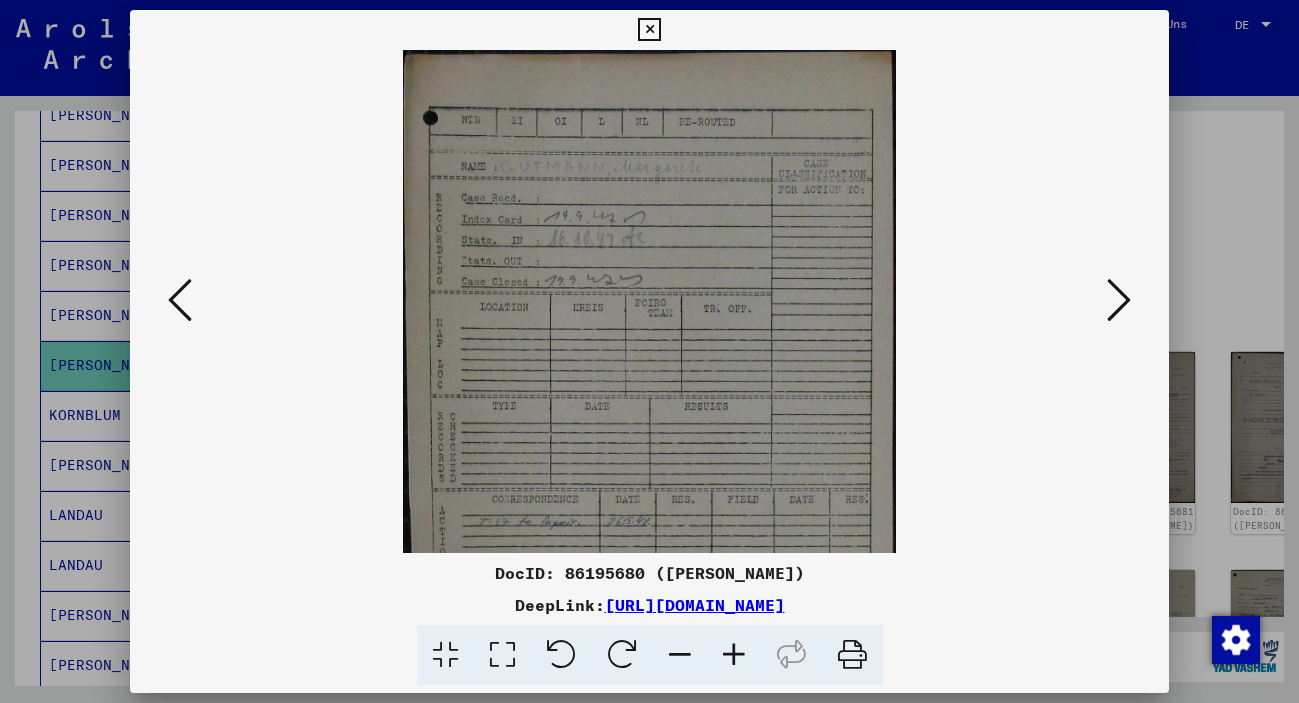 click at bounding box center [734, 655] 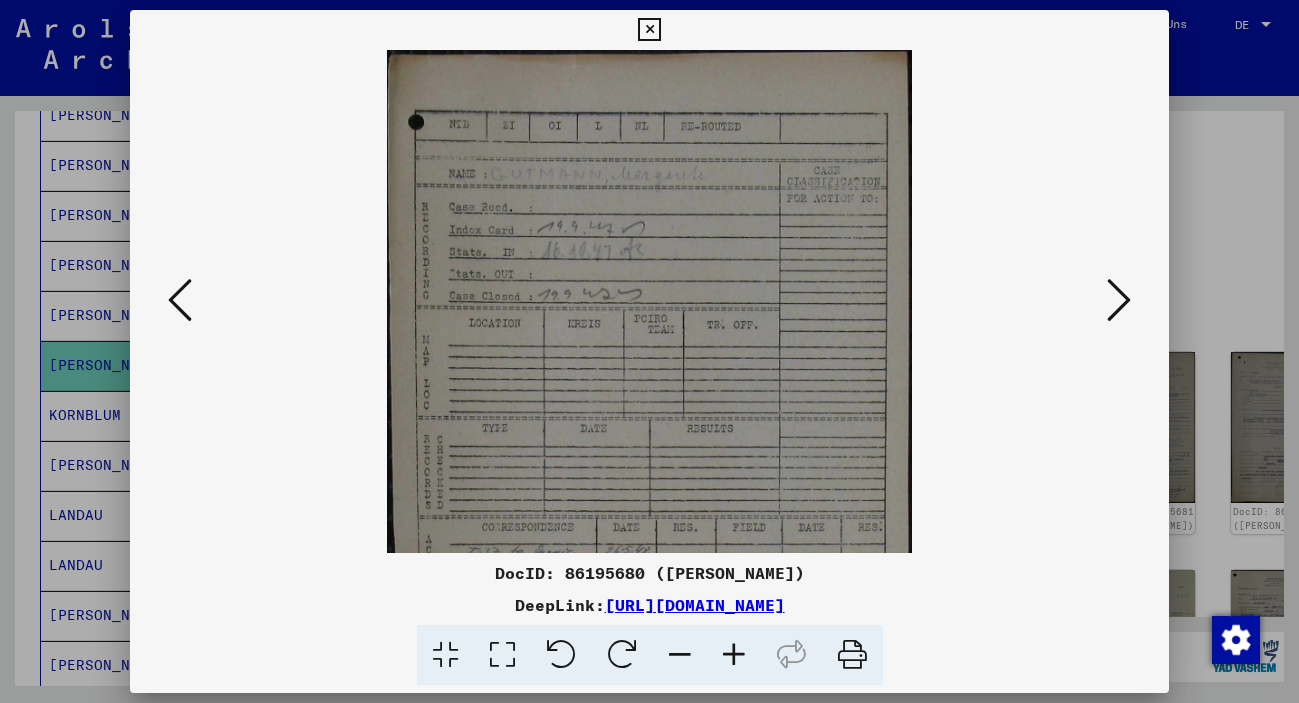 click at bounding box center (734, 655) 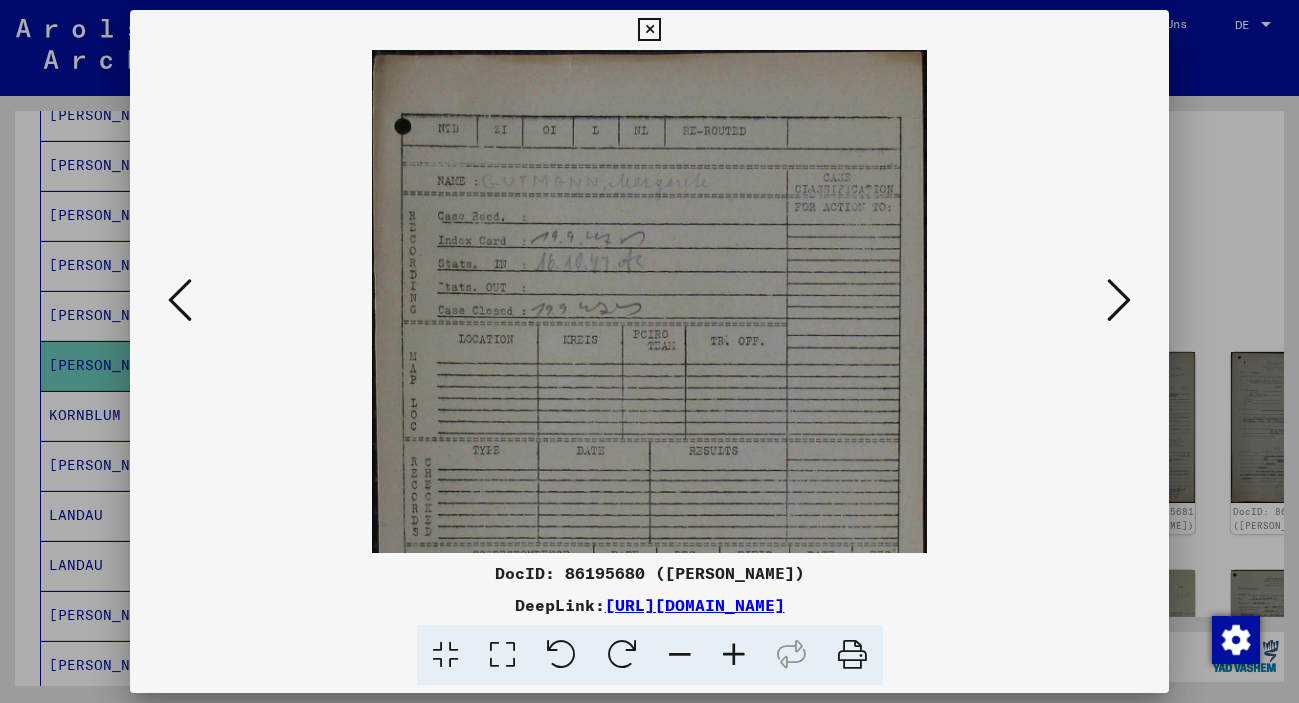 click at bounding box center (734, 655) 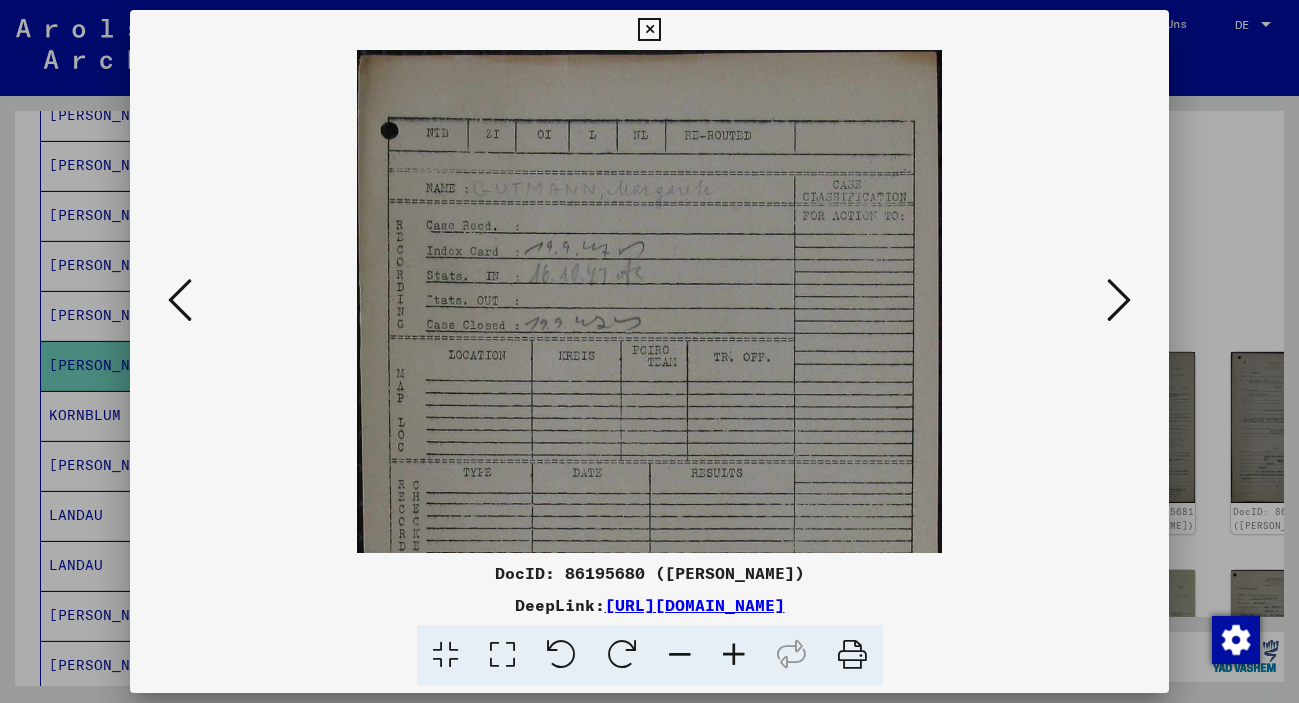 click at bounding box center (734, 655) 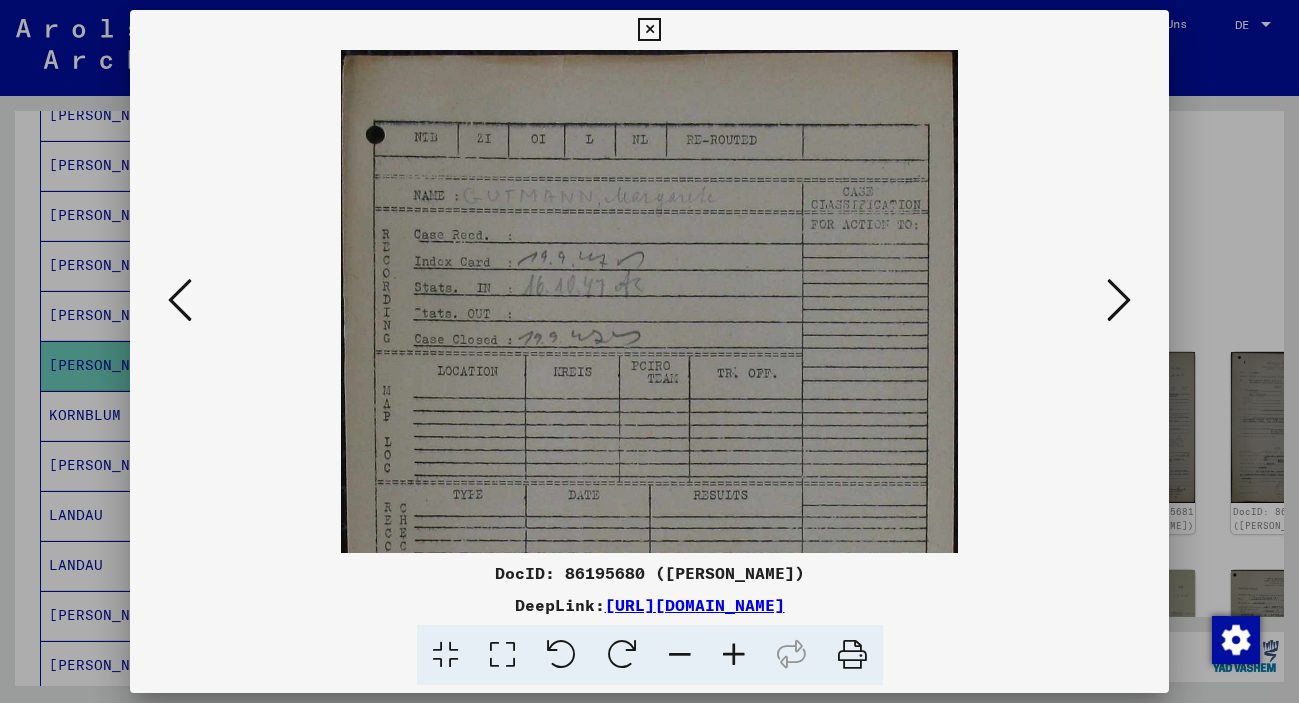 click at bounding box center (734, 655) 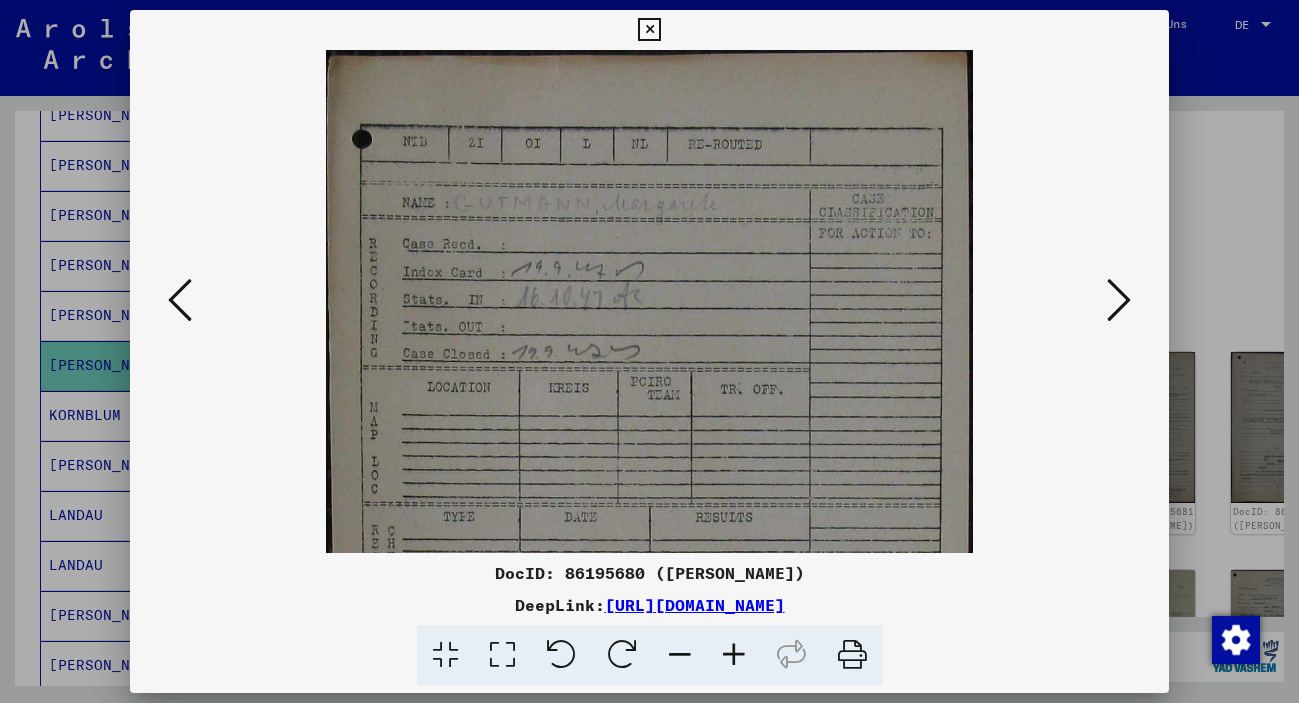scroll, scrollTop: 199, scrollLeft: 0, axis: vertical 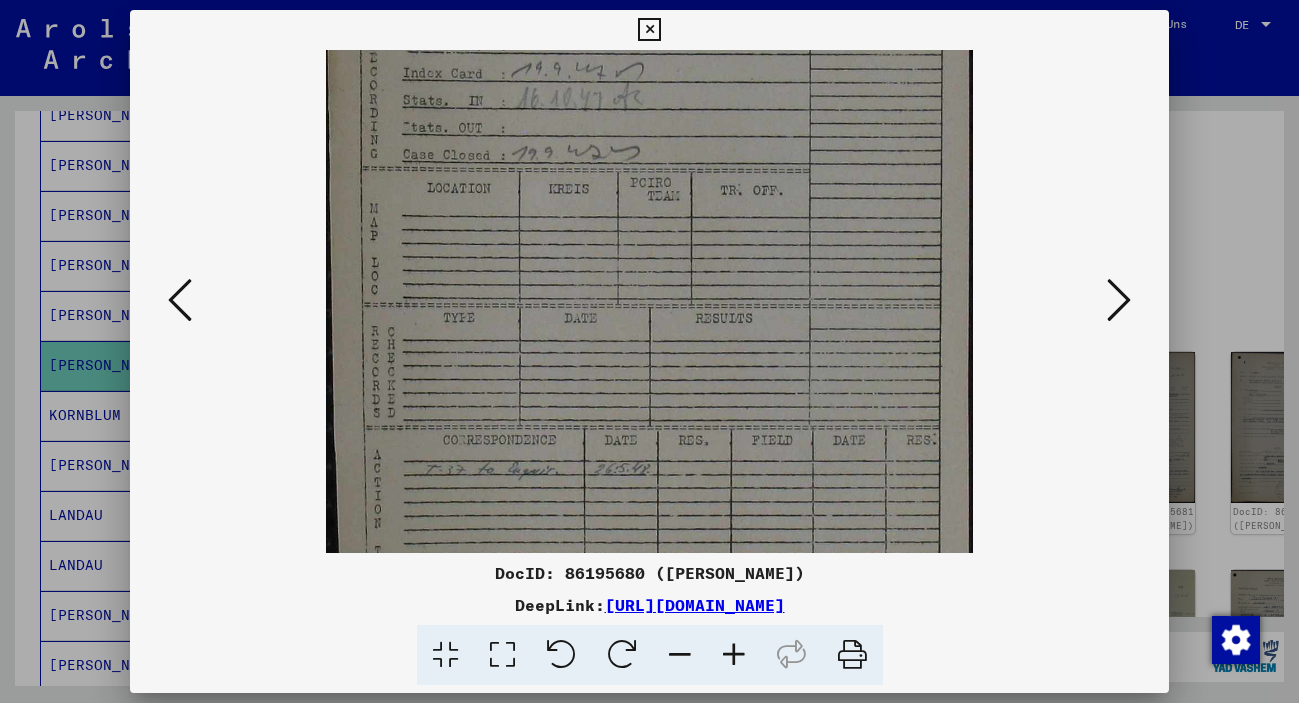 drag, startPoint x: 760, startPoint y: 295, endPoint x: 739, endPoint y: 205, distance: 92.417534 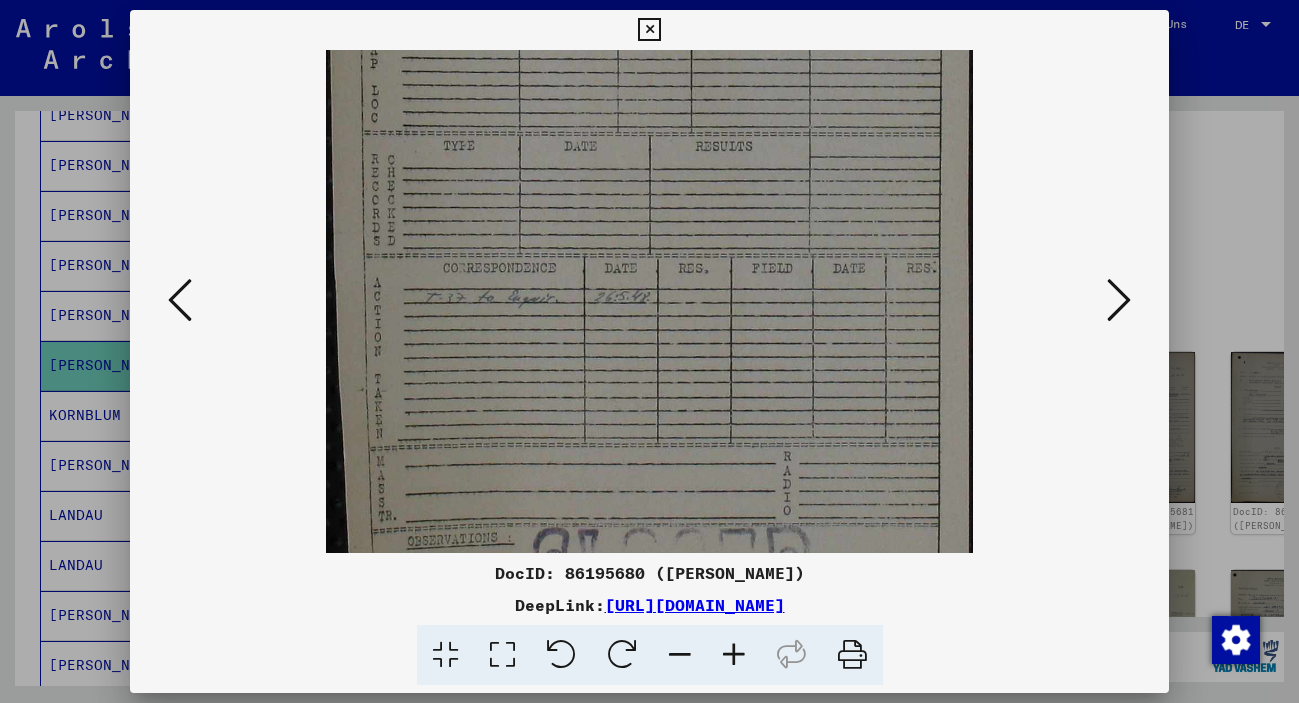 scroll, scrollTop: 373, scrollLeft: 0, axis: vertical 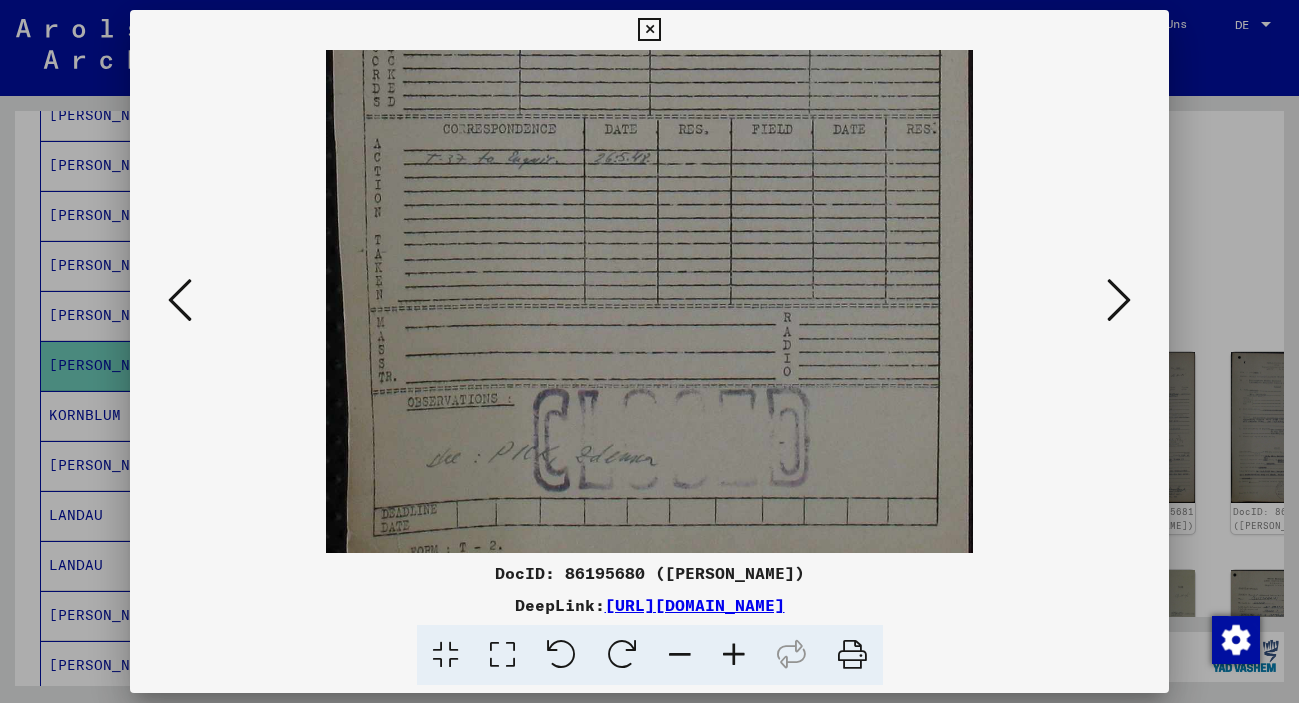 drag, startPoint x: 714, startPoint y: 479, endPoint x: 775, endPoint y: 168, distance: 316.92587 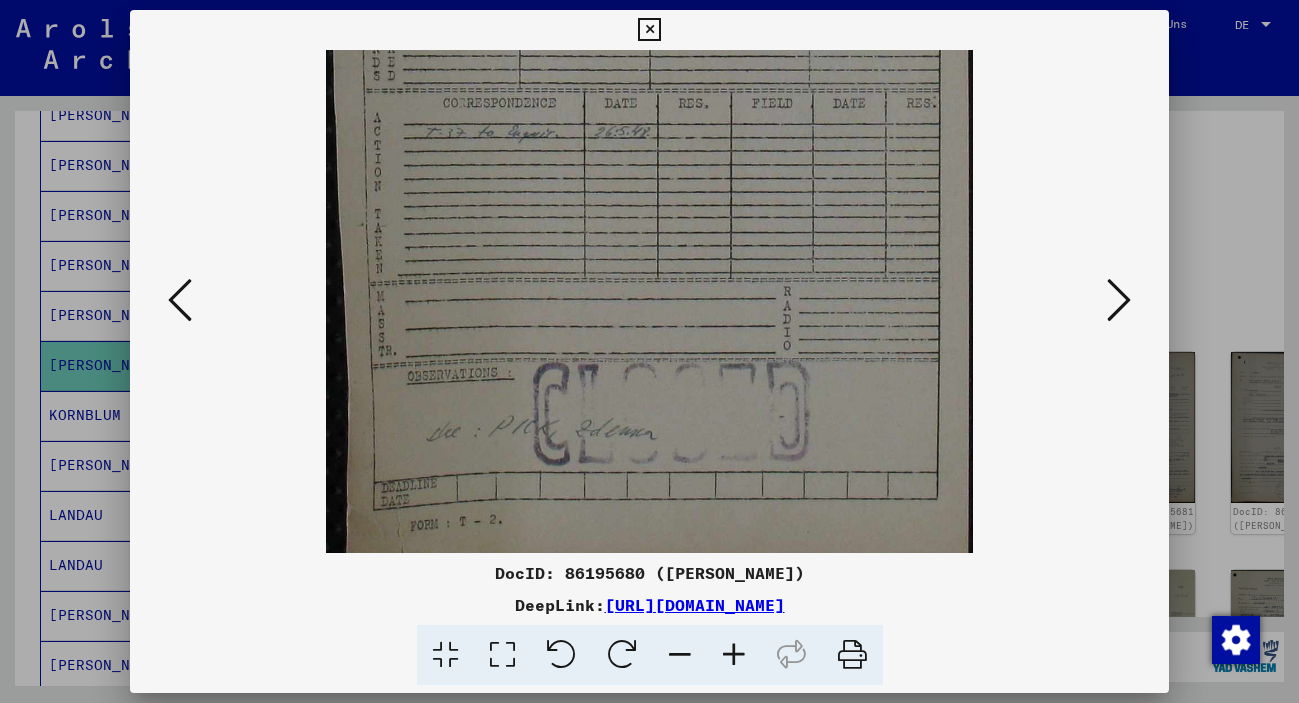 scroll, scrollTop: 550, scrollLeft: 0, axis: vertical 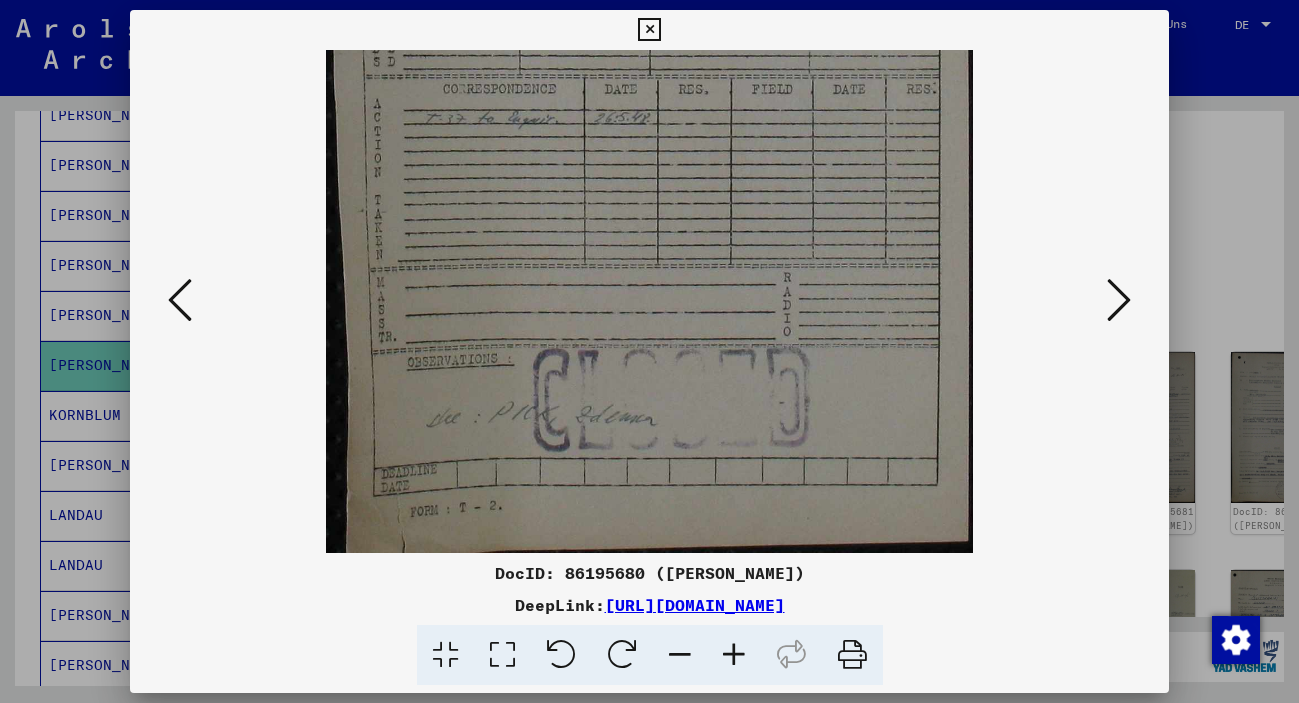 drag, startPoint x: 759, startPoint y: 427, endPoint x: 784, endPoint y: 296, distance: 133.36417 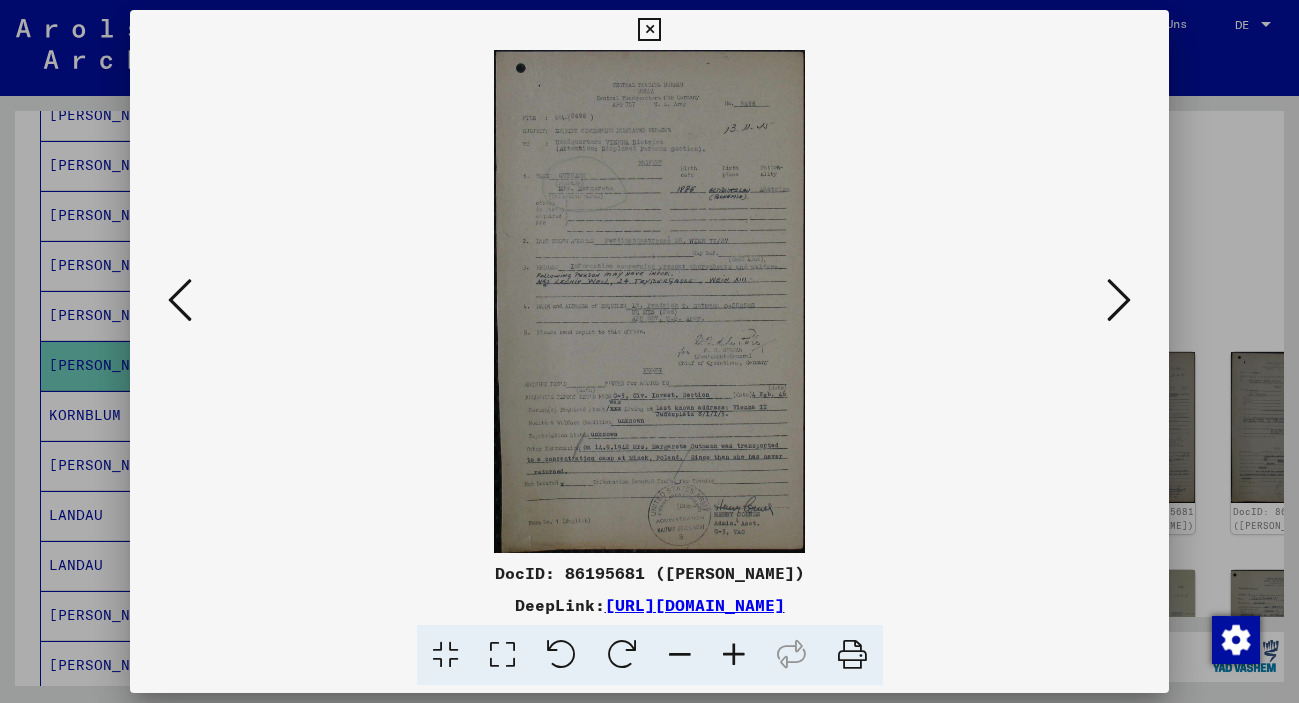 click at bounding box center [734, 655] 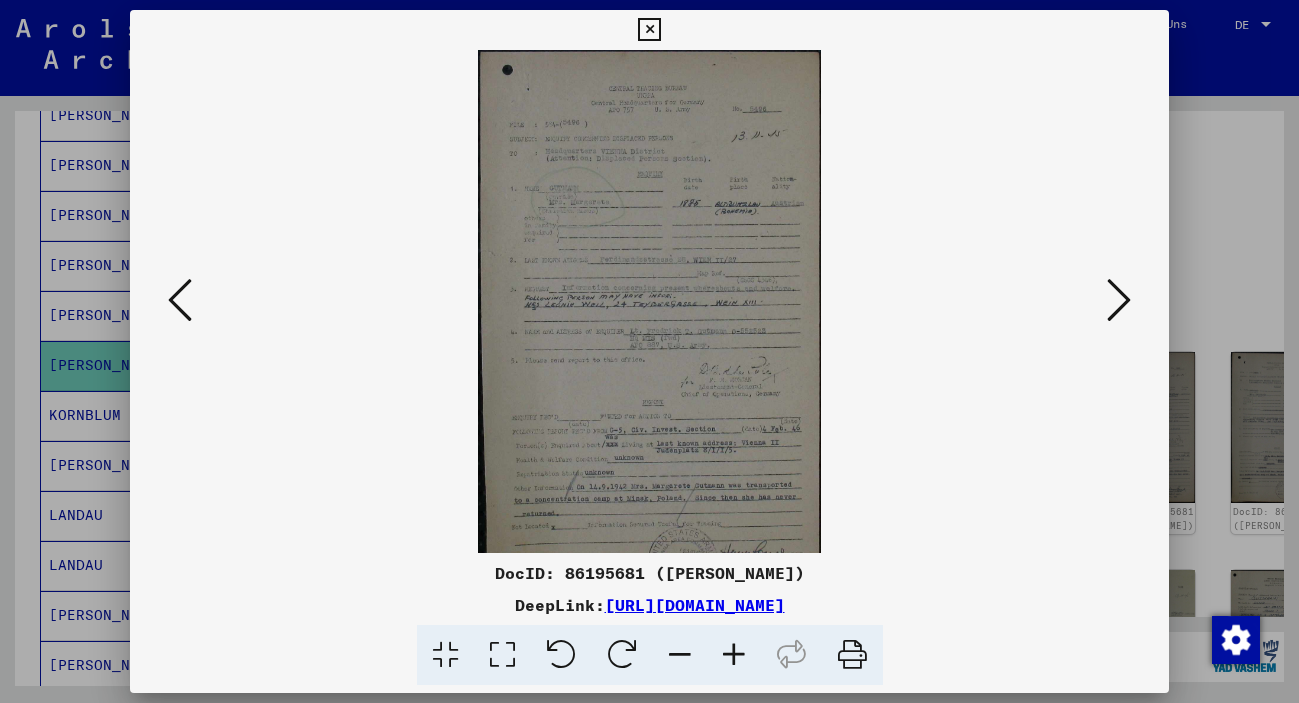 click at bounding box center (734, 655) 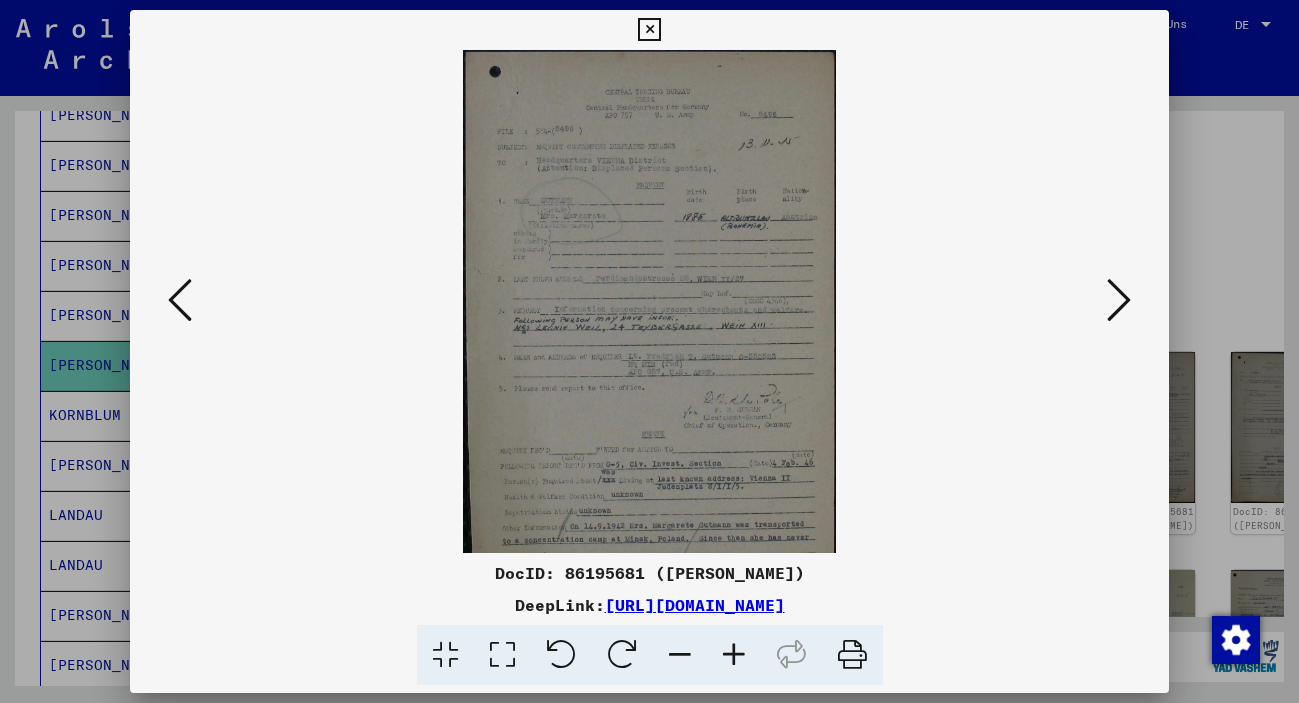 click at bounding box center [734, 655] 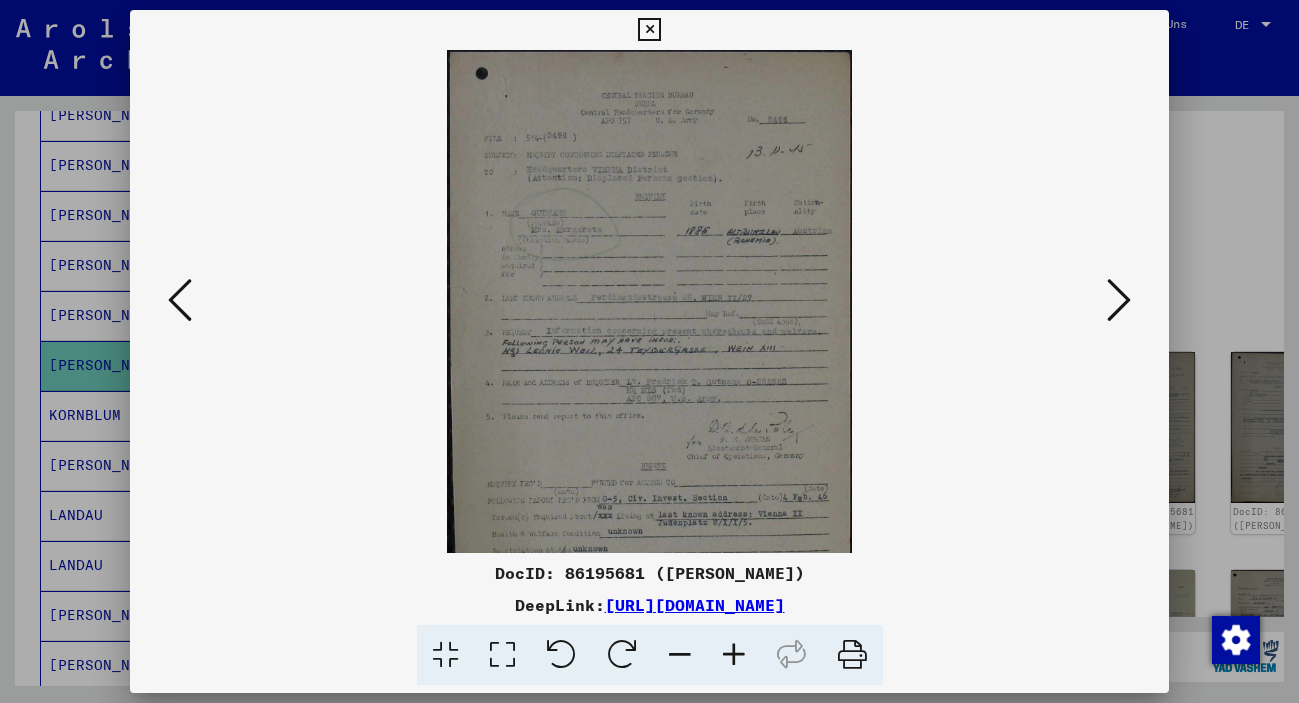 click at bounding box center (734, 655) 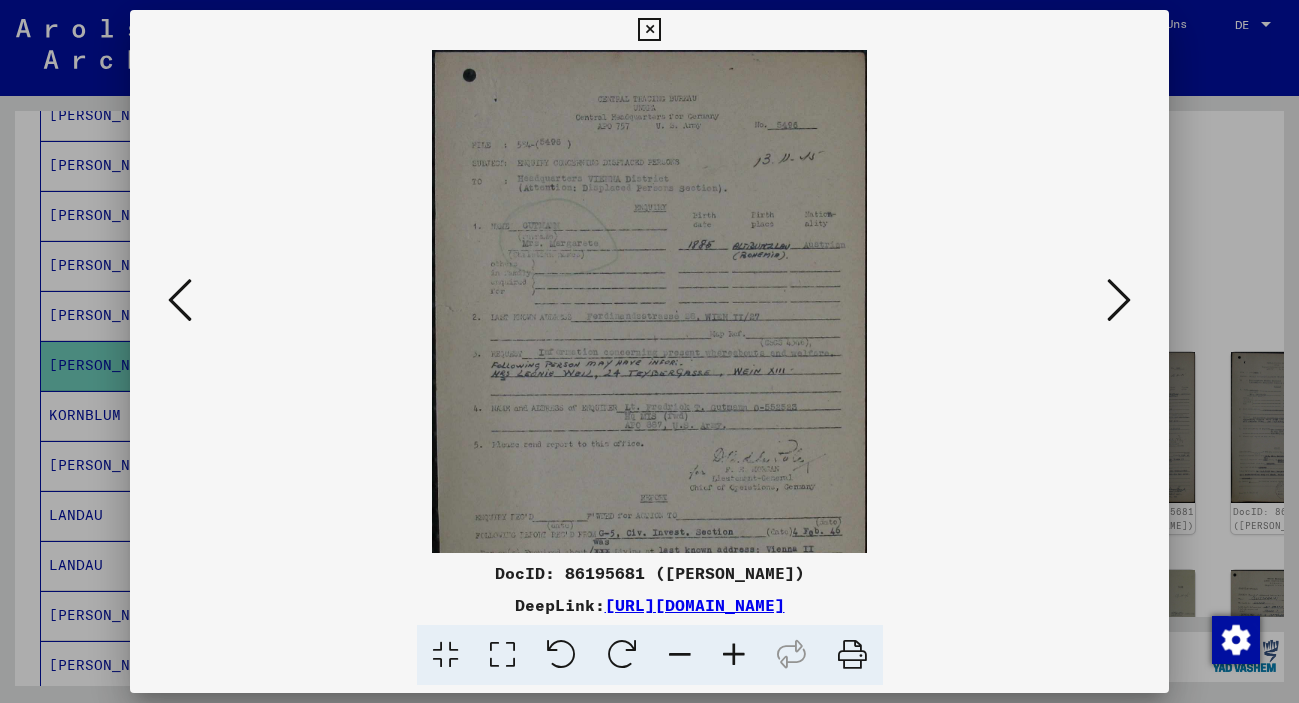click at bounding box center (734, 655) 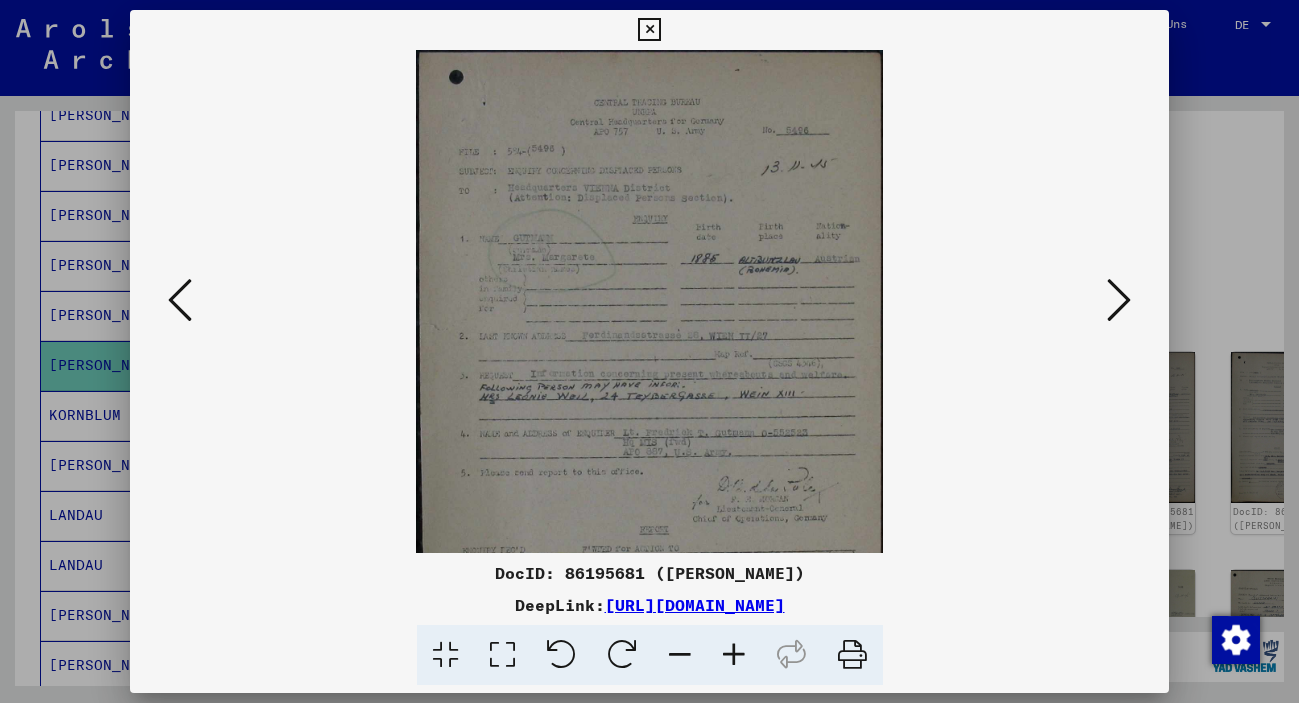 click at bounding box center (734, 655) 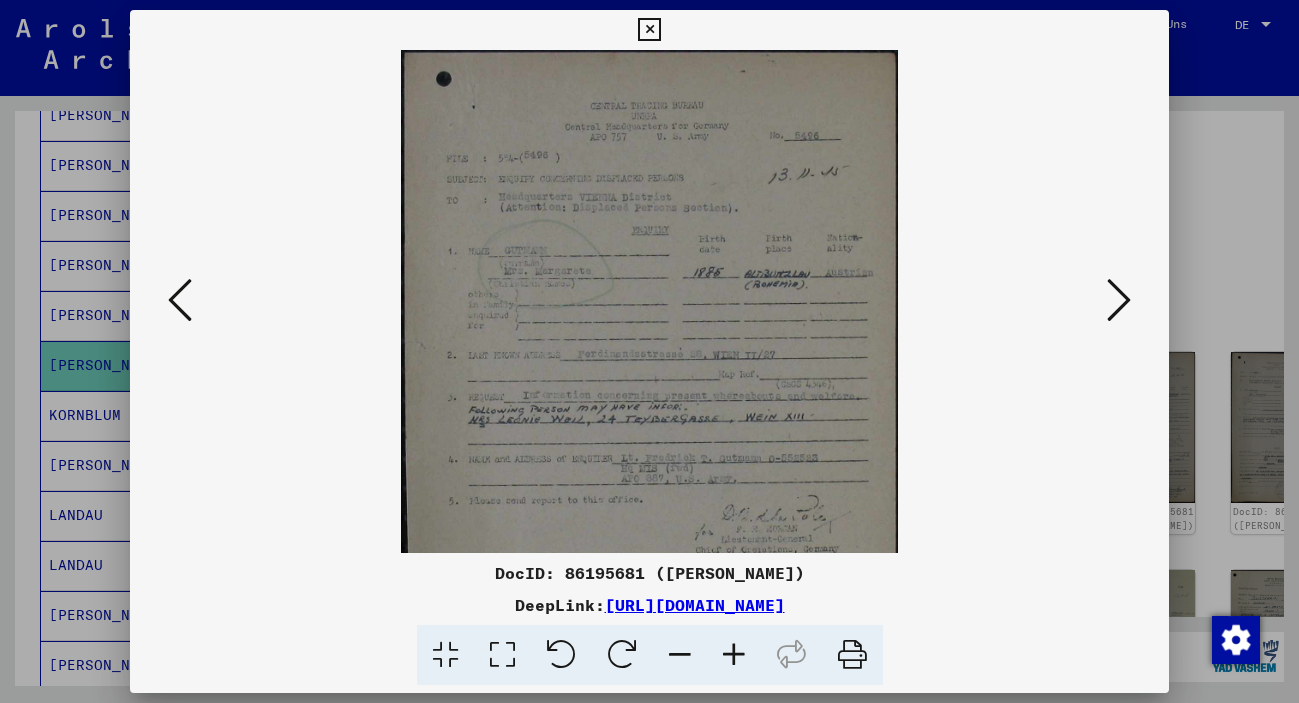 click at bounding box center (734, 655) 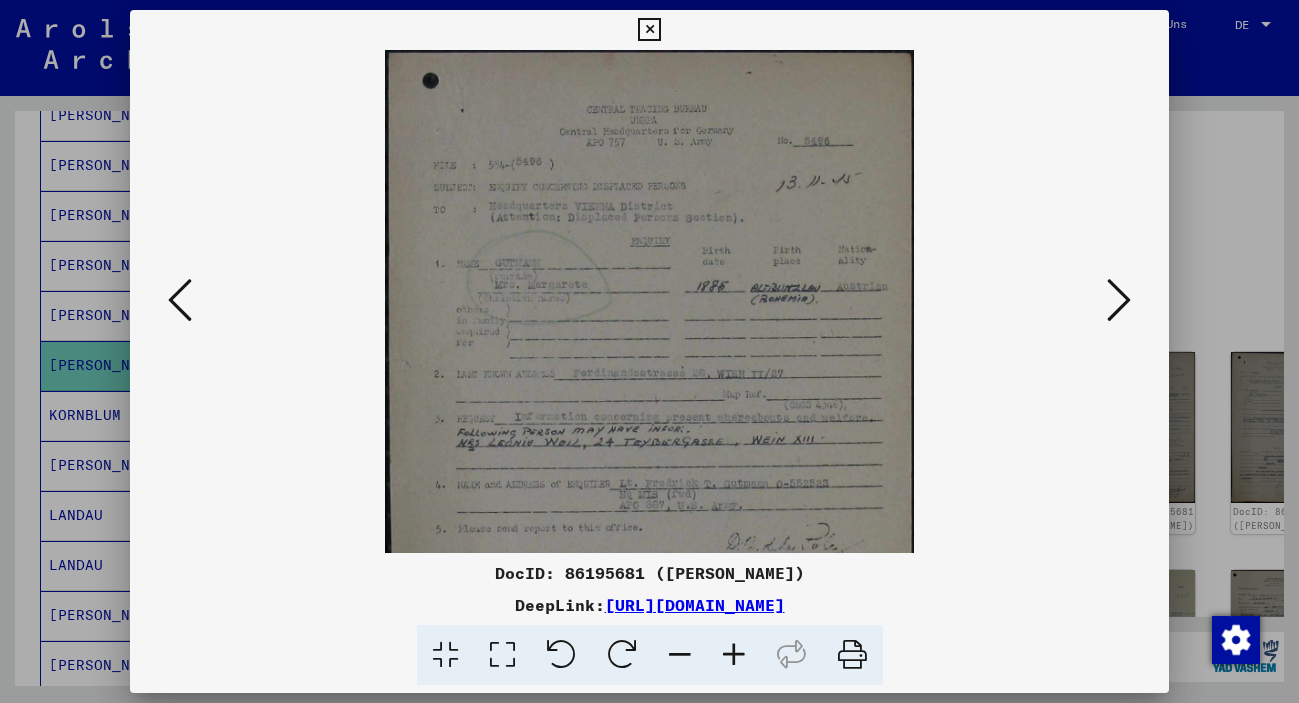 click at bounding box center (734, 655) 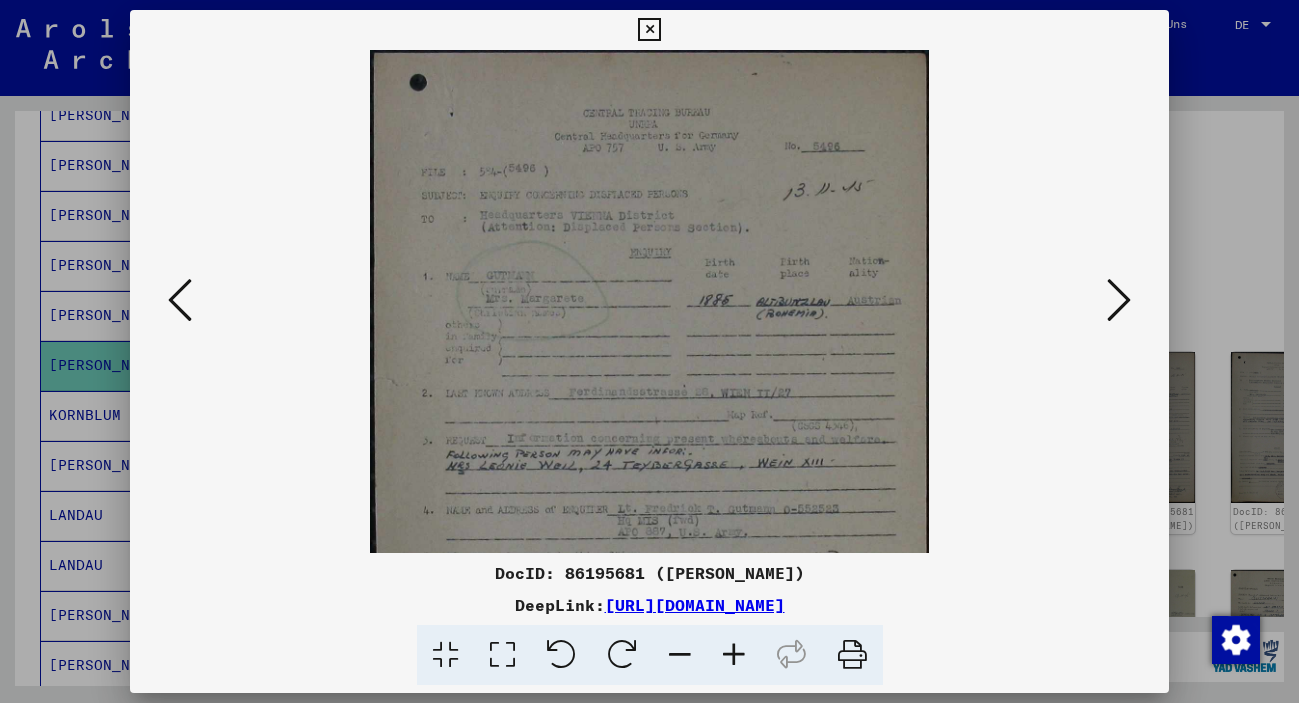 click at bounding box center (734, 655) 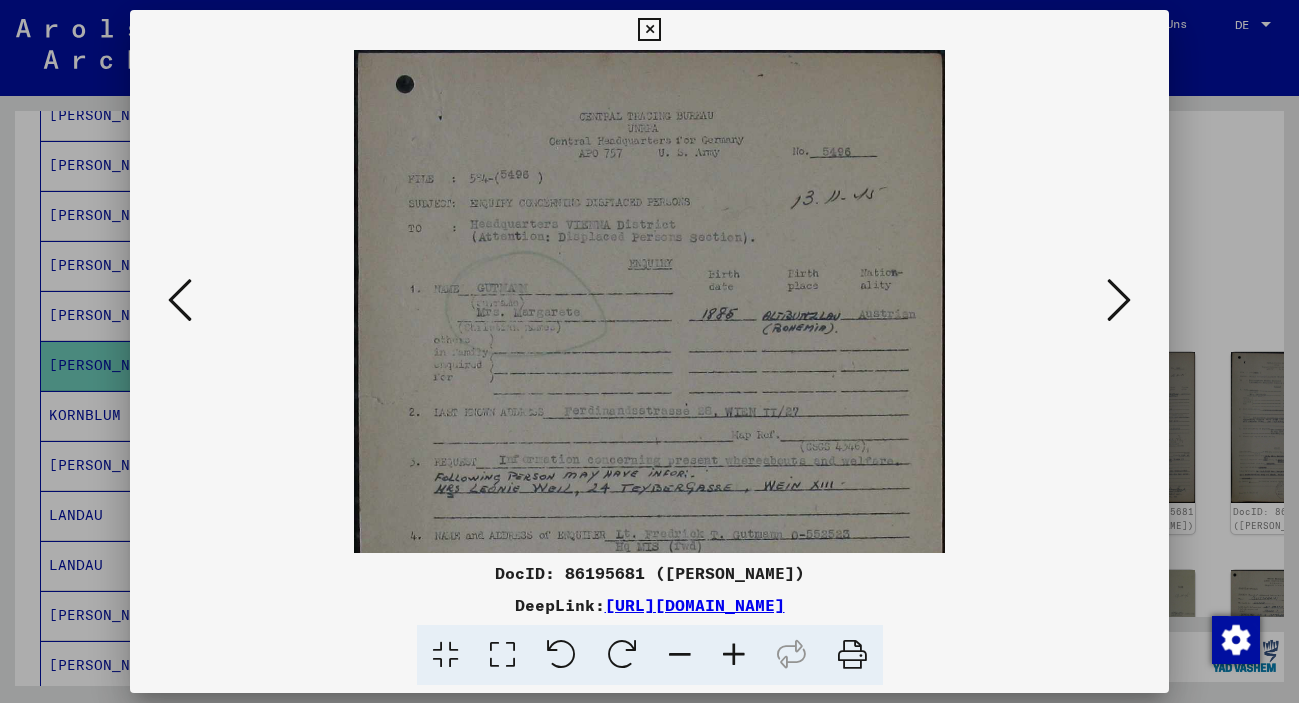 click at bounding box center [734, 655] 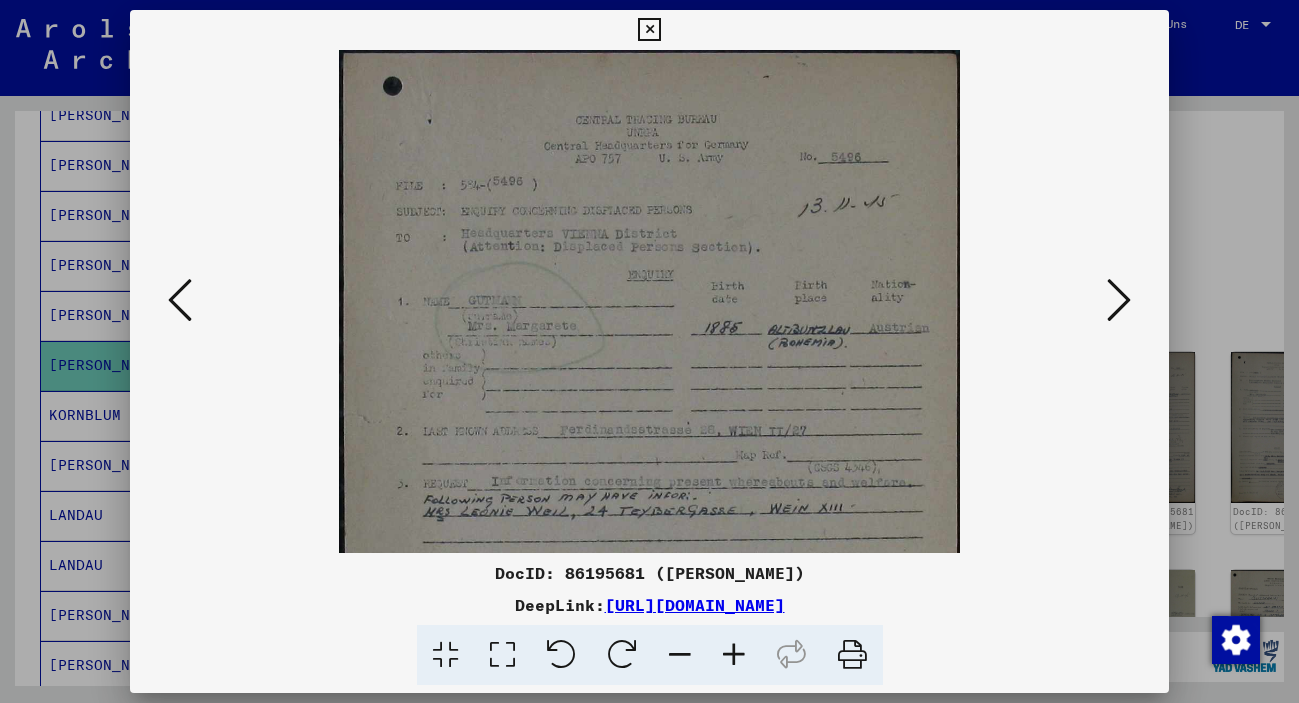 click at bounding box center [734, 655] 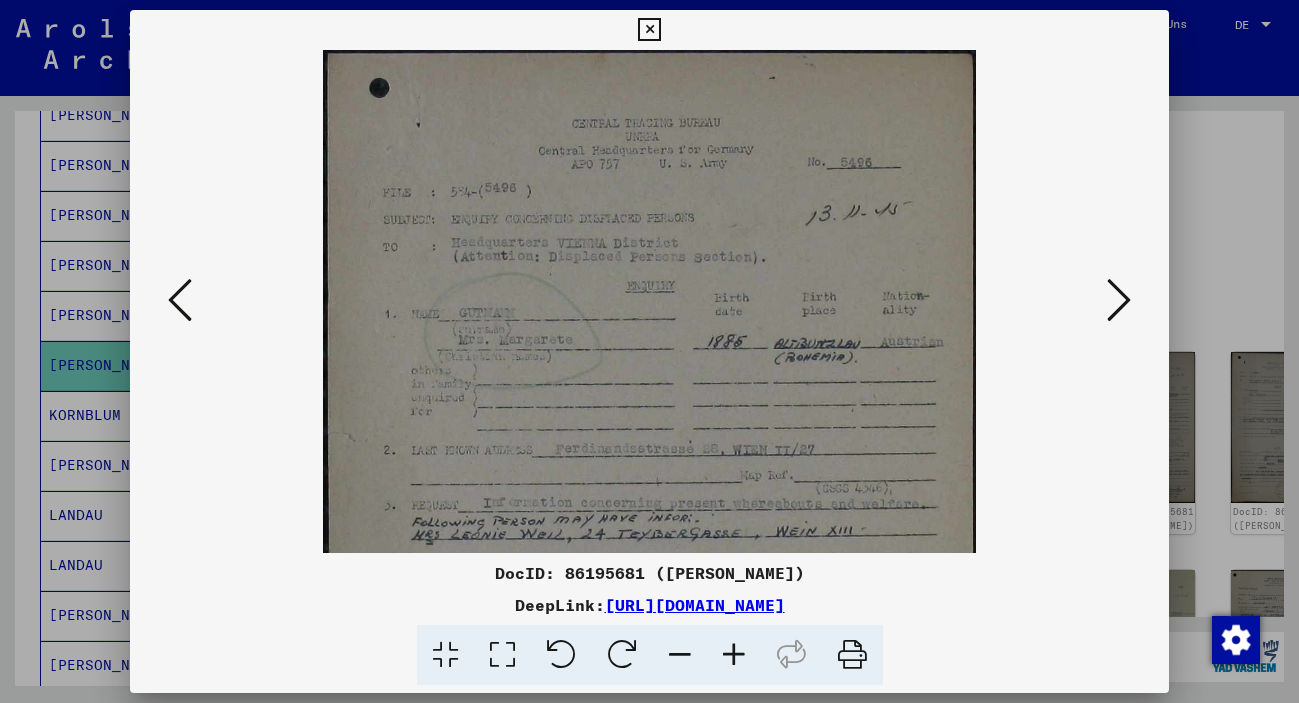 click at bounding box center (734, 655) 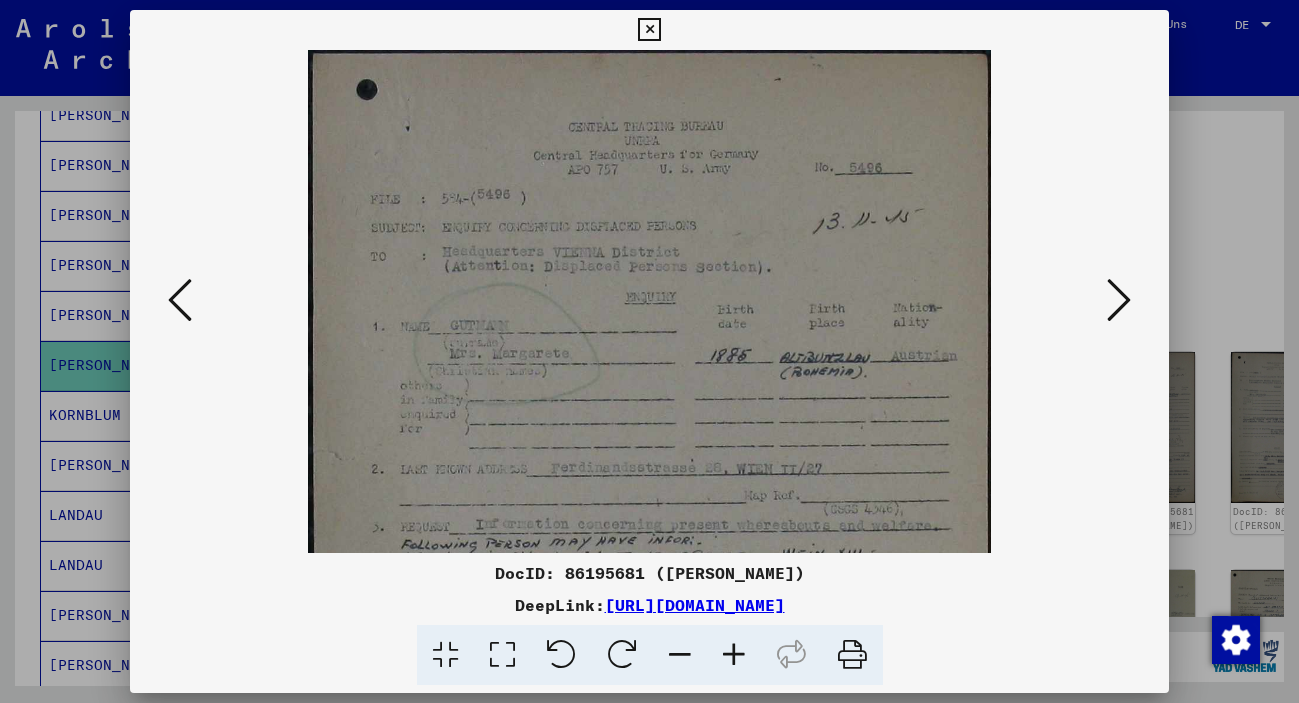 click at bounding box center [734, 655] 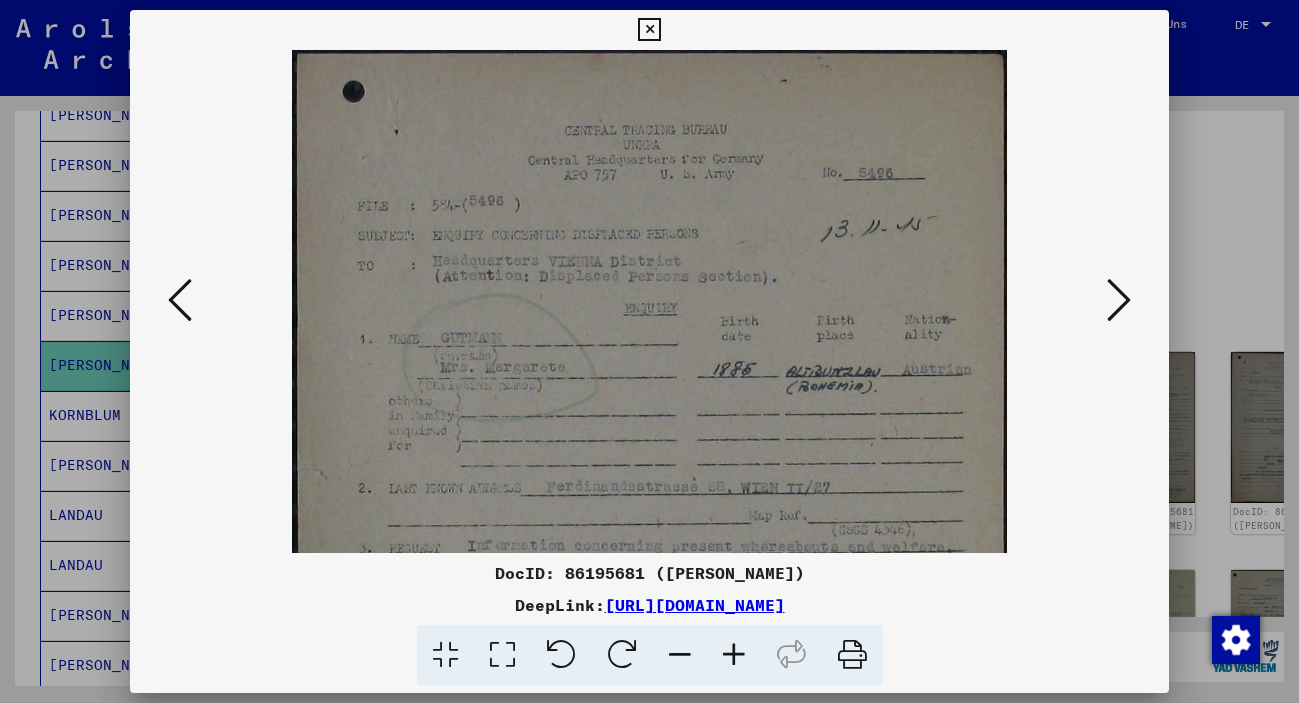 drag, startPoint x: 741, startPoint y: 650, endPoint x: 743, endPoint y: 628, distance: 22.090721 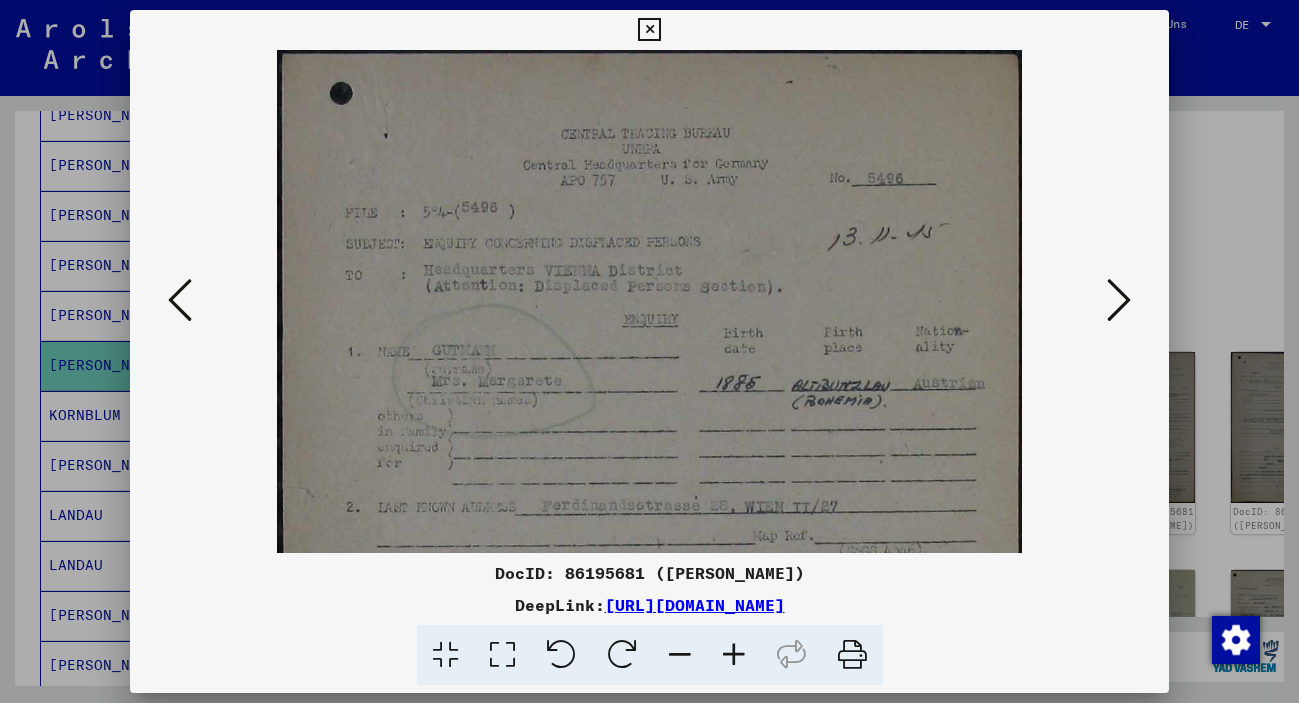scroll, scrollTop: 187, scrollLeft: 0, axis: vertical 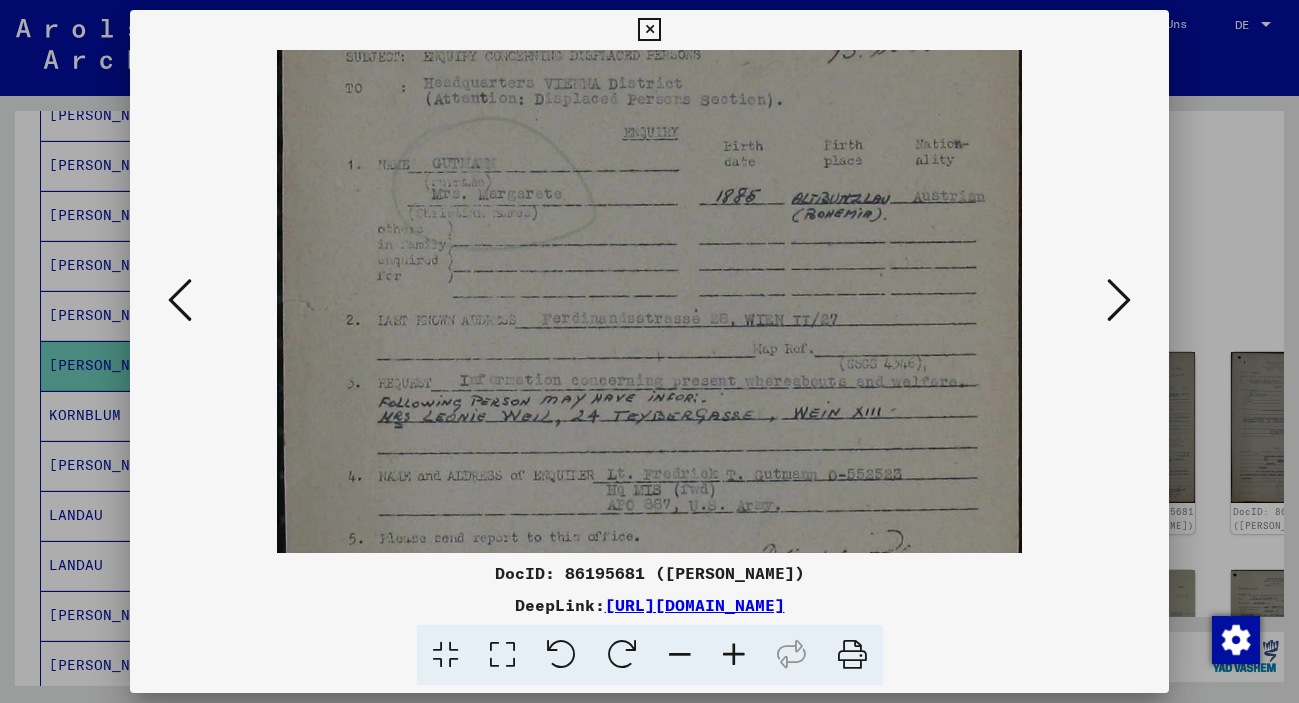 drag, startPoint x: 718, startPoint y: 265, endPoint x: 706, endPoint y: 212, distance: 54.34151 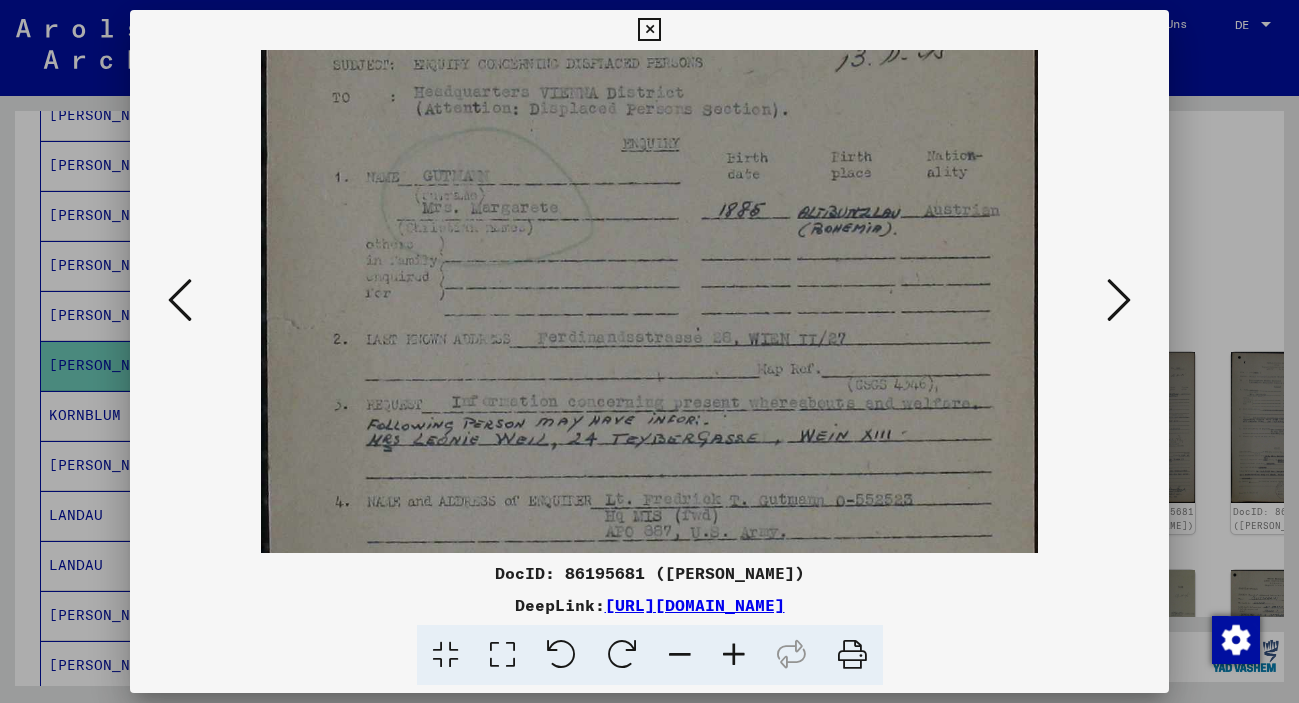 click at bounding box center (734, 655) 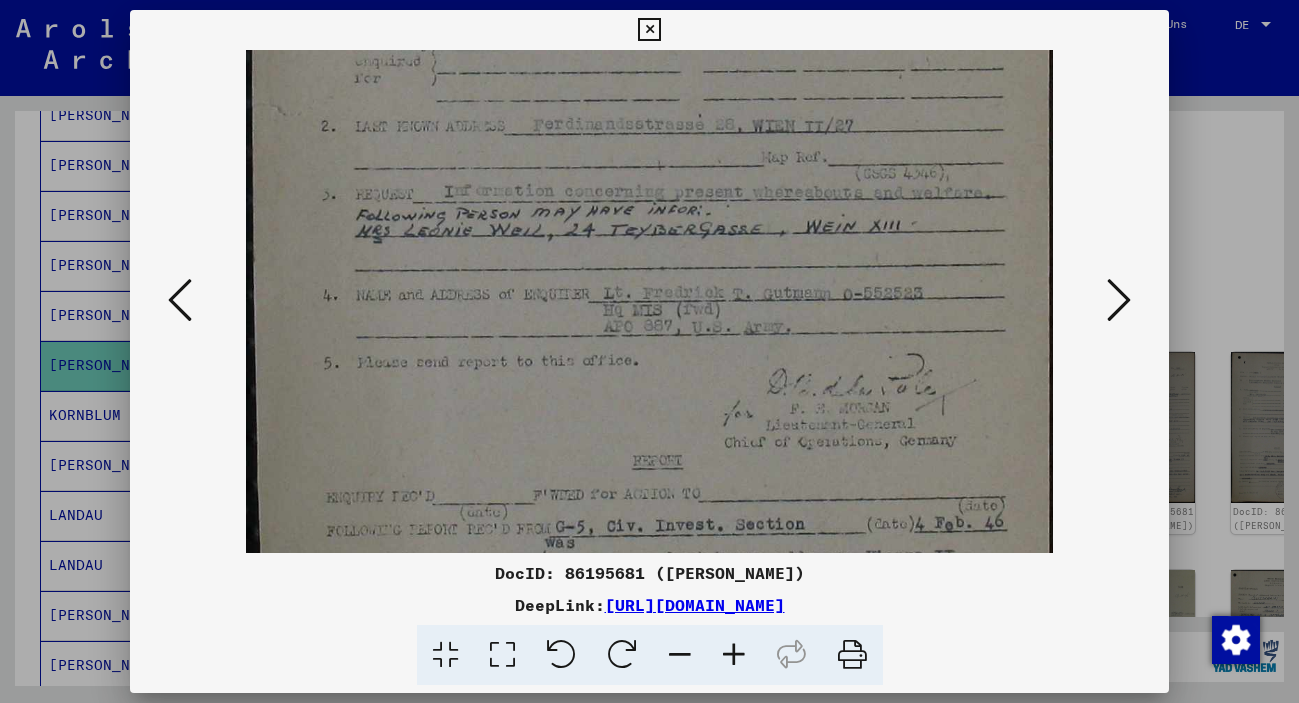 scroll, scrollTop: 424, scrollLeft: 0, axis: vertical 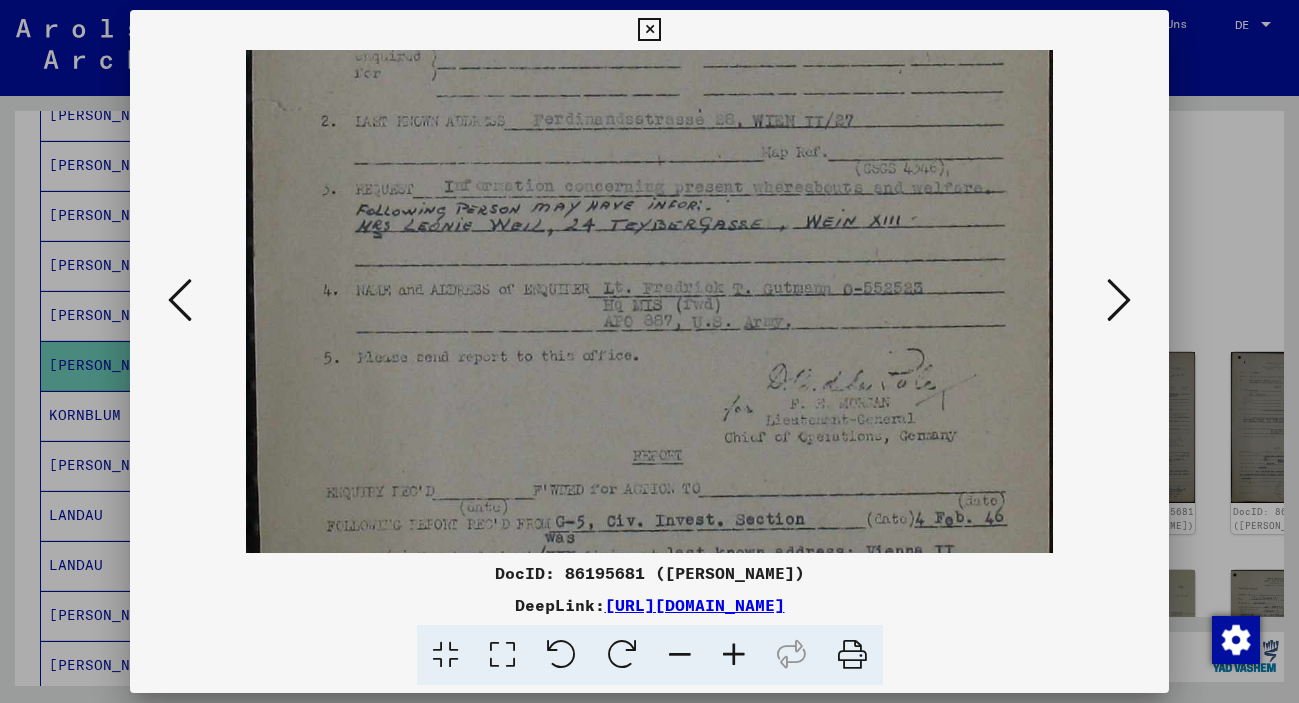 drag, startPoint x: 713, startPoint y: 533, endPoint x: 712, endPoint y: 303, distance: 230.00217 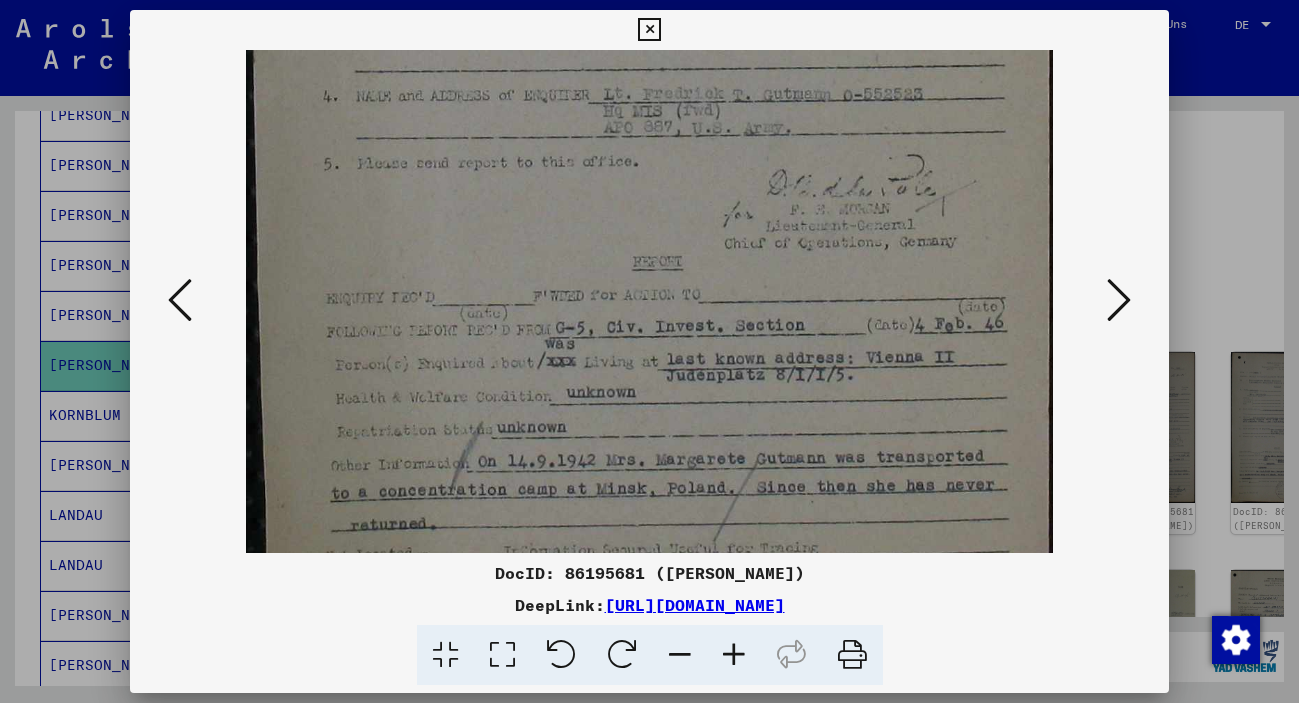 scroll, scrollTop: 634, scrollLeft: 0, axis: vertical 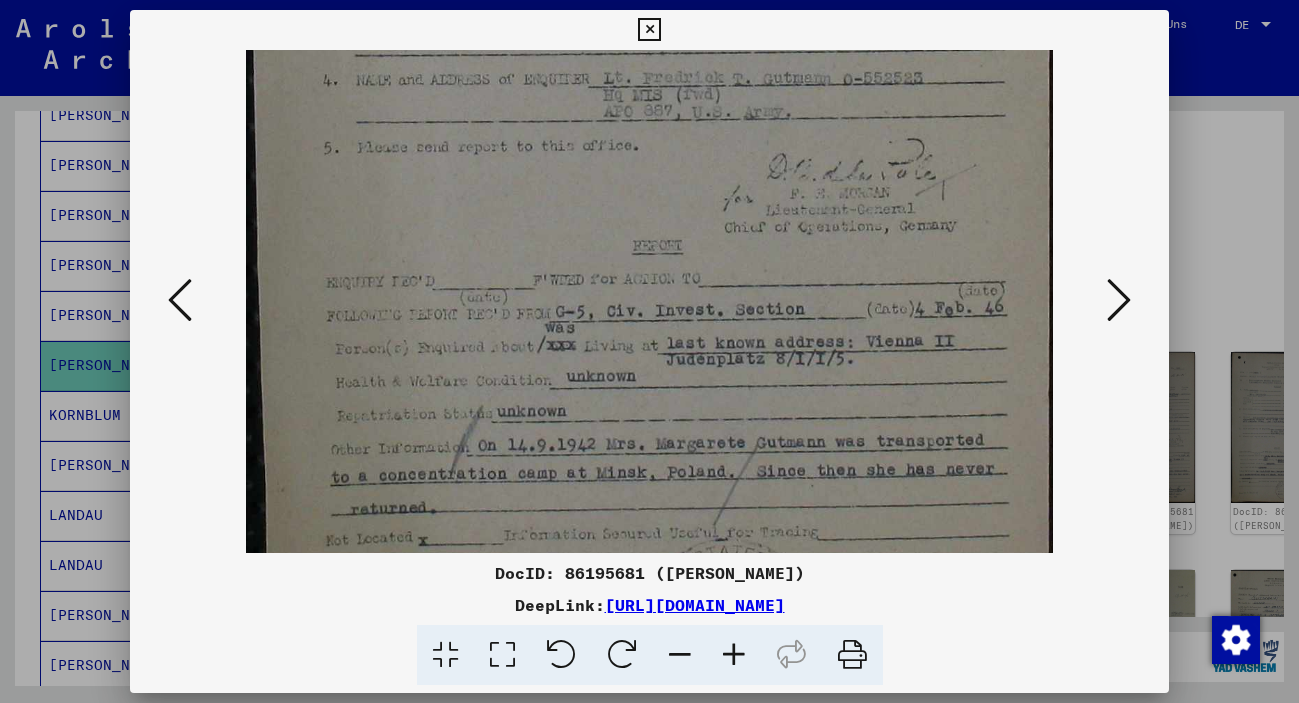 drag, startPoint x: 661, startPoint y: 478, endPoint x: 694, endPoint y: 268, distance: 212.57704 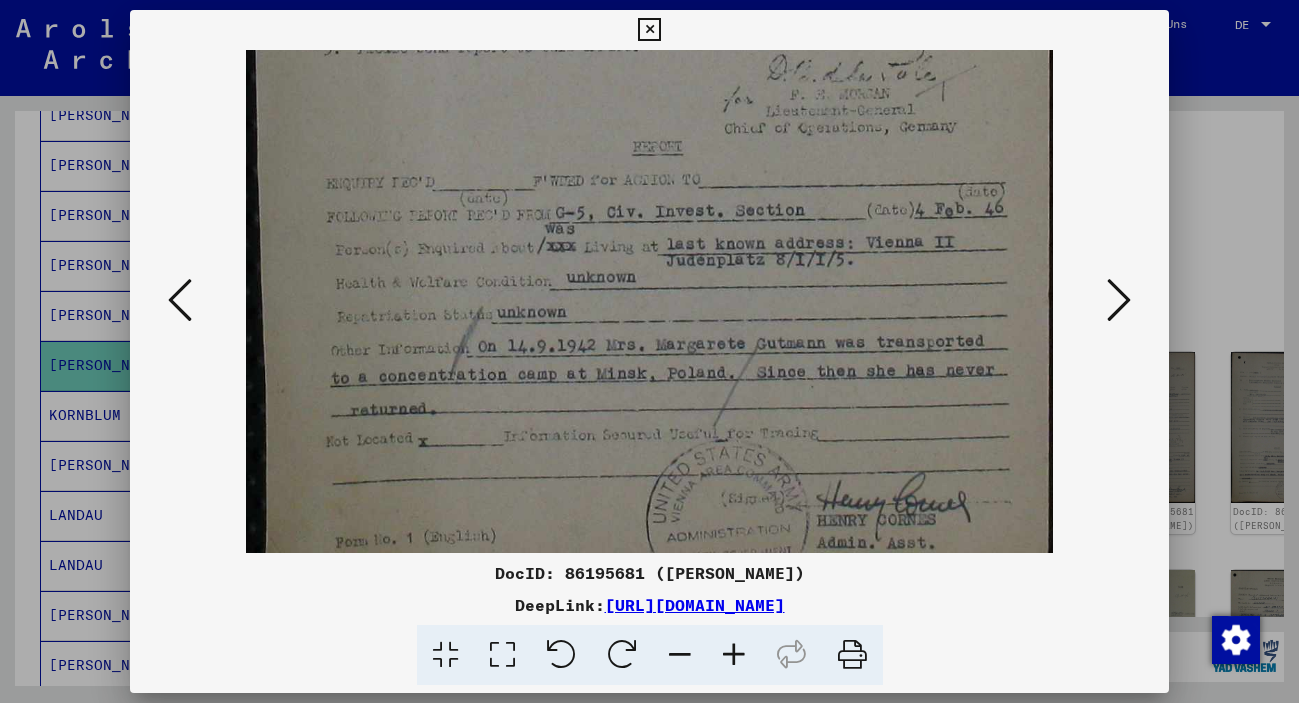 scroll, scrollTop: 753, scrollLeft: 0, axis: vertical 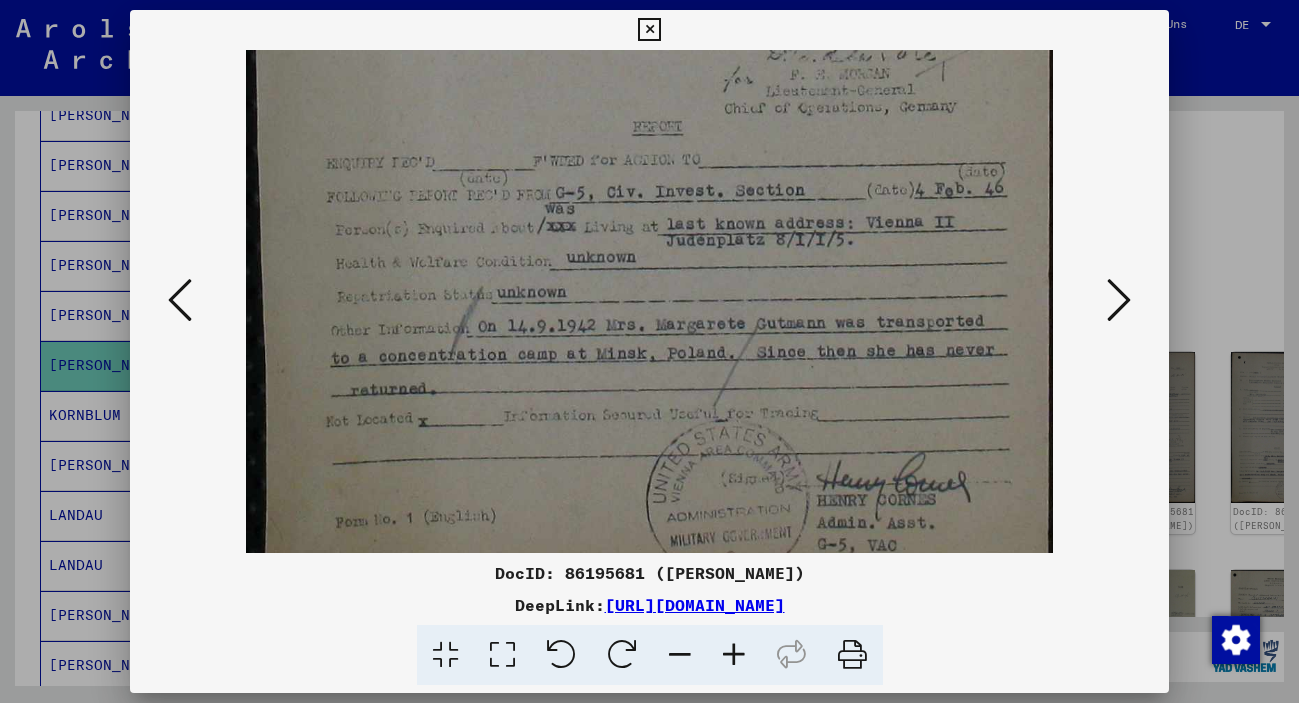 drag, startPoint x: 640, startPoint y: 420, endPoint x: 653, endPoint y: 340, distance: 81.04937 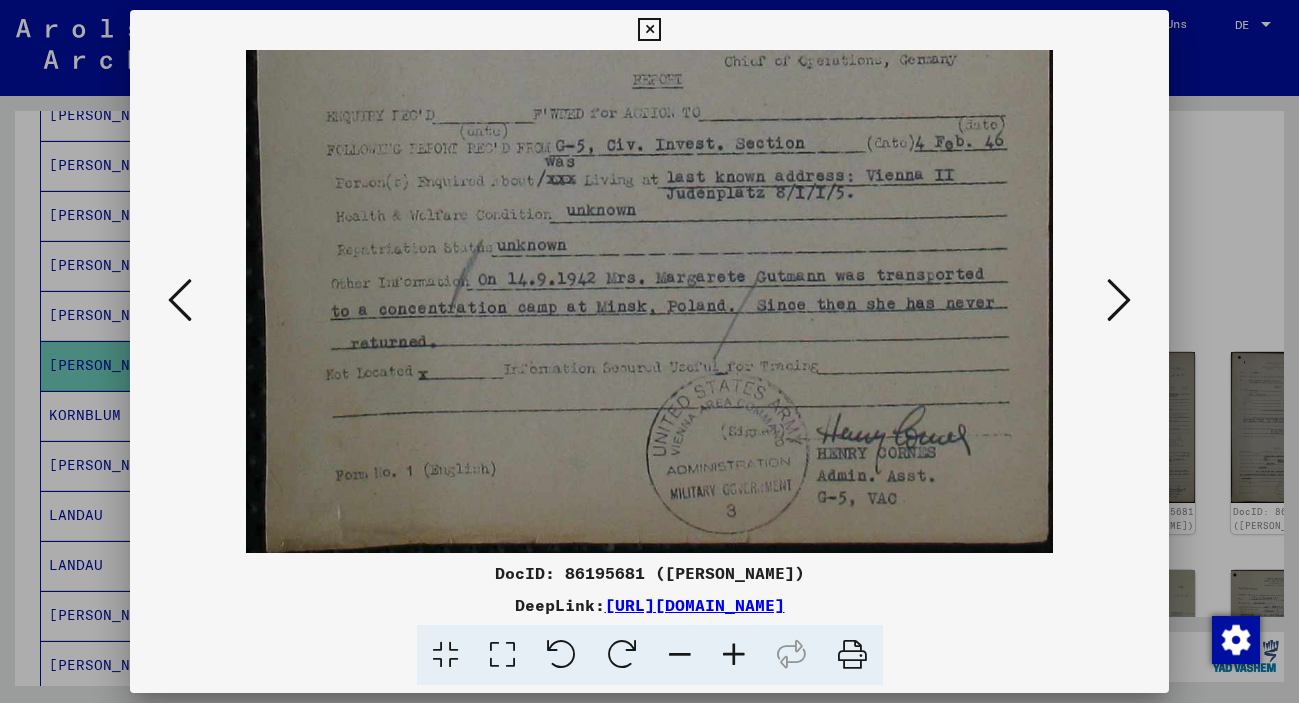 drag, startPoint x: 644, startPoint y: 466, endPoint x: 652, endPoint y: 429, distance: 37.85499 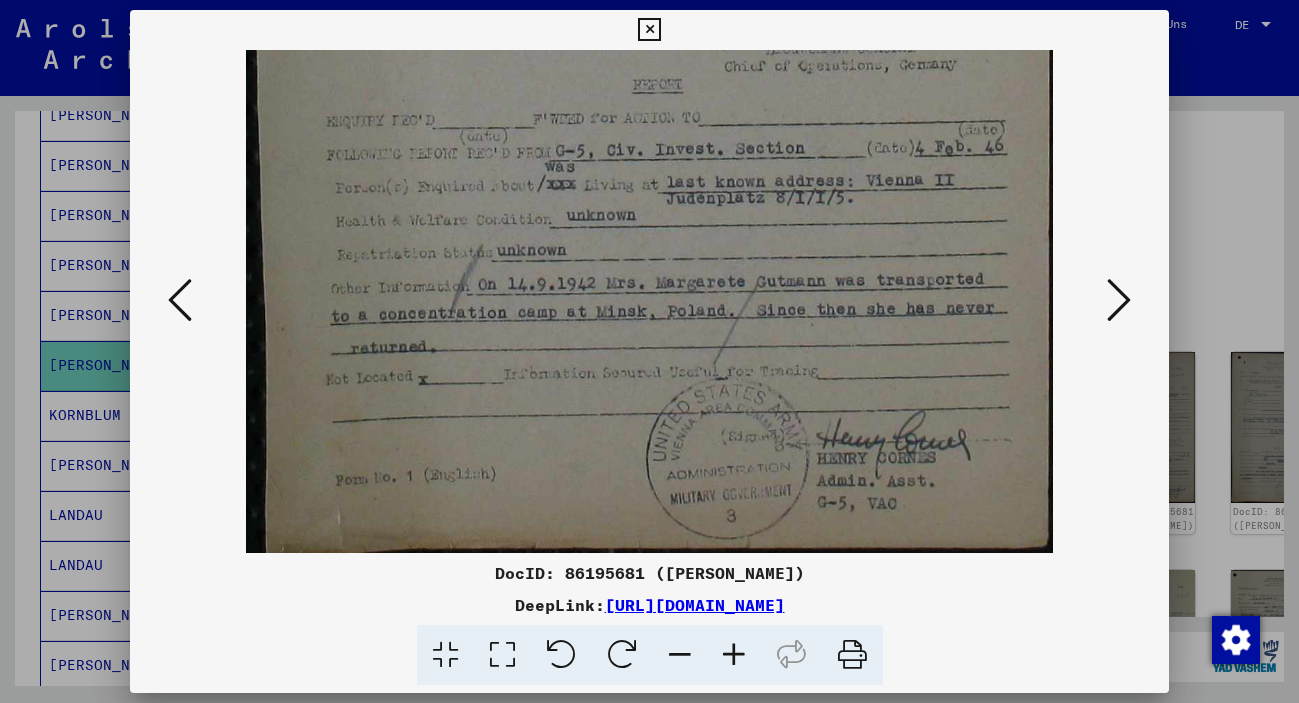 click at bounding box center (649, -94) 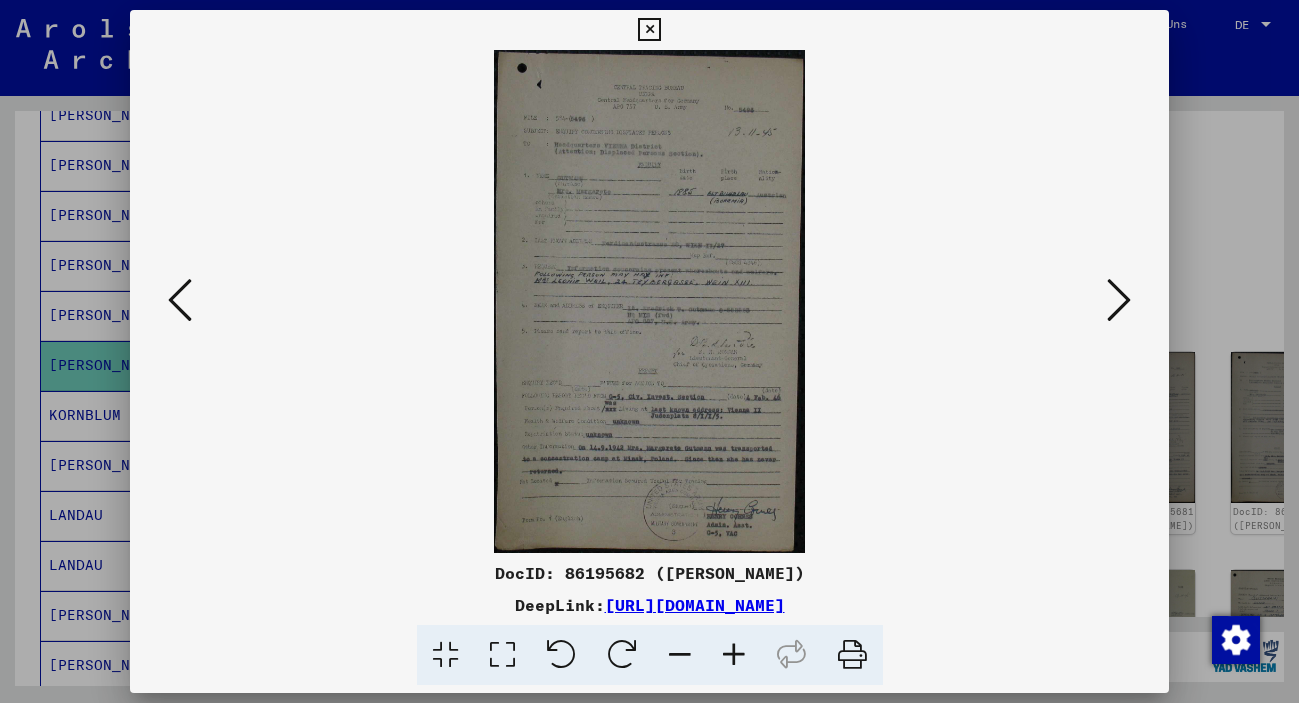 click at bounding box center (734, 655) 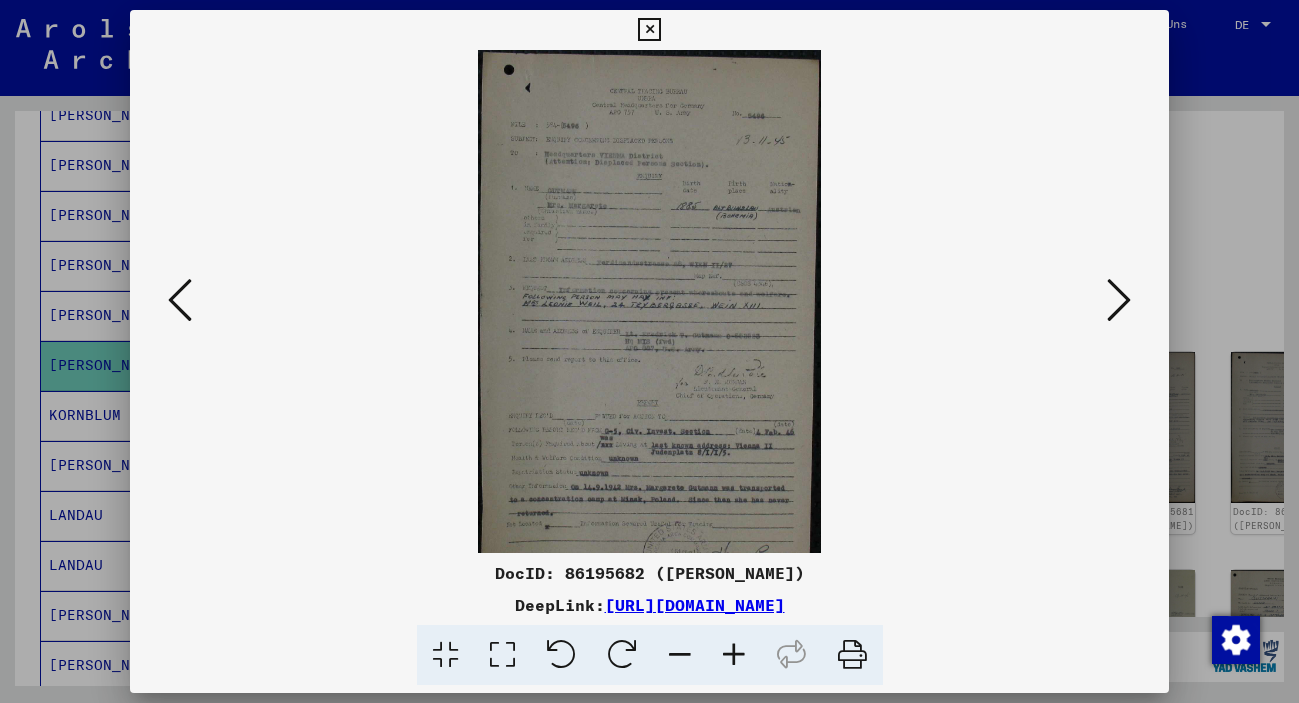 click at bounding box center [734, 655] 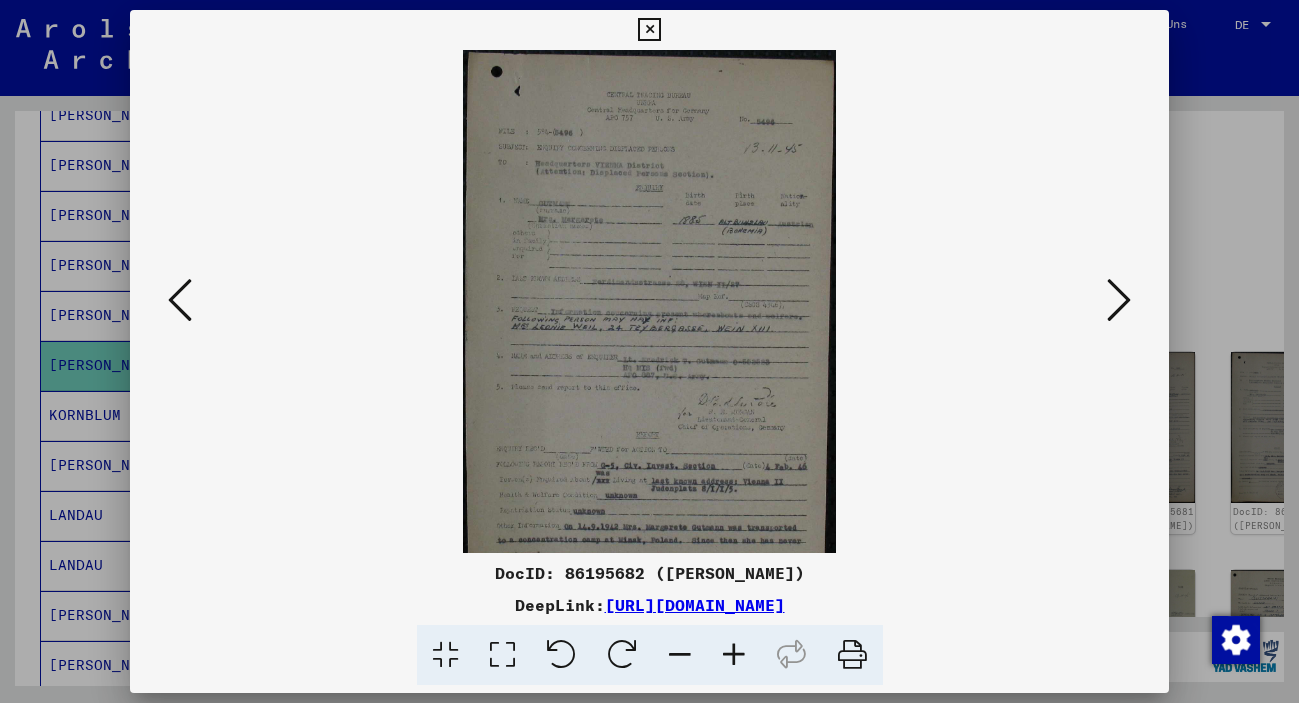 click at bounding box center [734, 655] 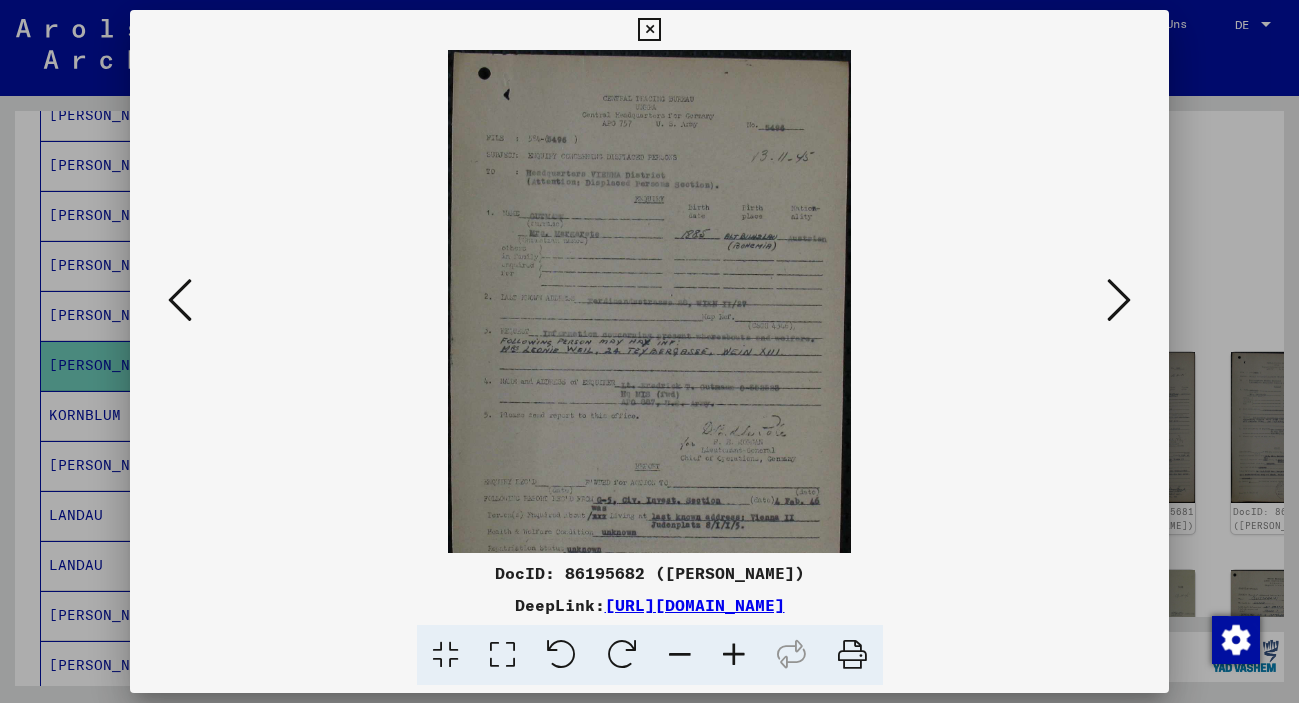 click at bounding box center (734, 655) 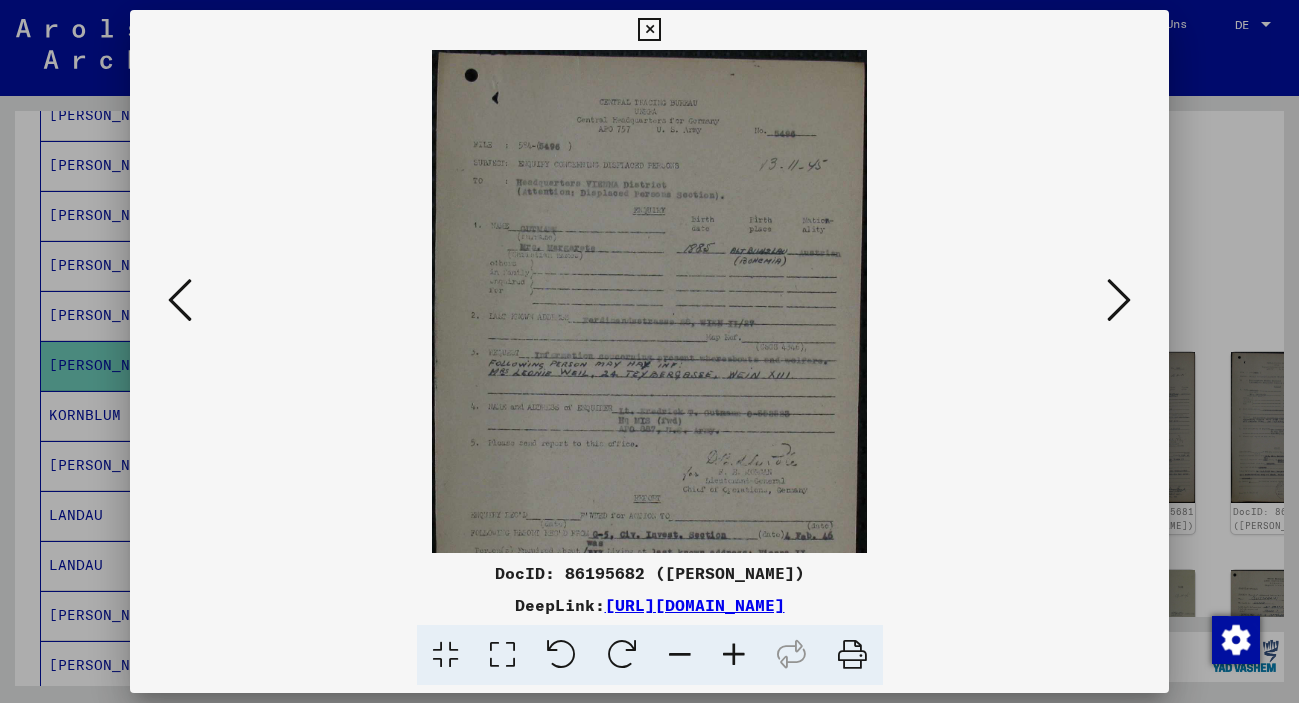 click at bounding box center [734, 655] 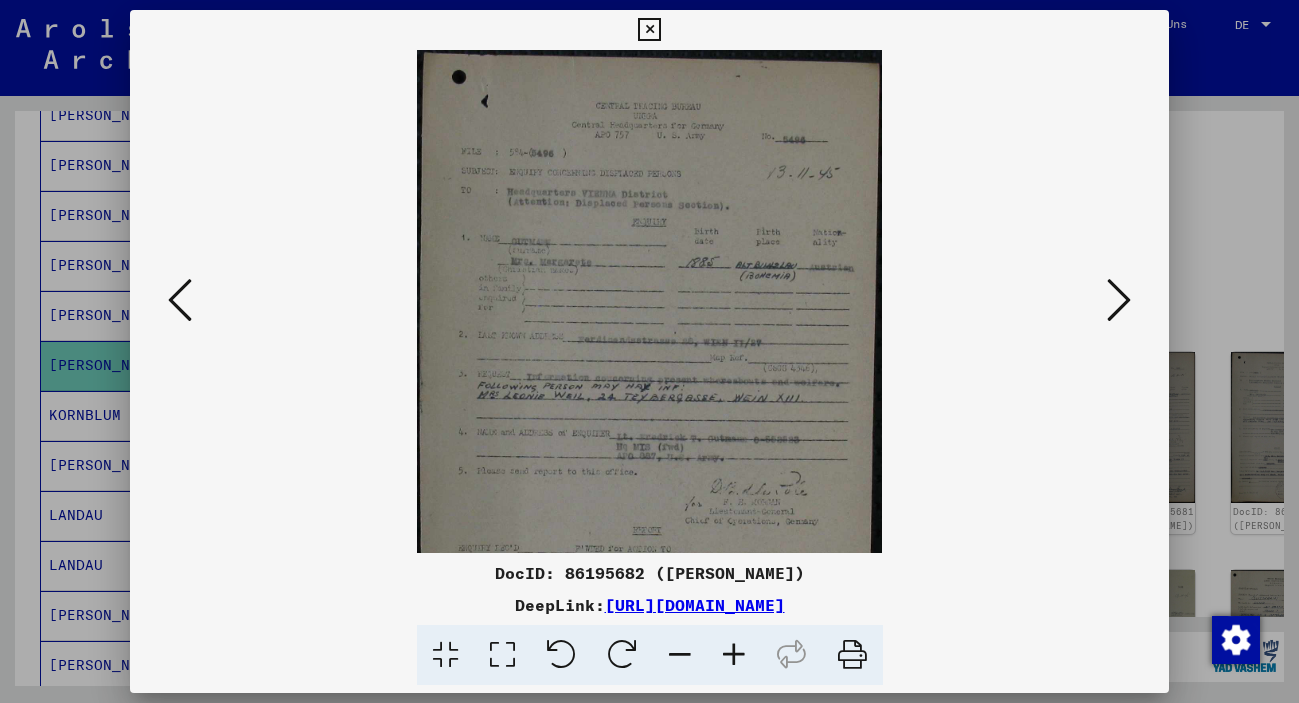 click at bounding box center (734, 655) 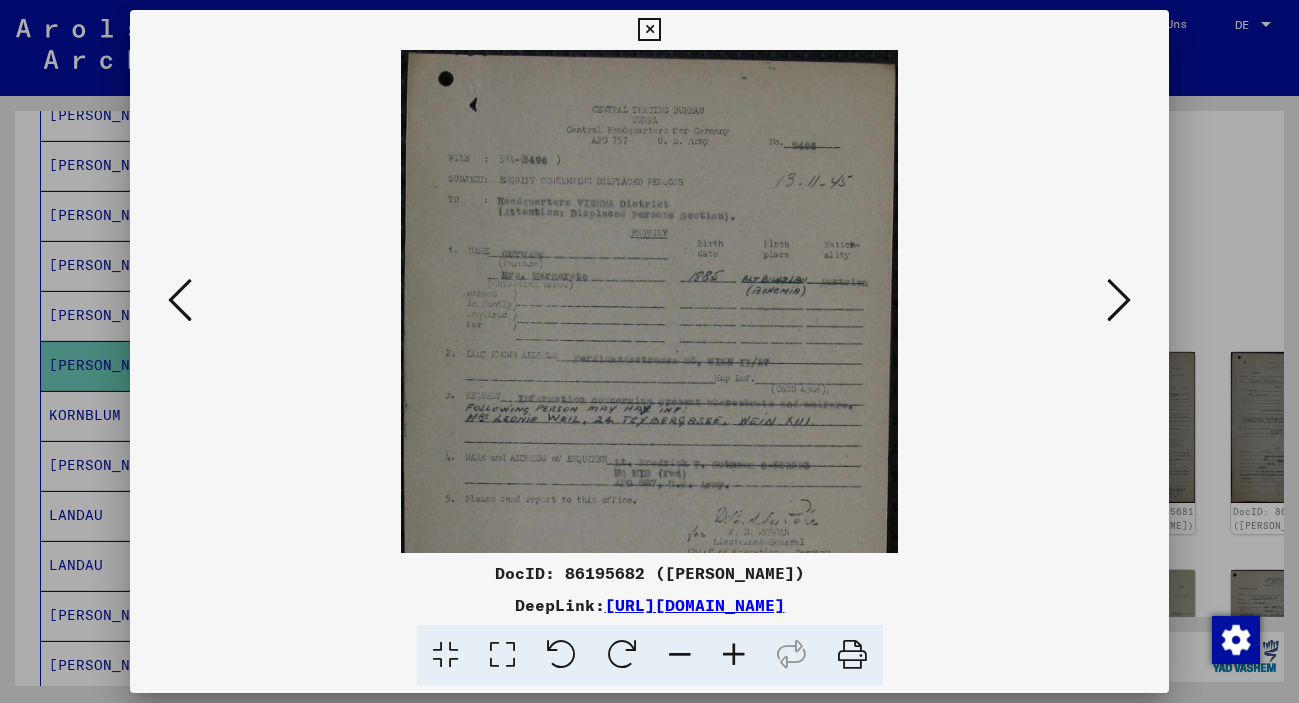 click at bounding box center (734, 655) 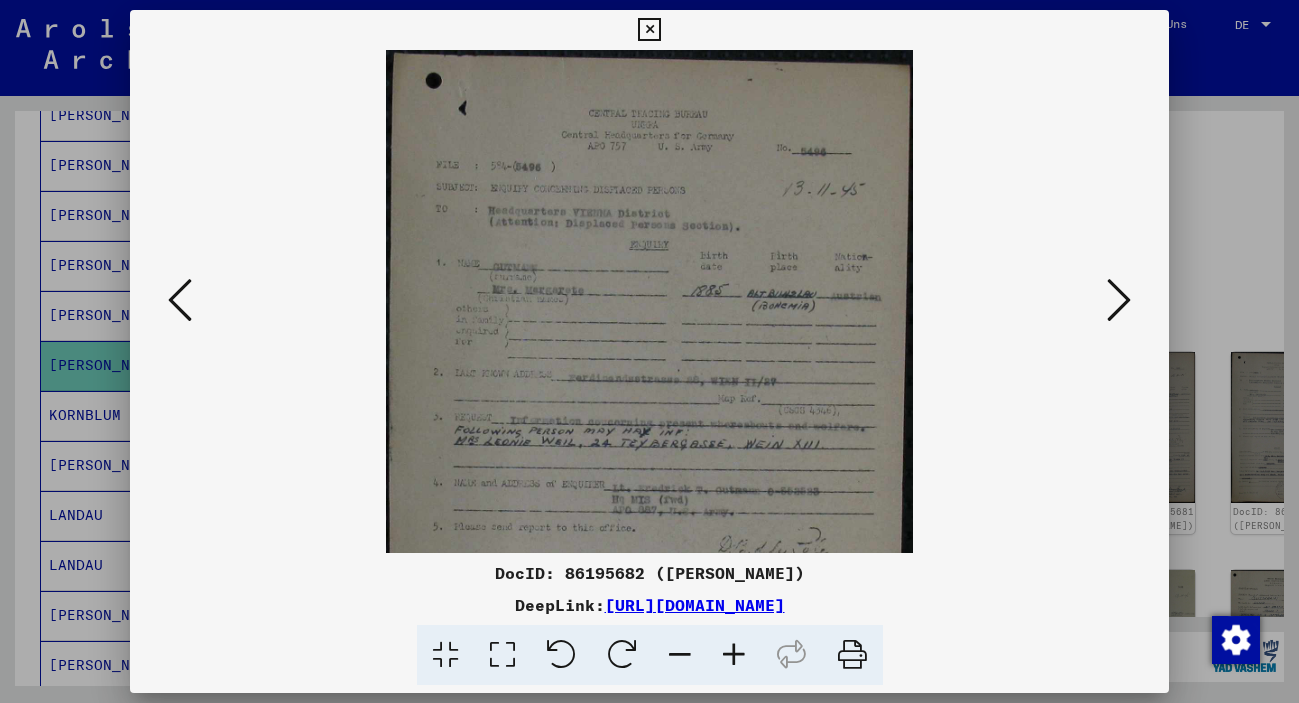 click at bounding box center [734, 655] 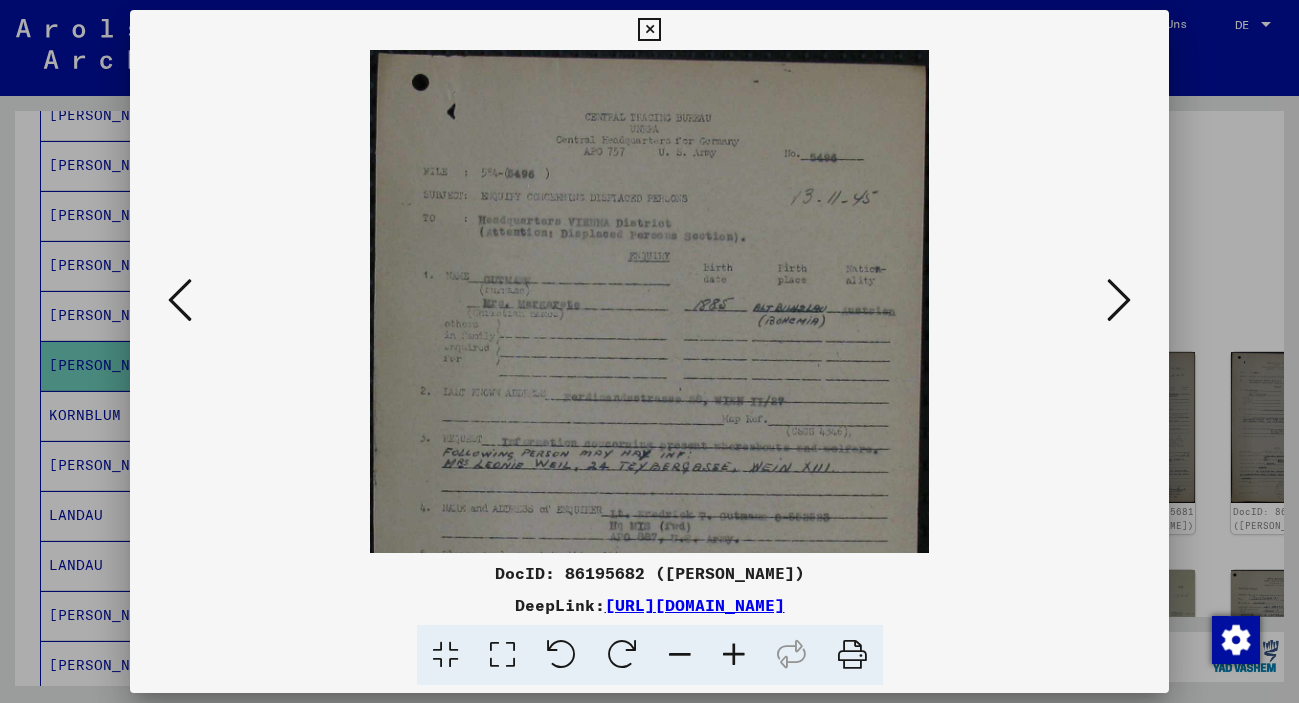 click at bounding box center (734, 655) 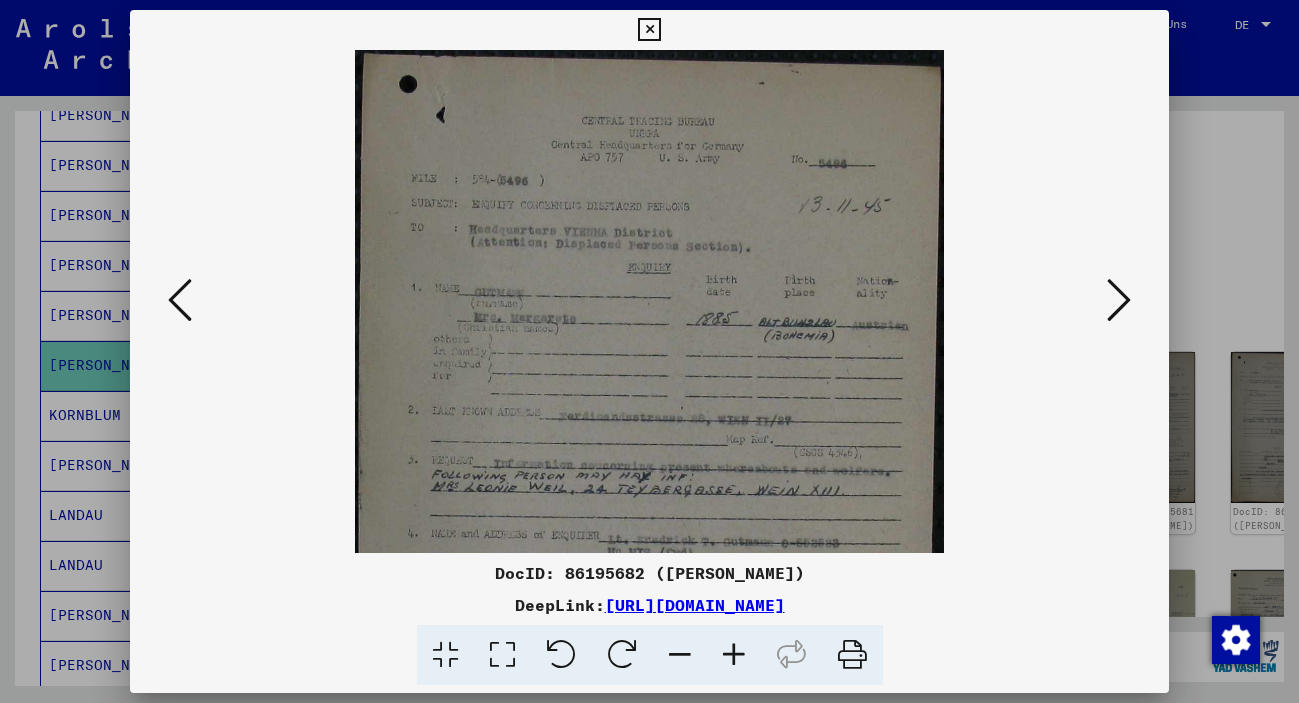 click at bounding box center [734, 655] 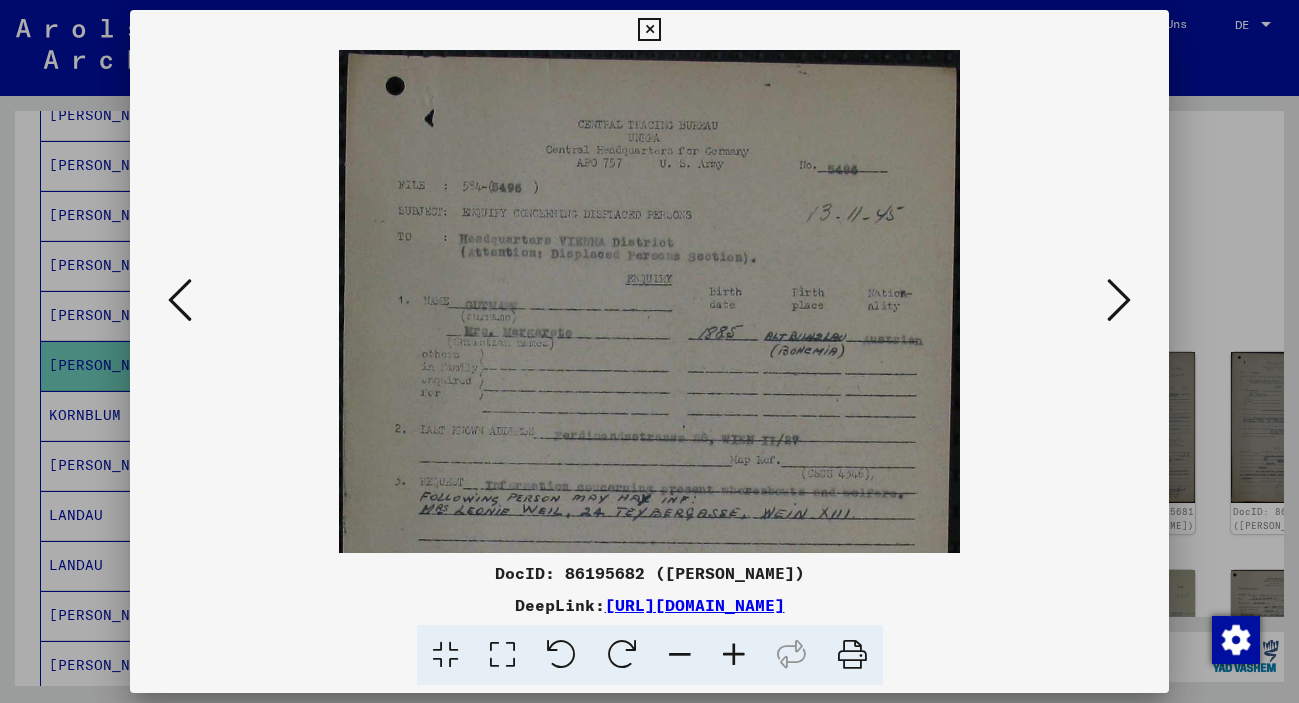 click at bounding box center [734, 655] 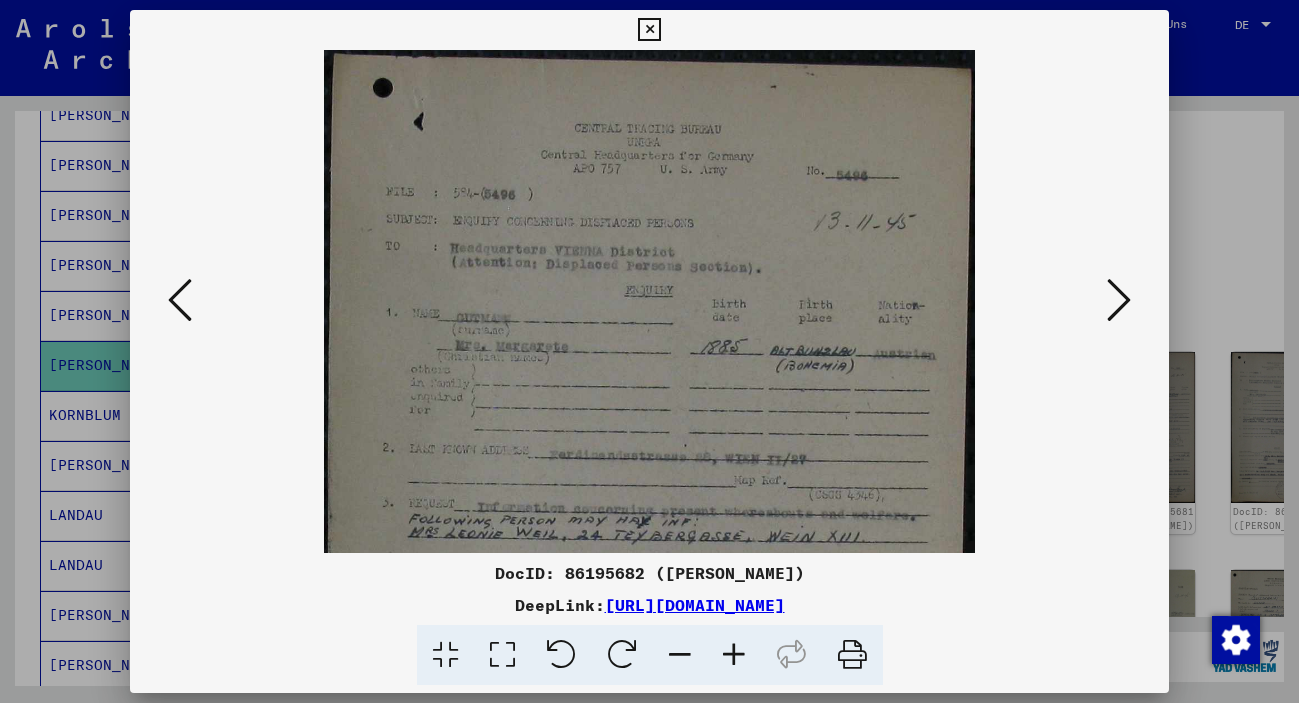 click at bounding box center [734, 655] 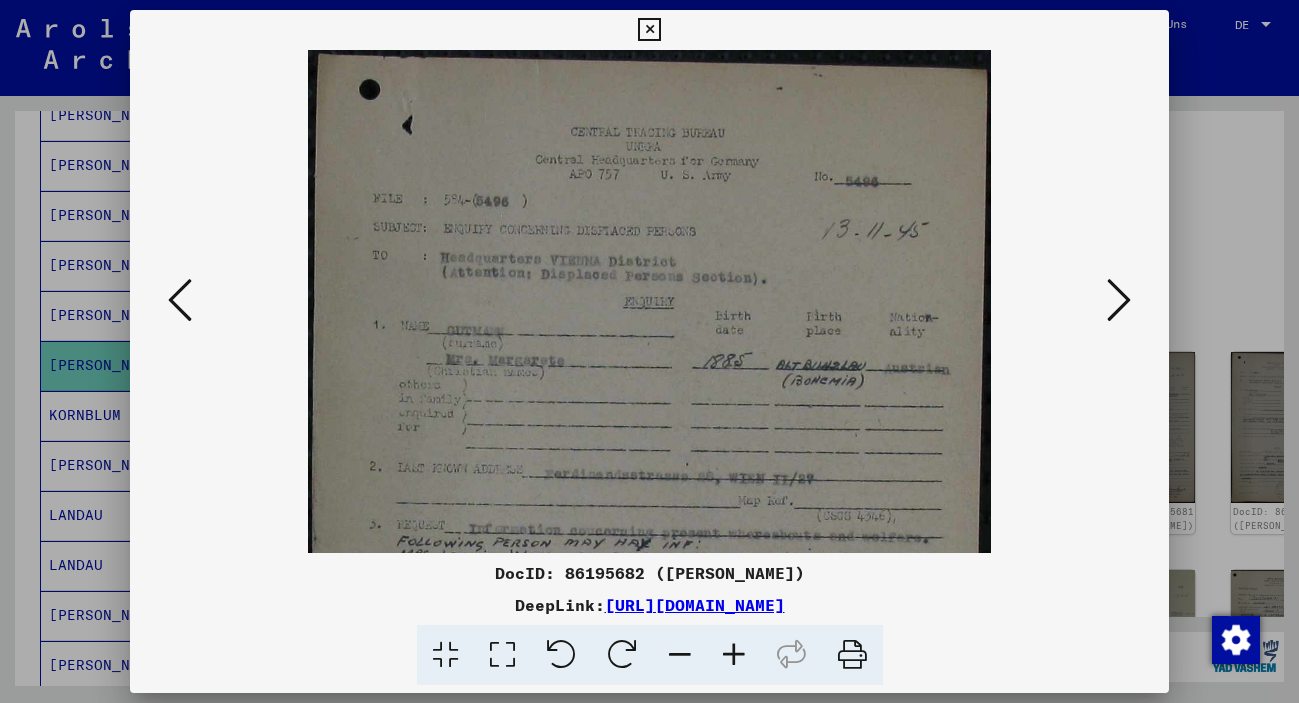 click at bounding box center [734, 655] 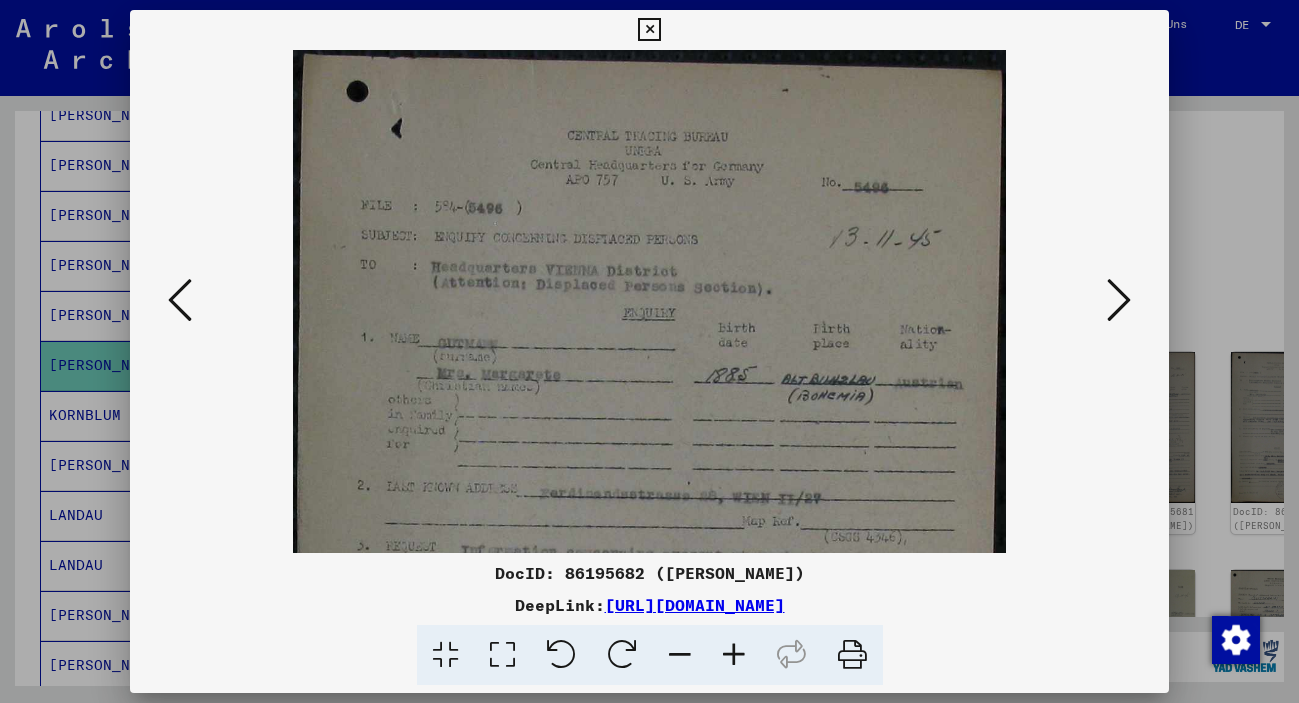 click at bounding box center [734, 655] 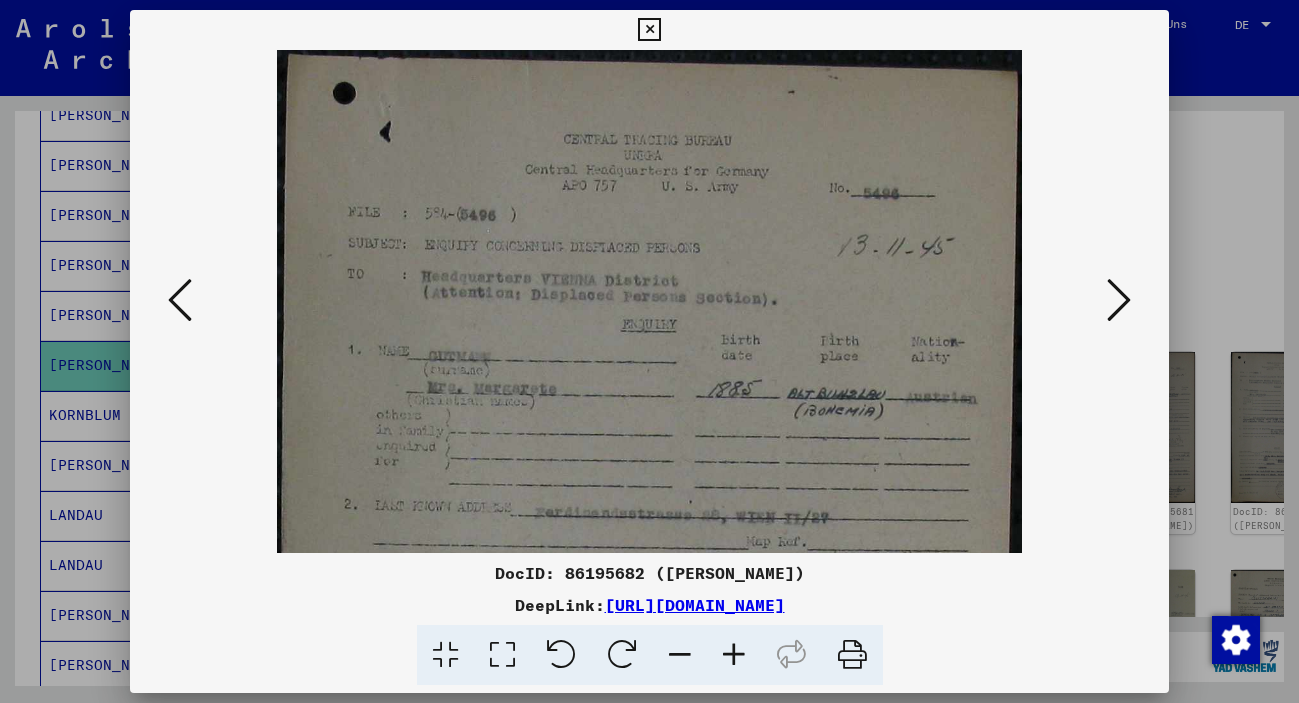 click at bounding box center (734, 655) 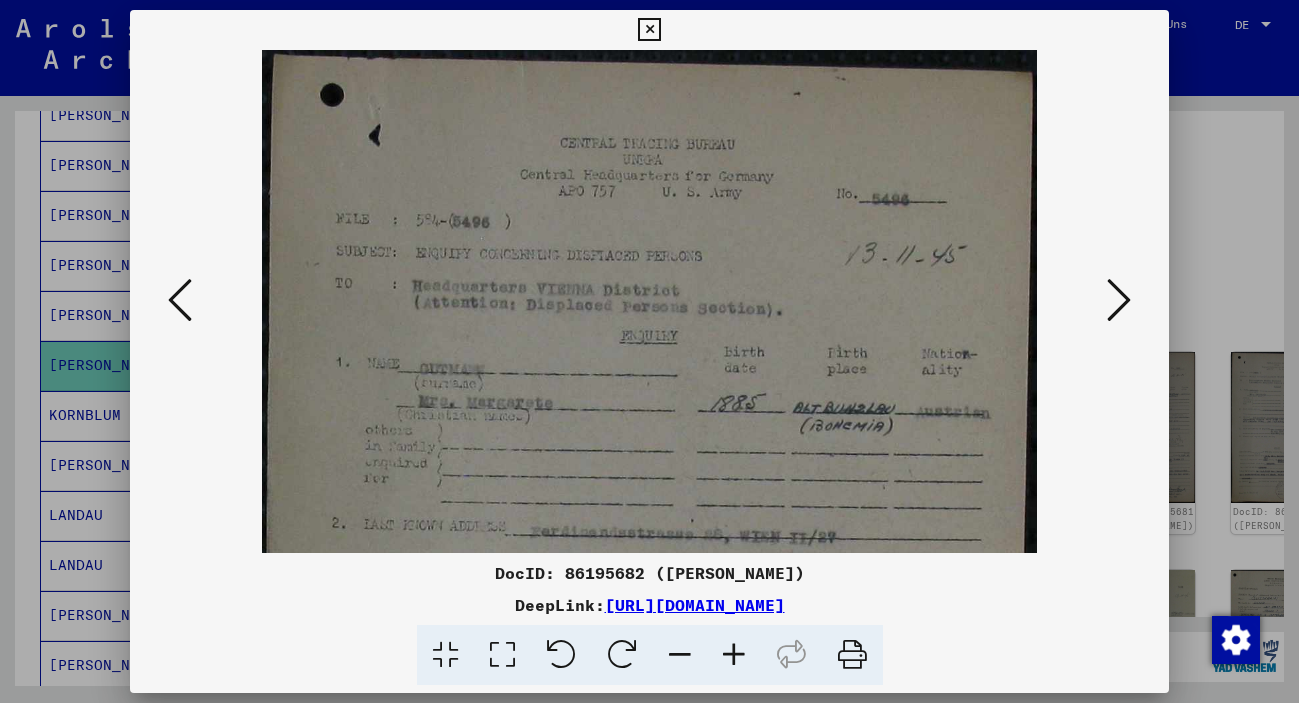 click at bounding box center [734, 655] 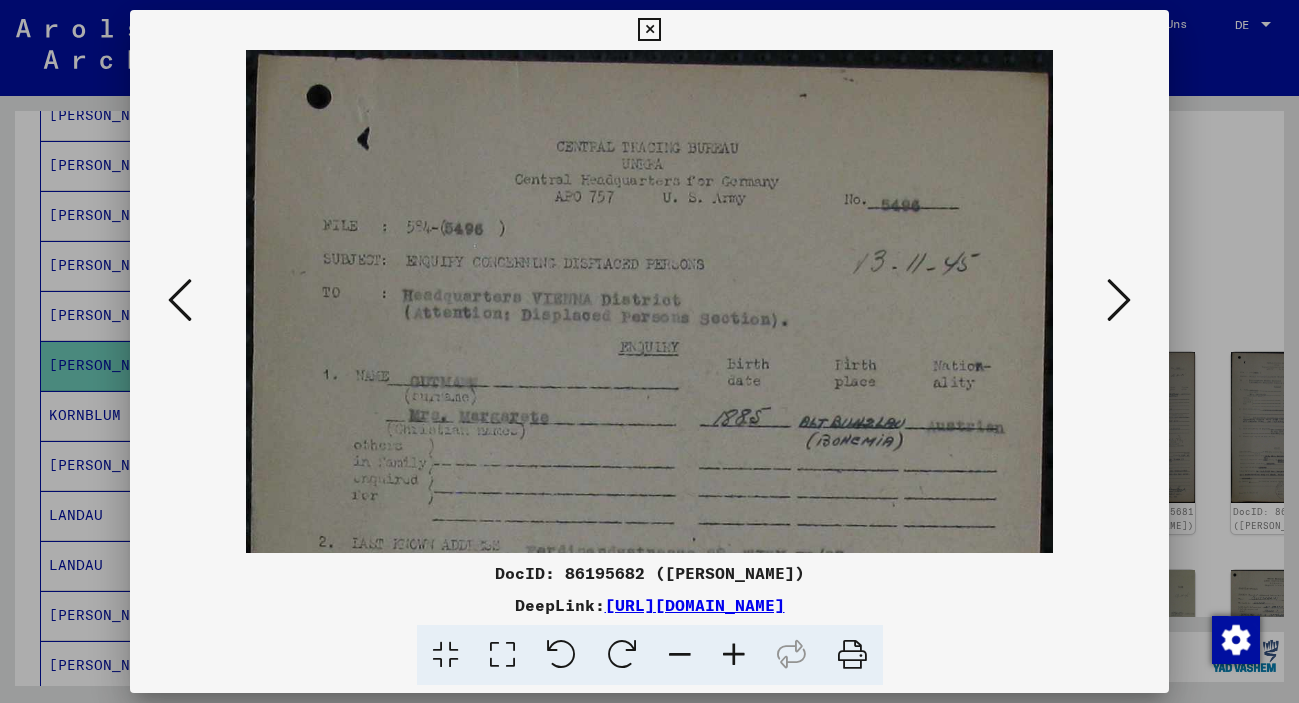 click at bounding box center [734, 655] 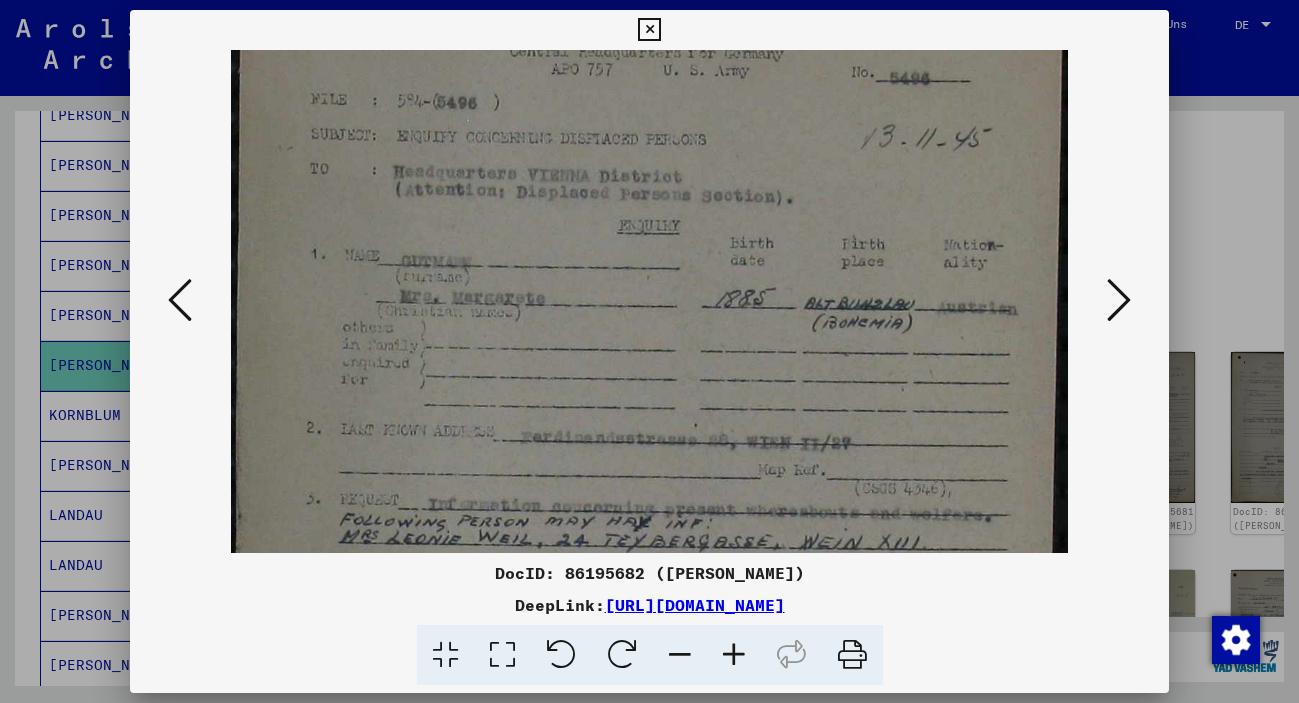 scroll, scrollTop: 218, scrollLeft: 0, axis: vertical 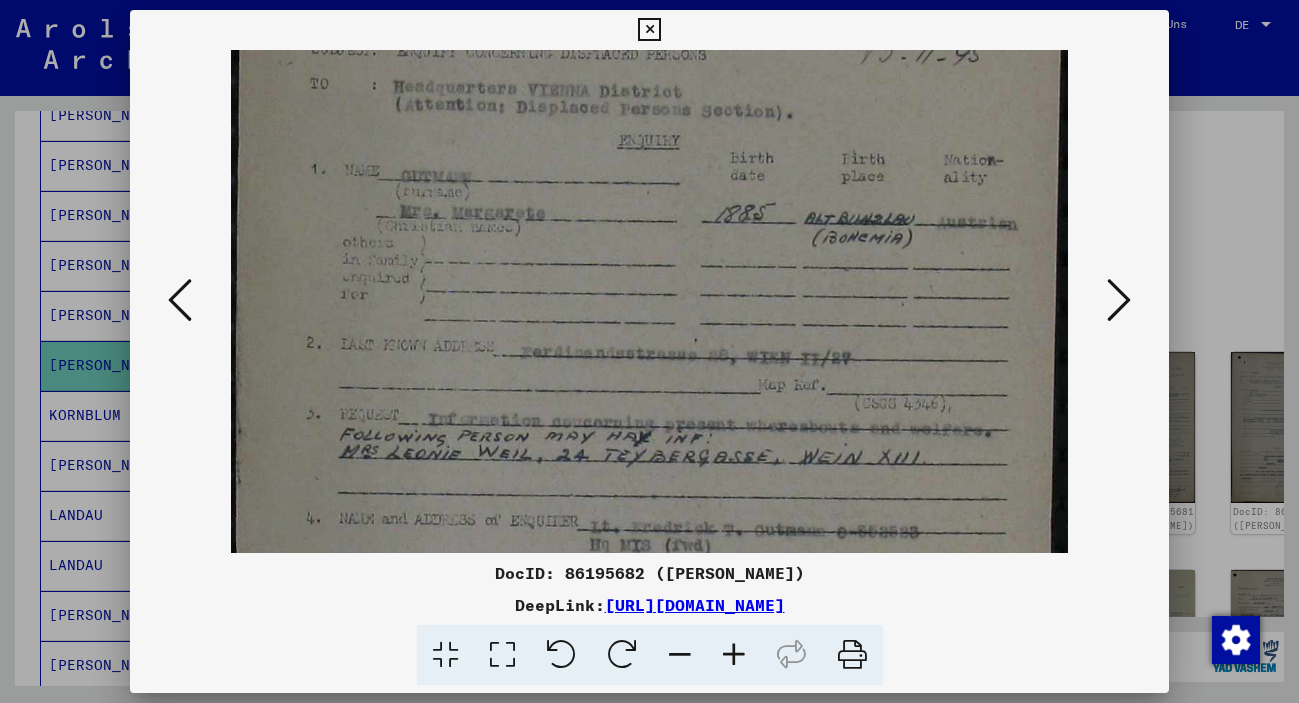 drag, startPoint x: 745, startPoint y: 334, endPoint x: 735, endPoint y: 196, distance: 138.36185 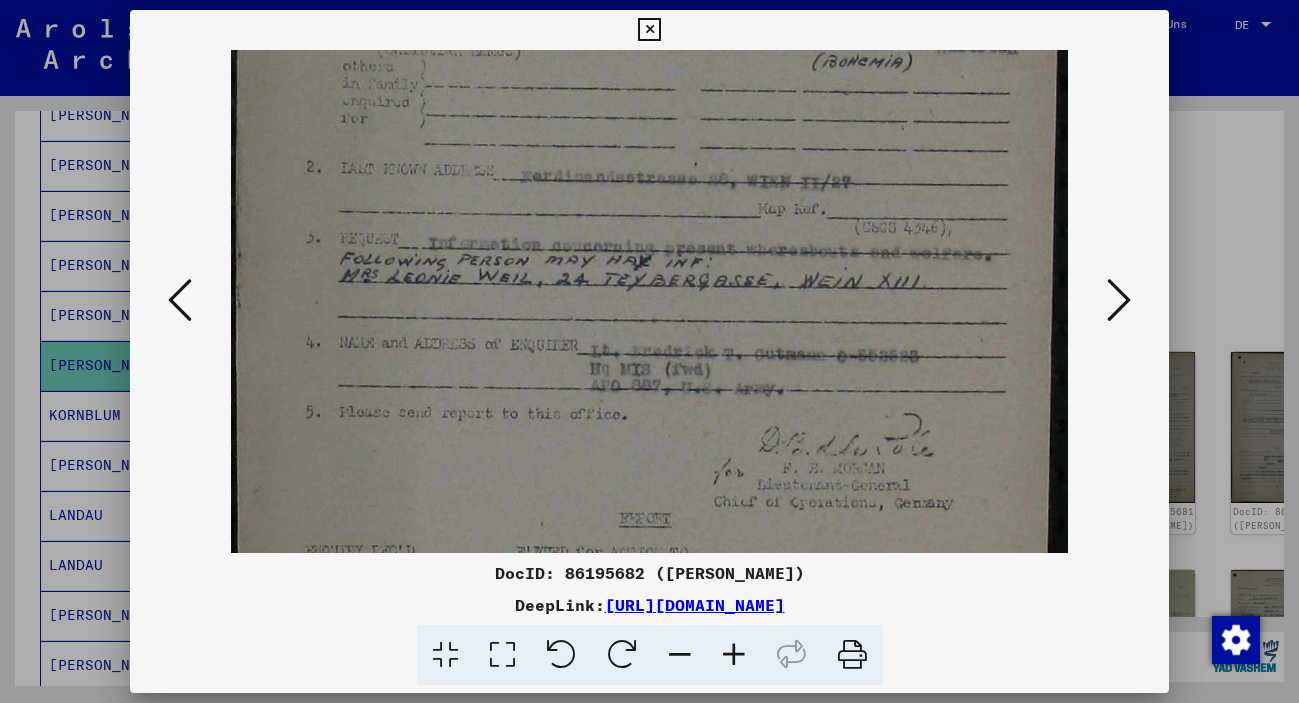 scroll, scrollTop: 395, scrollLeft: 0, axis: vertical 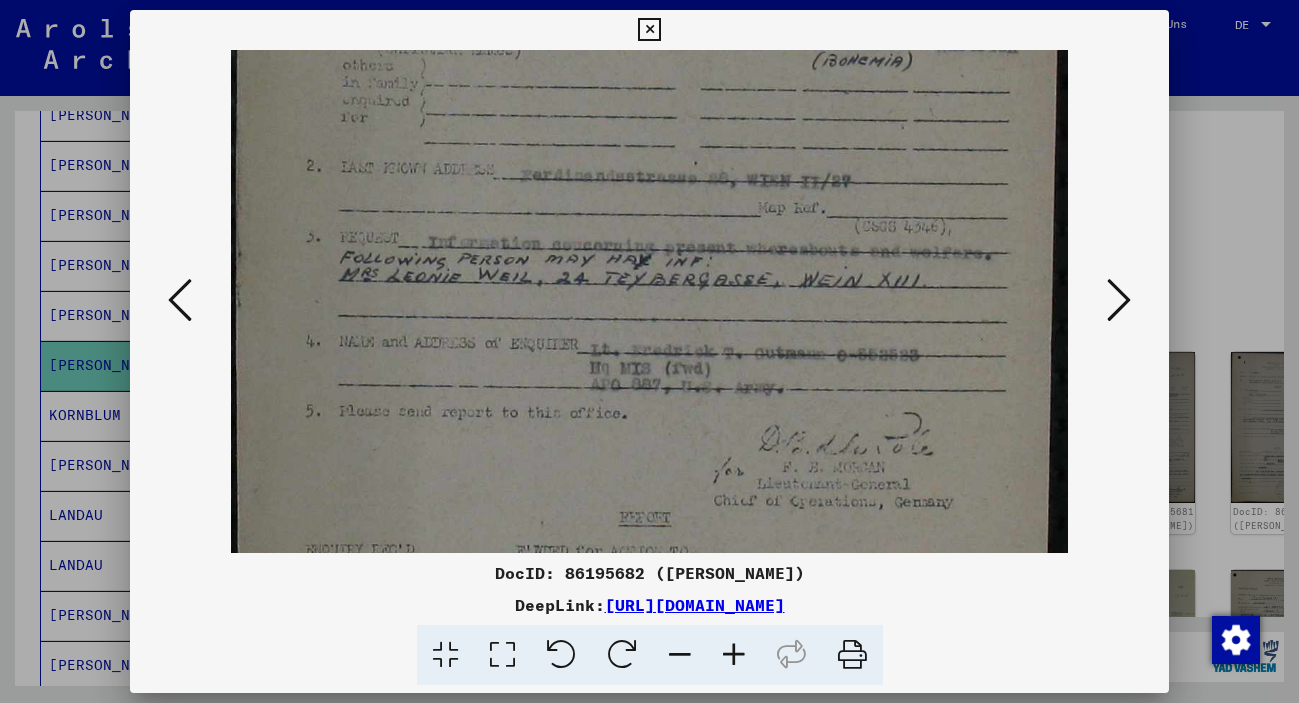 drag, startPoint x: 724, startPoint y: 438, endPoint x: 744, endPoint y: 261, distance: 178.12636 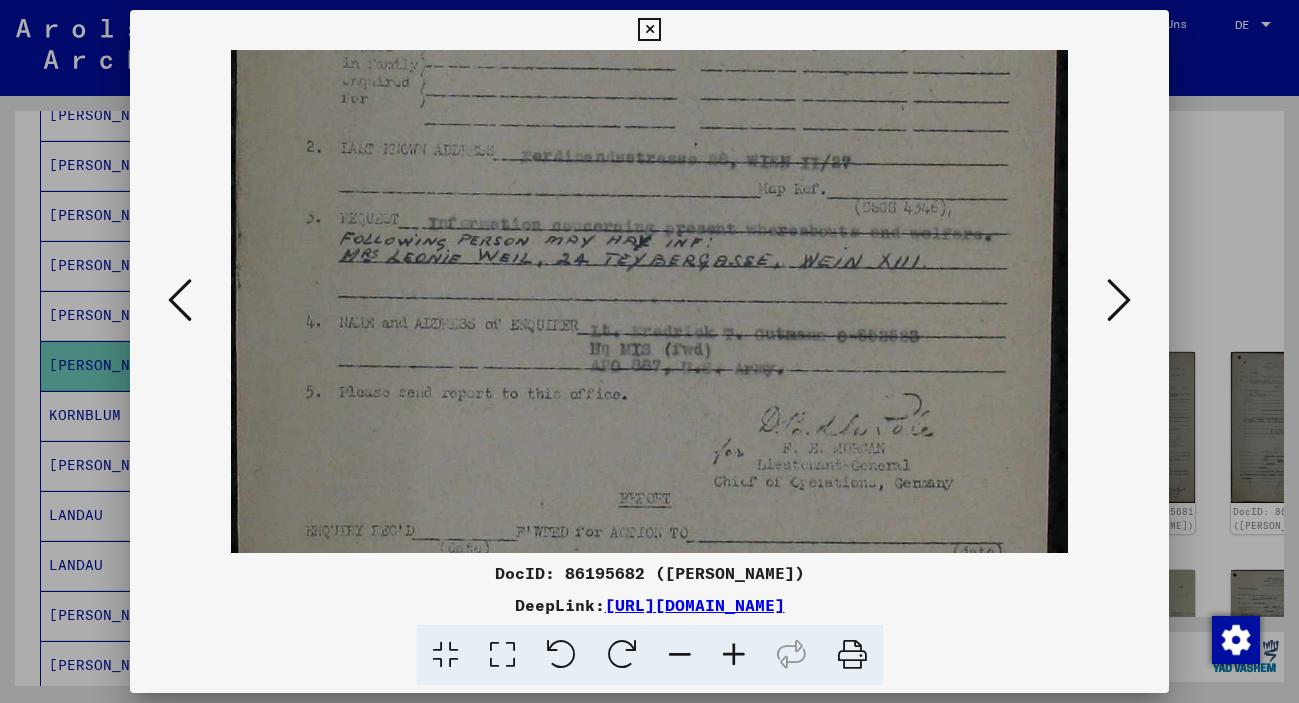 scroll, scrollTop: 443, scrollLeft: 0, axis: vertical 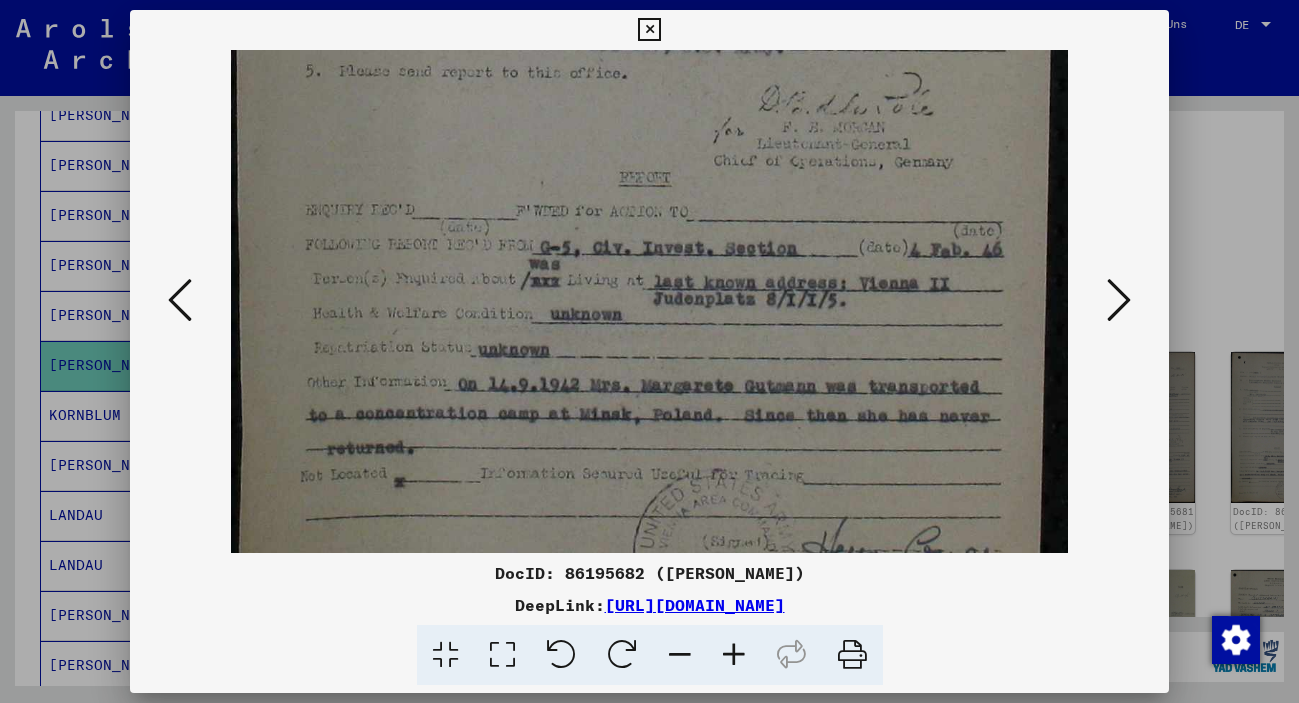 drag, startPoint x: 684, startPoint y: 487, endPoint x: 708, endPoint y: 147, distance: 340.846 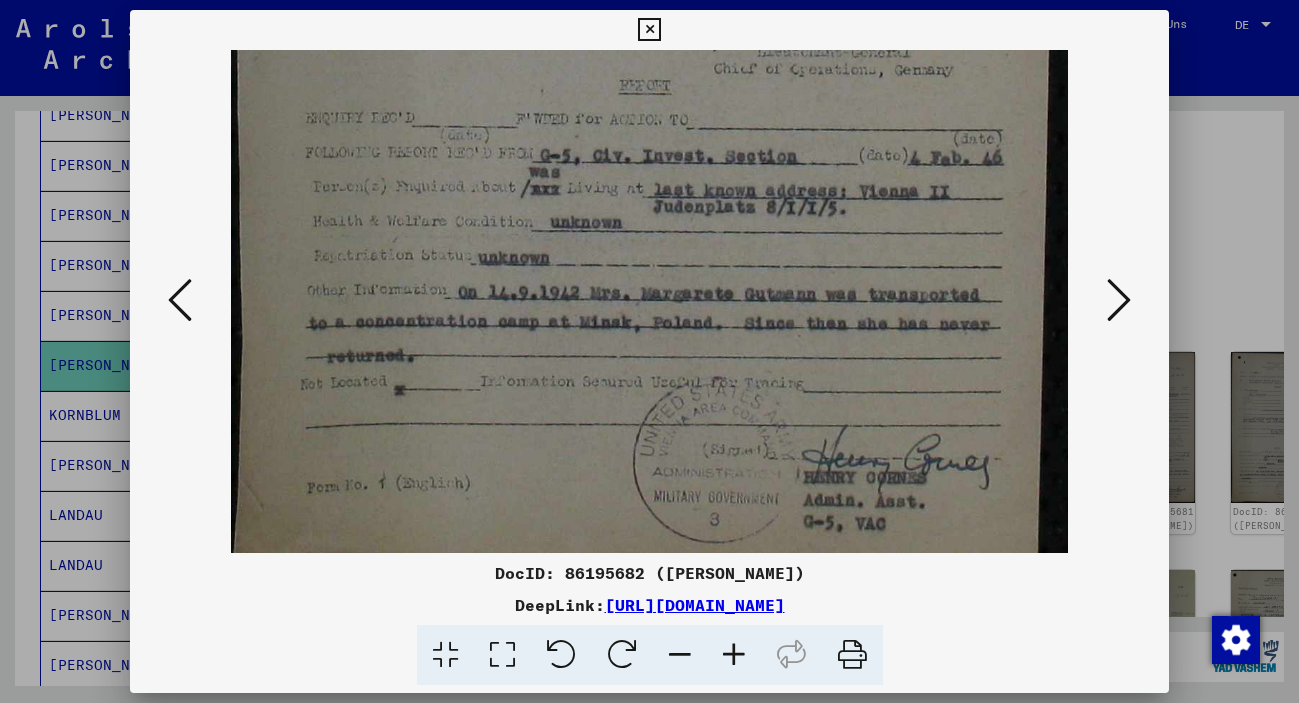 scroll, scrollTop: 850, scrollLeft: 0, axis: vertical 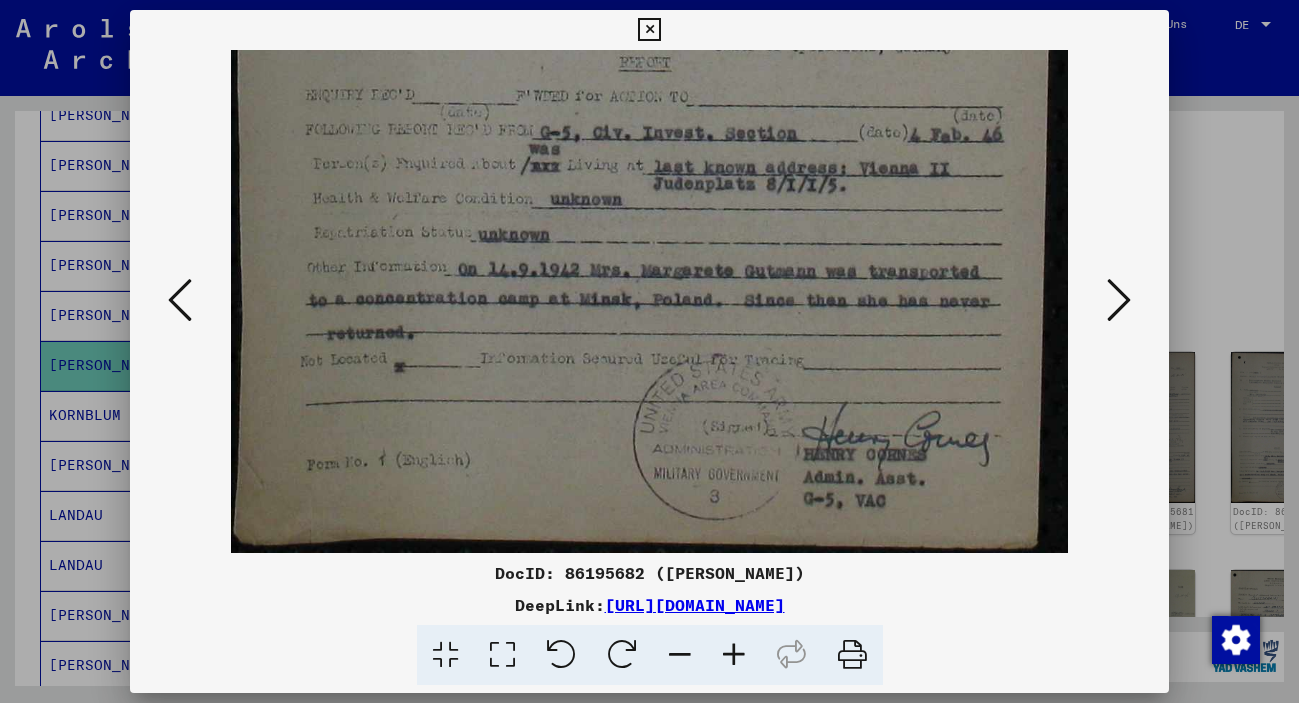 drag, startPoint x: 670, startPoint y: 481, endPoint x: 715, endPoint y: 347, distance: 141.35417 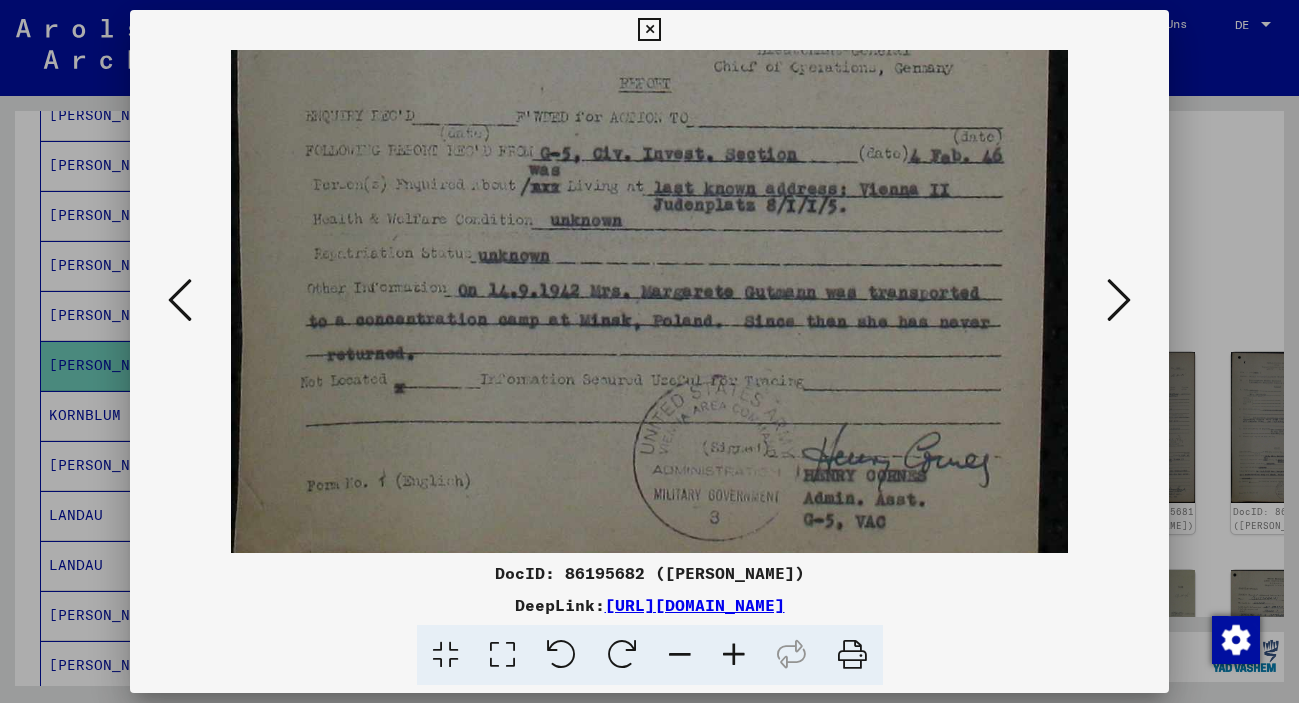 drag, startPoint x: 936, startPoint y: 384, endPoint x: 948, endPoint y: 405, distance: 24.186773 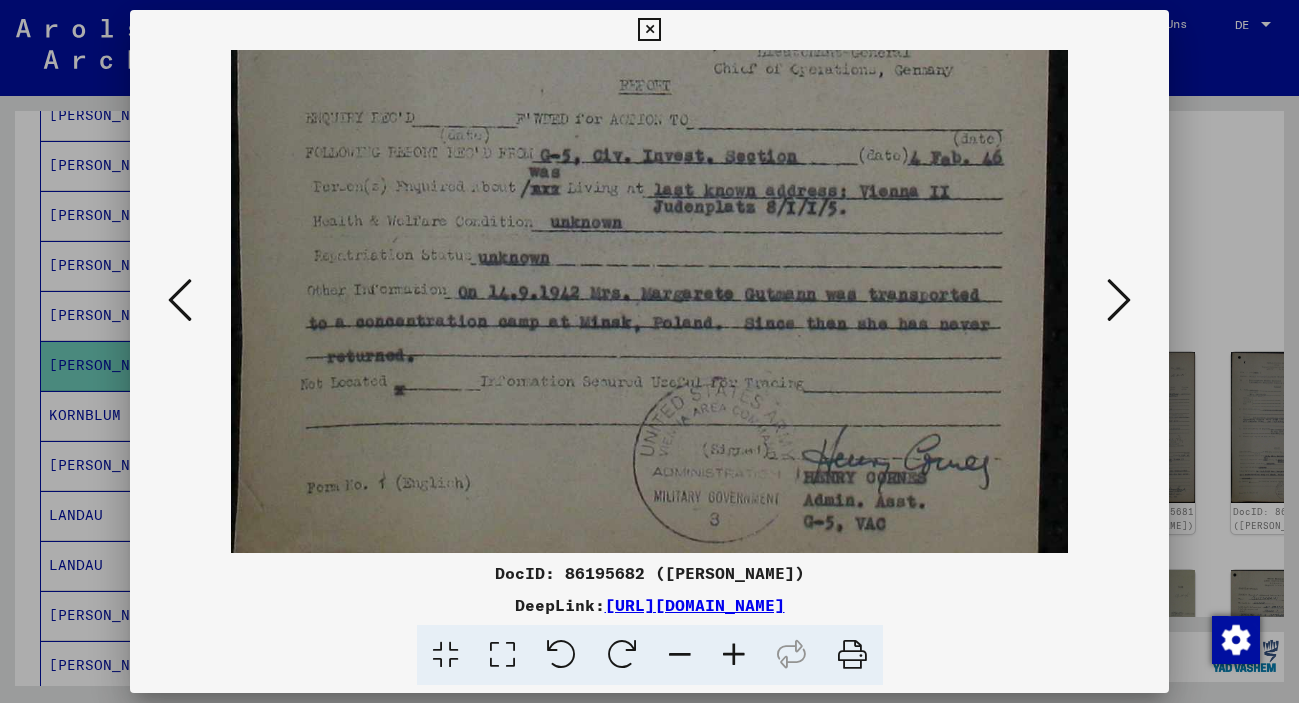 click at bounding box center [649, -101] 